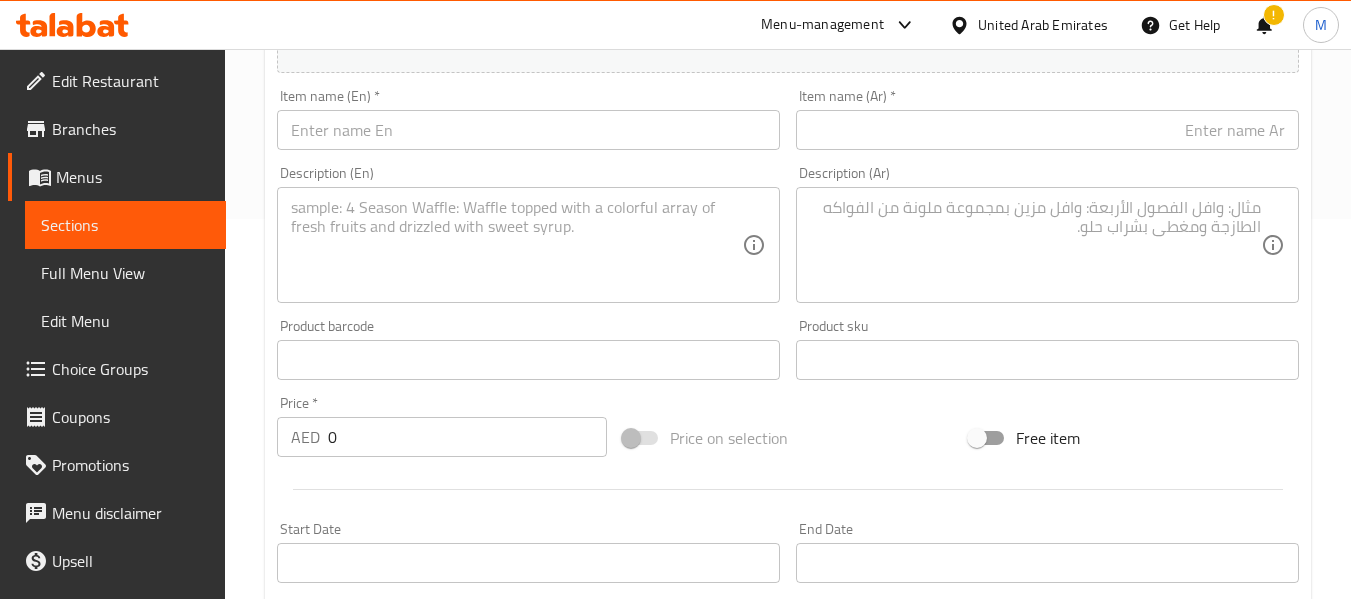 scroll, scrollTop: 14, scrollLeft: 0, axis: vertical 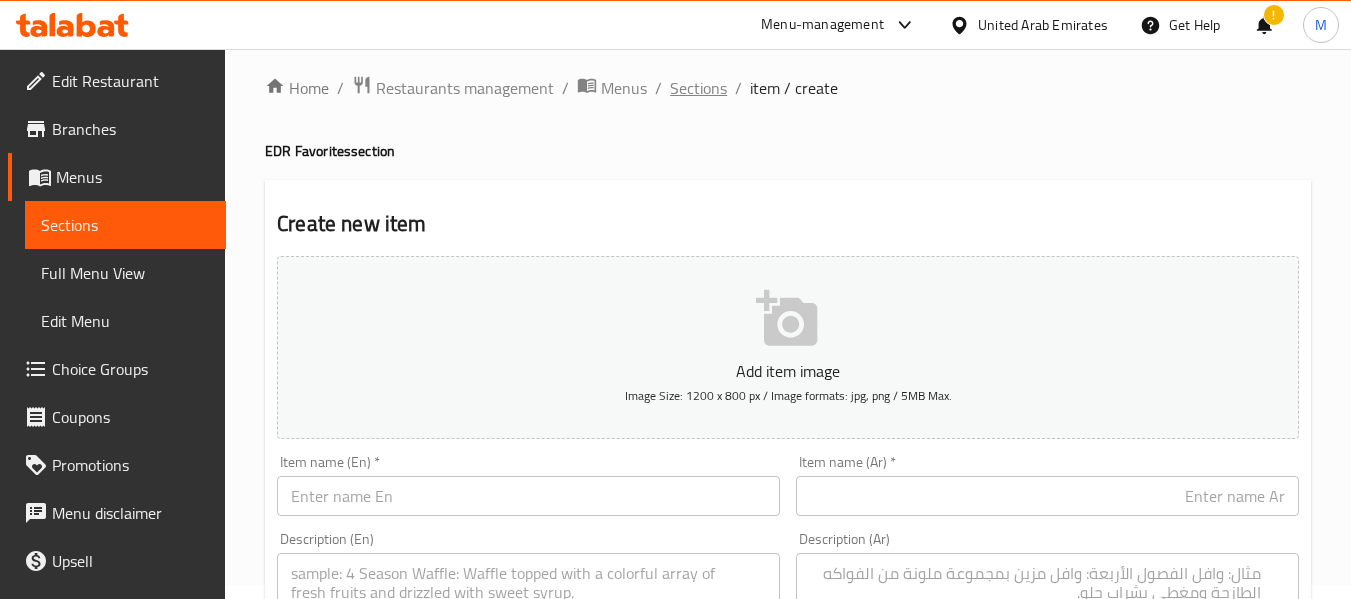 click on "Sections" at bounding box center (698, 88) 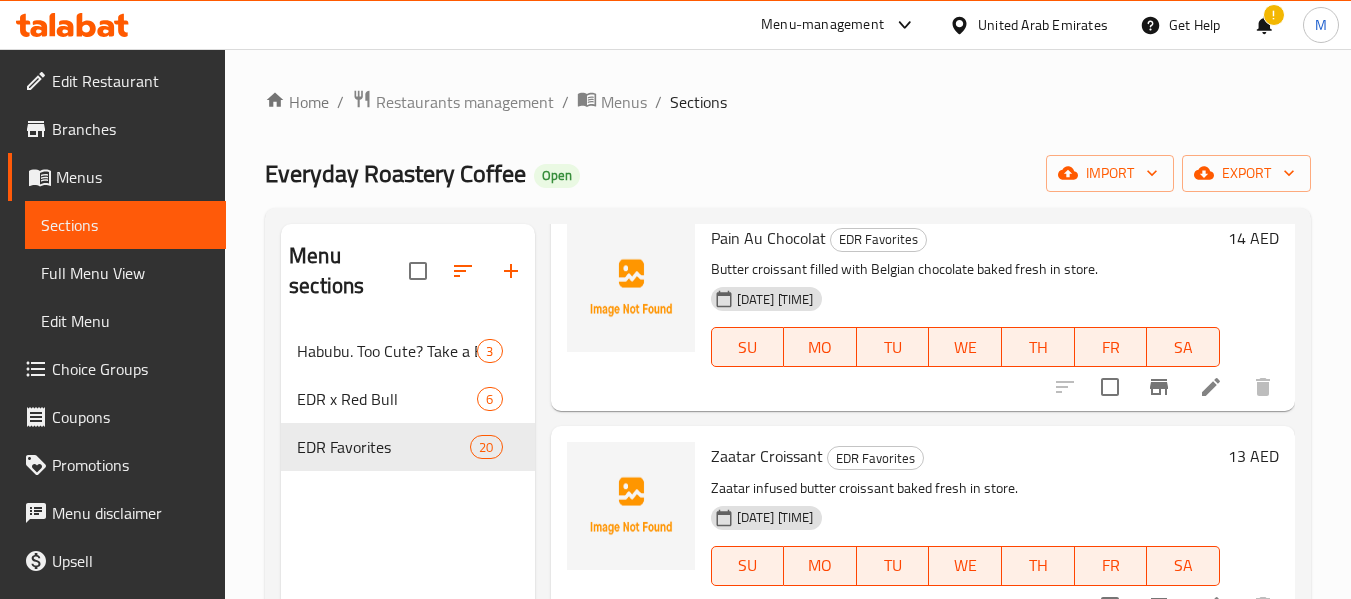 scroll, scrollTop: 4175, scrollLeft: 0, axis: vertical 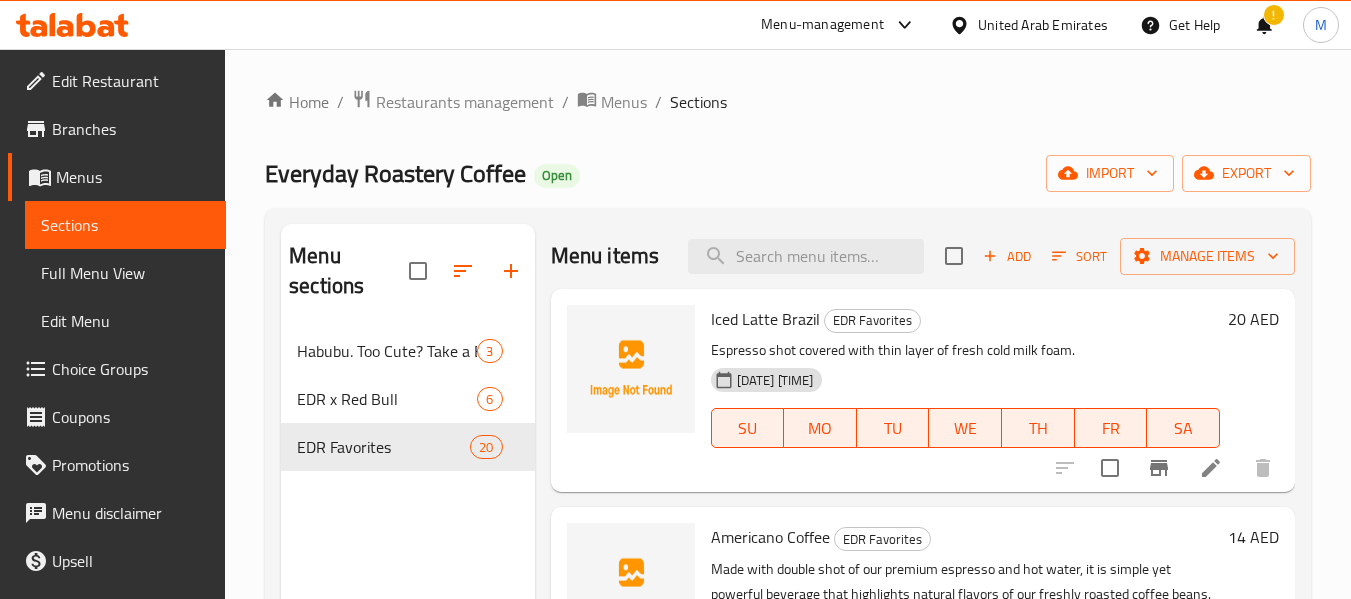 click 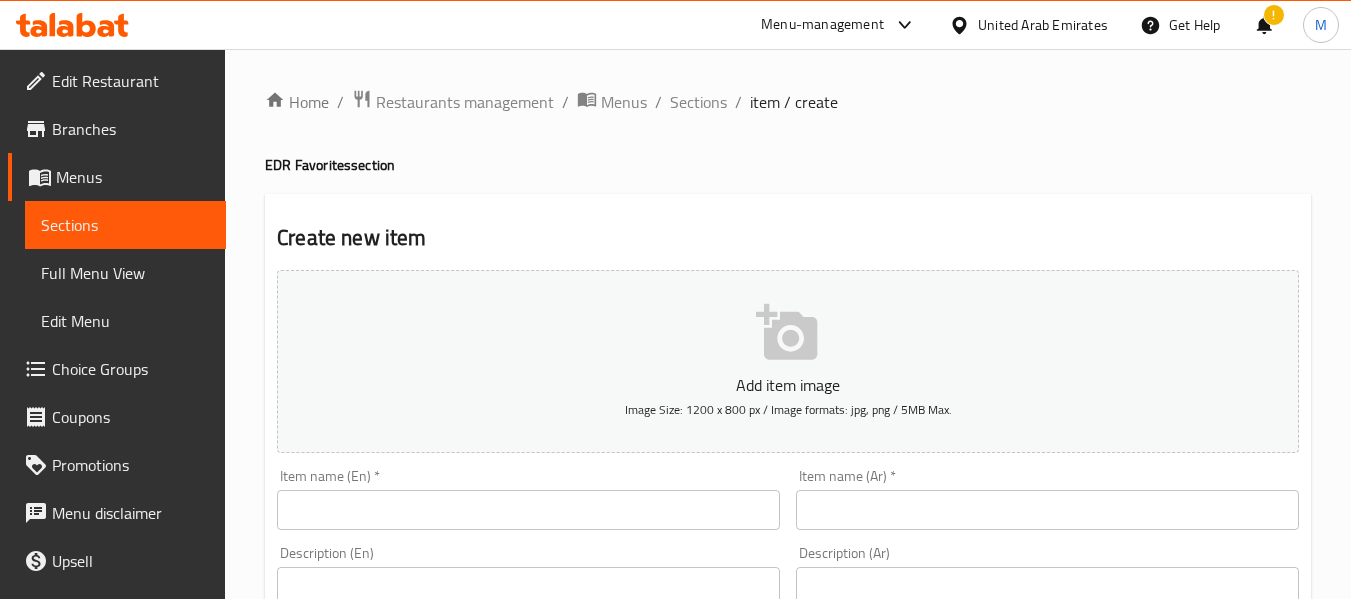 click at bounding box center (528, 510) 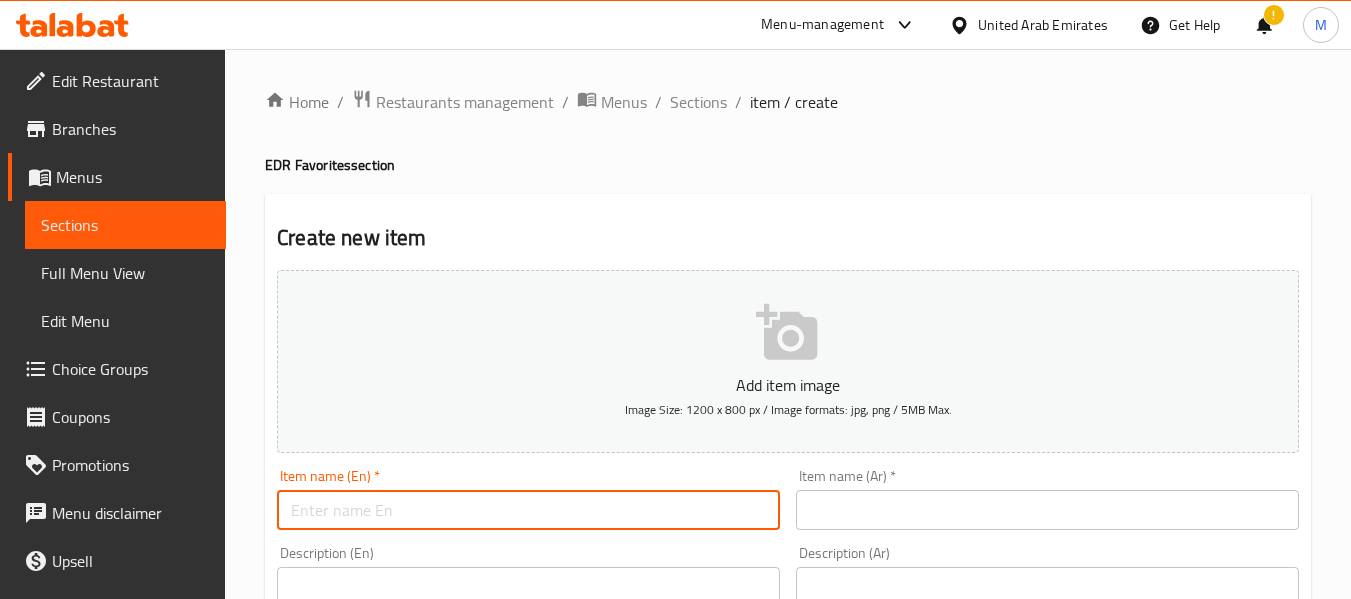 paste on "Iced Latte - Brazil" 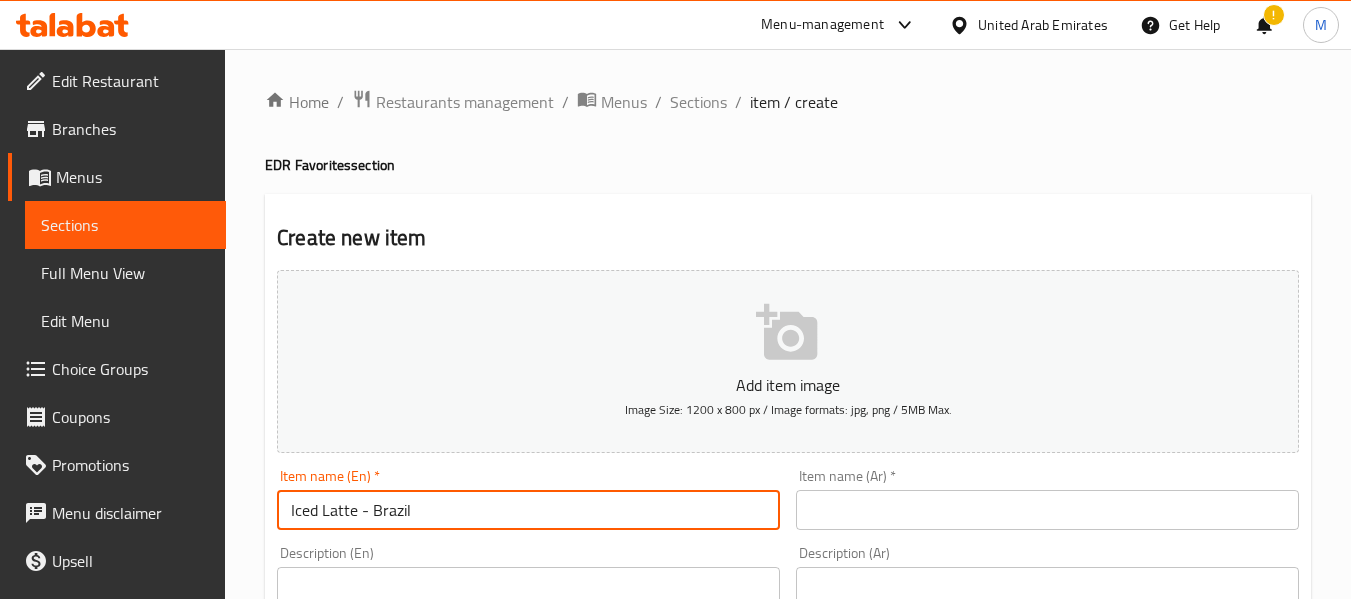drag, startPoint x: 361, startPoint y: 505, endPoint x: 371, endPoint y: 506, distance: 10.049875 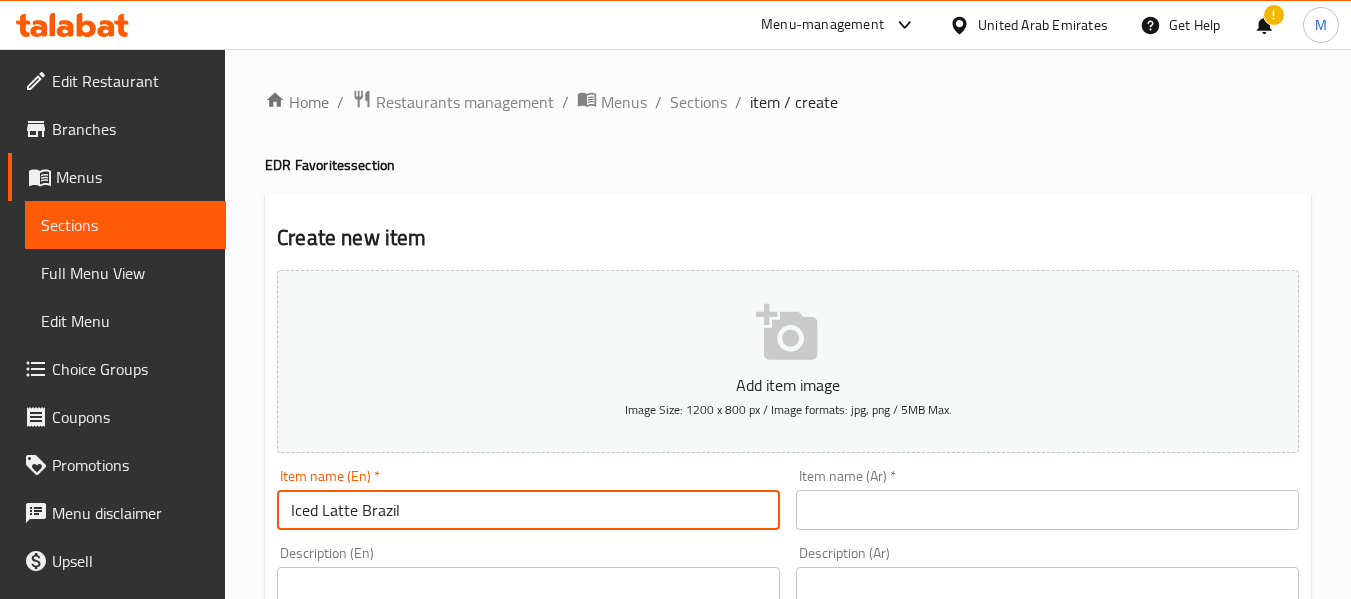 click on "Iced Latte Brazil" at bounding box center (528, 510) 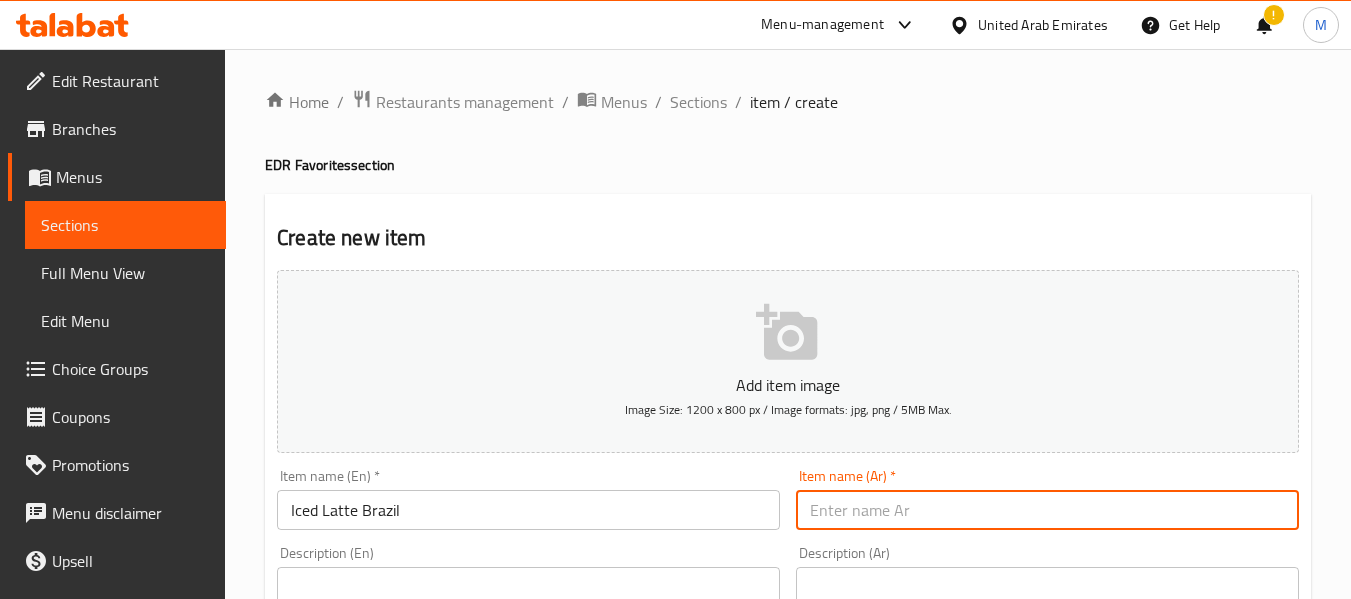 click at bounding box center [1047, 510] 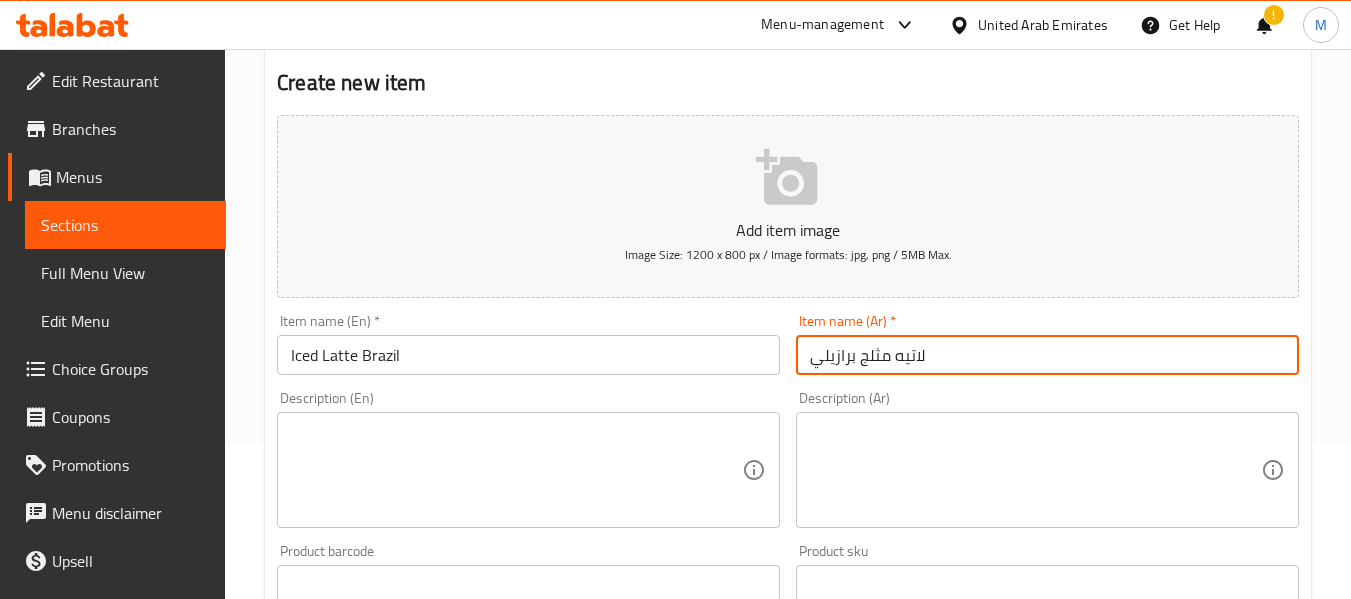 scroll, scrollTop: 300, scrollLeft: 0, axis: vertical 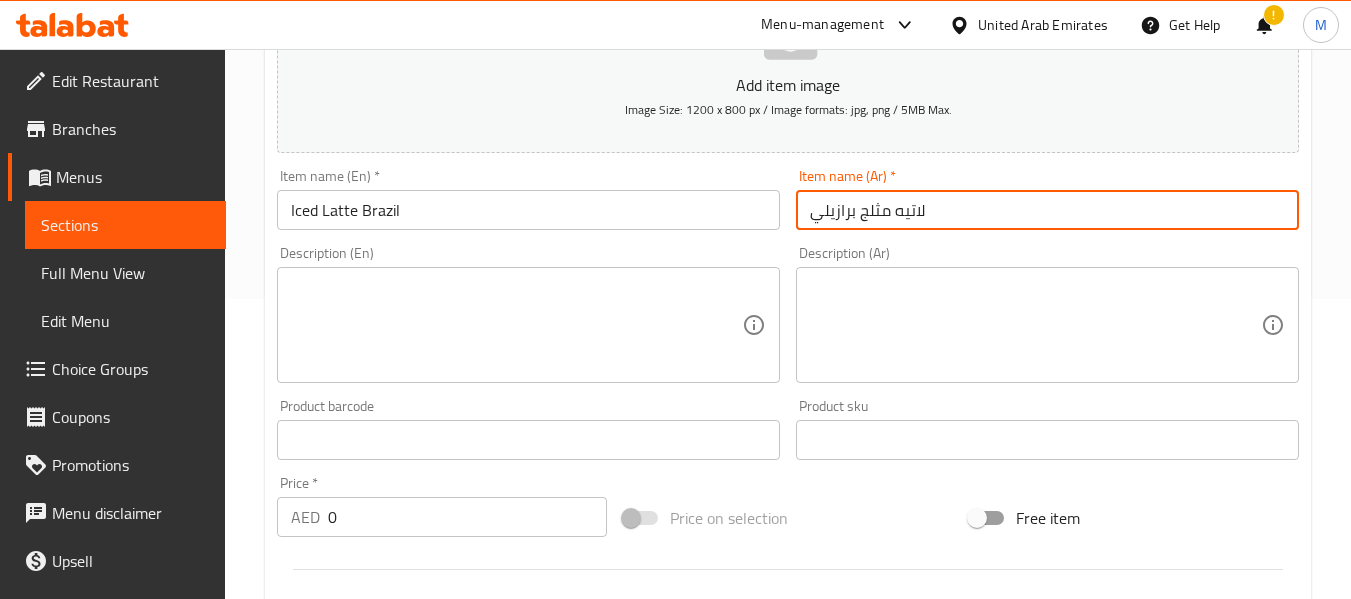 type on "لاتيه مثلج برازيلي" 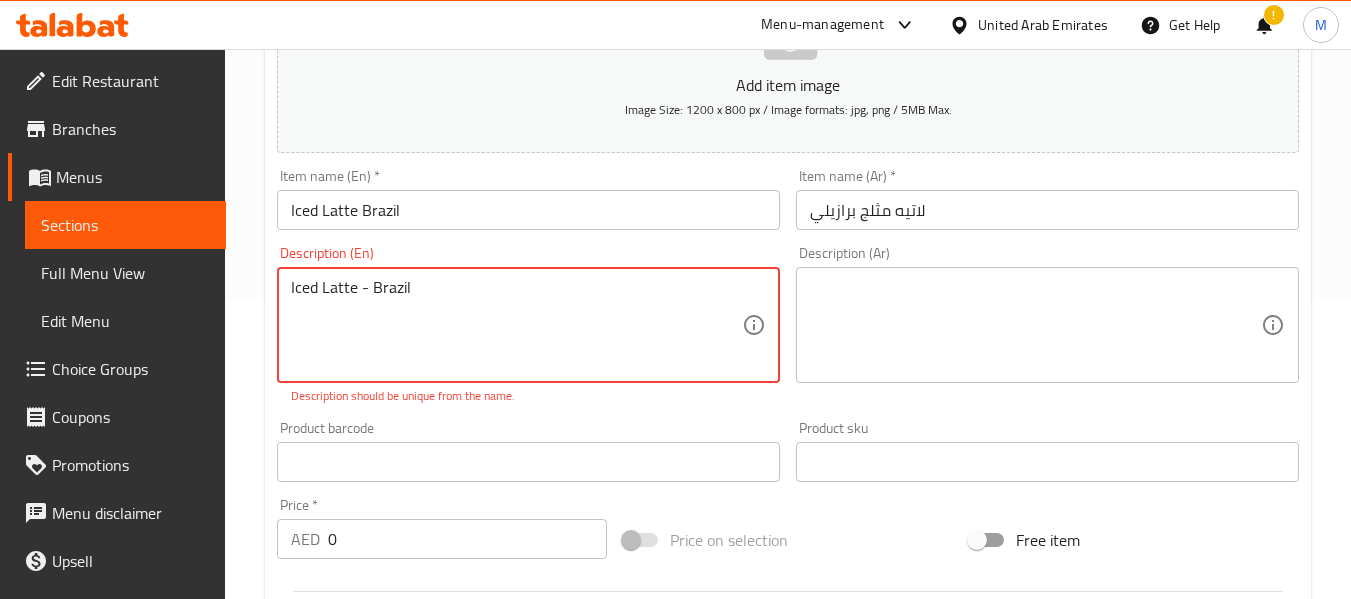 click on "Iced Latte - Brazil" at bounding box center [516, 325] 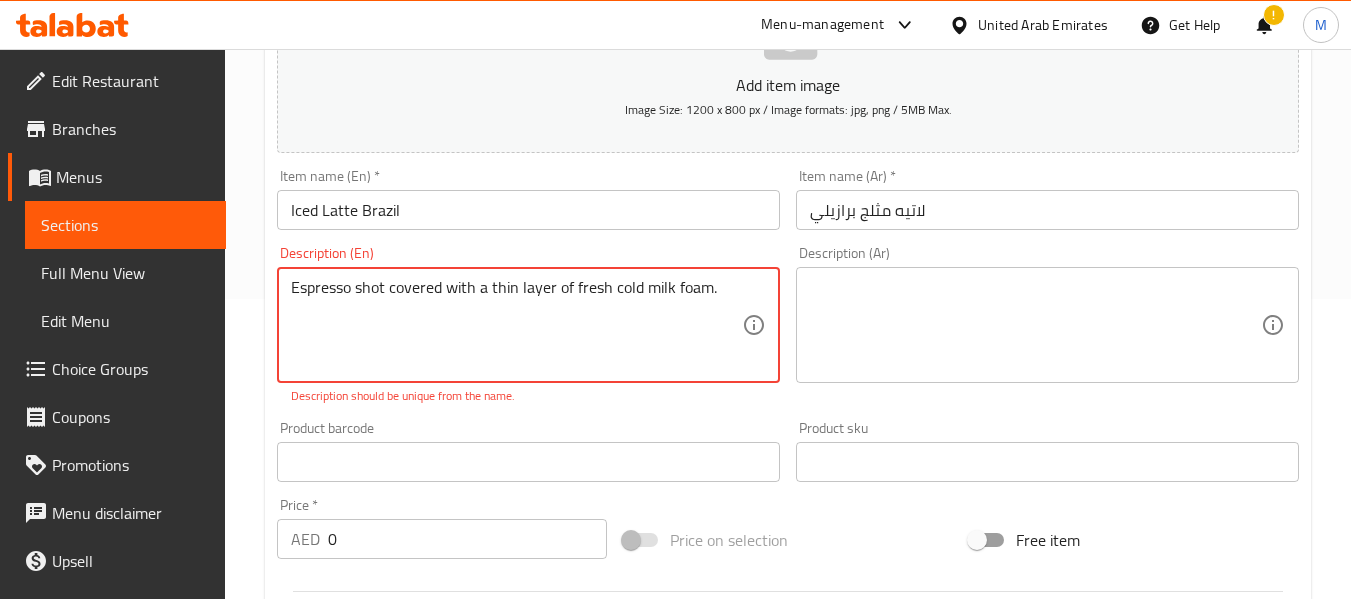 click on "Description (Ar) Description (Ar)" at bounding box center (1047, 325) 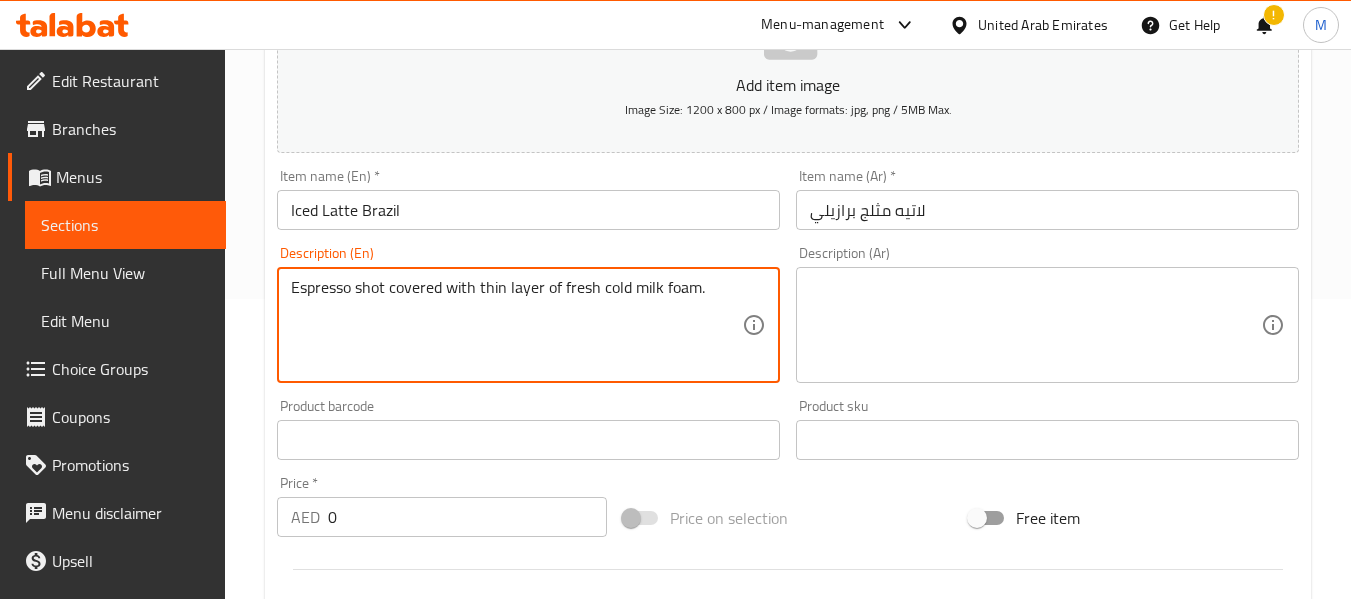 type on "Espresso shot covered with thin layer of fresh cold milk foam." 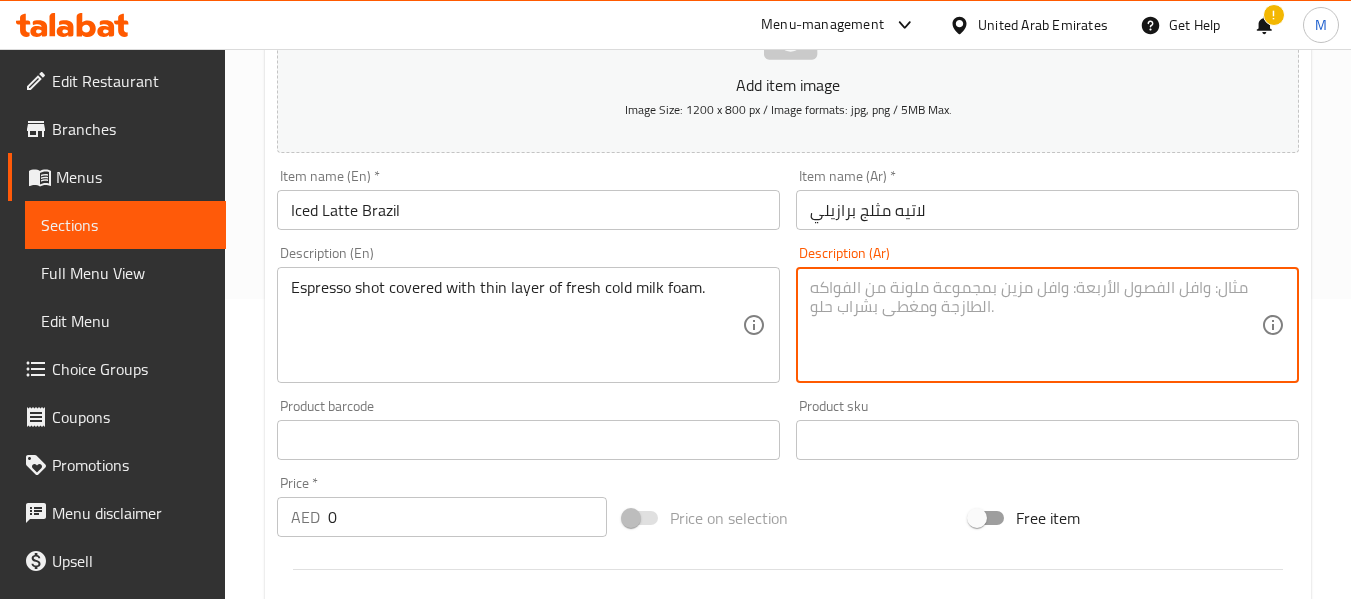 click at bounding box center [1035, 325] 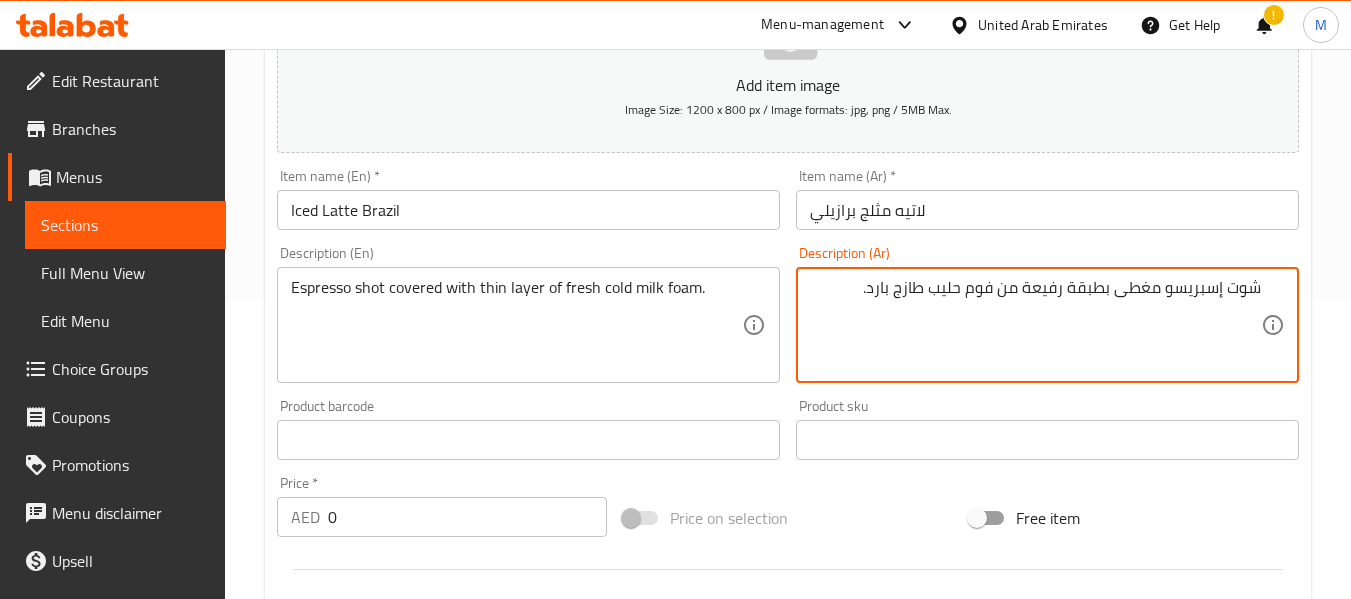 type on "شوت إسبريسو مغطى بطبقة رفيعة من فوم حليب طازج بارد." 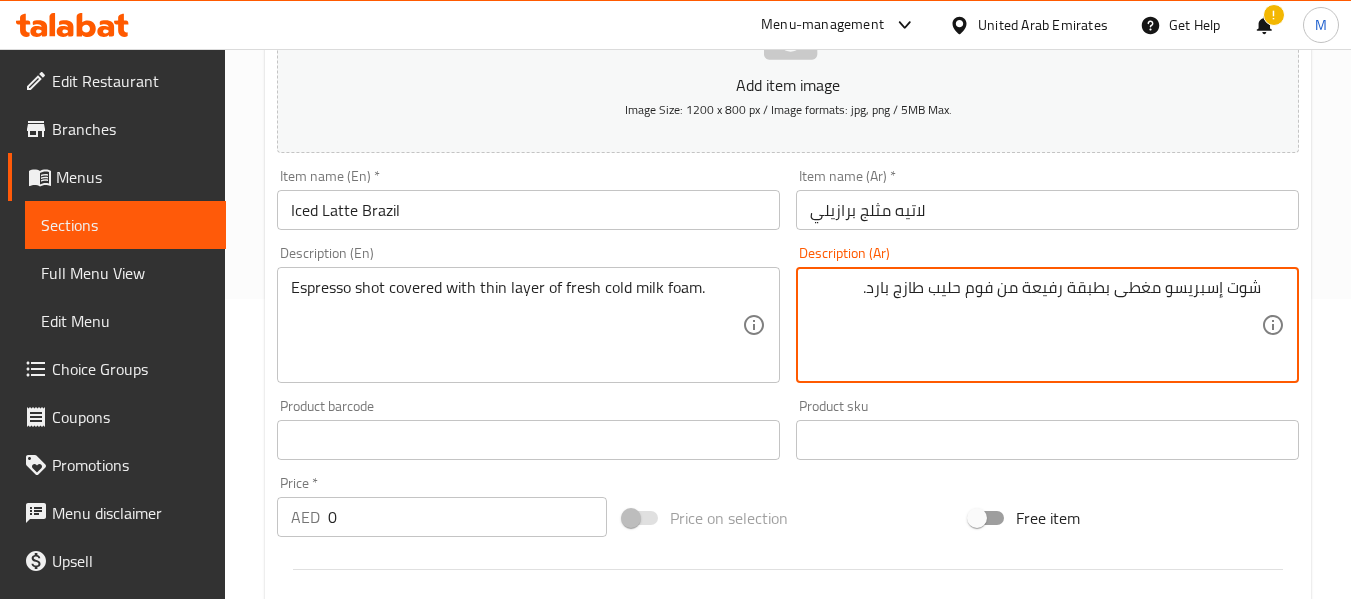 click on "0" at bounding box center (467, 517) 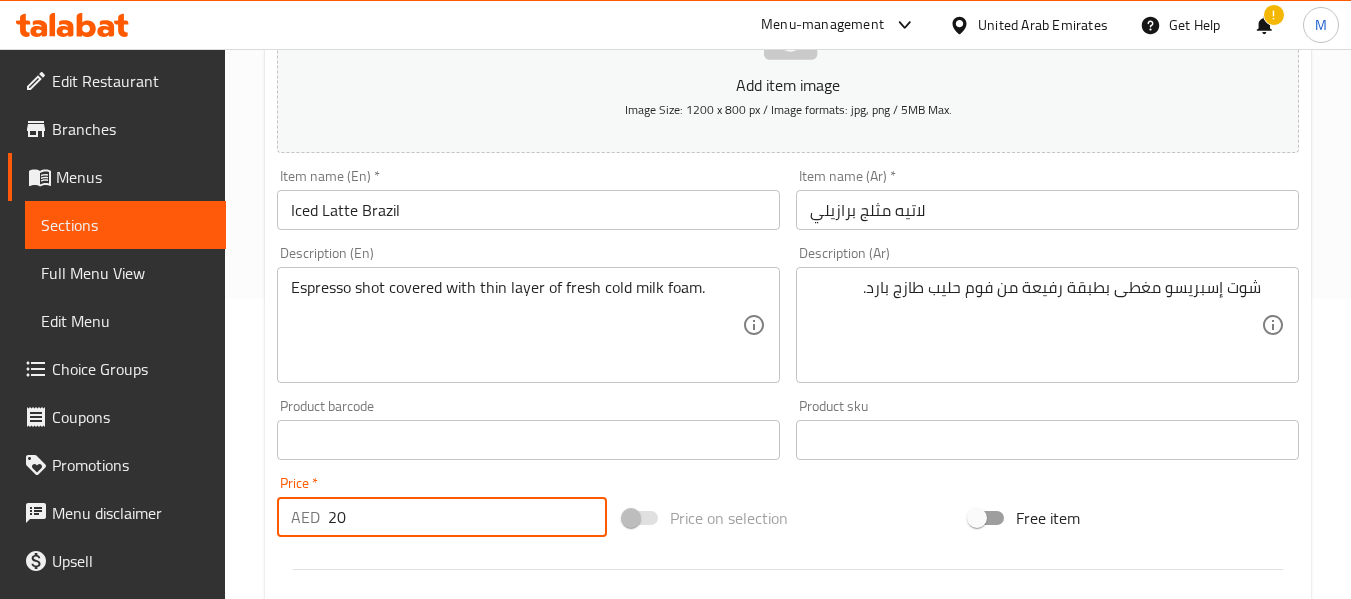 click on "20" at bounding box center [467, 517] 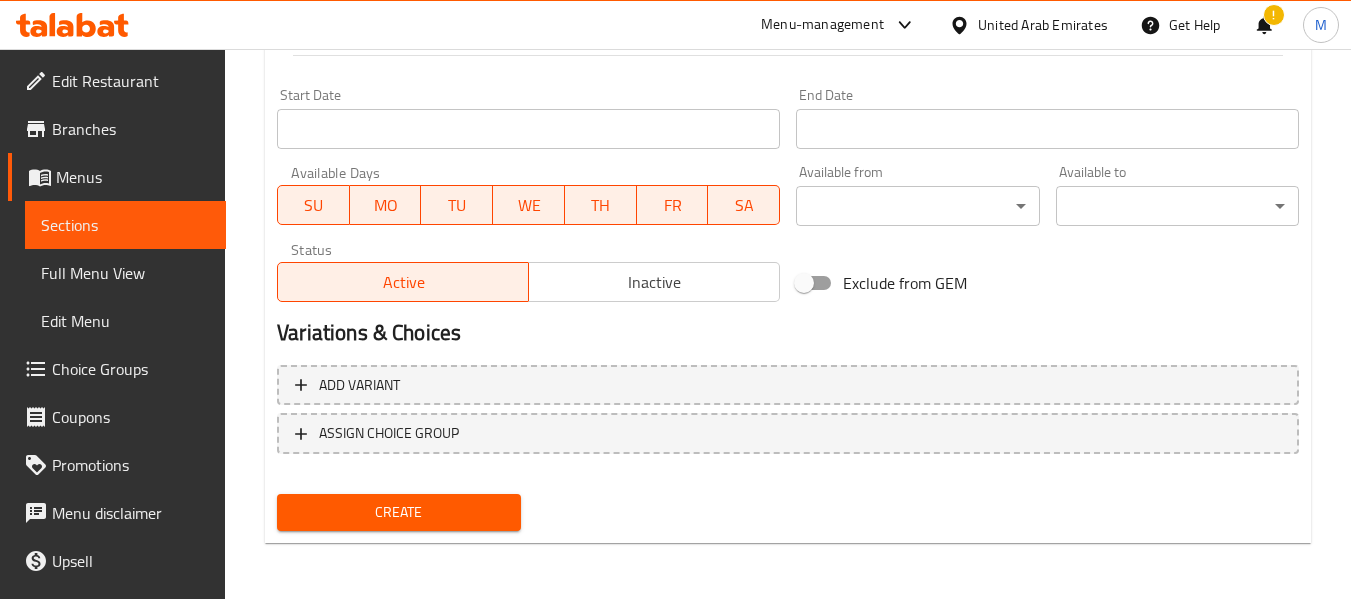 type on "20" 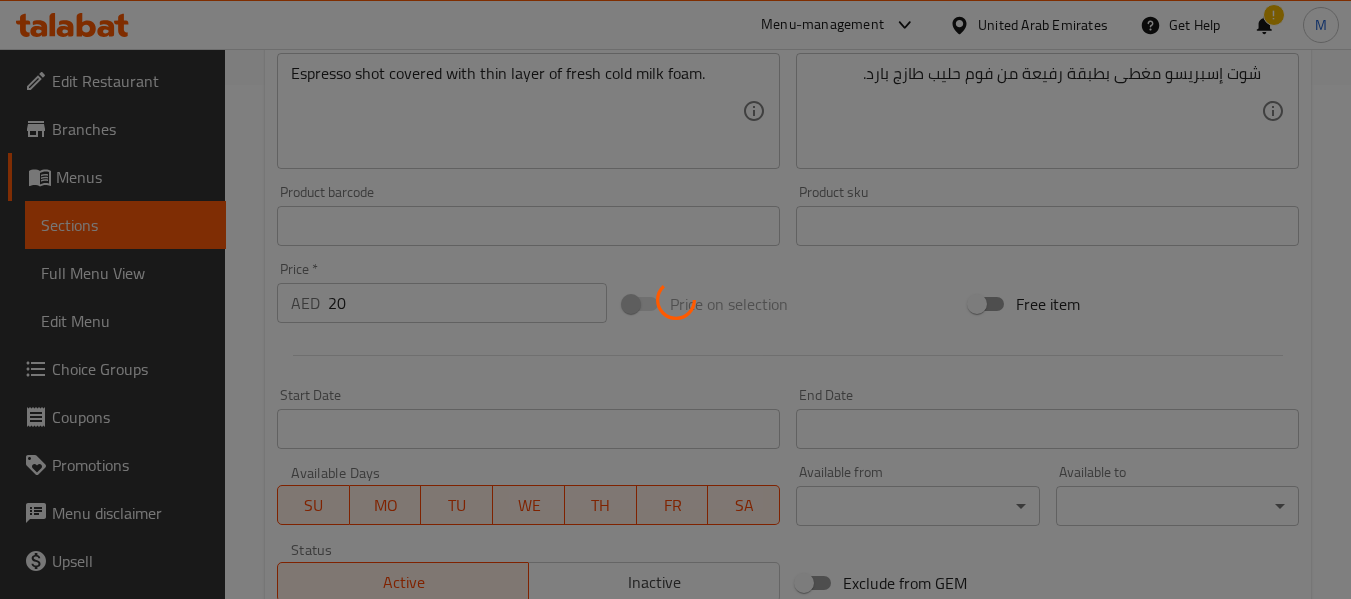 type 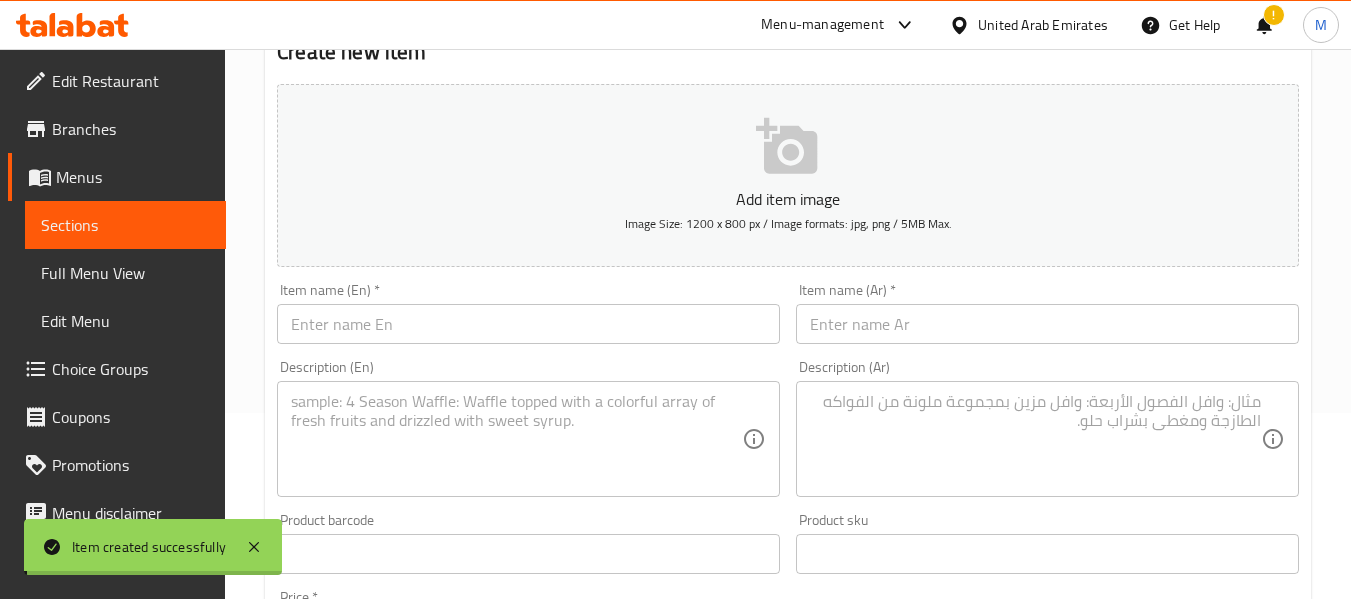 scroll, scrollTop: 0, scrollLeft: 0, axis: both 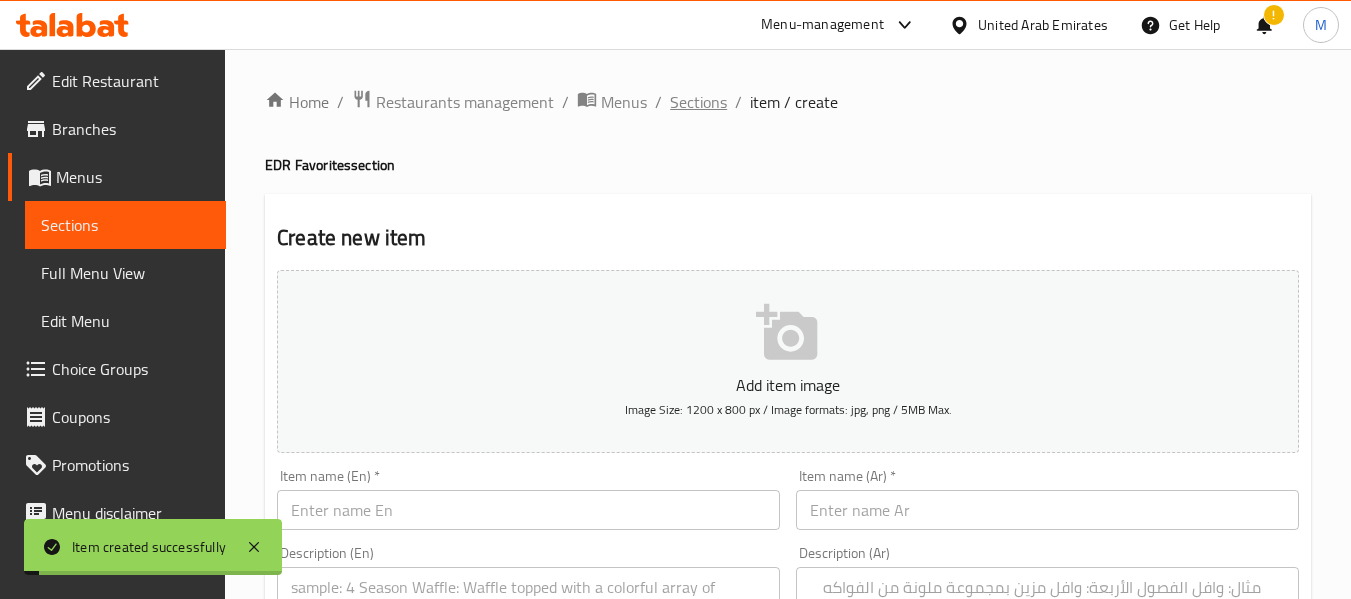click on "Sections" at bounding box center (698, 102) 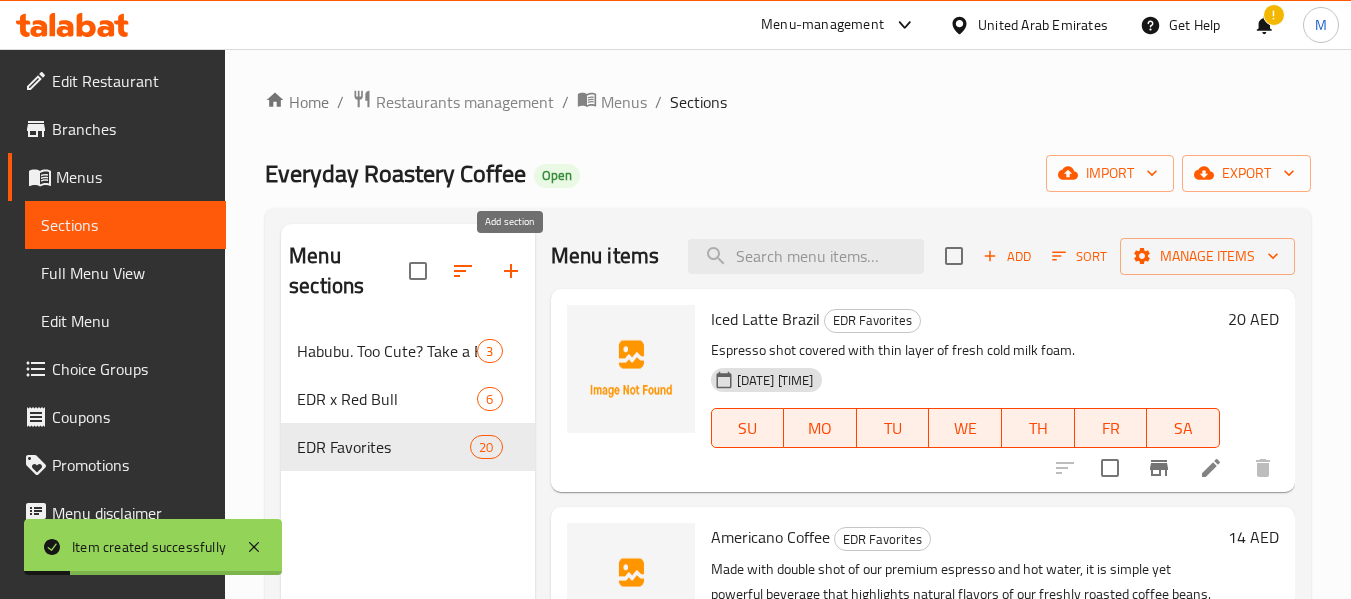click 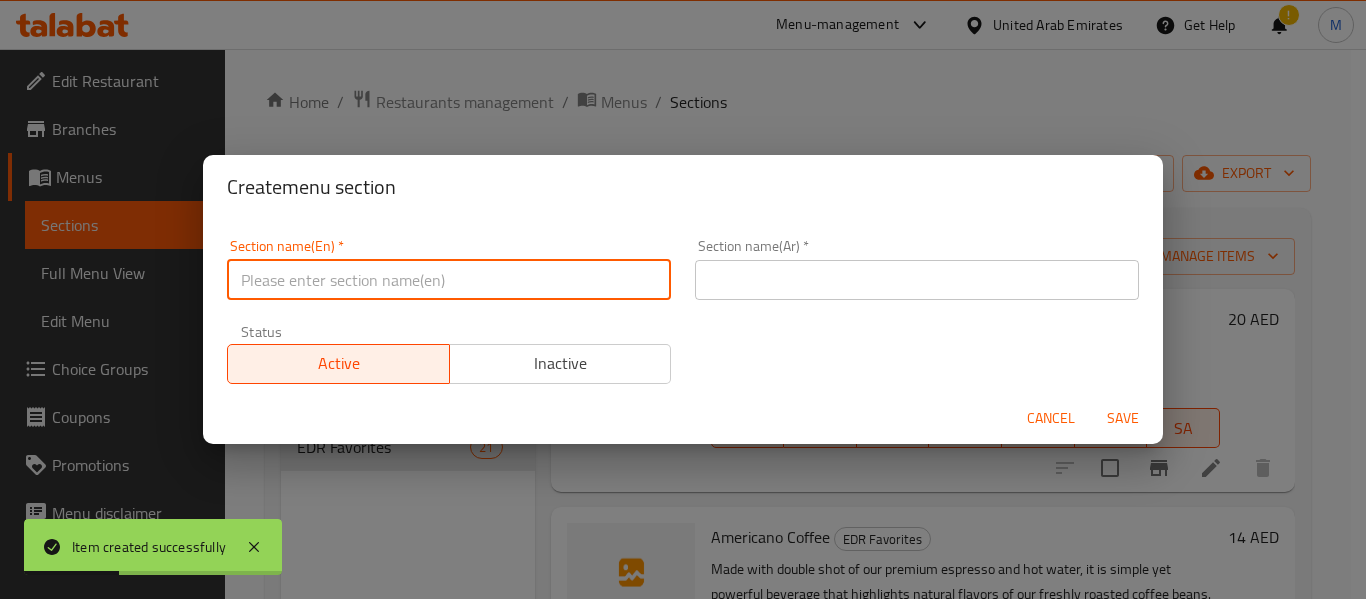 click at bounding box center [449, 280] 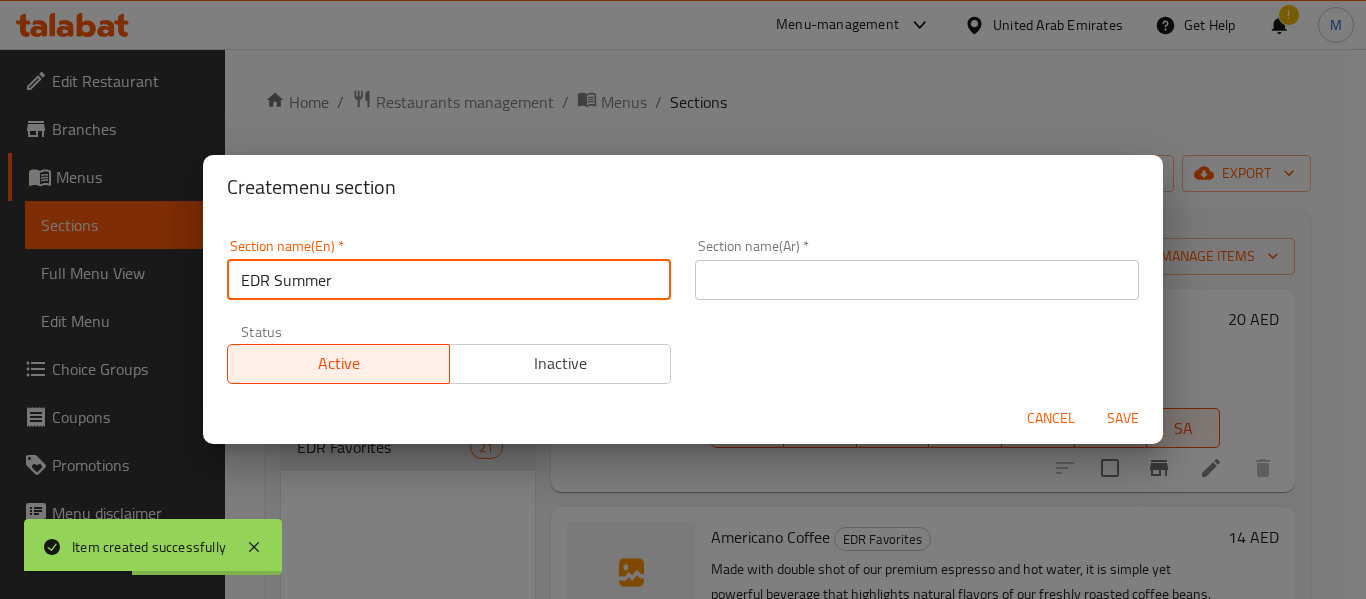 type on "EDR Summer" 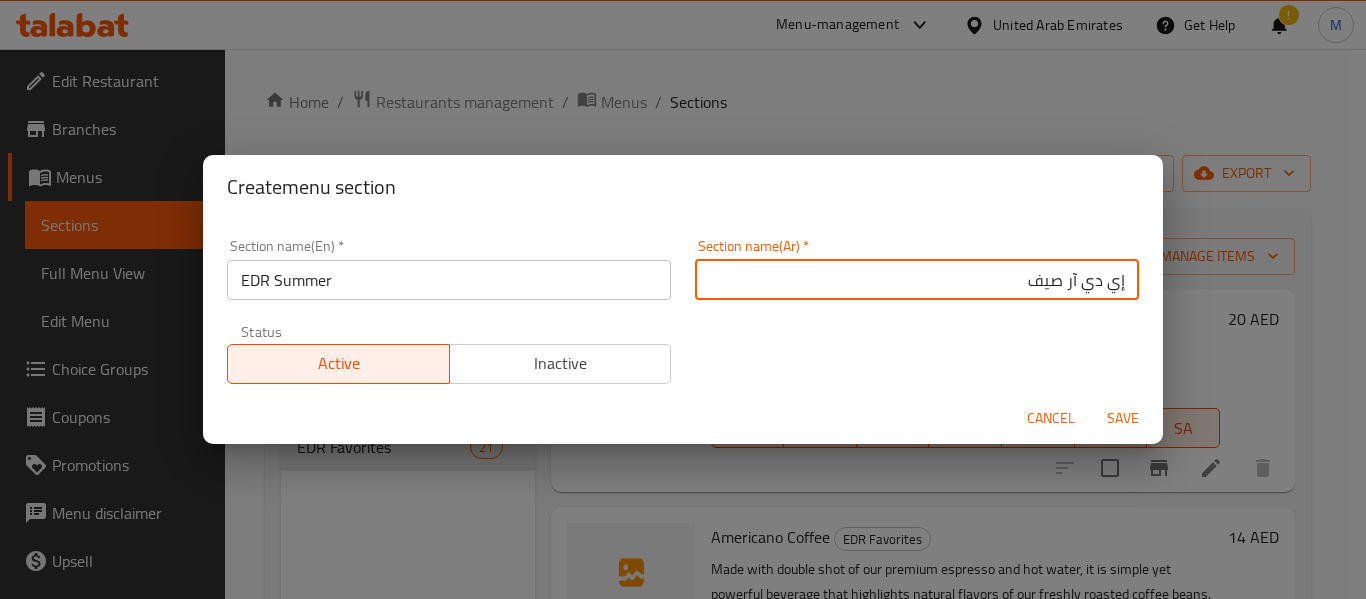 type on "إي دي آر صيف" 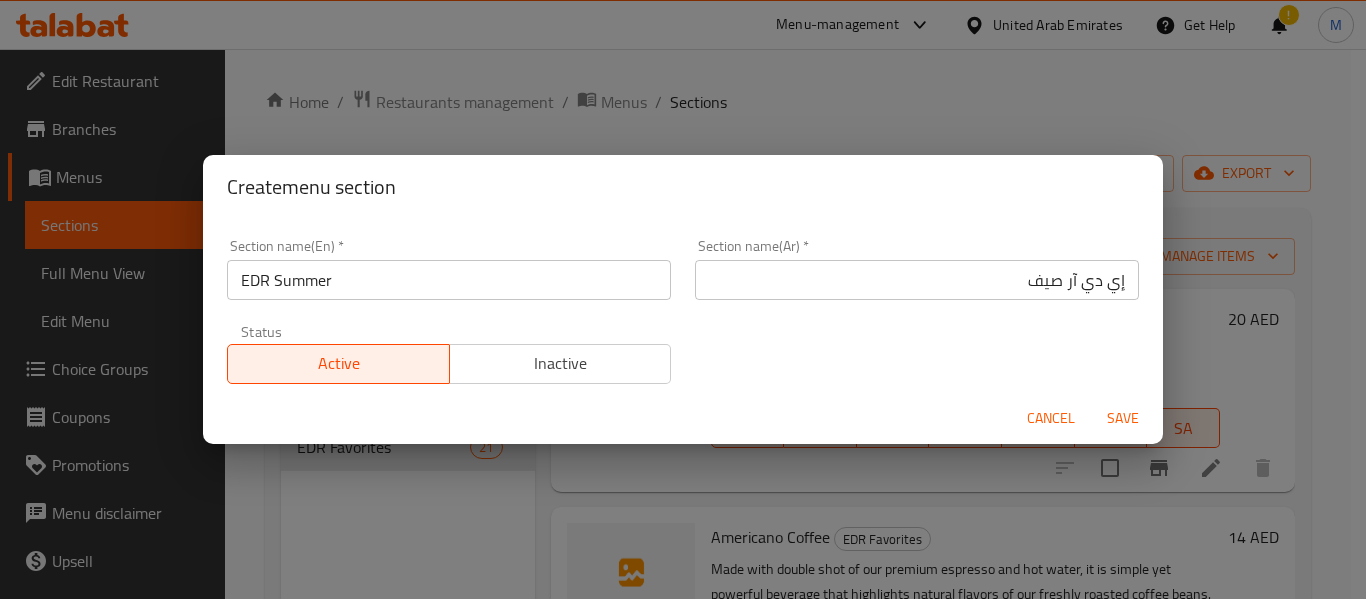 click on "Save" at bounding box center [1123, 418] 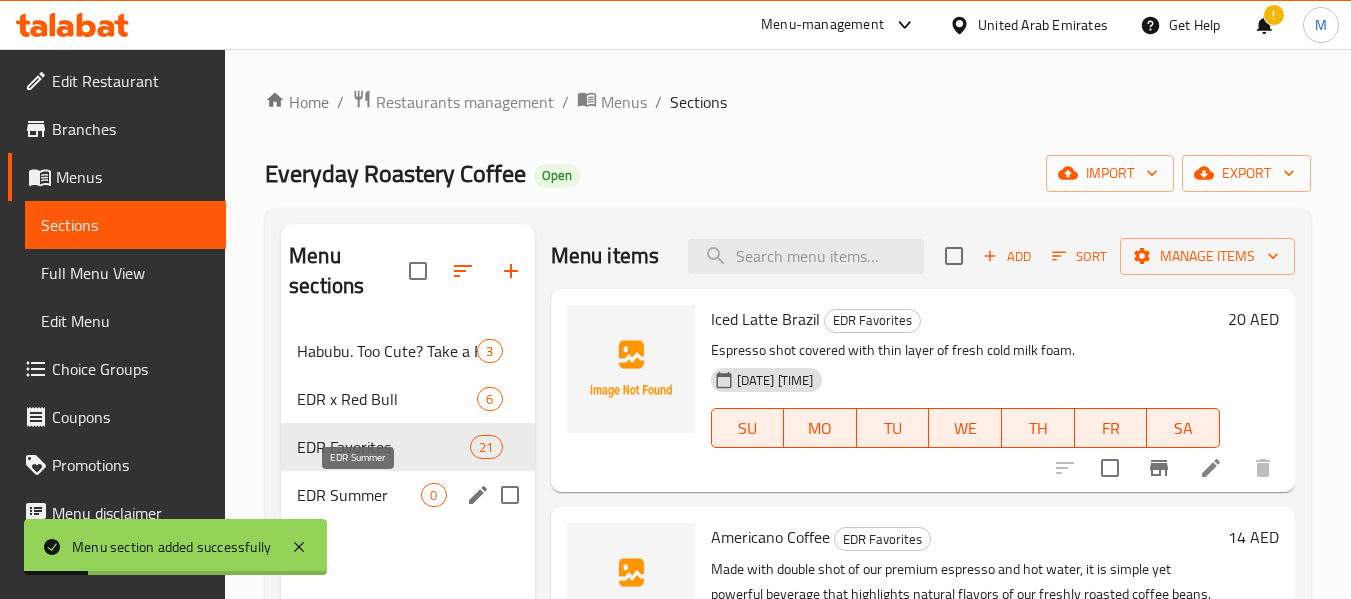 click on "EDR Summer" at bounding box center [359, 495] 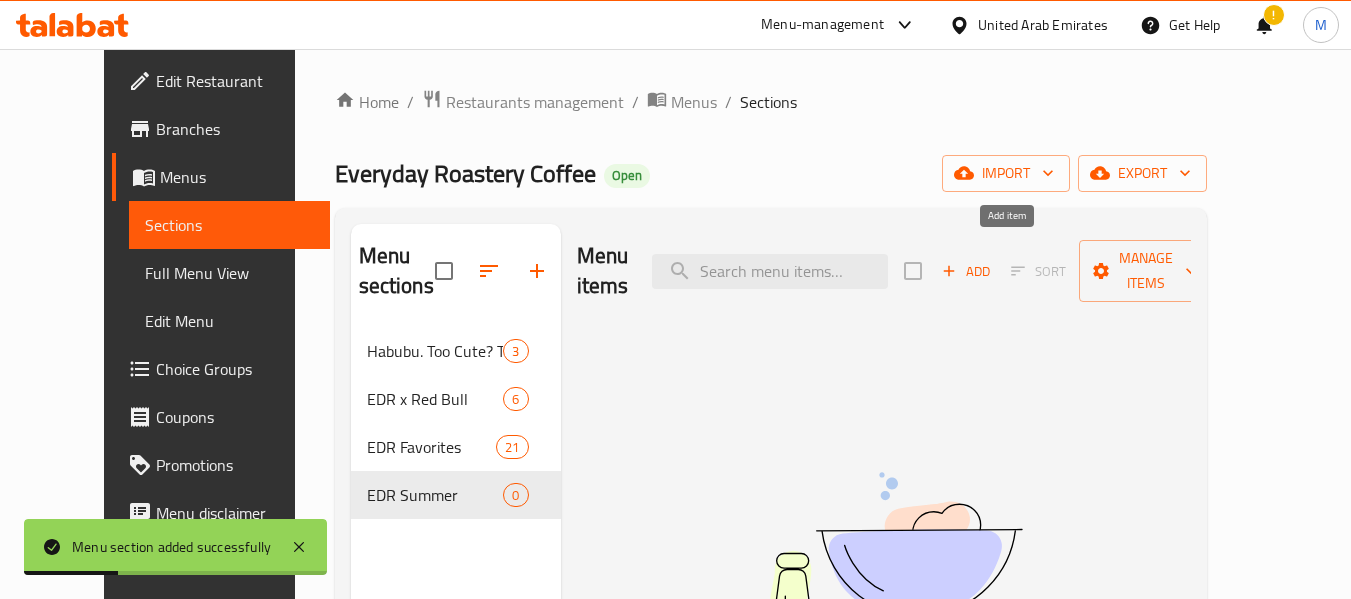 click on "Add" at bounding box center (966, 271) 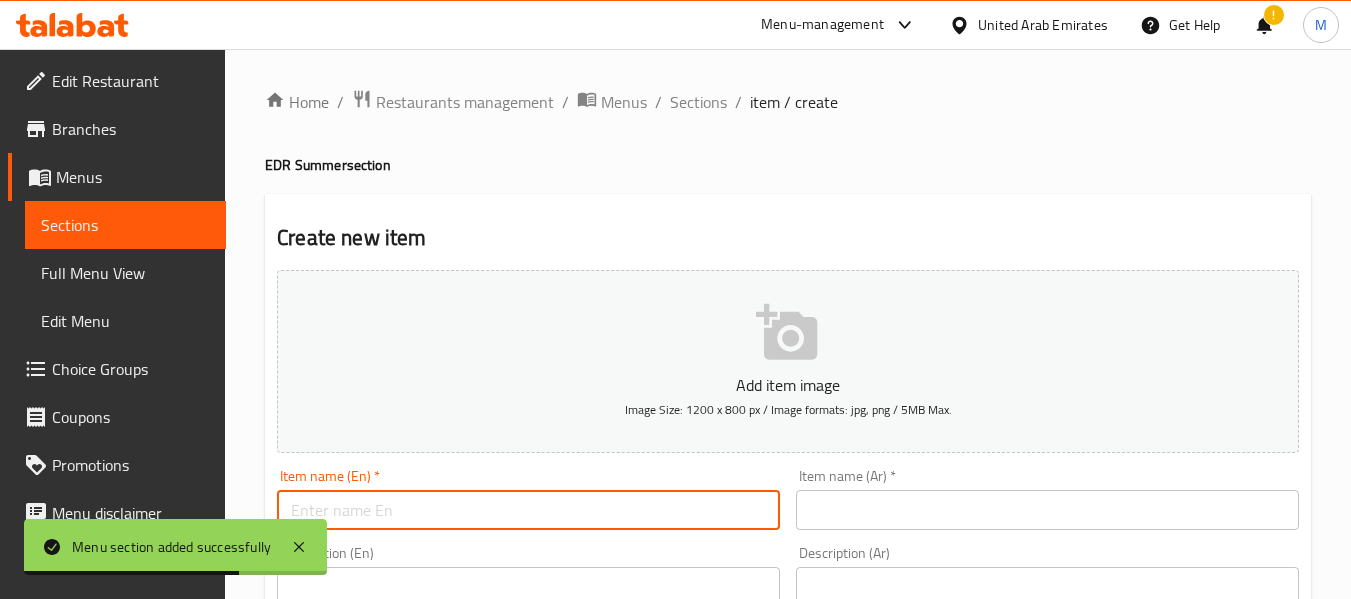 drag, startPoint x: 395, startPoint y: 515, endPoint x: 430, endPoint y: 491, distance: 42.43819 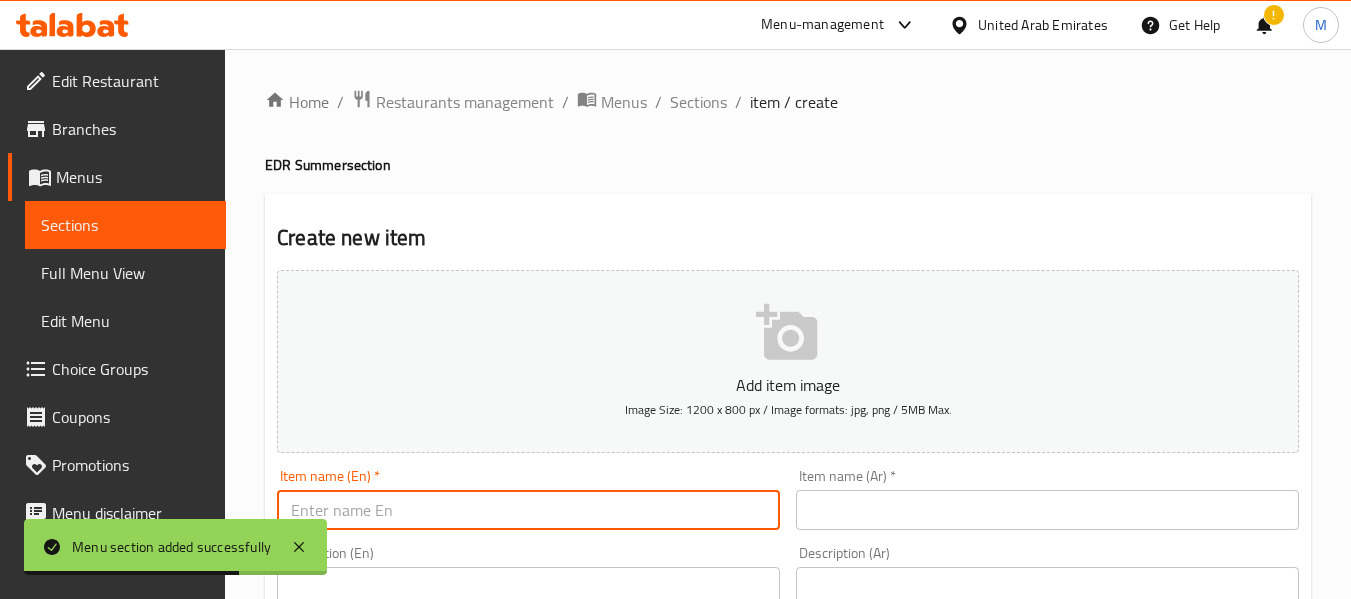 click at bounding box center [528, 510] 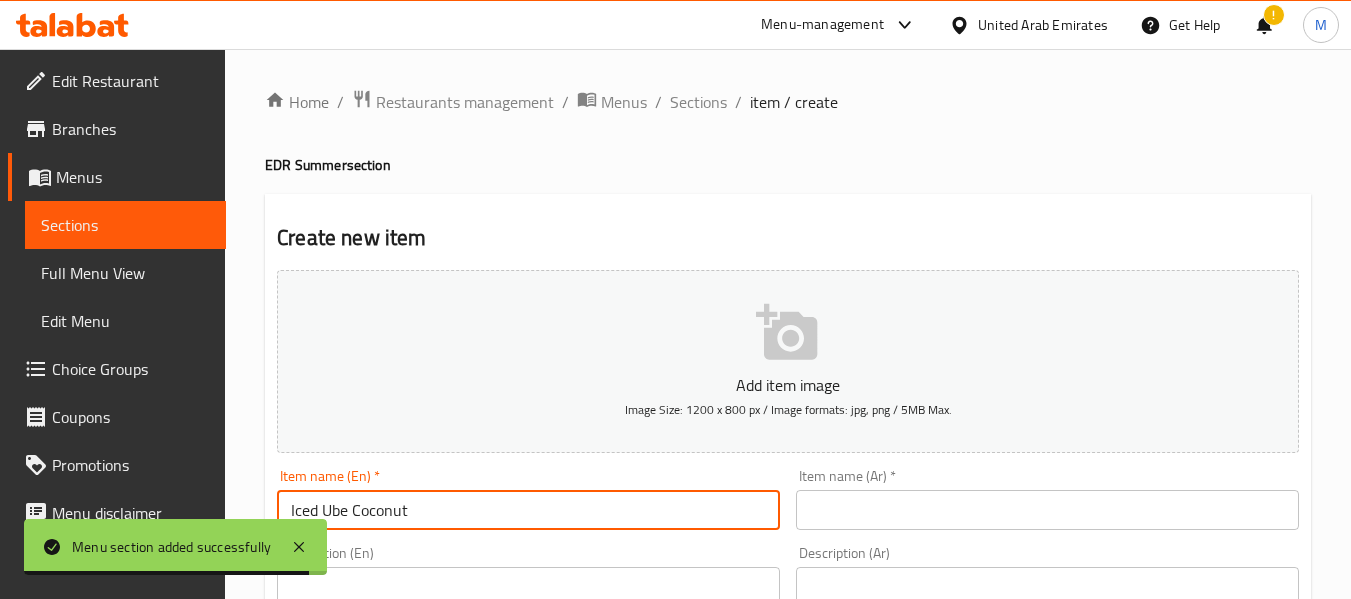 type on "Iced Ube Coconut" 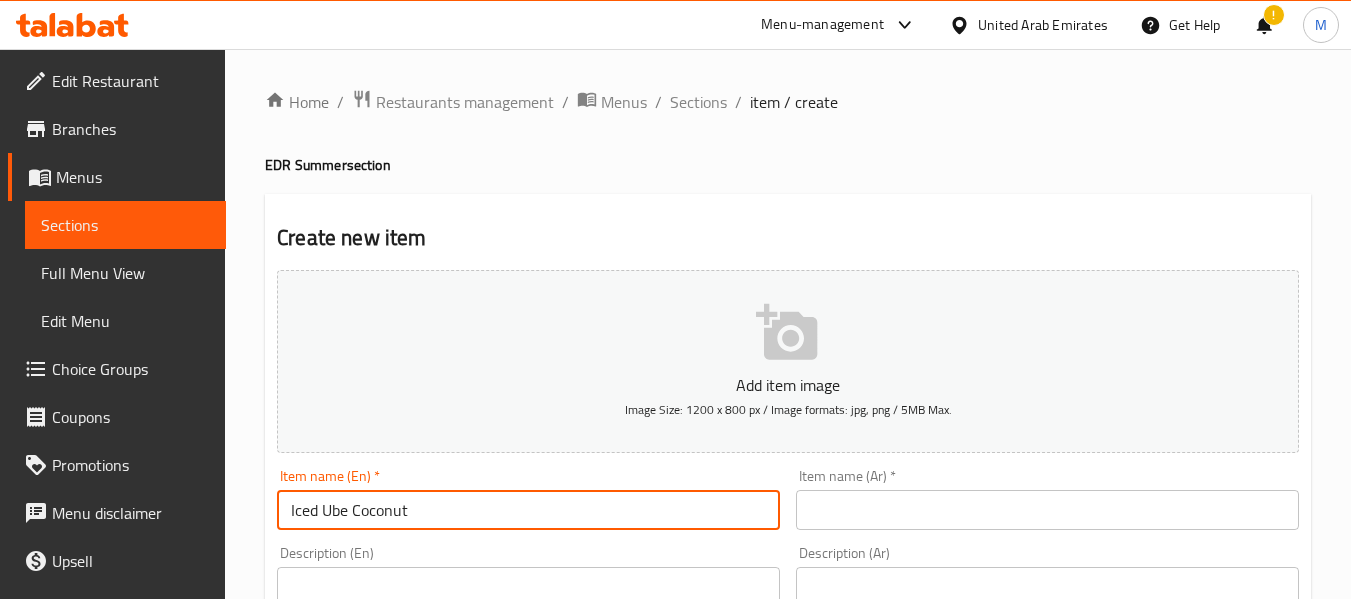 scroll, scrollTop: 100, scrollLeft: 0, axis: vertical 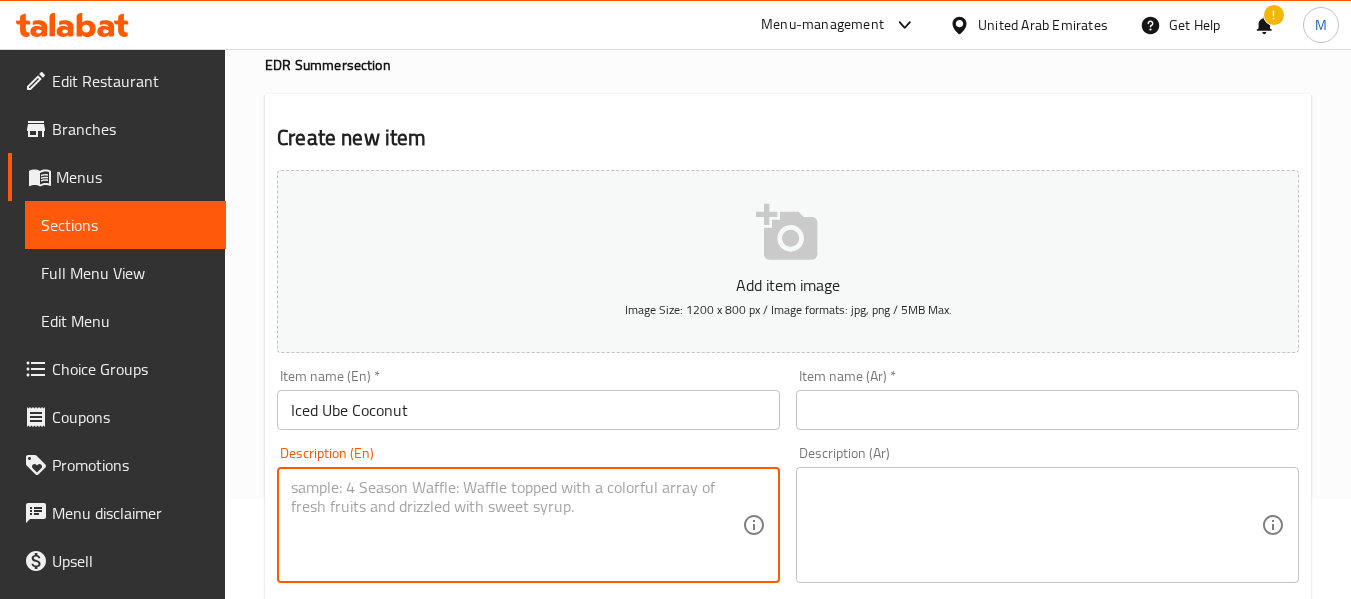 click at bounding box center [516, 525] 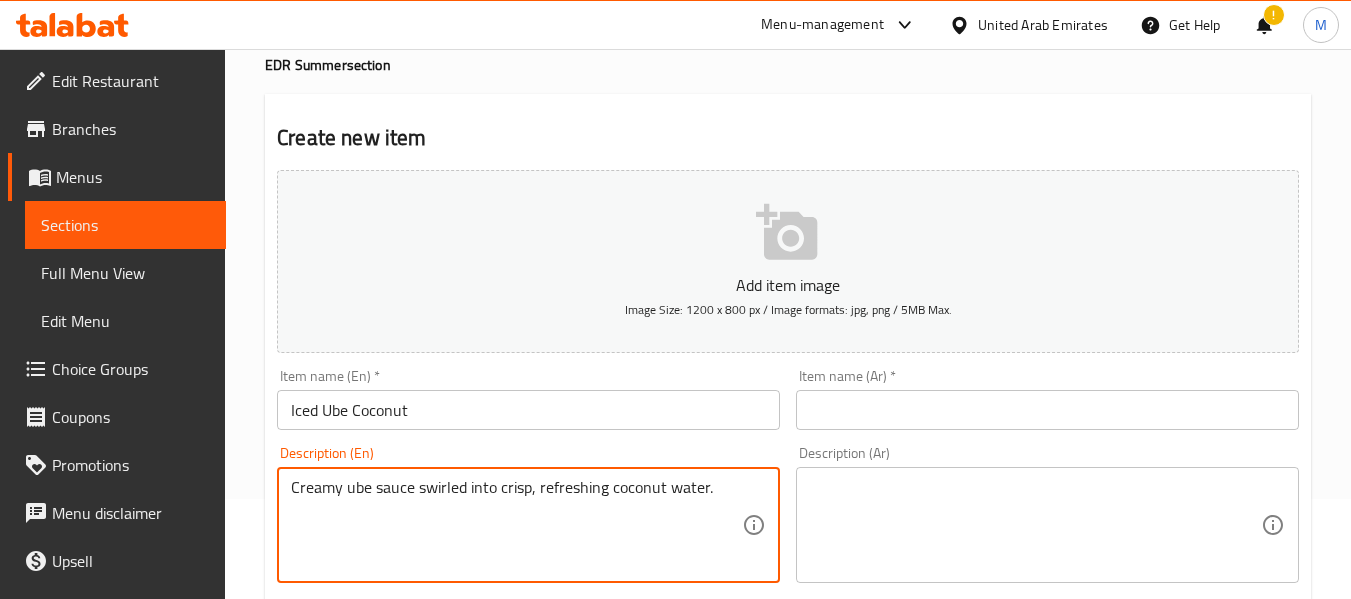 click on "Creamy ube sauce swirled into crisp, refreshing coconut water." at bounding box center [516, 525] 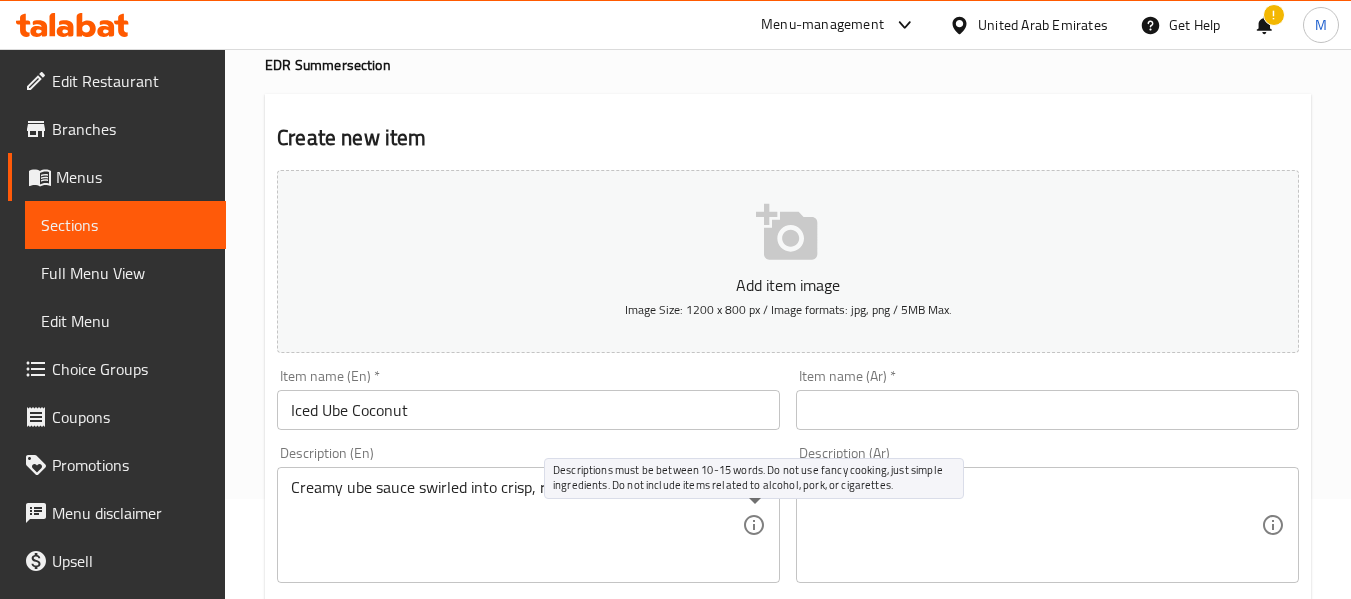 click 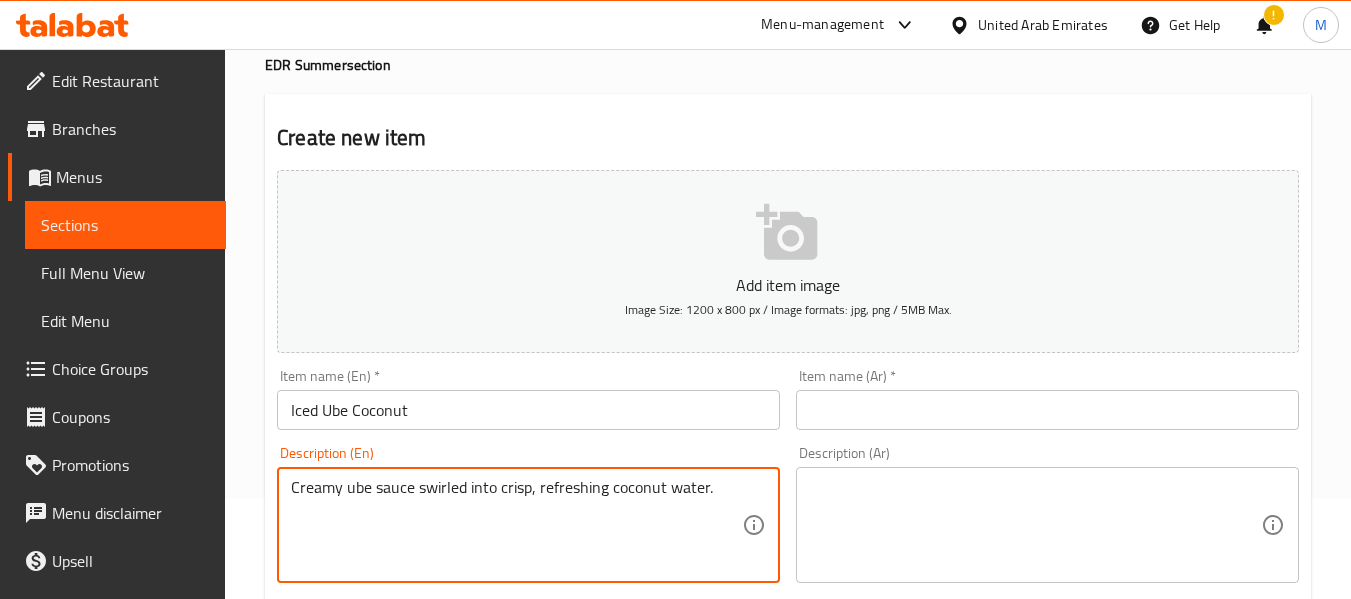 click on "Creamy ube sauce swirled into crisp, refreshing coconut water." at bounding box center (516, 525) 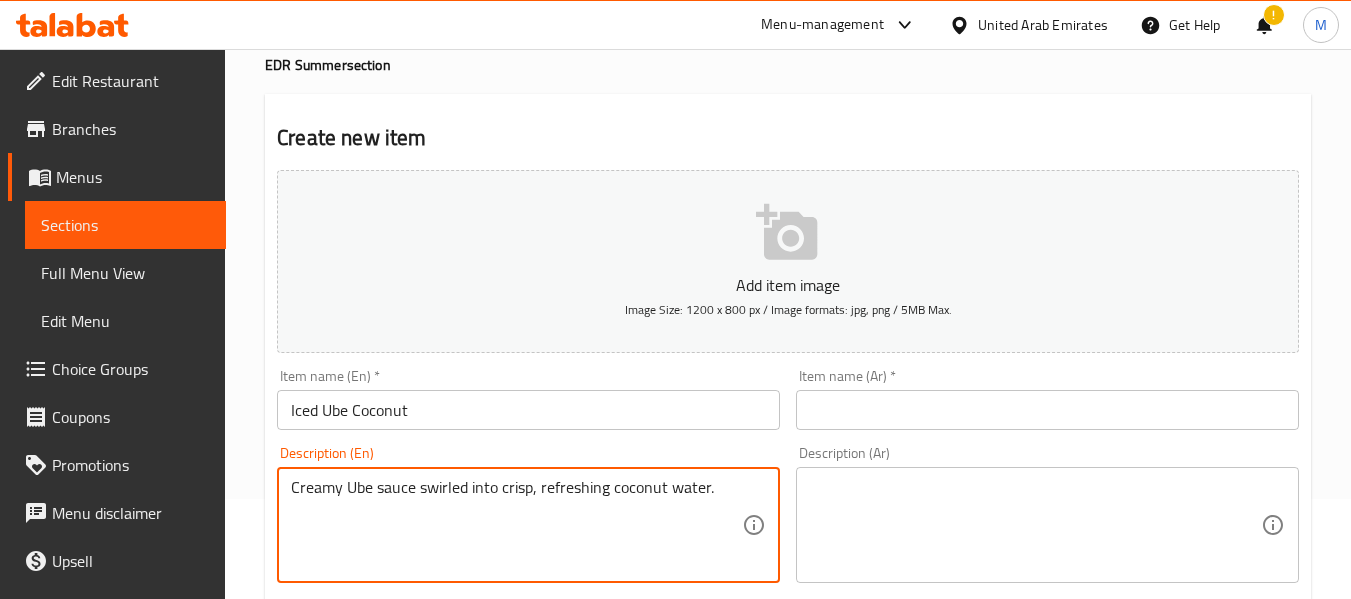 click on "Creamy Ube sauce swirled into crisp, refreshing coconut water." at bounding box center (516, 525) 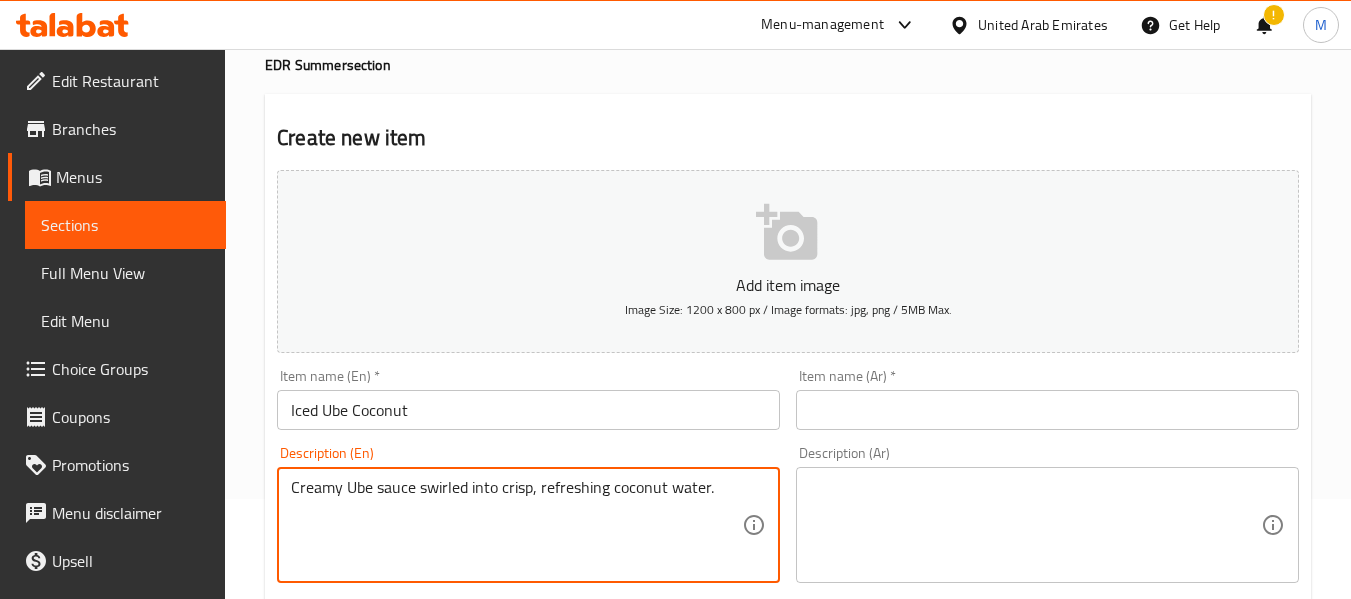 click on "Creamy Ube sauce swirled into crisp, refreshing coconut water." at bounding box center [516, 525] 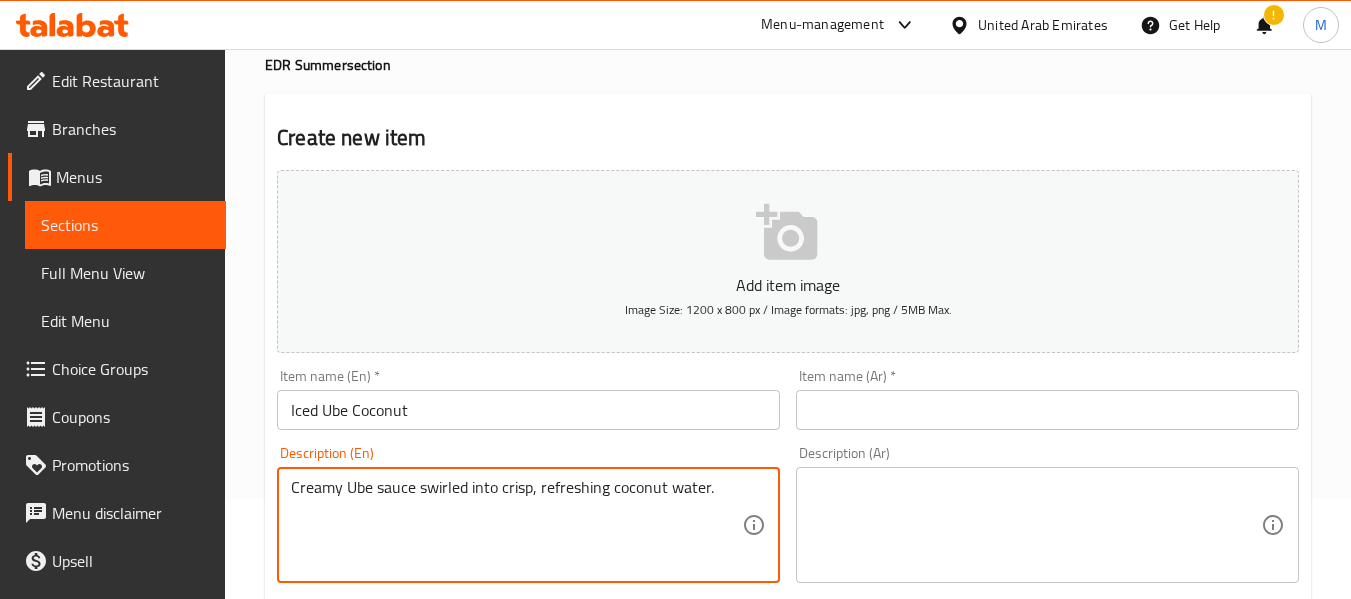 click at bounding box center (1035, 525) 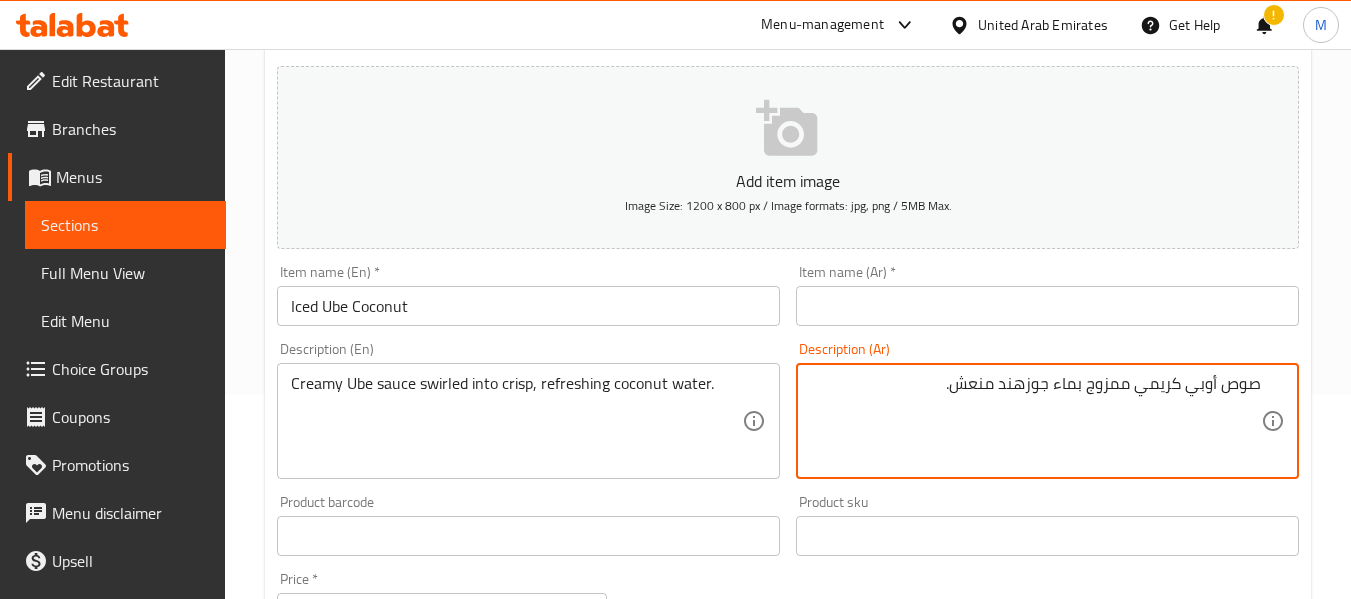 scroll, scrollTop: 300, scrollLeft: 0, axis: vertical 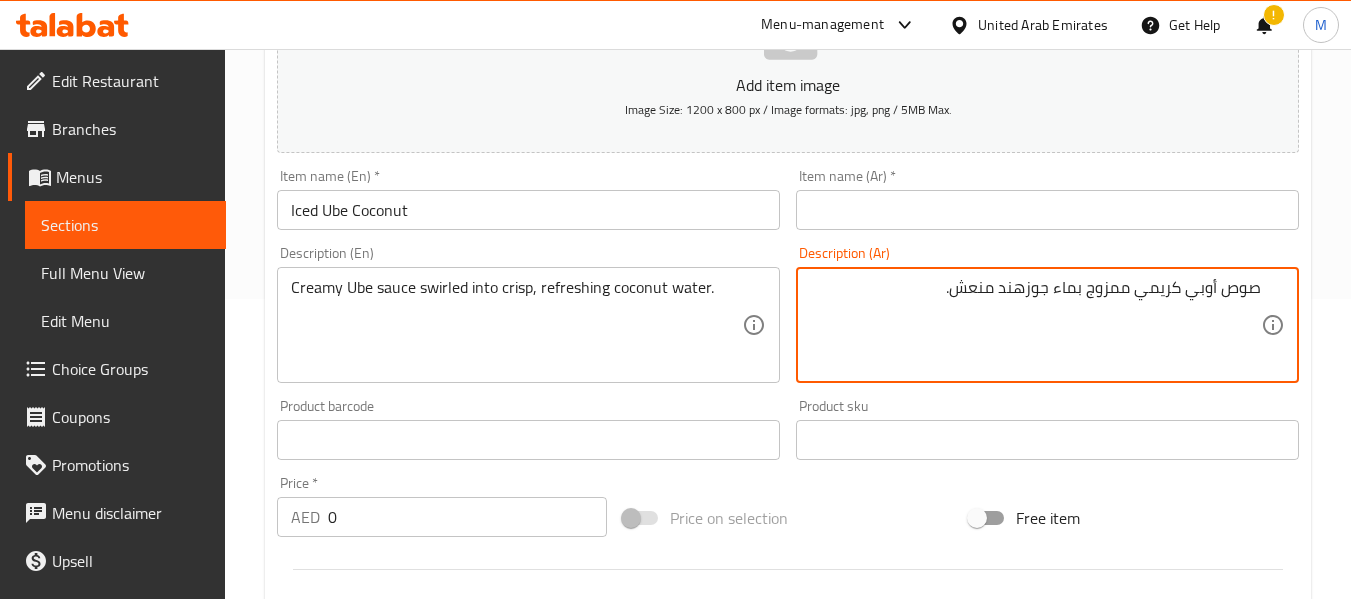 type on "صوص أوبي كريمي ممزوج بماء جوزهند منعش." 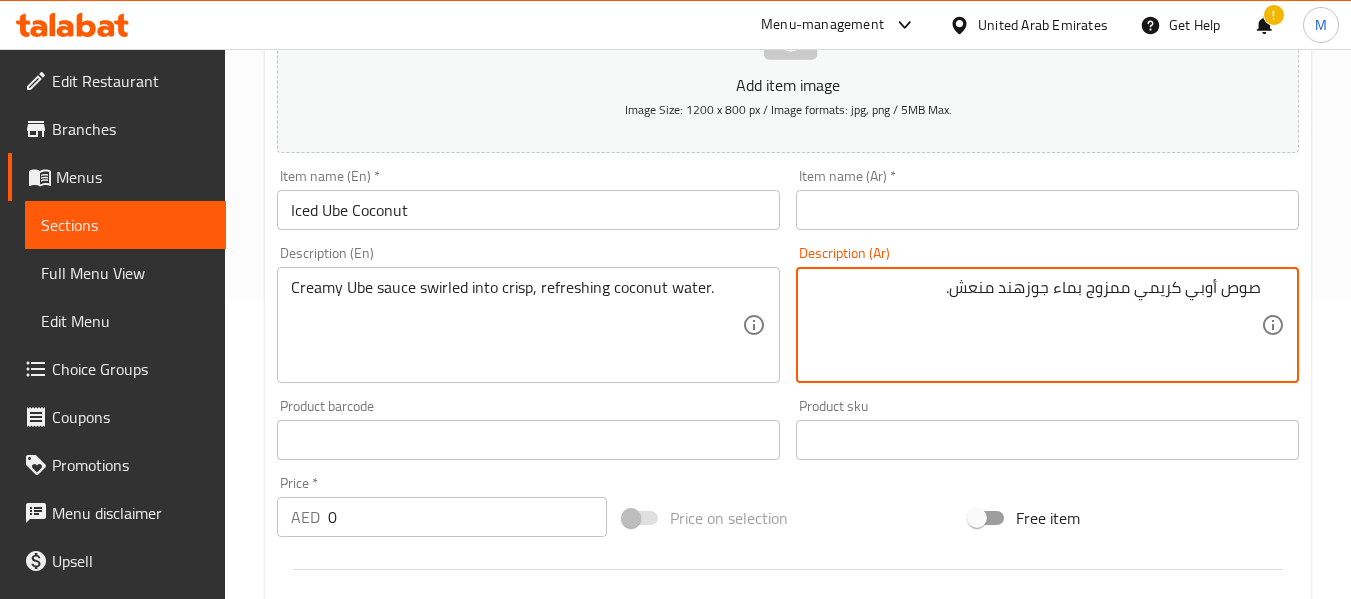 scroll, scrollTop: 600, scrollLeft: 0, axis: vertical 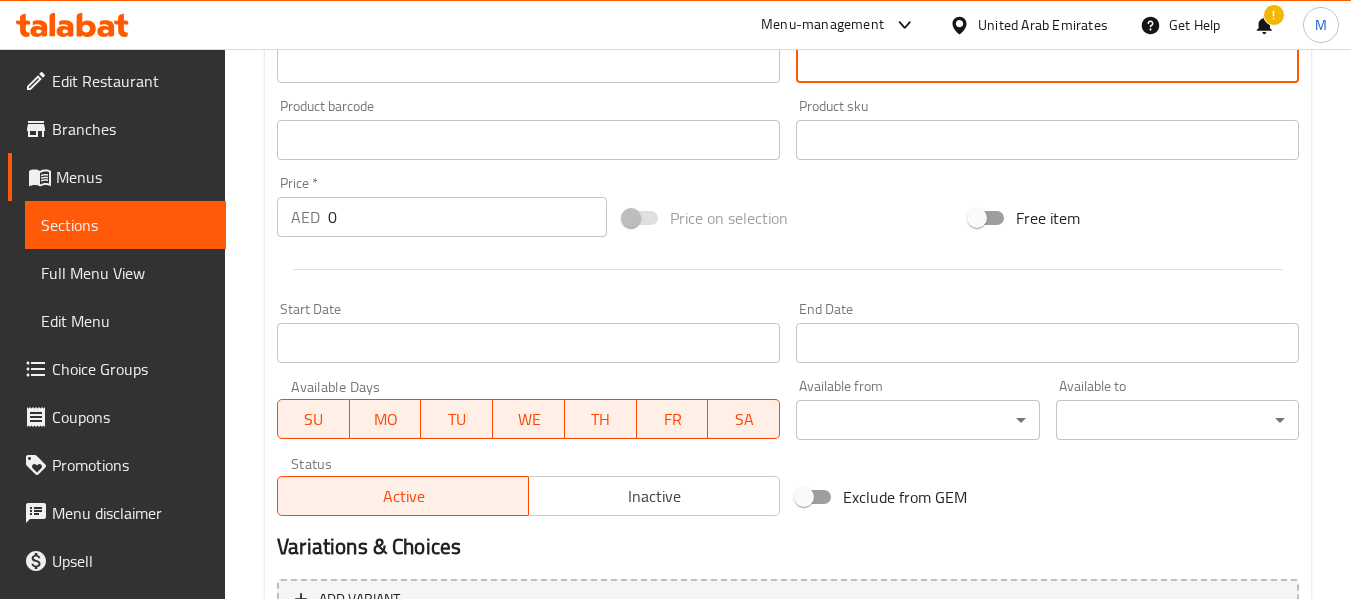 click on "Price   * AED 0 Price  *" at bounding box center [442, 206] 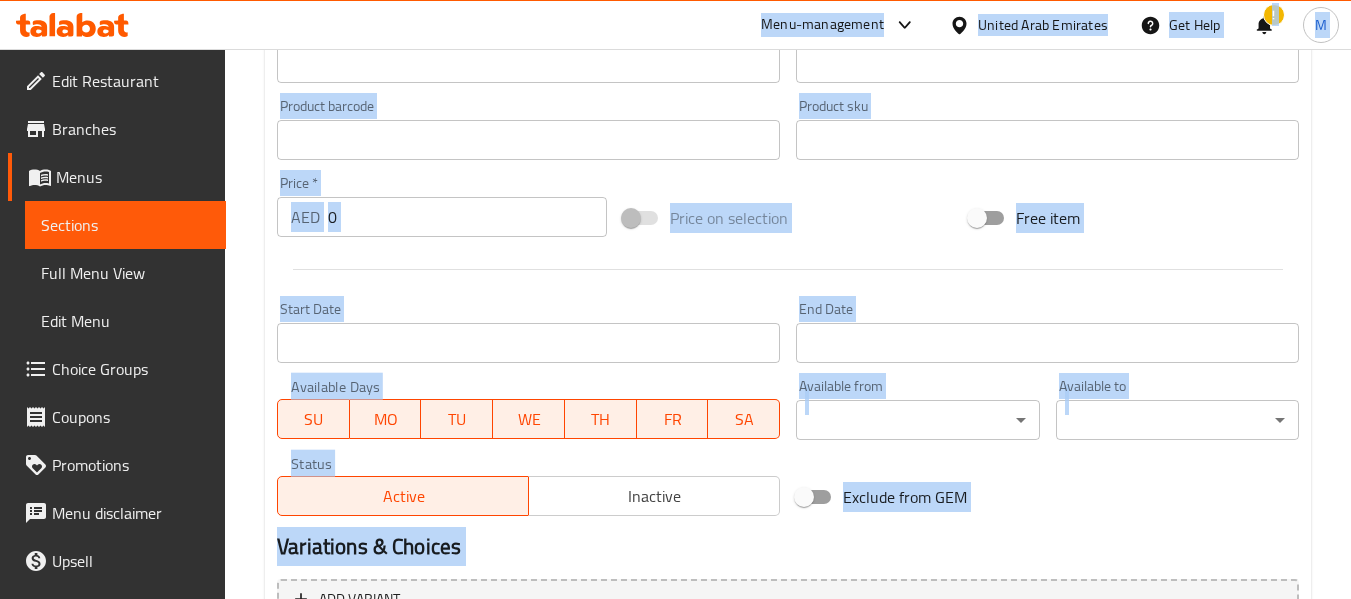click on "0" at bounding box center [467, 217] 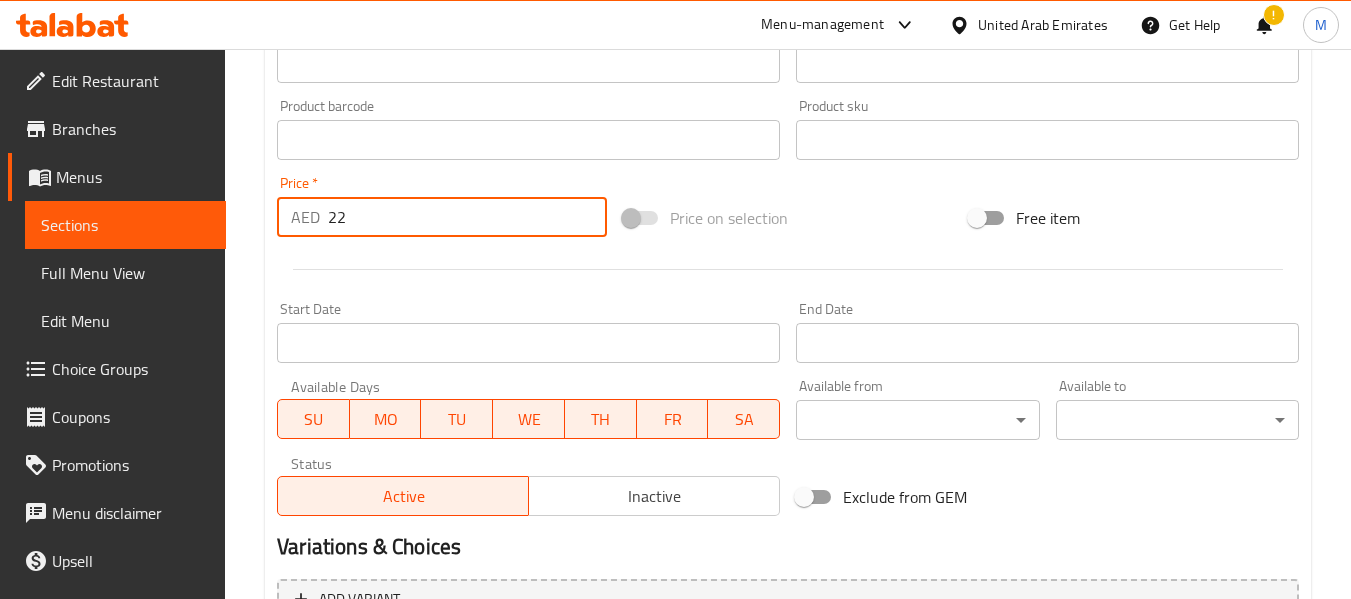 click on "22" at bounding box center (467, 217) 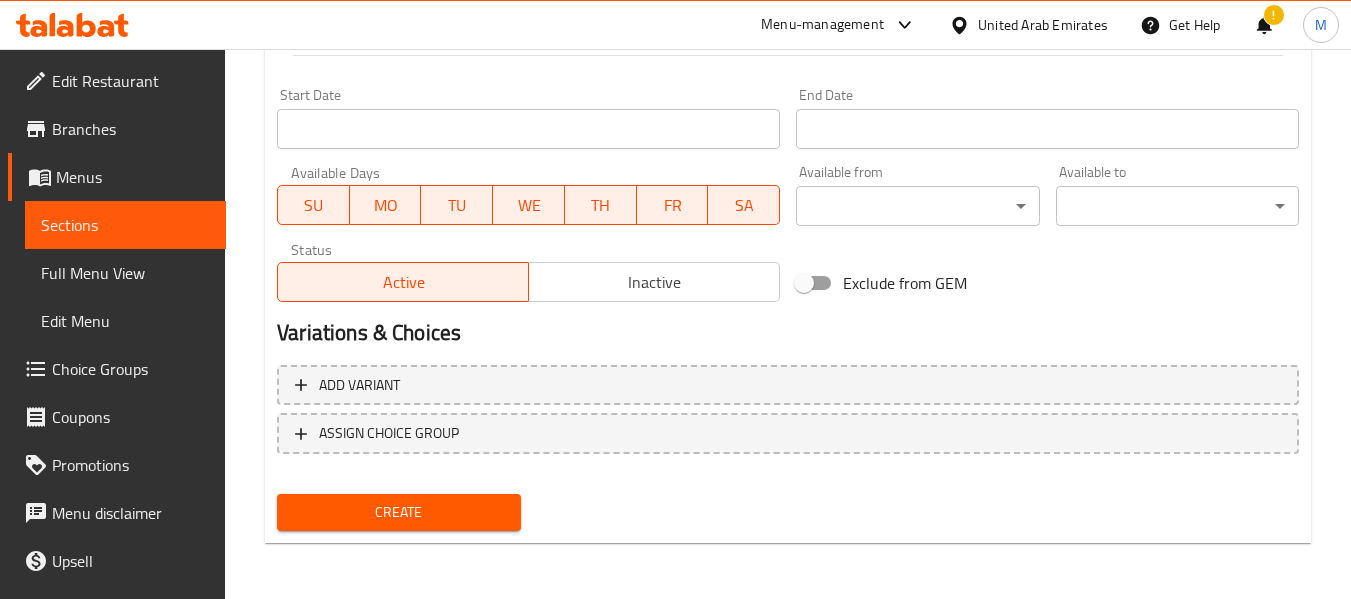 type on "22" 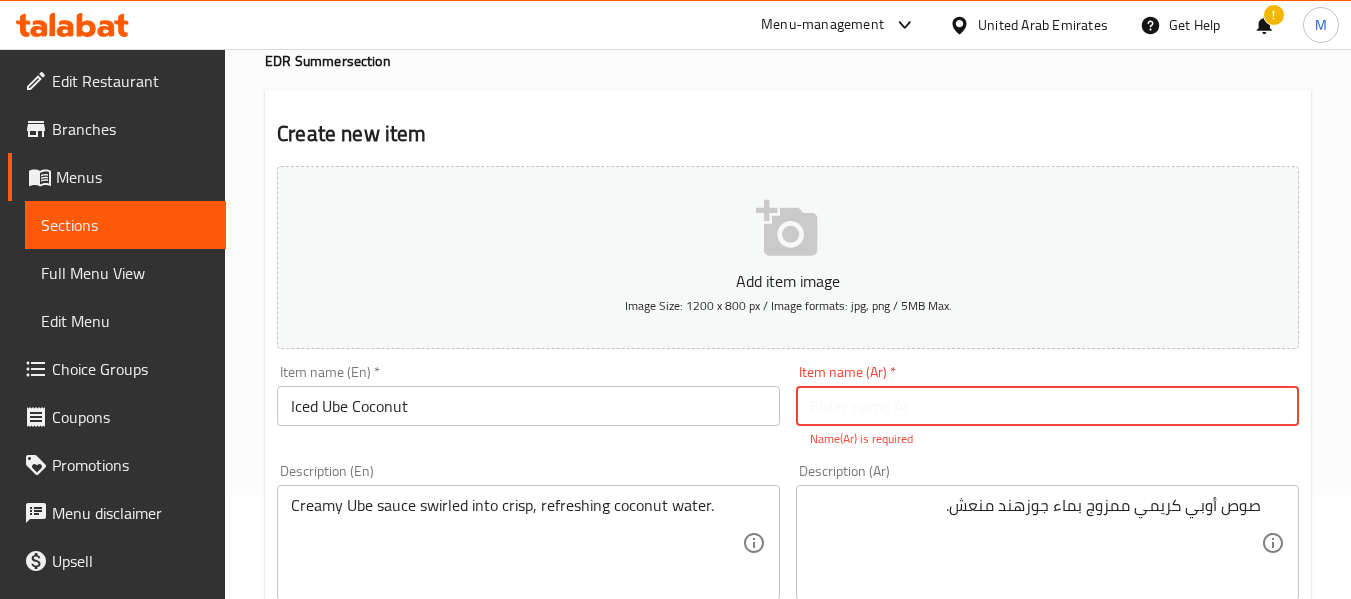 scroll, scrollTop: 200, scrollLeft: 0, axis: vertical 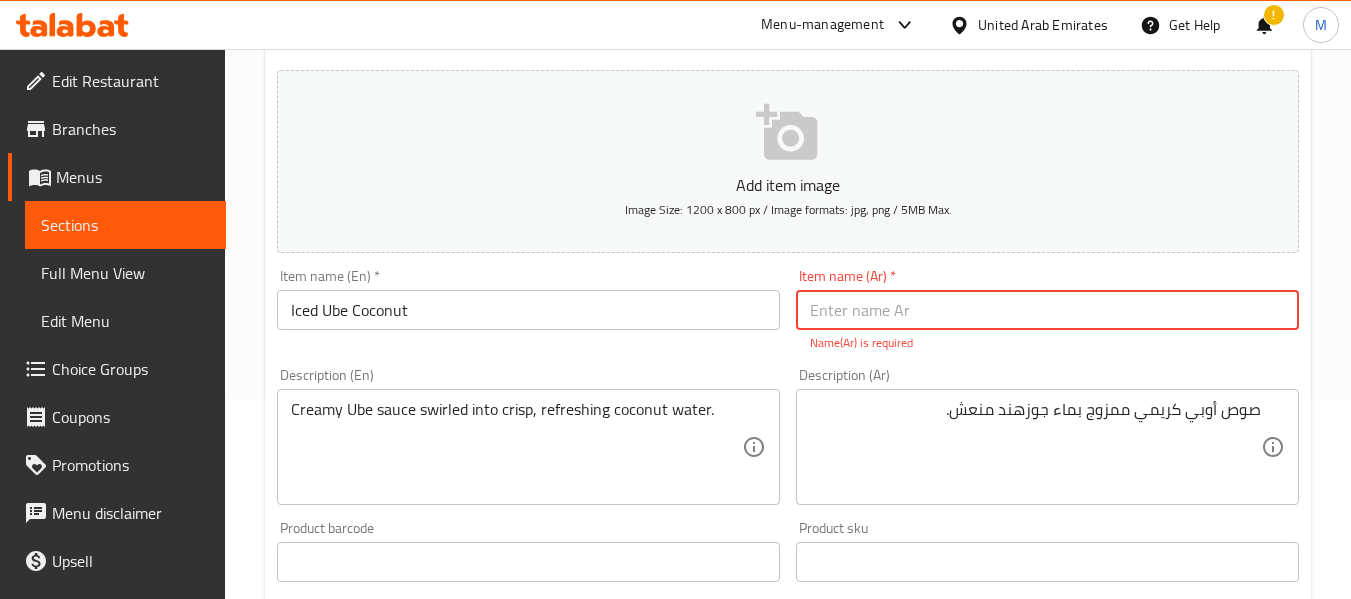 click on "Iced Ube Coconut" at bounding box center (528, 310) 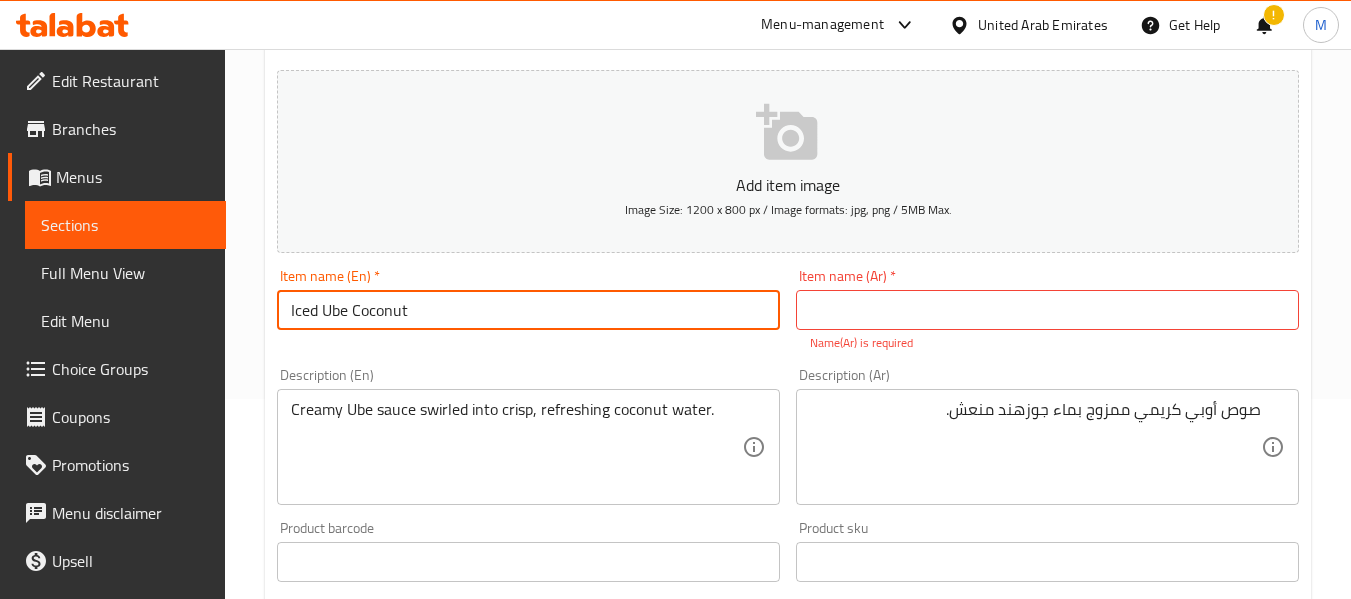 click on "Iced Ube Coconut" at bounding box center (528, 310) 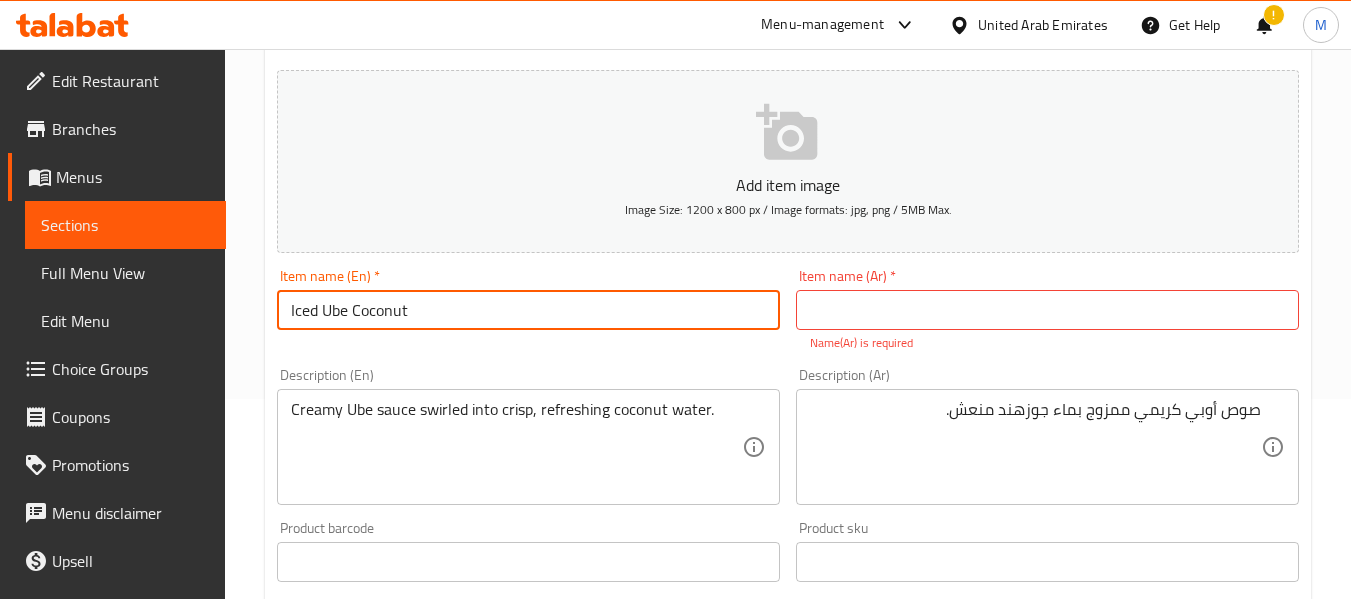 click at bounding box center (1047, 310) 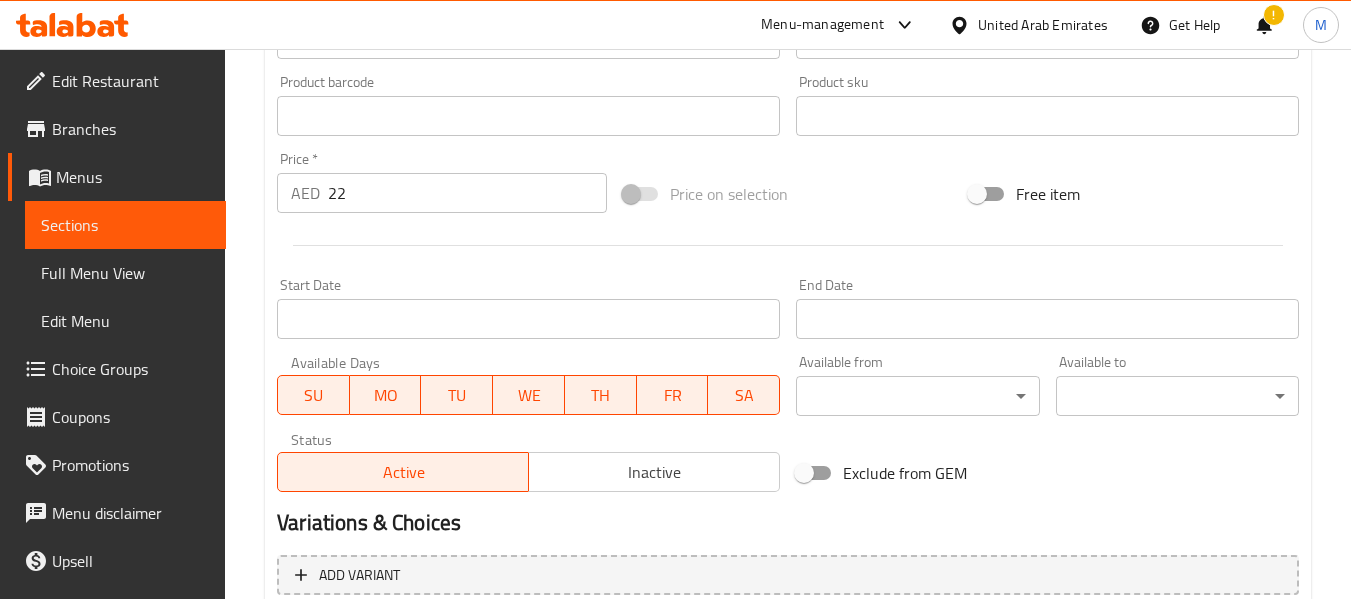 scroll, scrollTop: 814, scrollLeft: 0, axis: vertical 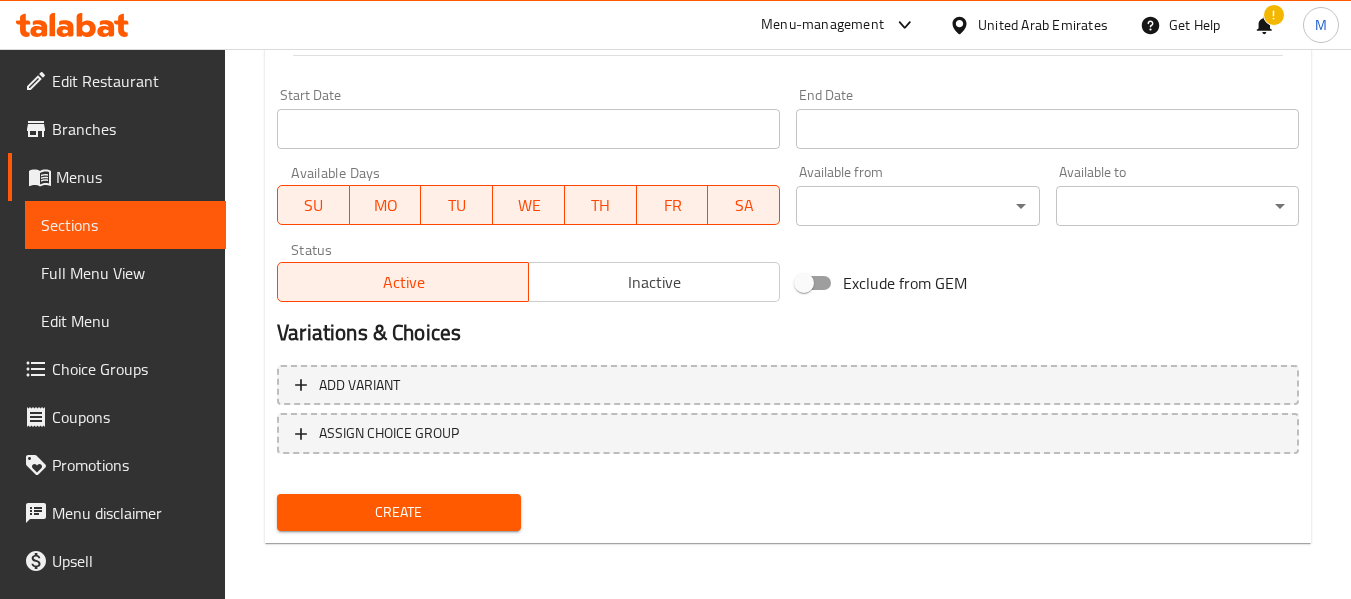 type on "أوبي مثلخ بجوز الهند" 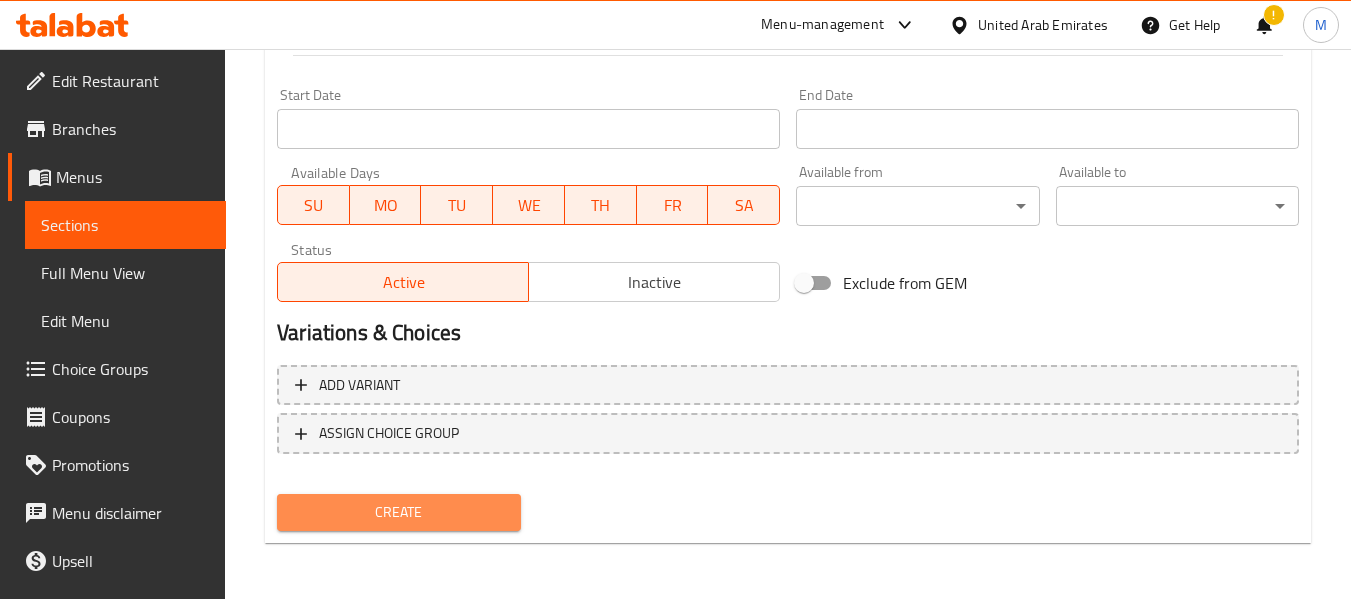 click on "Create" at bounding box center (398, 512) 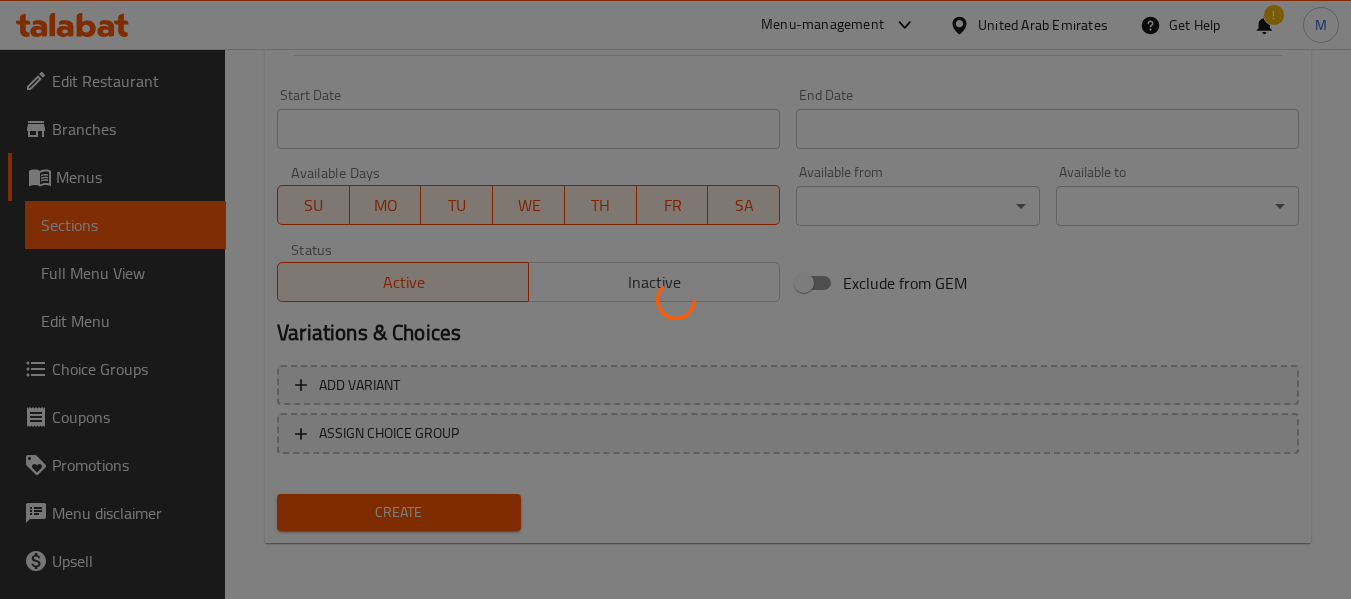 type 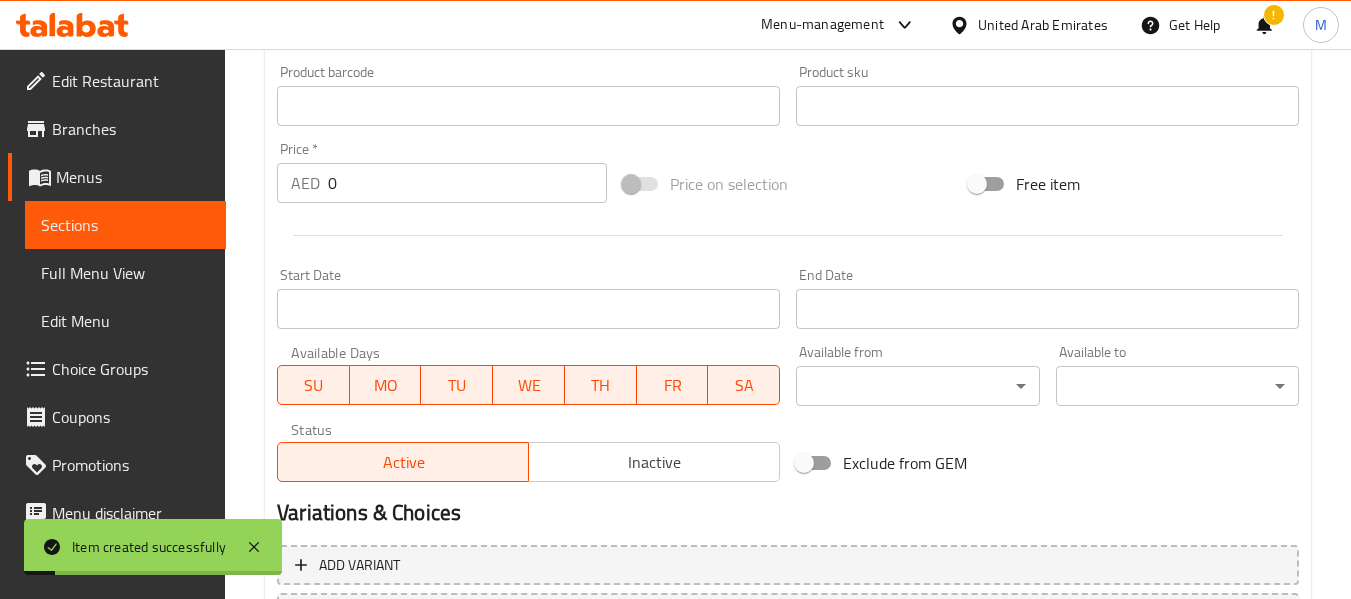 scroll, scrollTop: 214, scrollLeft: 0, axis: vertical 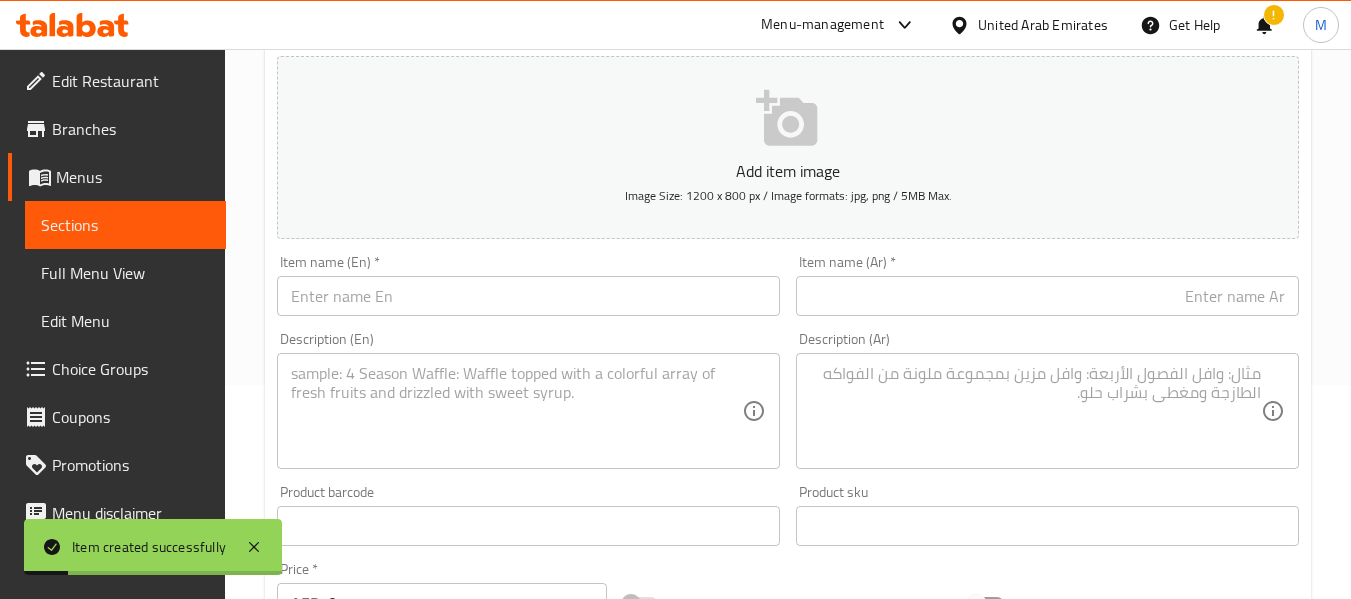 click at bounding box center (528, 296) 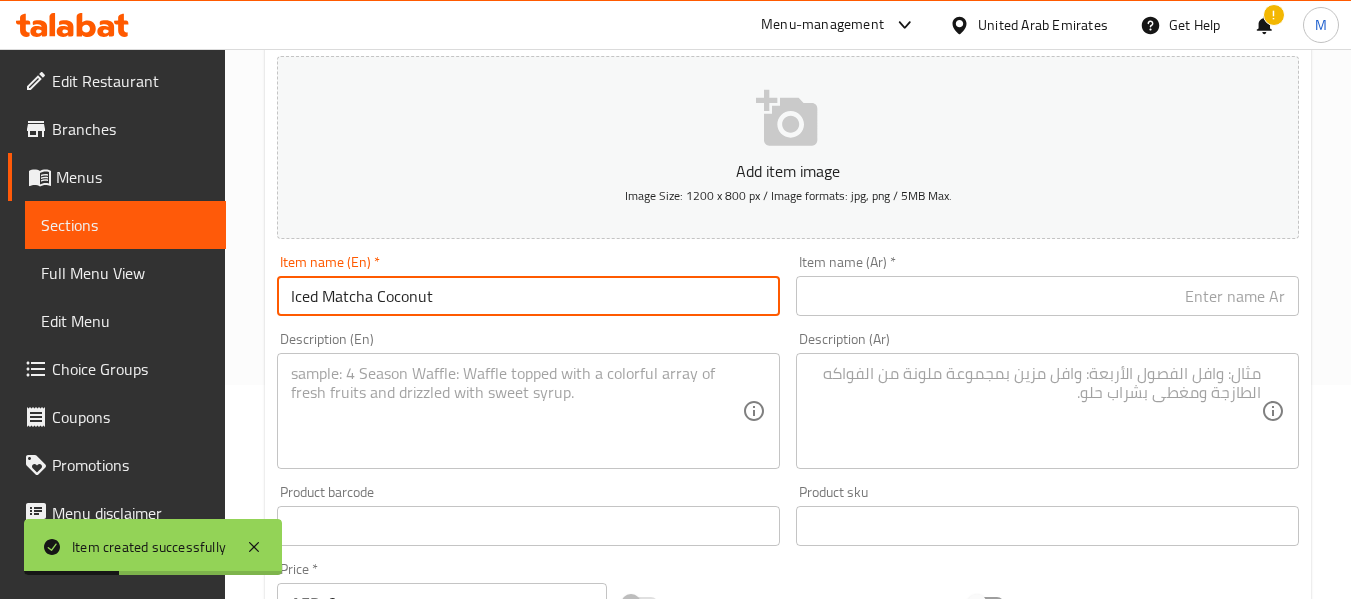 type on "Iced Matcha Coconut" 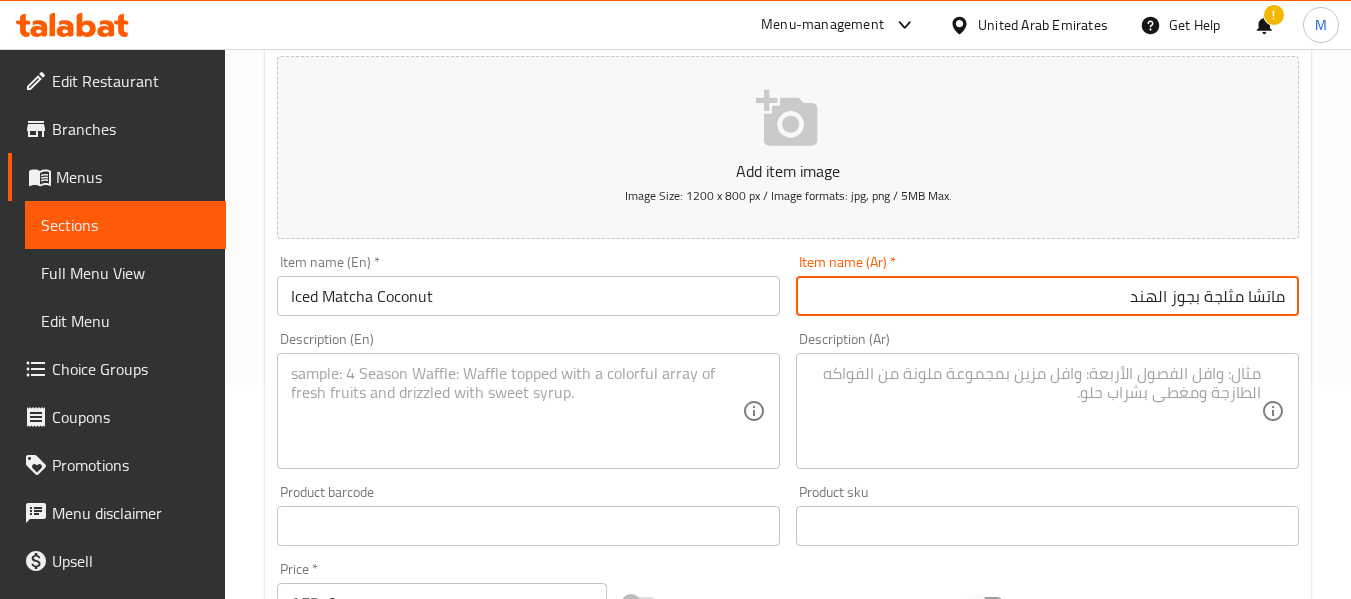 type on "ماتشا مثلجة بجوز الهند" 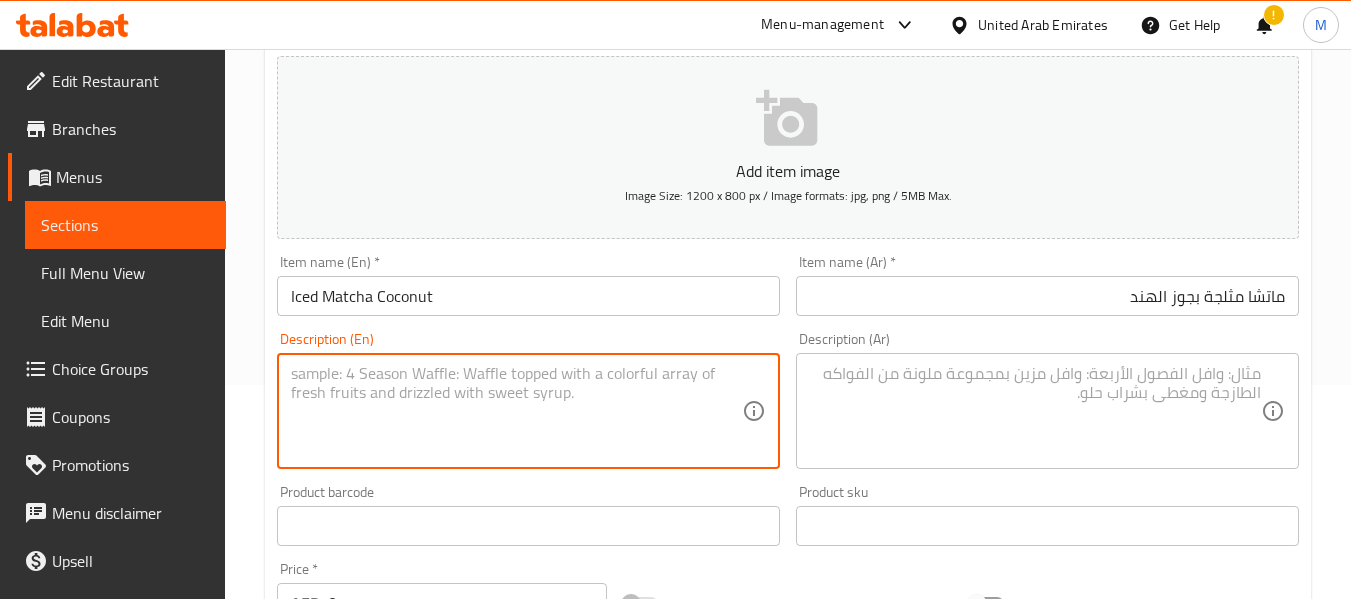 click at bounding box center (516, 411) 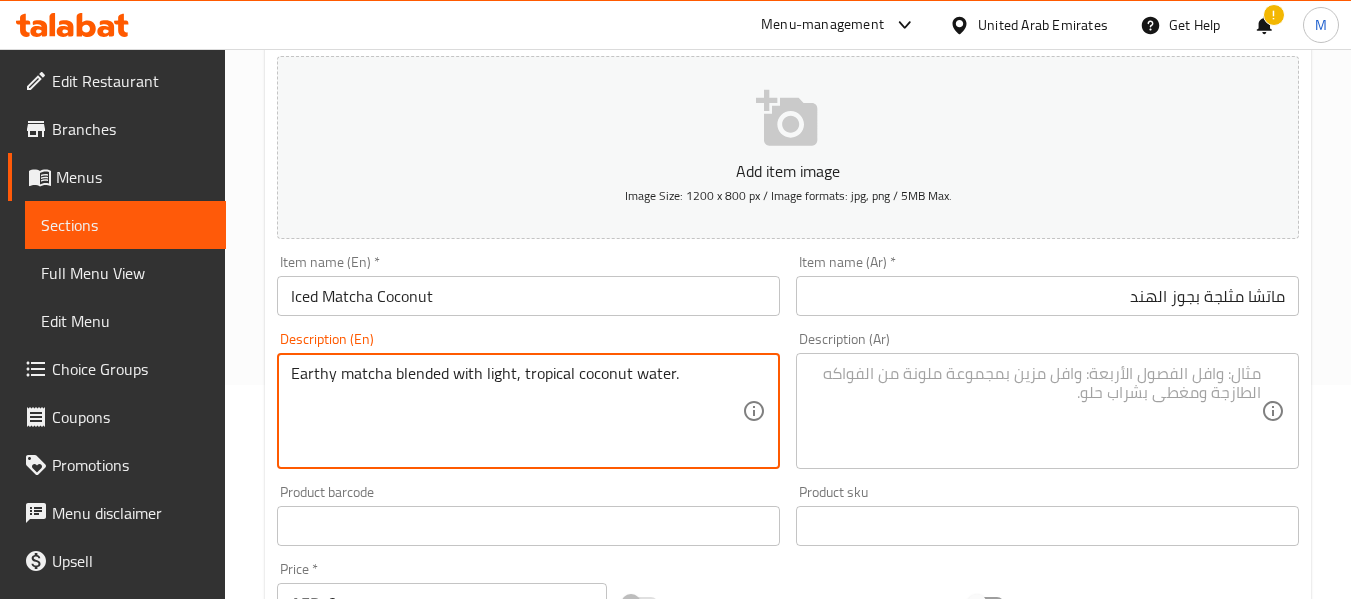 type on "Earthy matcha blended with light, tropical coconut water." 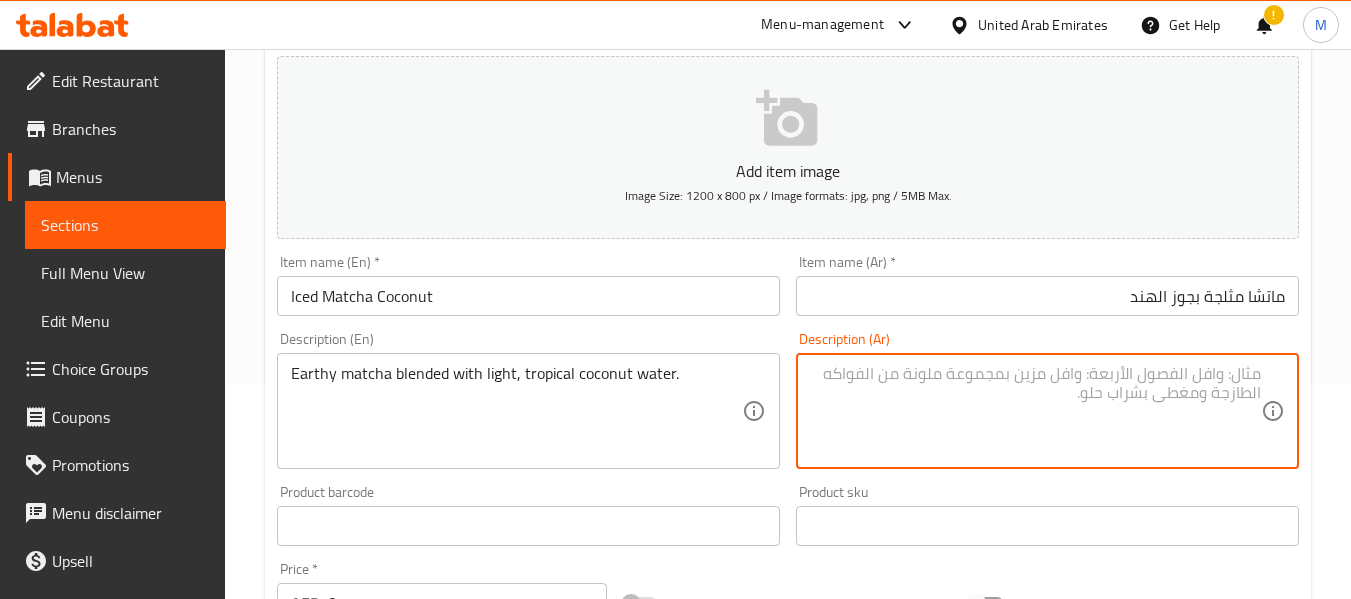 click at bounding box center (1035, 411) 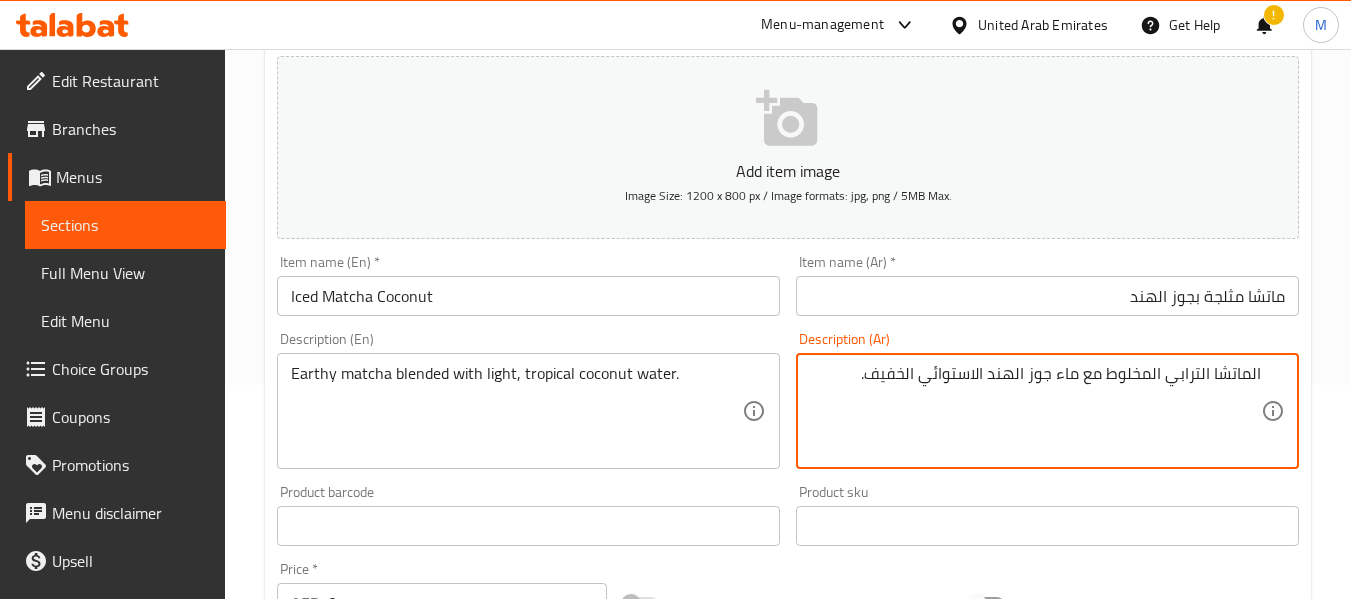 click on "الماتشا الترابي المخلوط مع ماء جوز الهند الاستوائي الخفيف." at bounding box center (1035, 411) 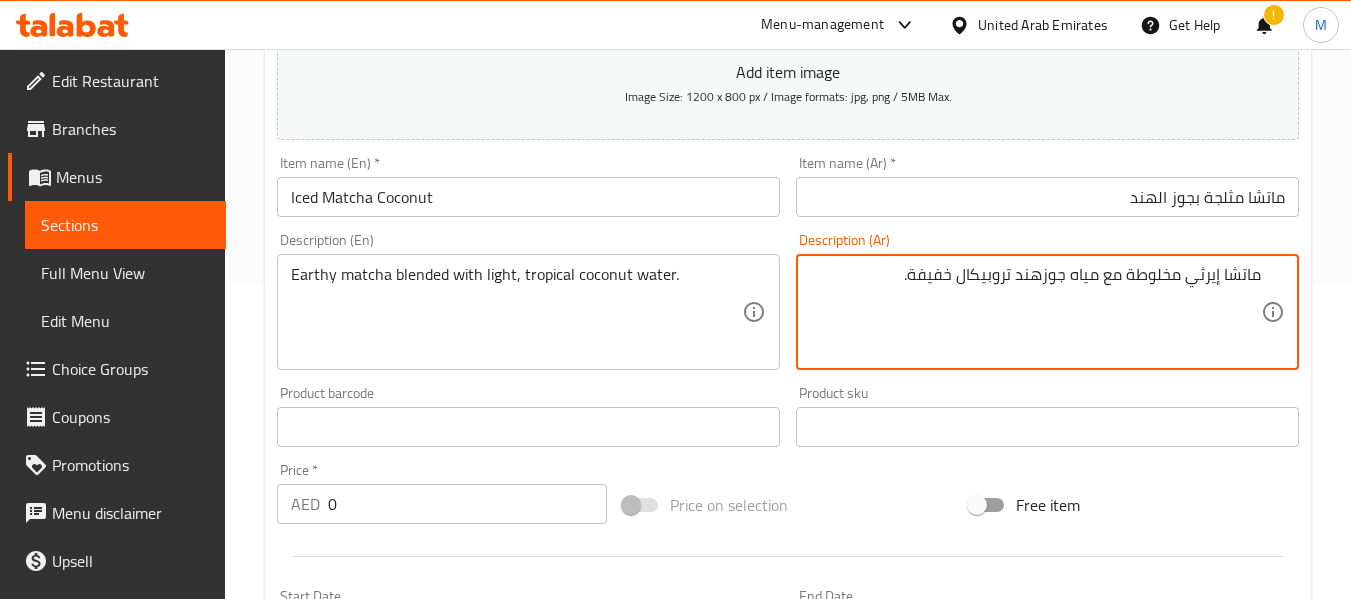 scroll, scrollTop: 314, scrollLeft: 0, axis: vertical 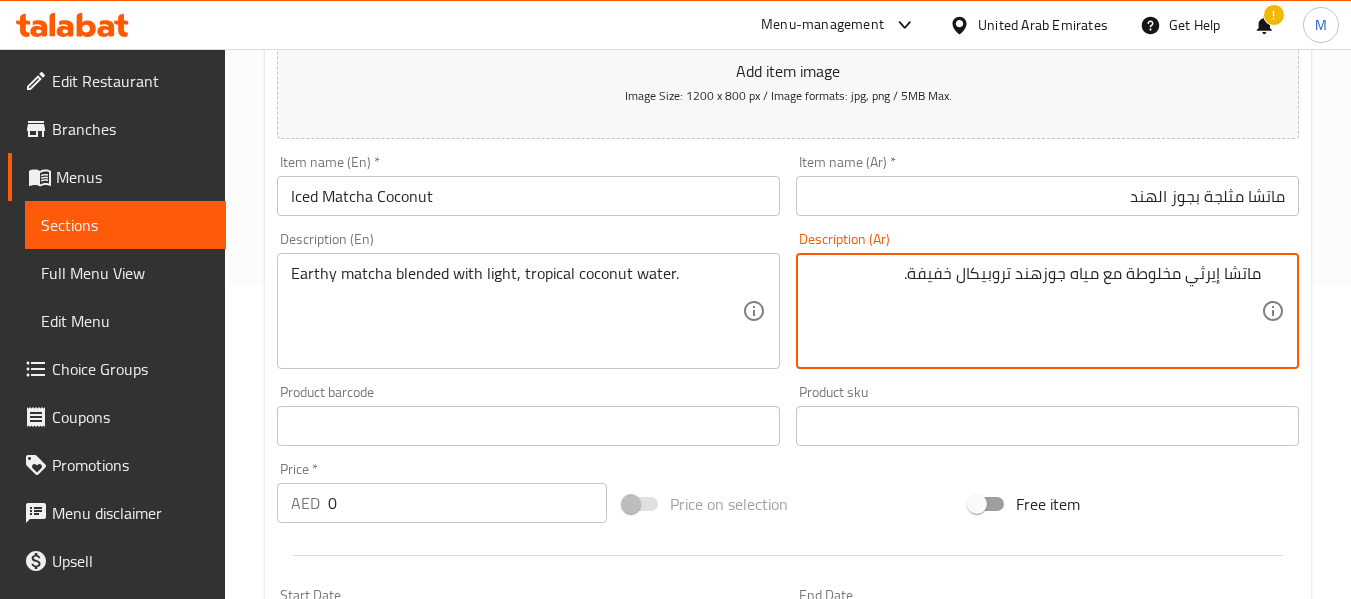 type on "ماتشا إيرثي مخلوطة مع مياه جوزهند تروبيكال خفيفة." 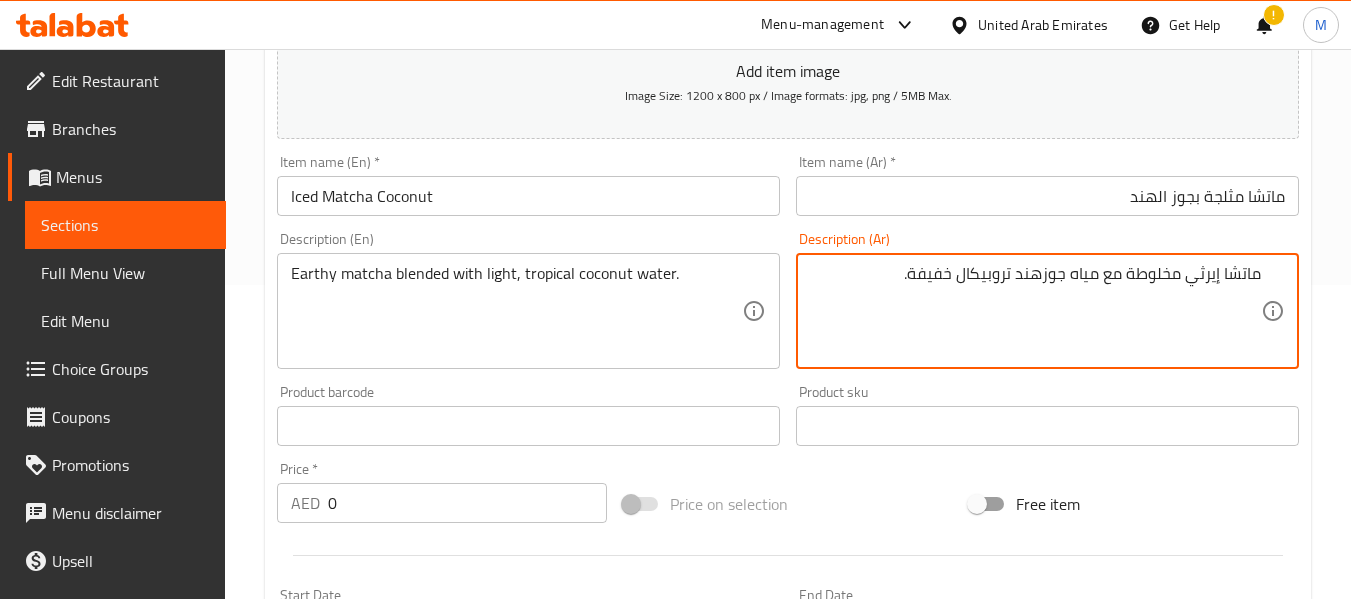 click on "Price   * AED 0 Price  *" at bounding box center [442, 492] 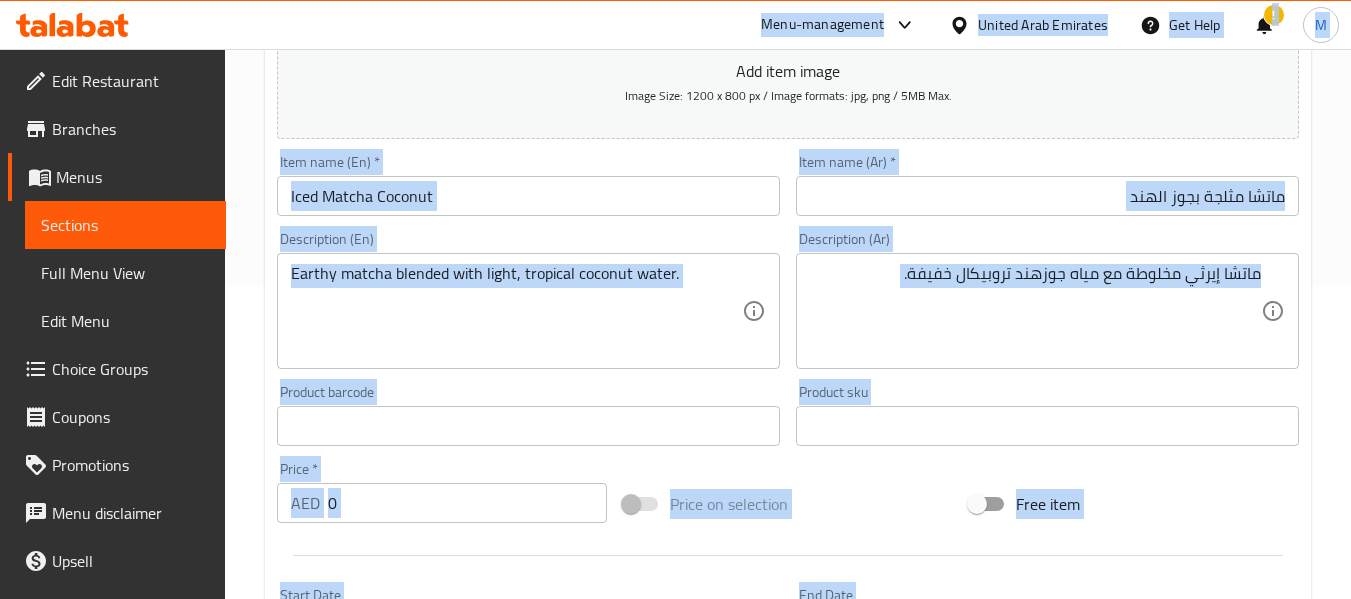 click on "0" at bounding box center (467, 503) 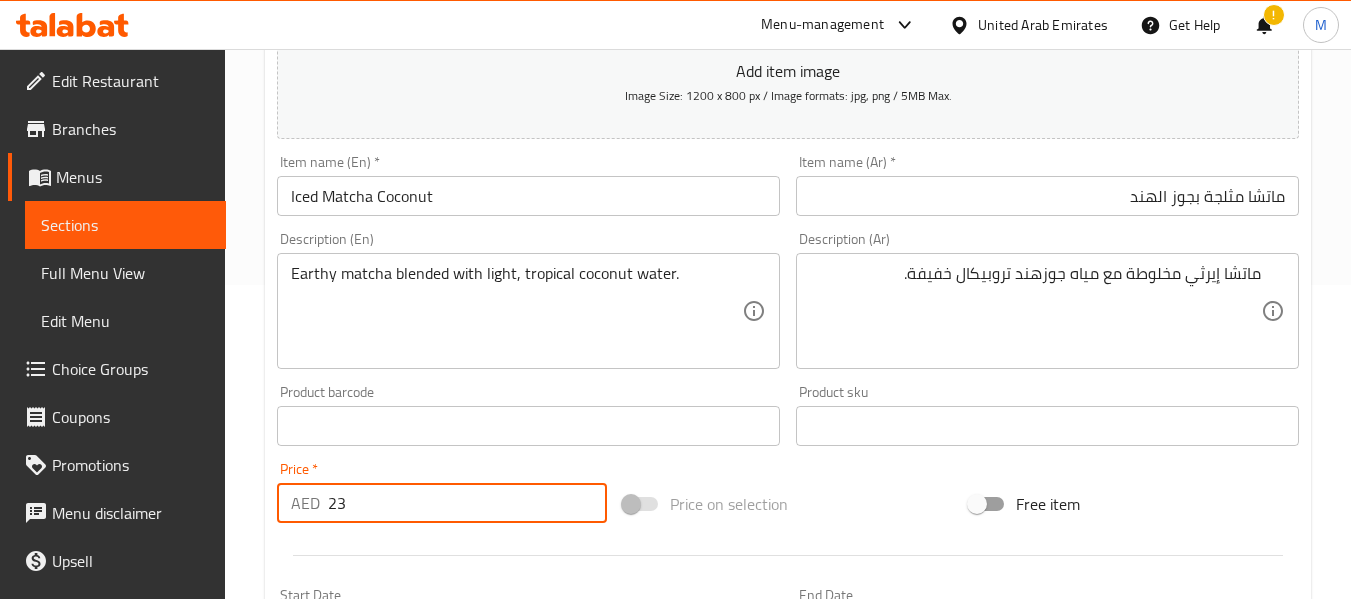 type on "23" 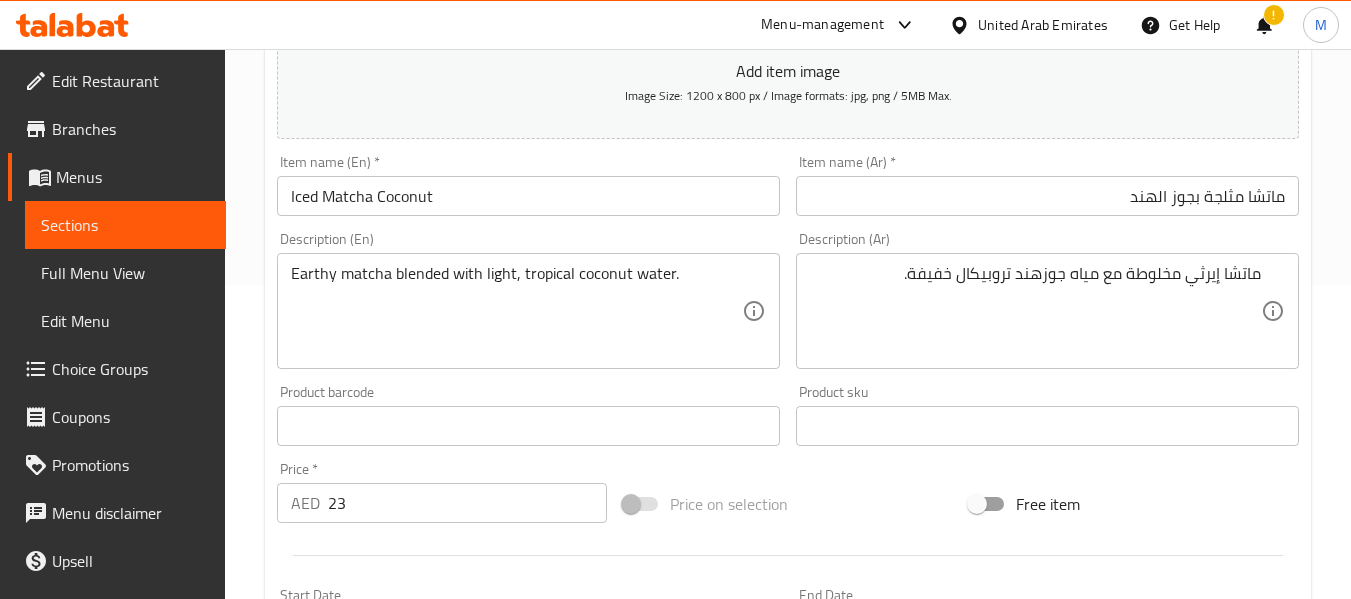click on "Price   * AED 23 Price  *" at bounding box center (442, 492) 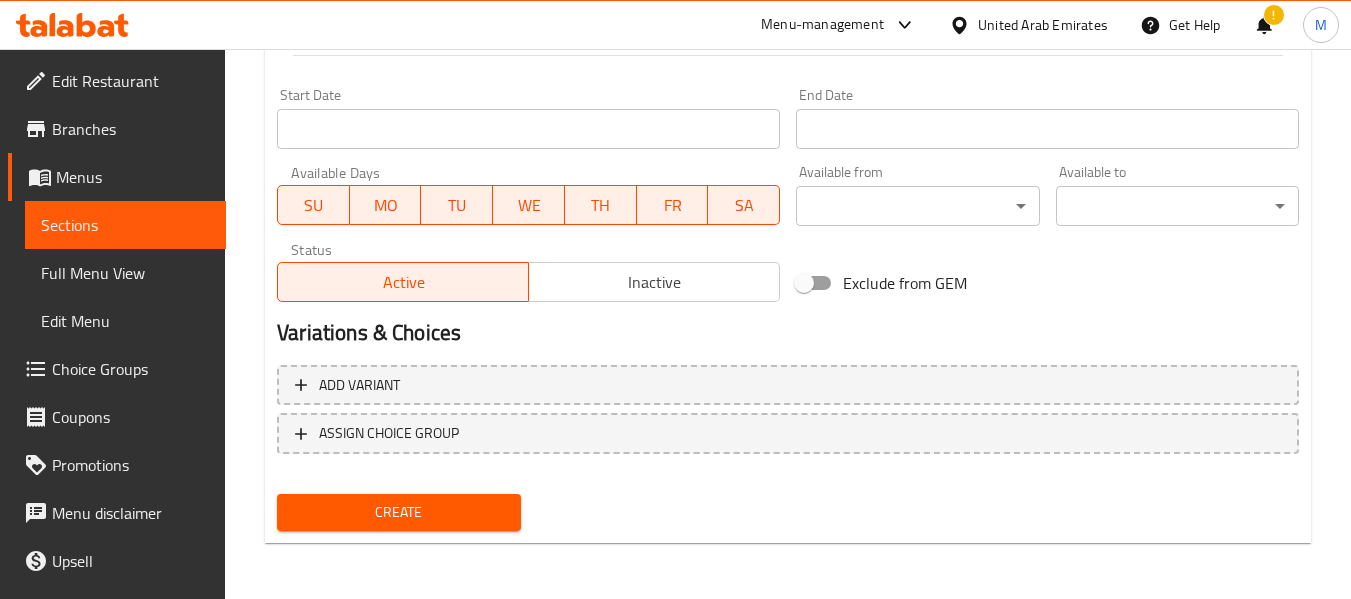 click on "Create" at bounding box center [398, 512] 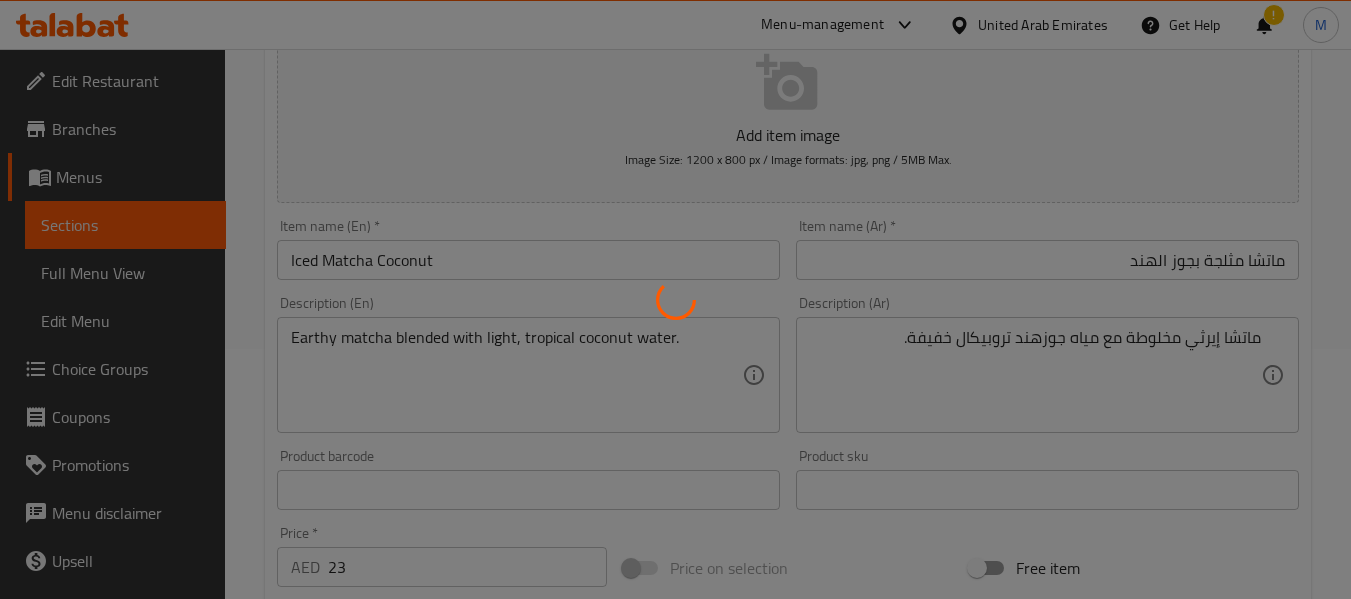 scroll, scrollTop: 214, scrollLeft: 0, axis: vertical 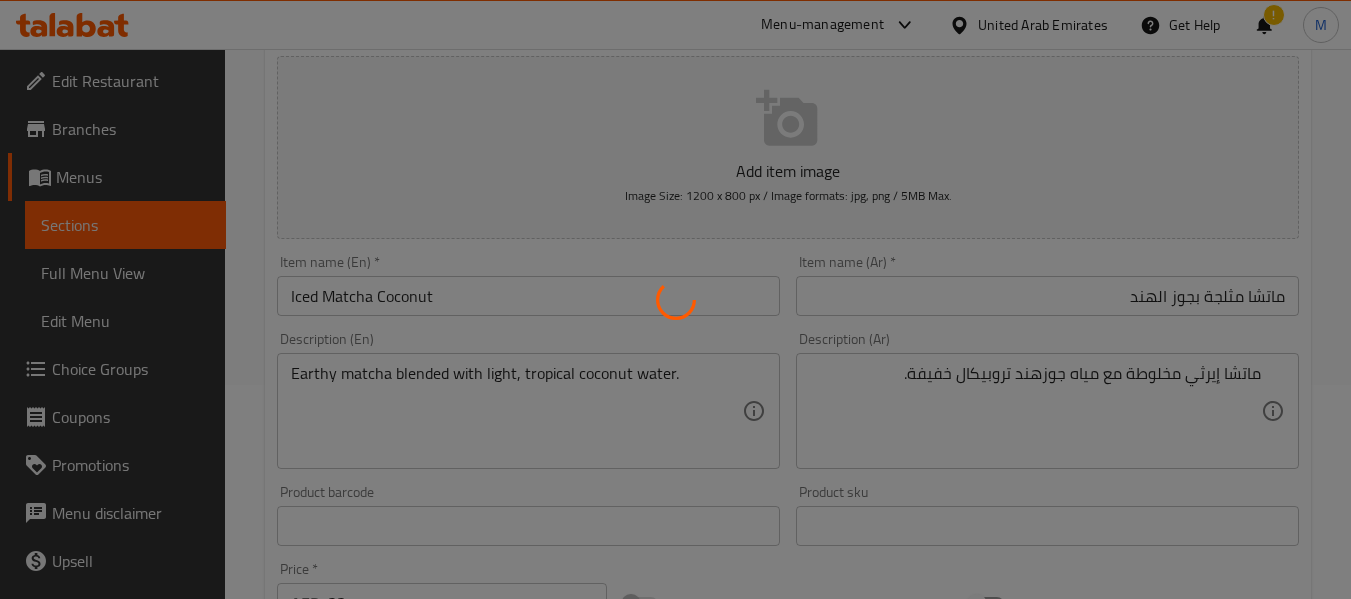 type 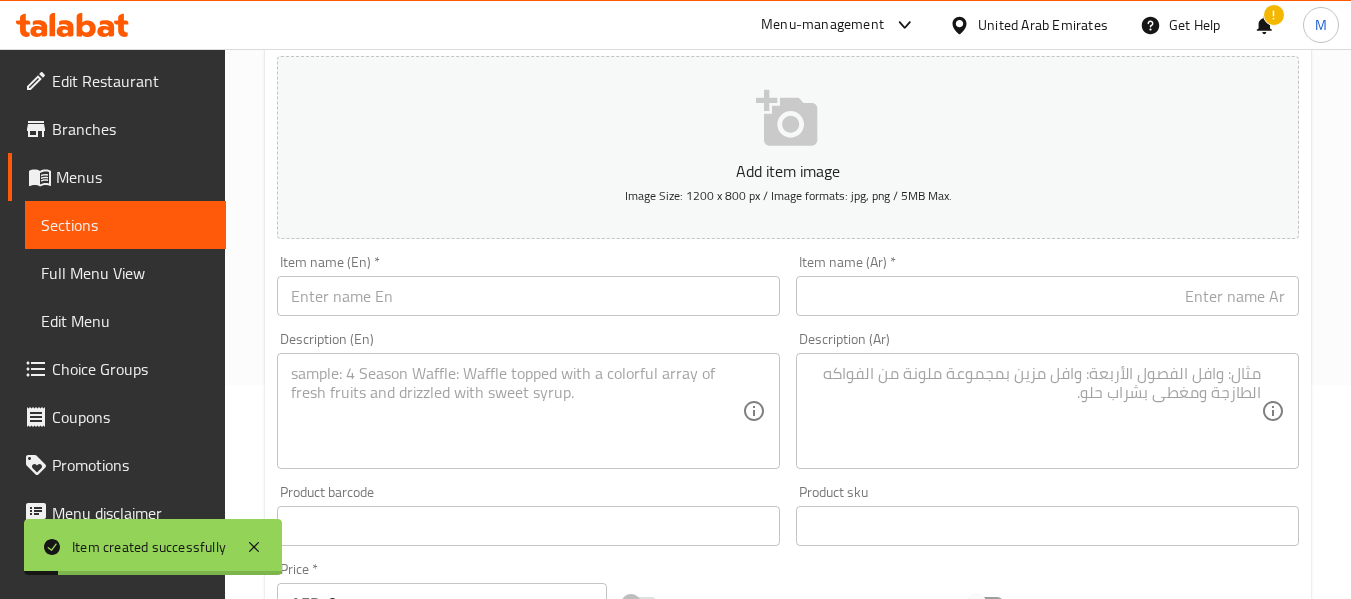 click on "Item name (En)   * Item name (En)  *" at bounding box center [528, 285] 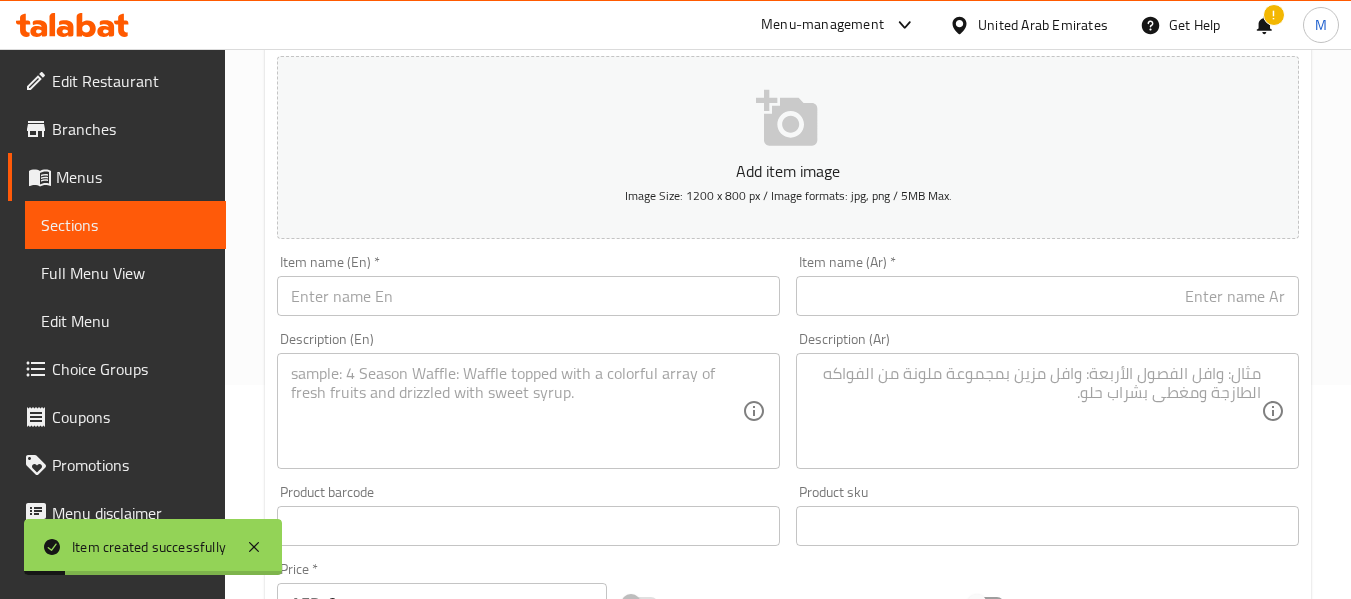click at bounding box center [528, 296] 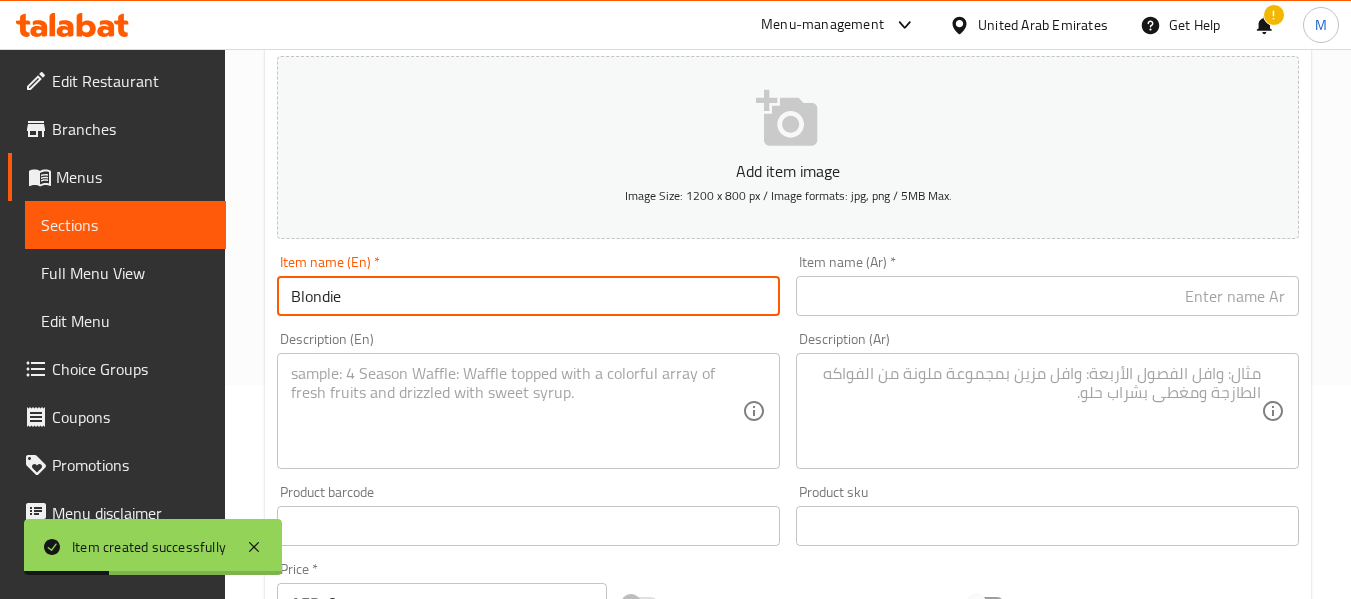 type on "Blondie" 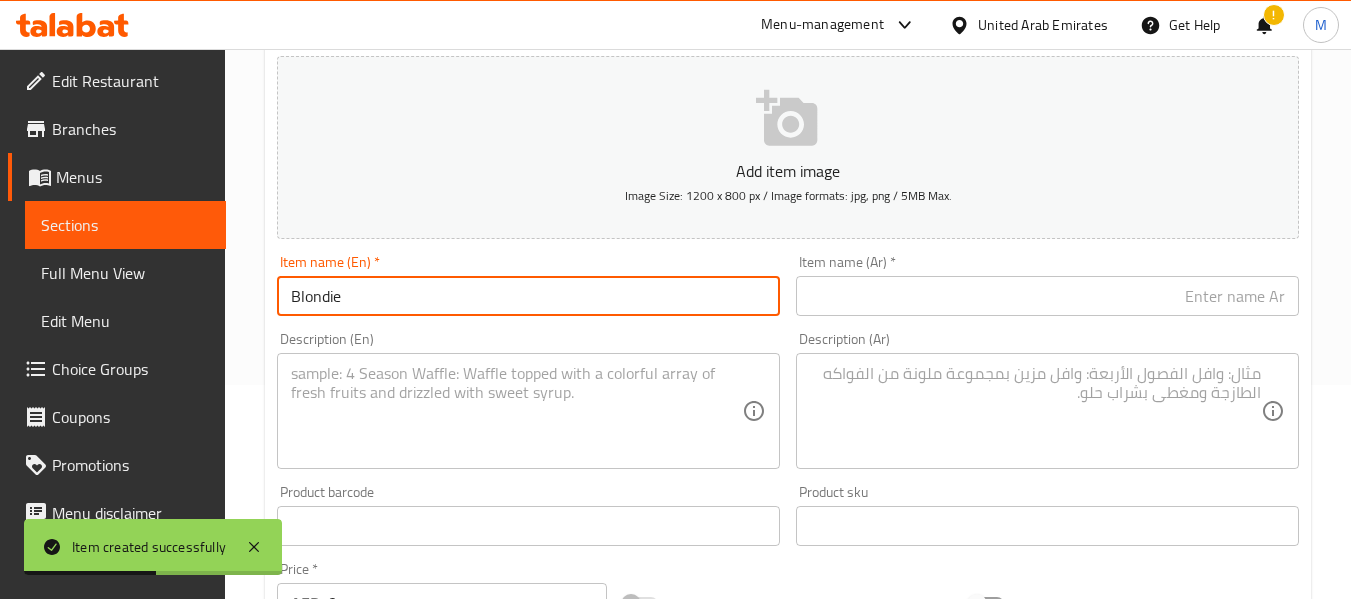 click at bounding box center (516, 411) 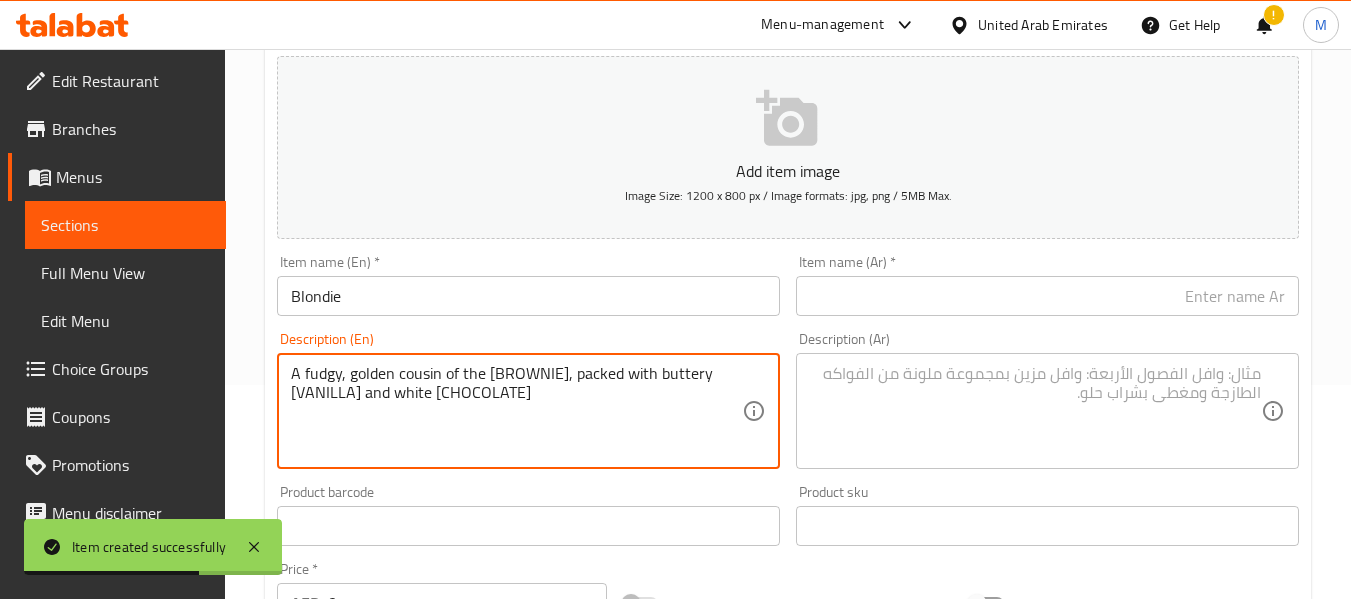 drag, startPoint x: 306, startPoint y: 368, endPoint x: 317, endPoint y: 297, distance: 71.84706 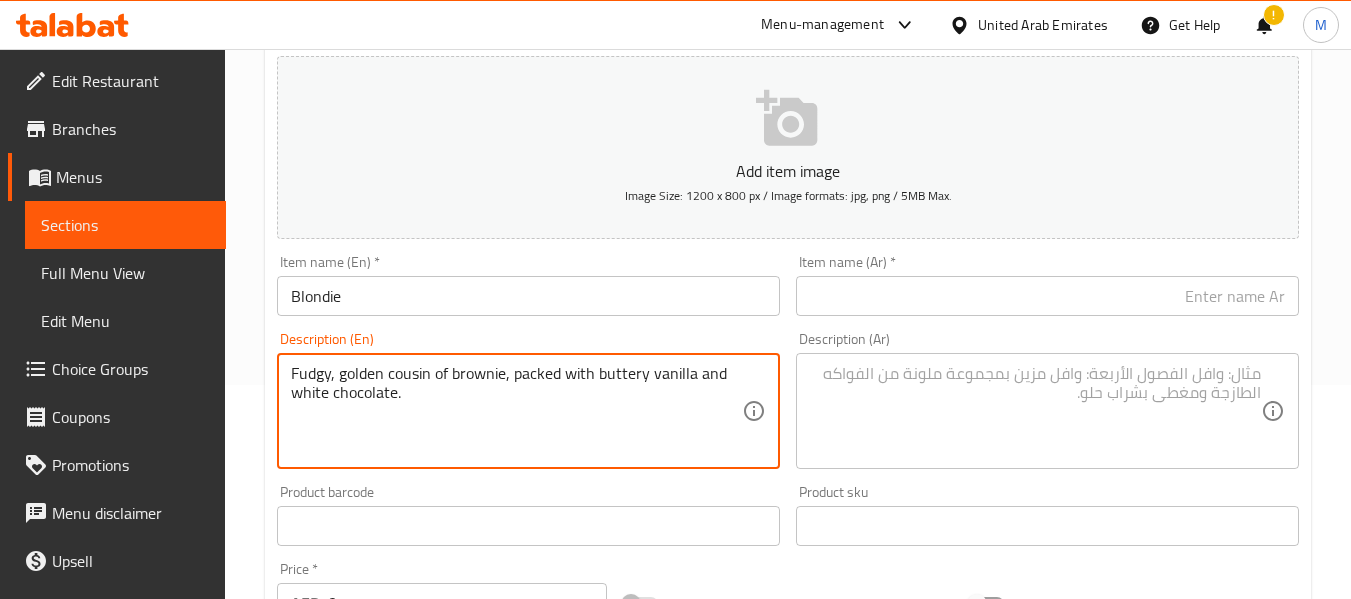 click on "Fudgy, golden cousin of brownie, packed with buttery vanilla and white chocolate." at bounding box center (516, 411) 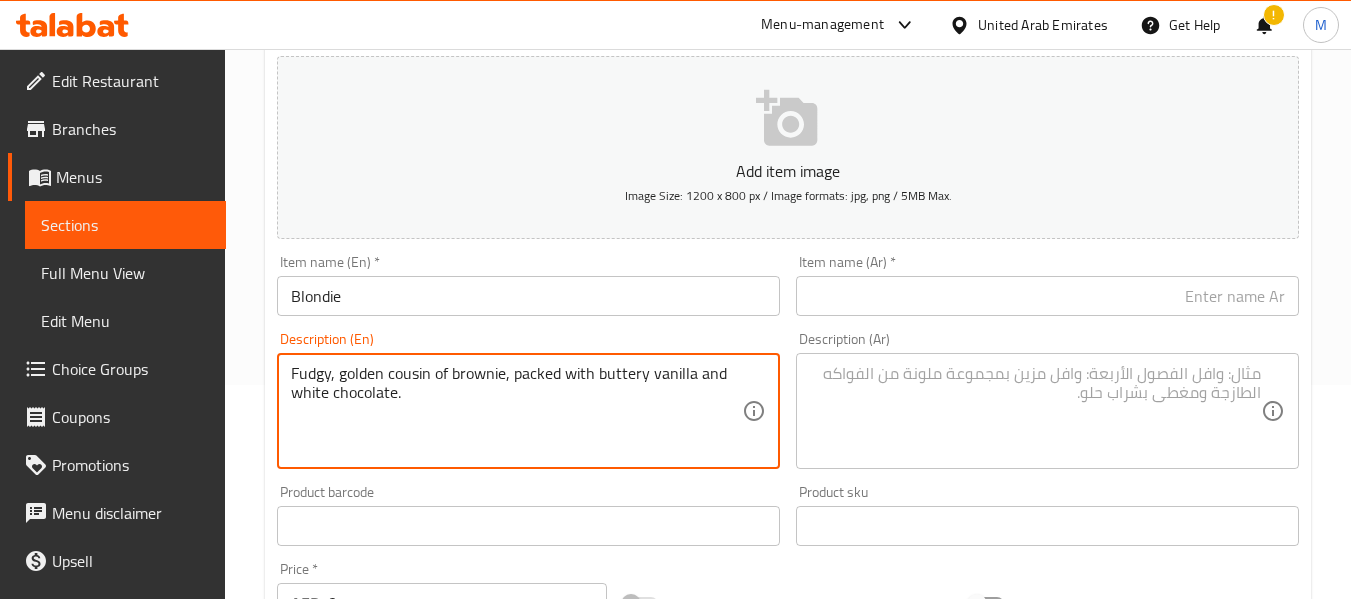 type on "Fudgy, golden cousin of brownie, packed with buttery vanilla and white chocolate." 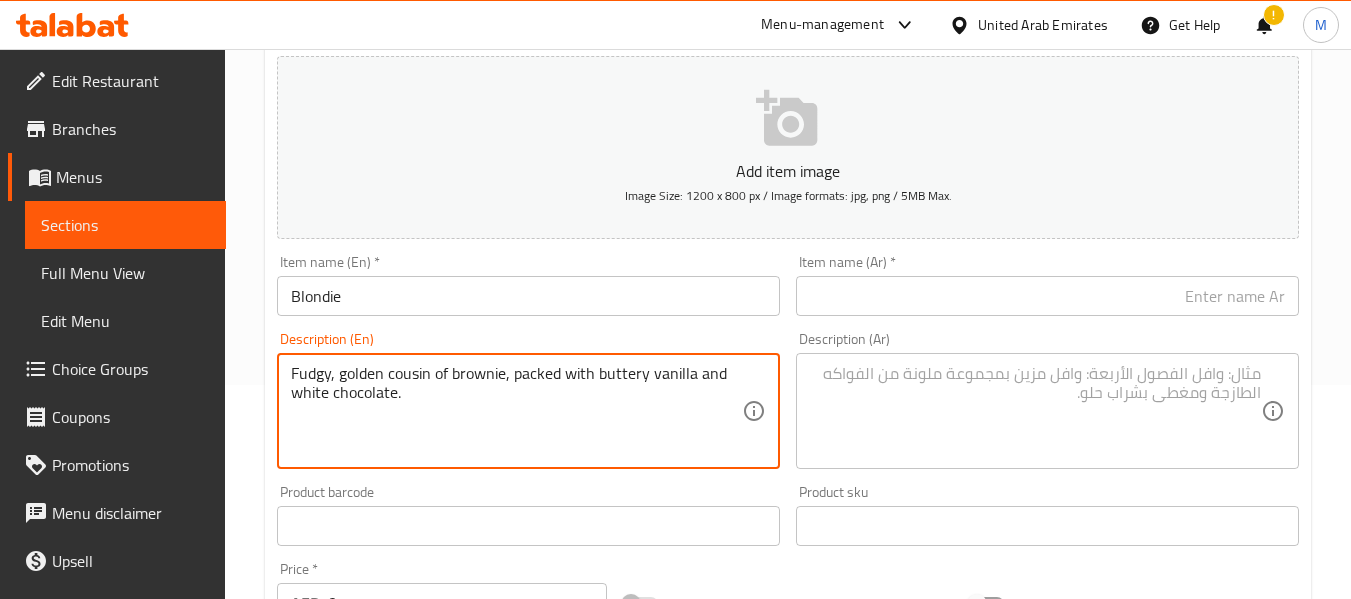 click at bounding box center (1035, 411) 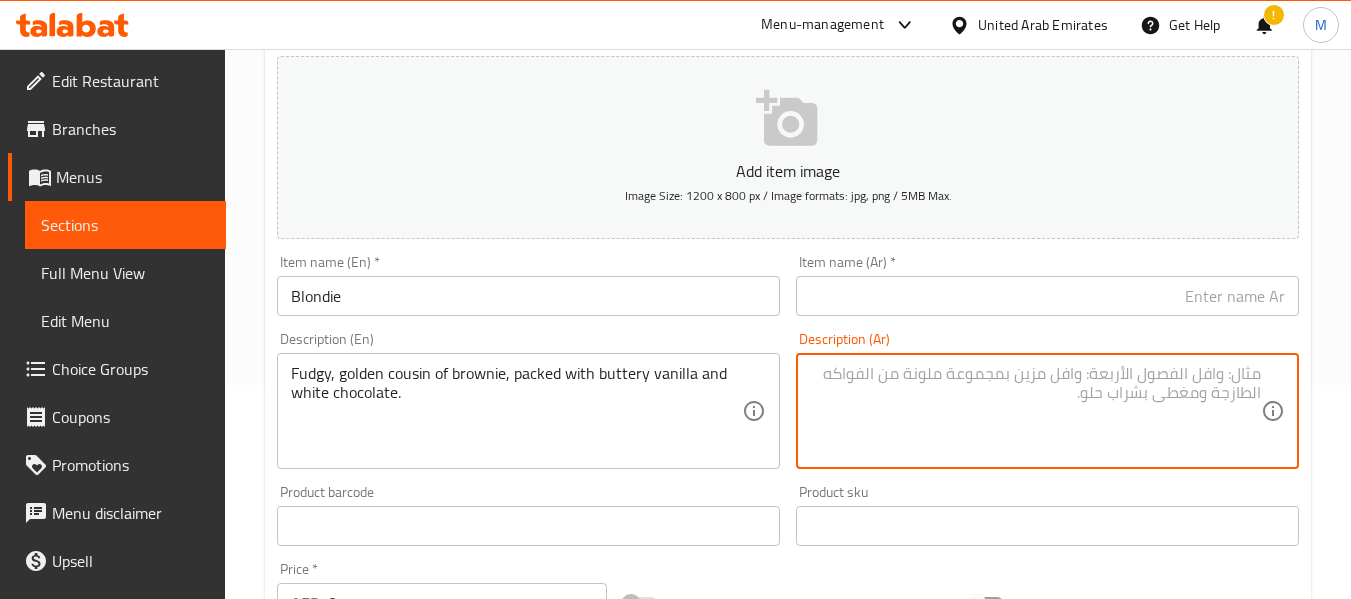 paste on "Fudgy, golden [BROWNIE], packed with [VANILLA] butter and white [CHOCOLATE]." 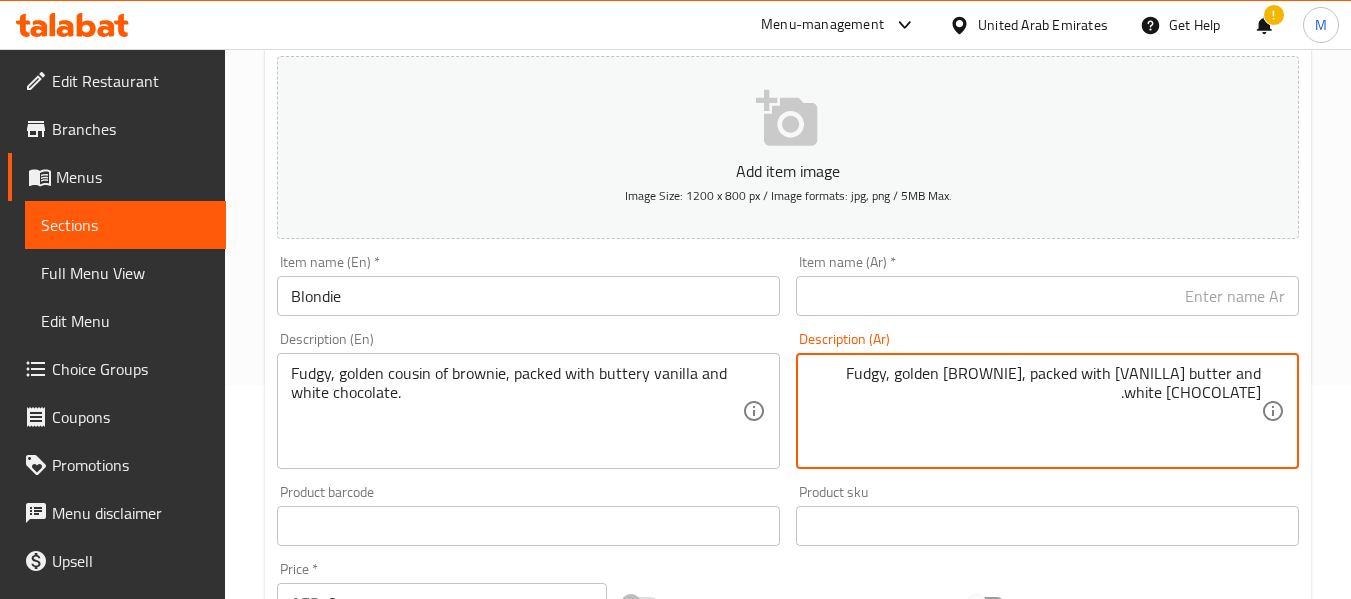 click on "Fudgy, golden [BROWNIE], packed with [VANILLA] butter and white [CHOCOLATE]." at bounding box center [1035, 411] 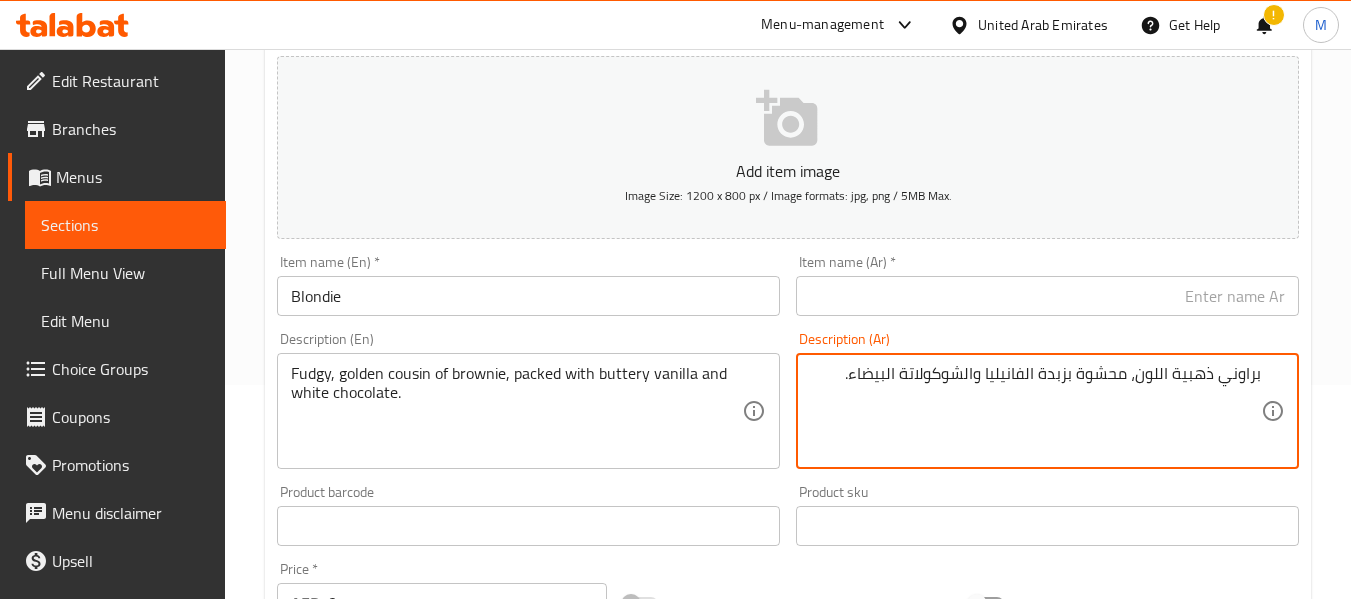 type on "براوني ذهبية اللون، محشوة بزبدة الفانيليا والشوكولاتة البيضاء." 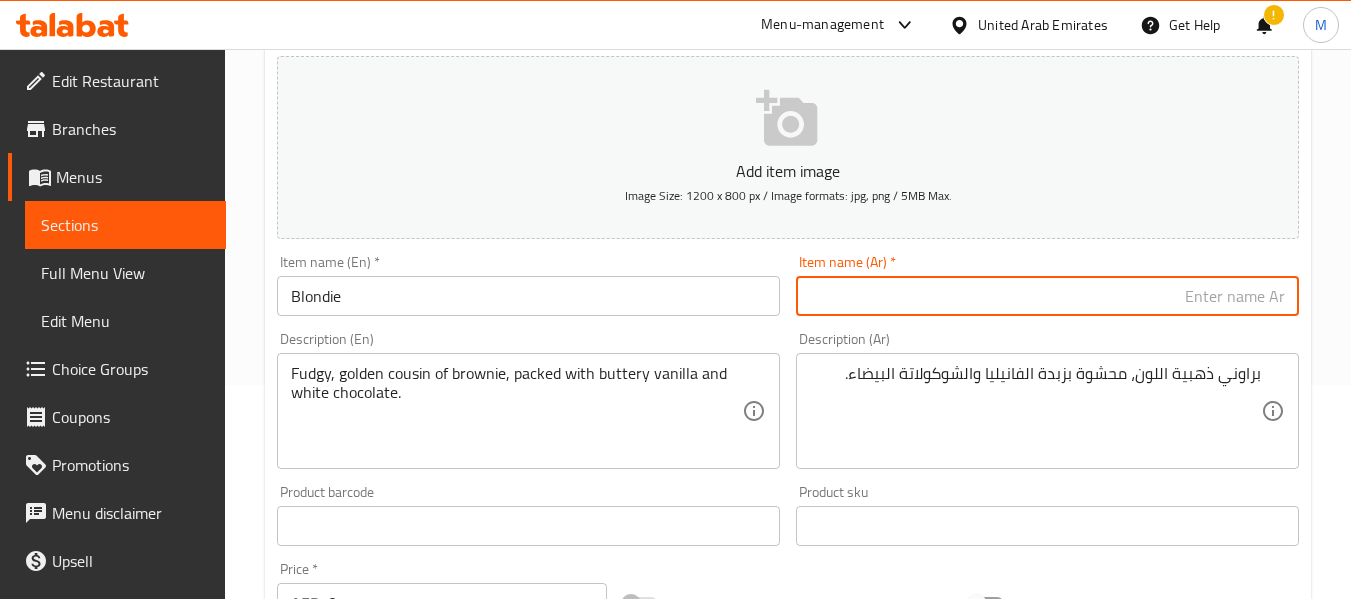 type on "f" 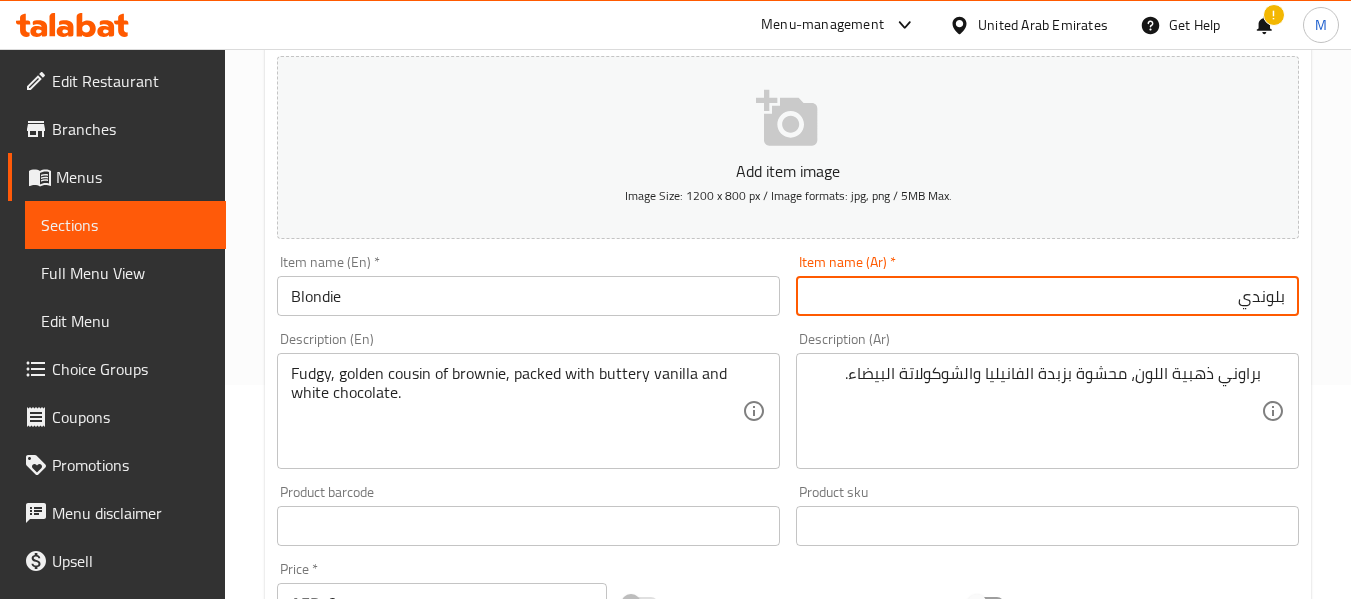 type on "بلوندي" 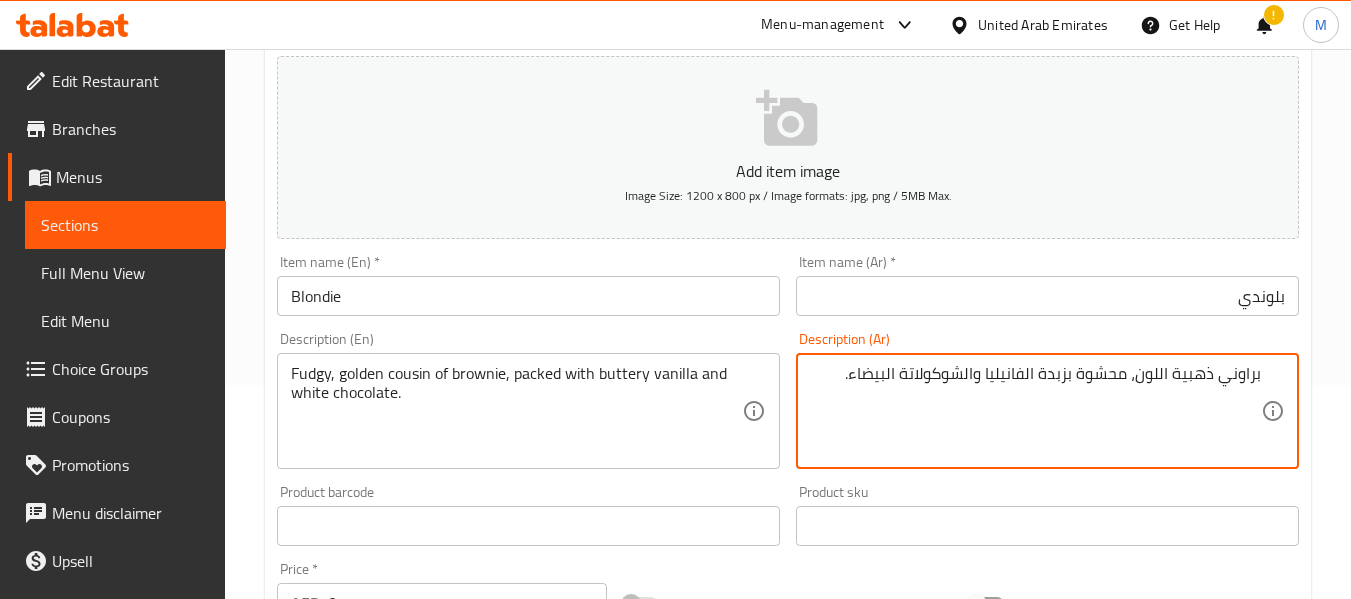 click on "براوني ذهبية اللون، محشوة بزبدة الفانيليا والشوكولاتة البيضاء." at bounding box center (1035, 411) 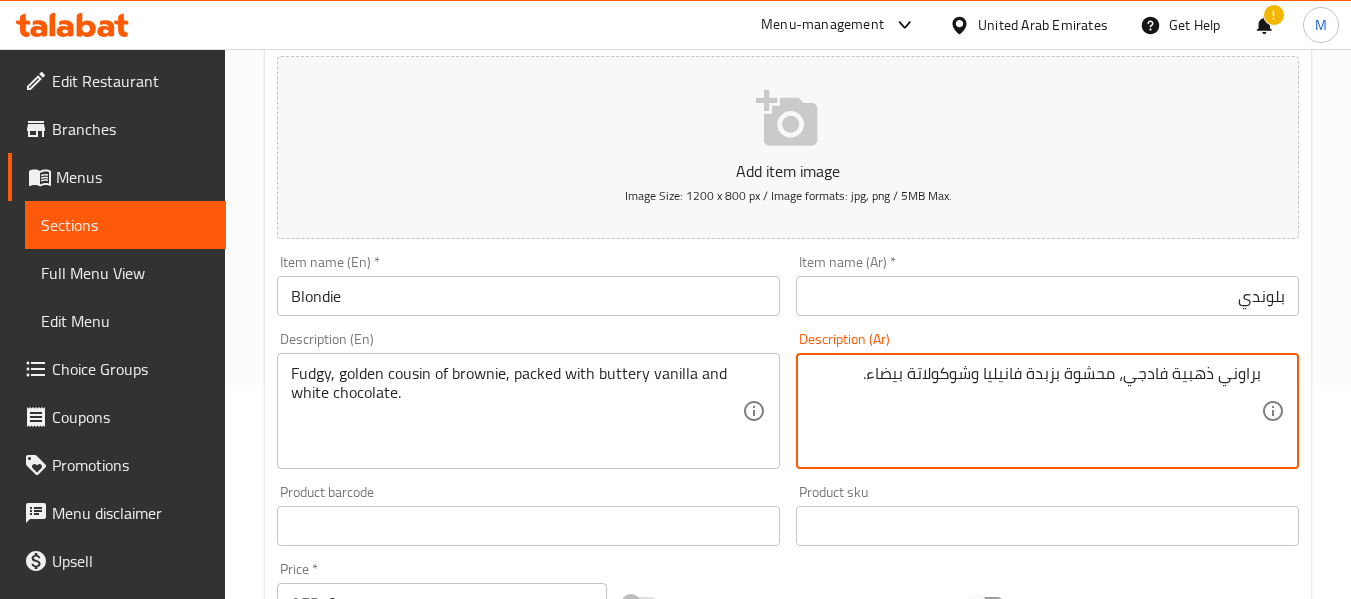 type on "براوني ذهبية فادجي، محشوة بزبدة فانيليا وشوكولاتة بيضاء." 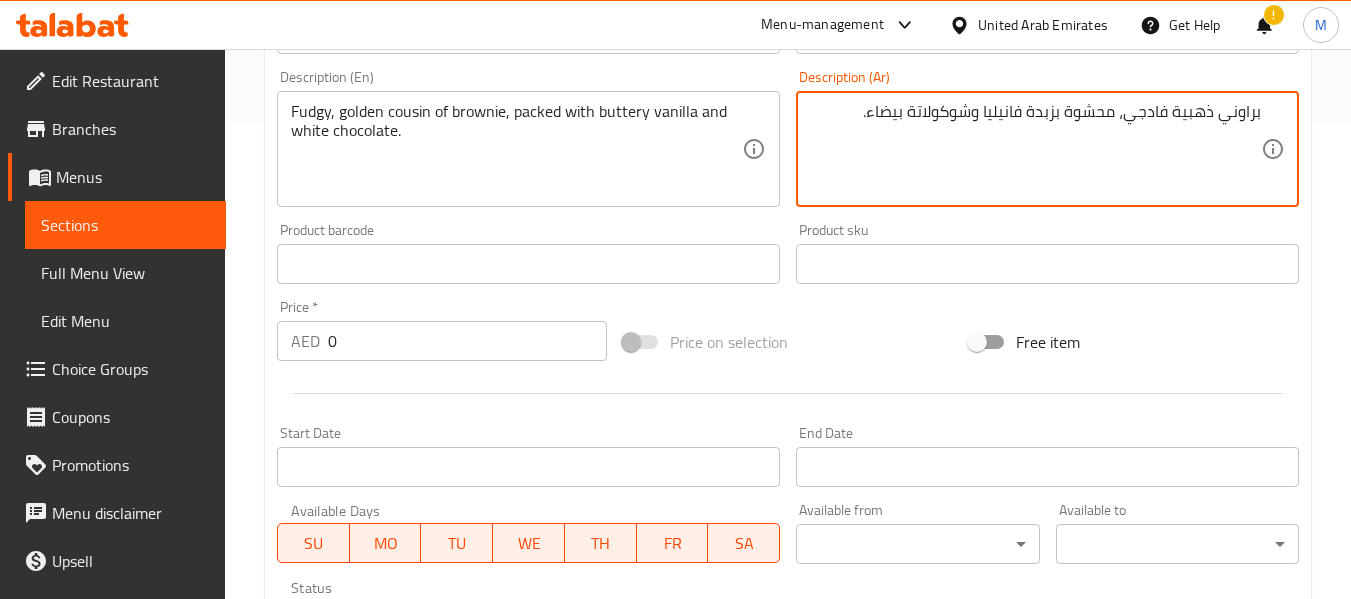 scroll, scrollTop: 514, scrollLeft: 0, axis: vertical 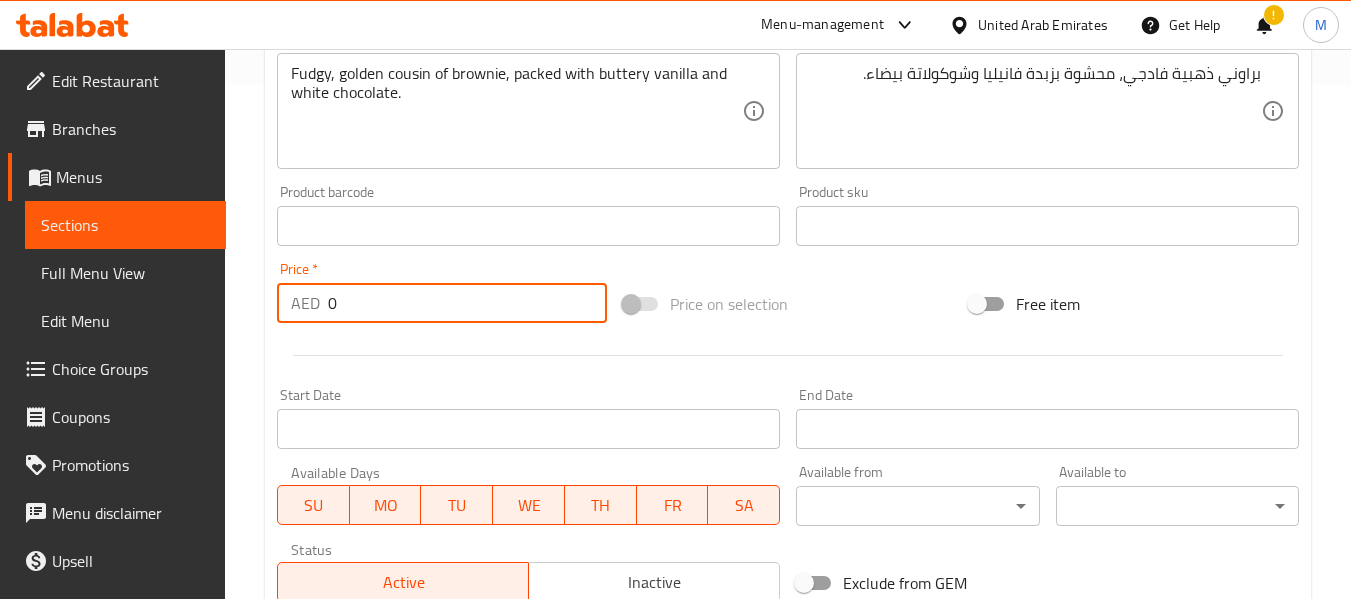 click on "0" at bounding box center (467, 303) 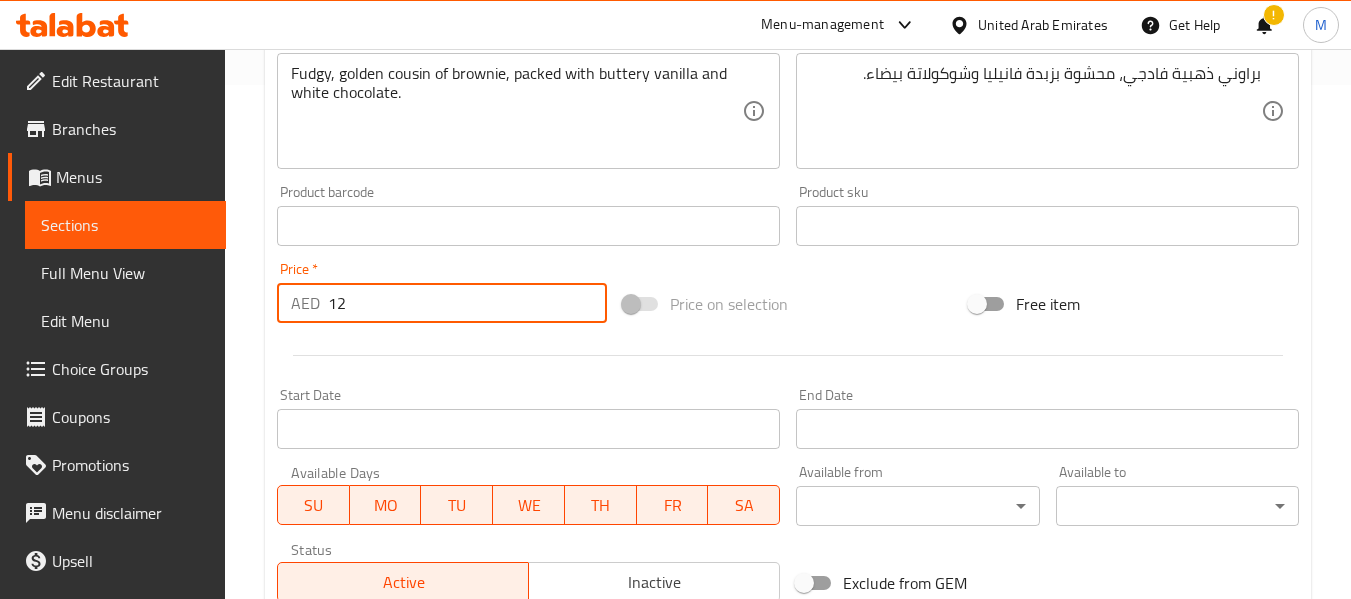 type on "12" 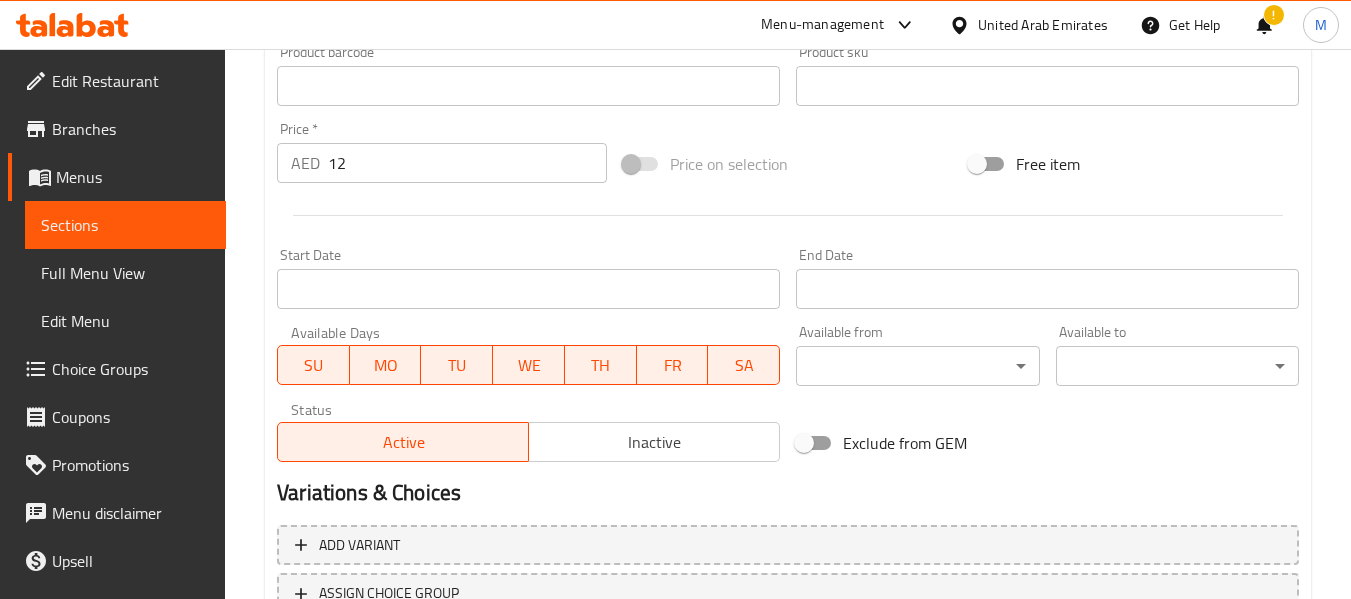 scroll, scrollTop: 814, scrollLeft: 0, axis: vertical 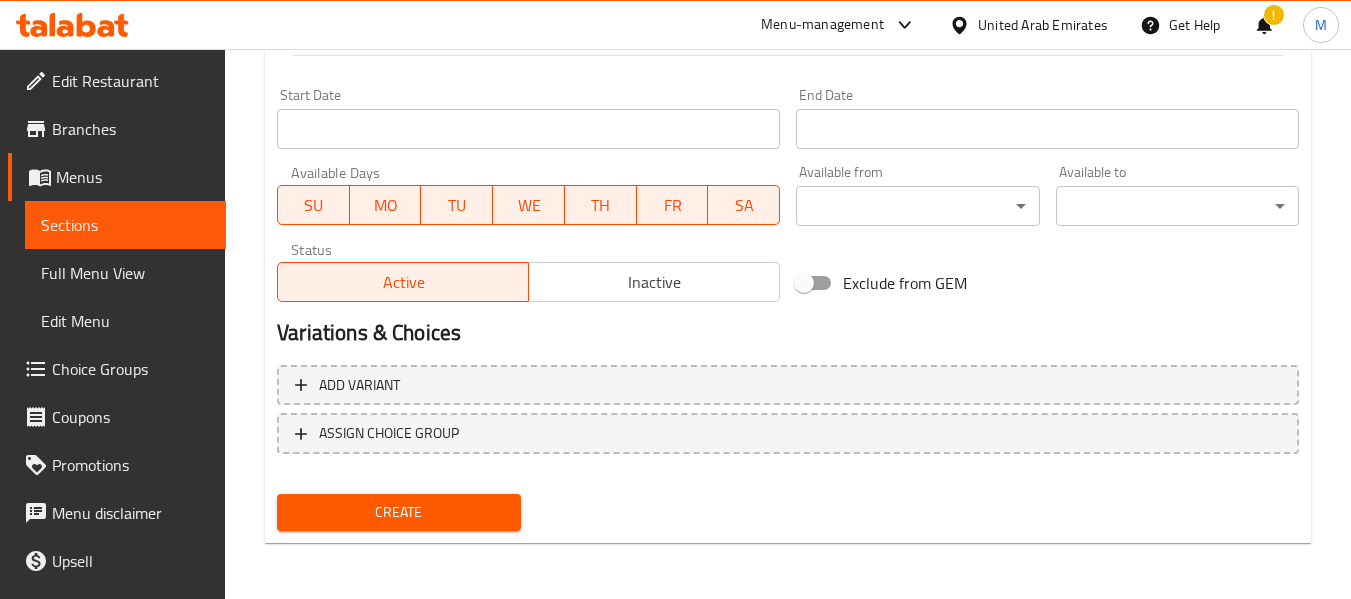 click on "Create" at bounding box center [398, 512] 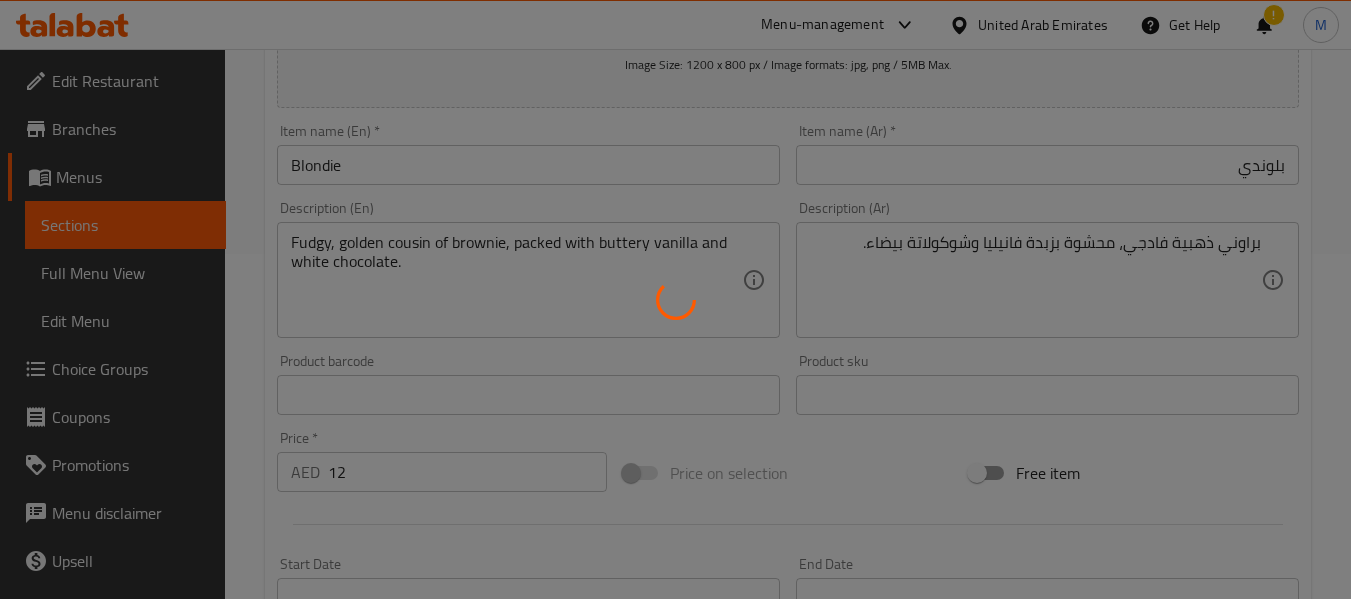 scroll, scrollTop: 314, scrollLeft: 0, axis: vertical 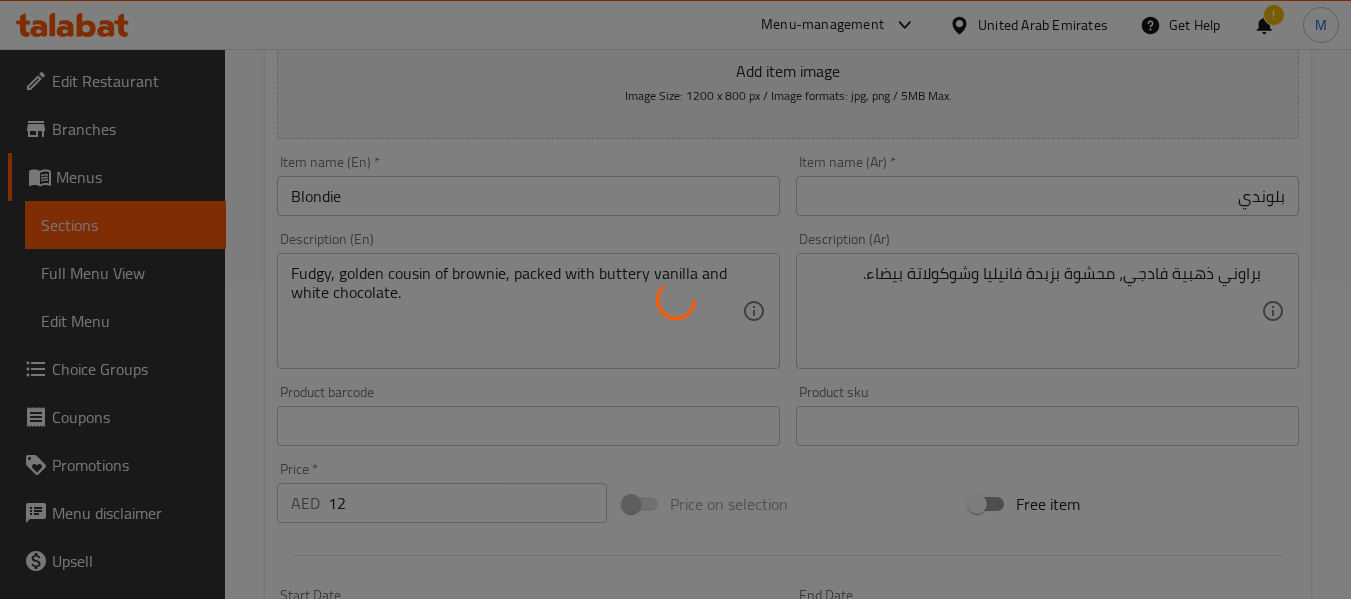 type 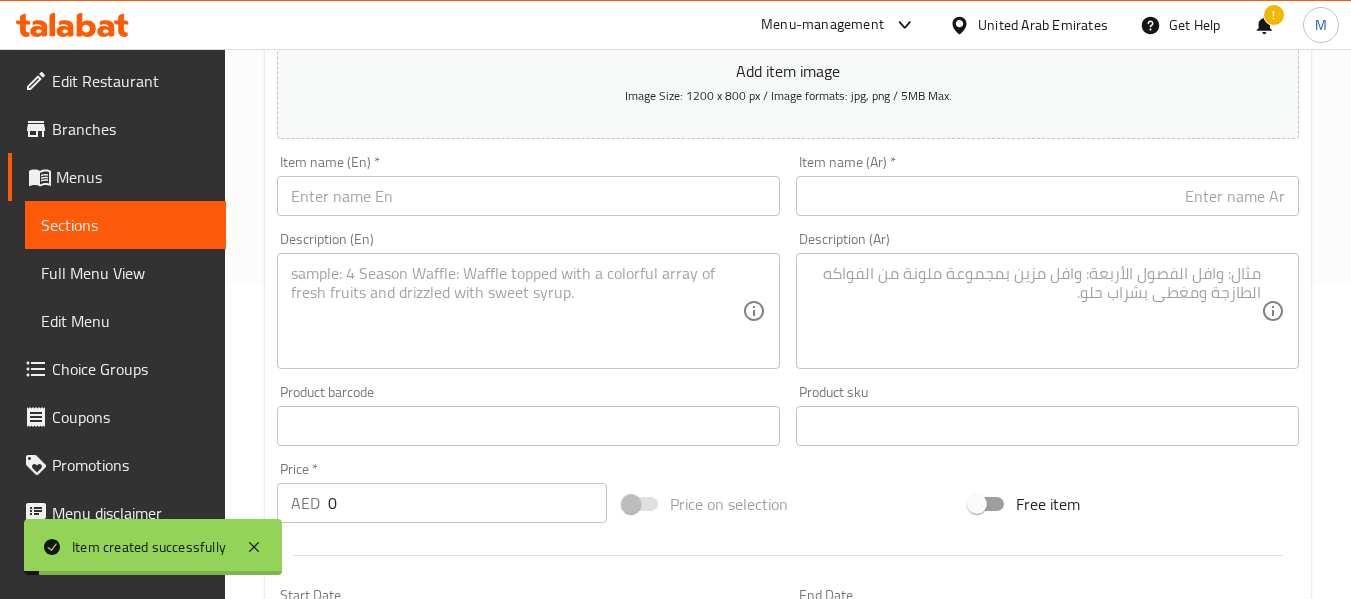 click at bounding box center (528, 196) 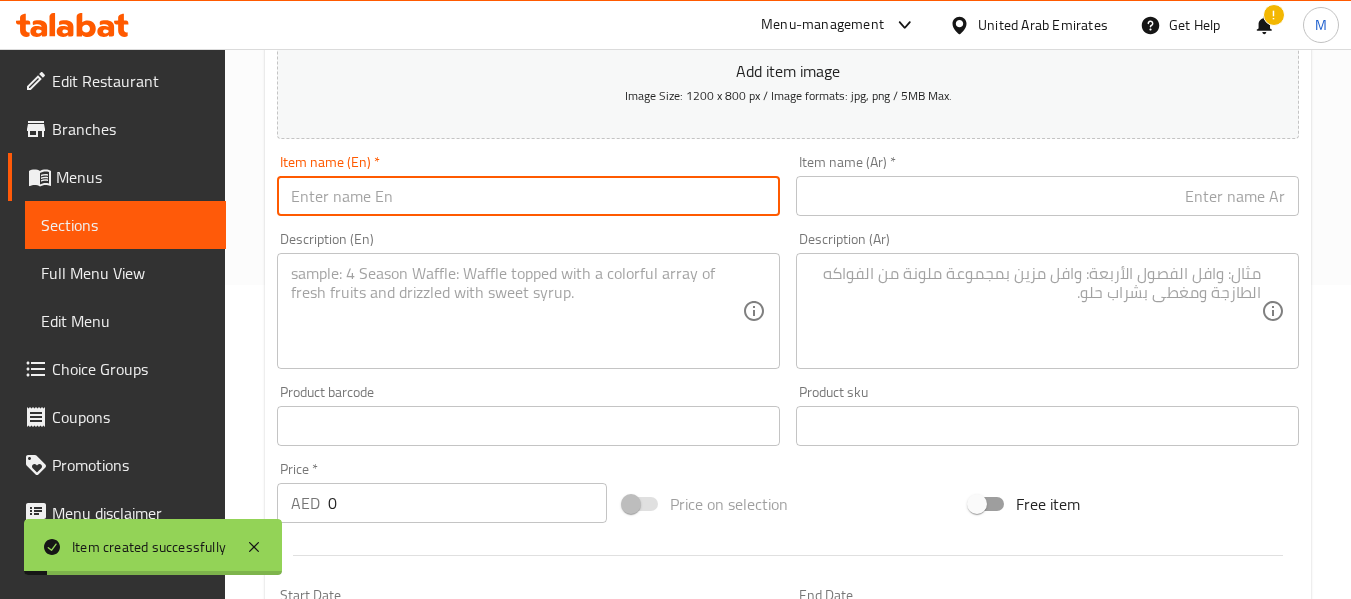 paste on "Chicken Caesar Salad Wrap" 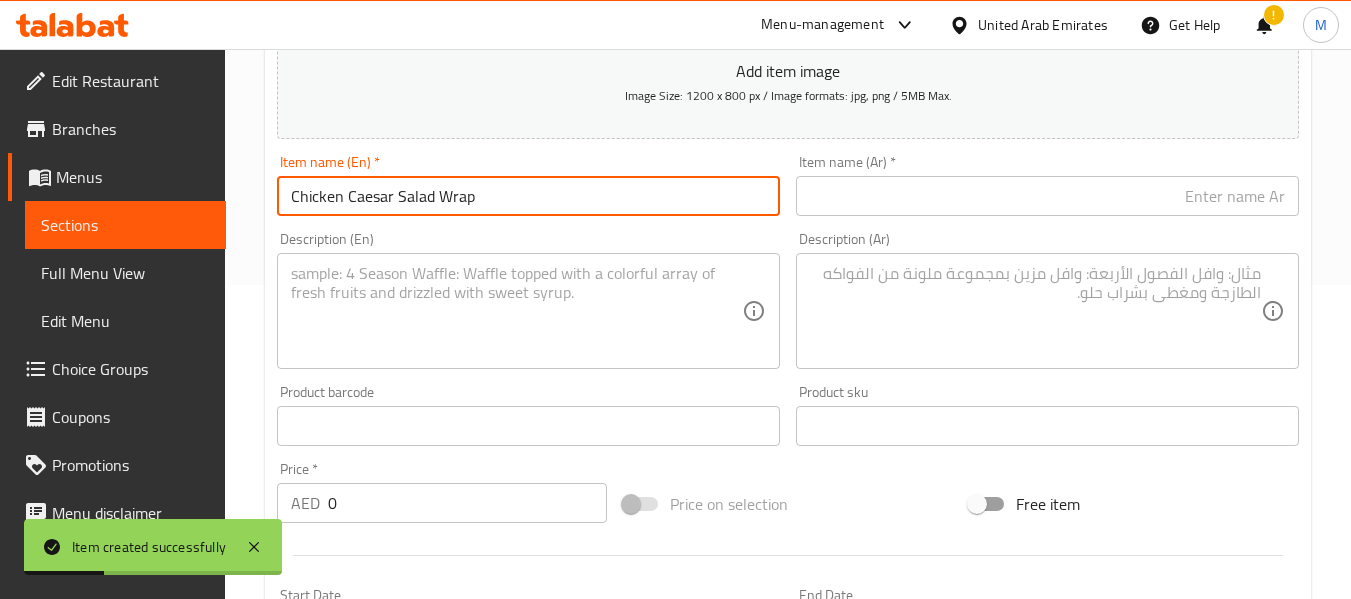type on "Chicken Caesar Salad Wrap" 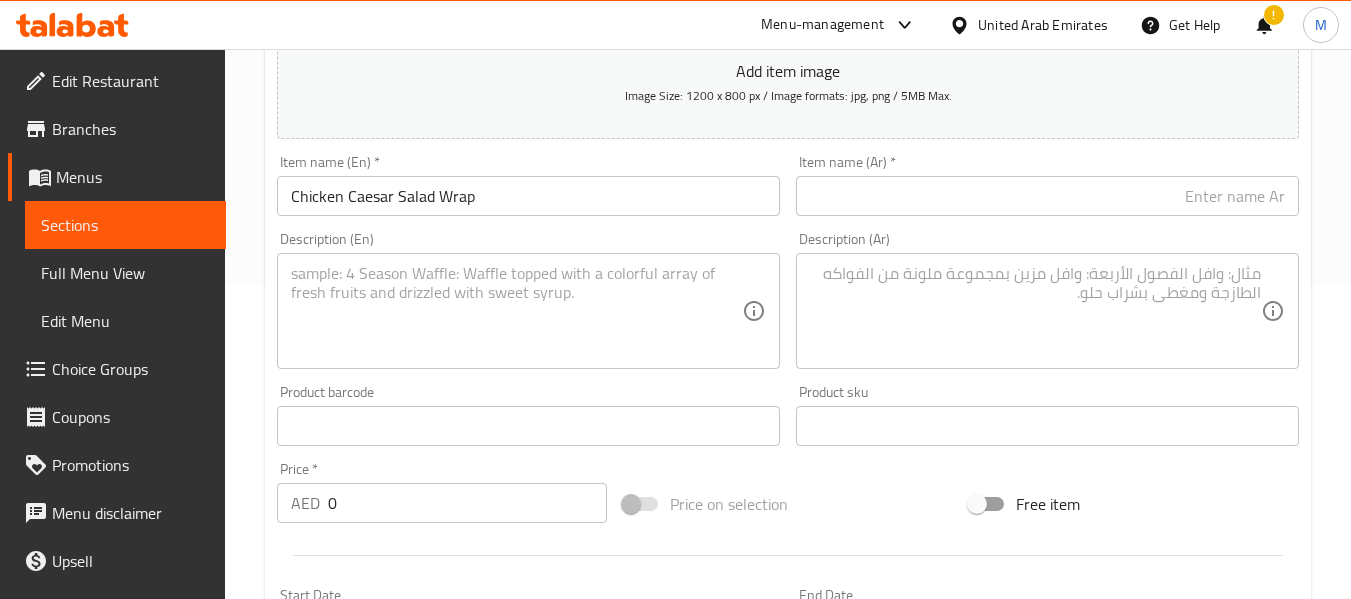 click on "Item name (Ar)   * Item name (Ar)  *" at bounding box center [1047, 185] 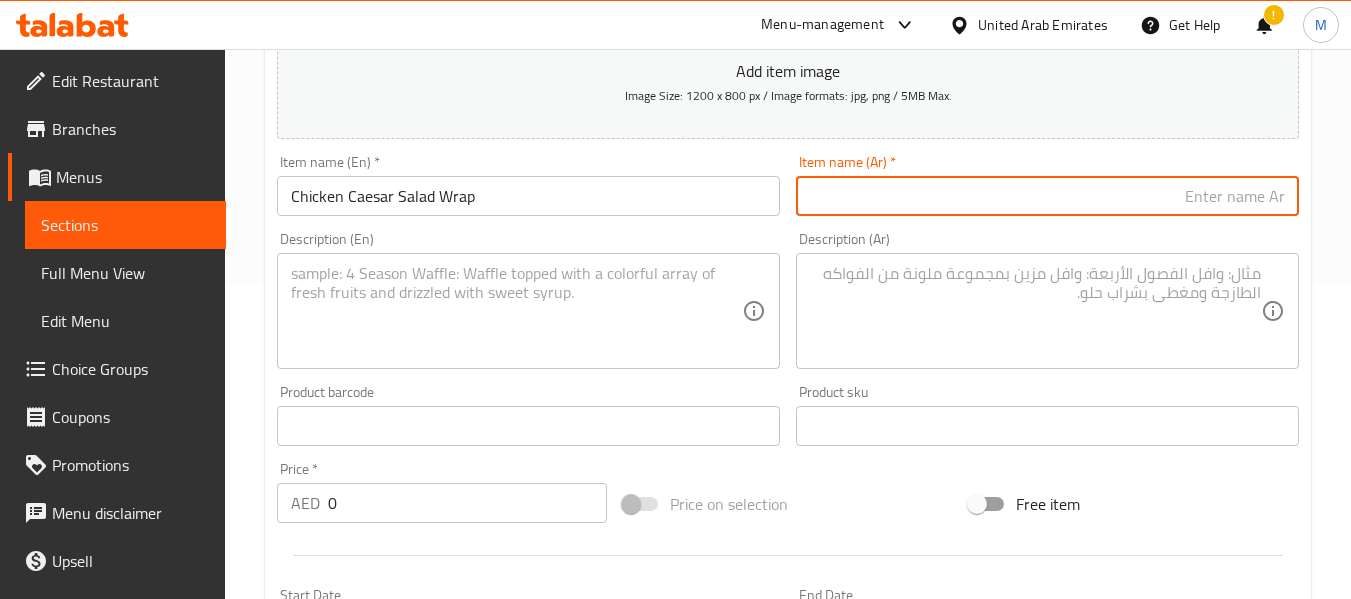 type on "v" 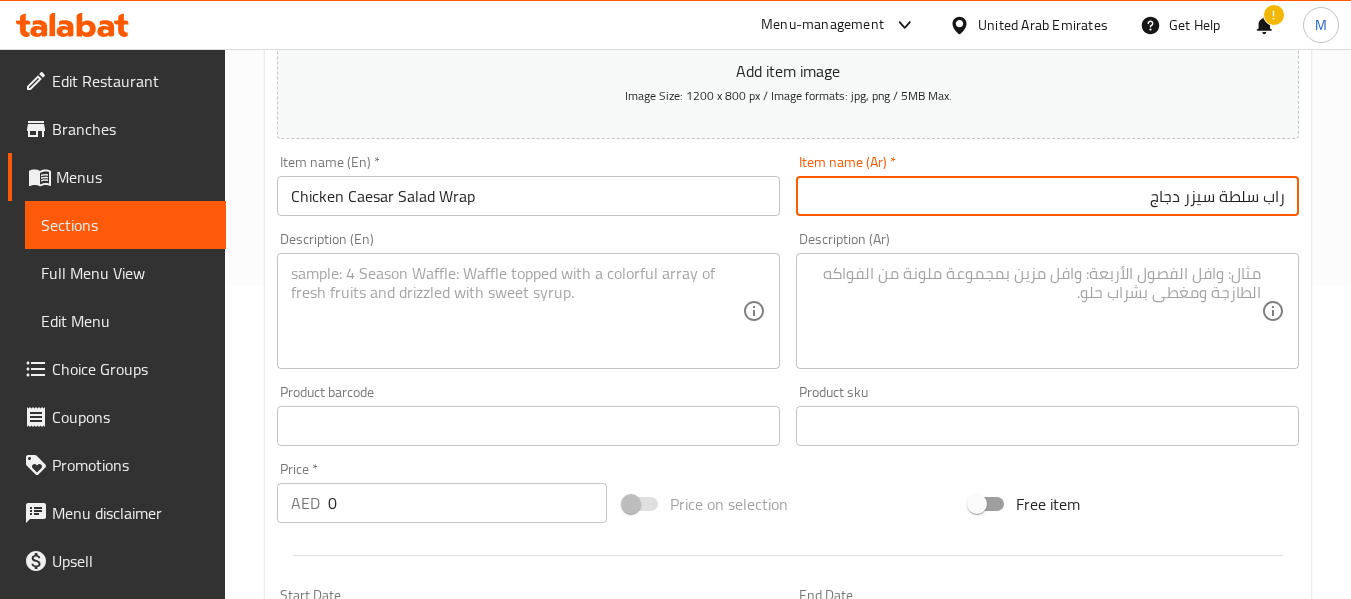 type on "راب سلطة سيزر دجاج" 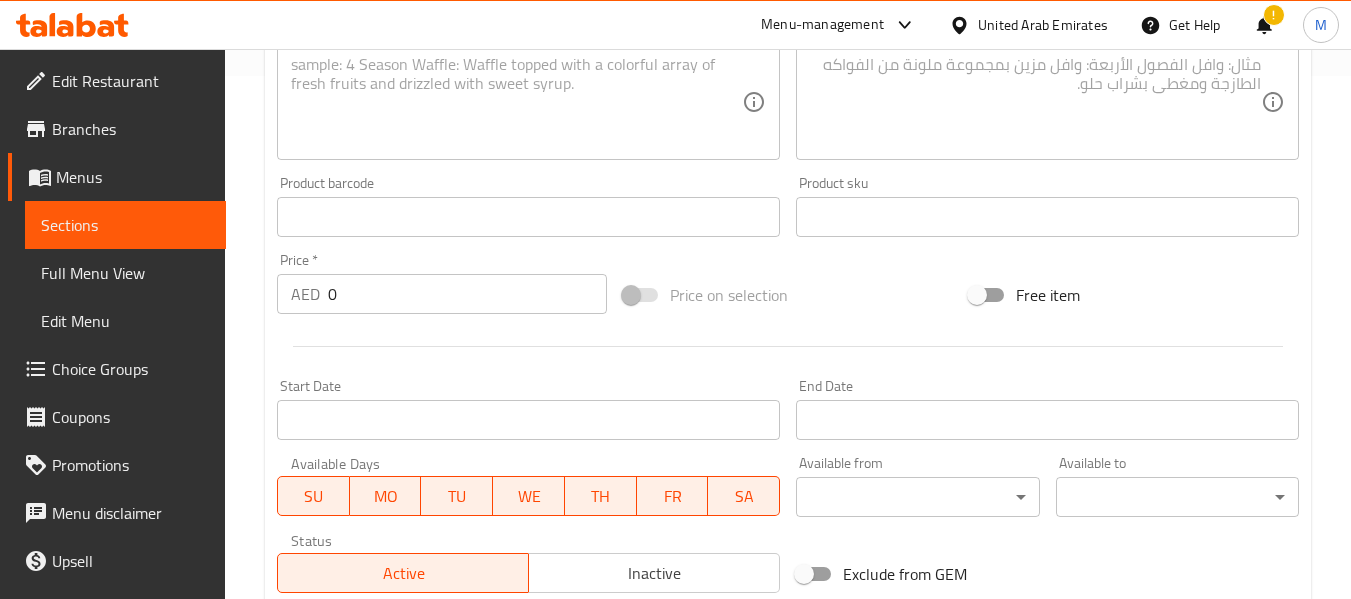 scroll, scrollTop: 714, scrollLeft: 0, axis: vertical 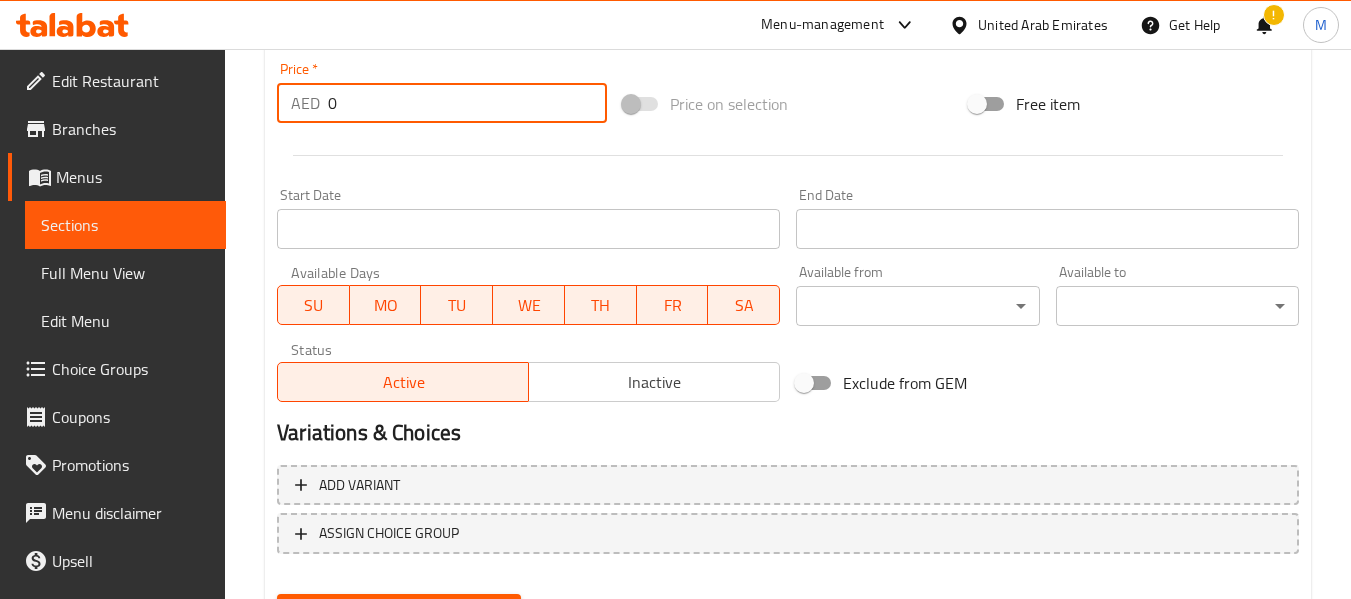 click on "0" at bounding box center (467, 103) 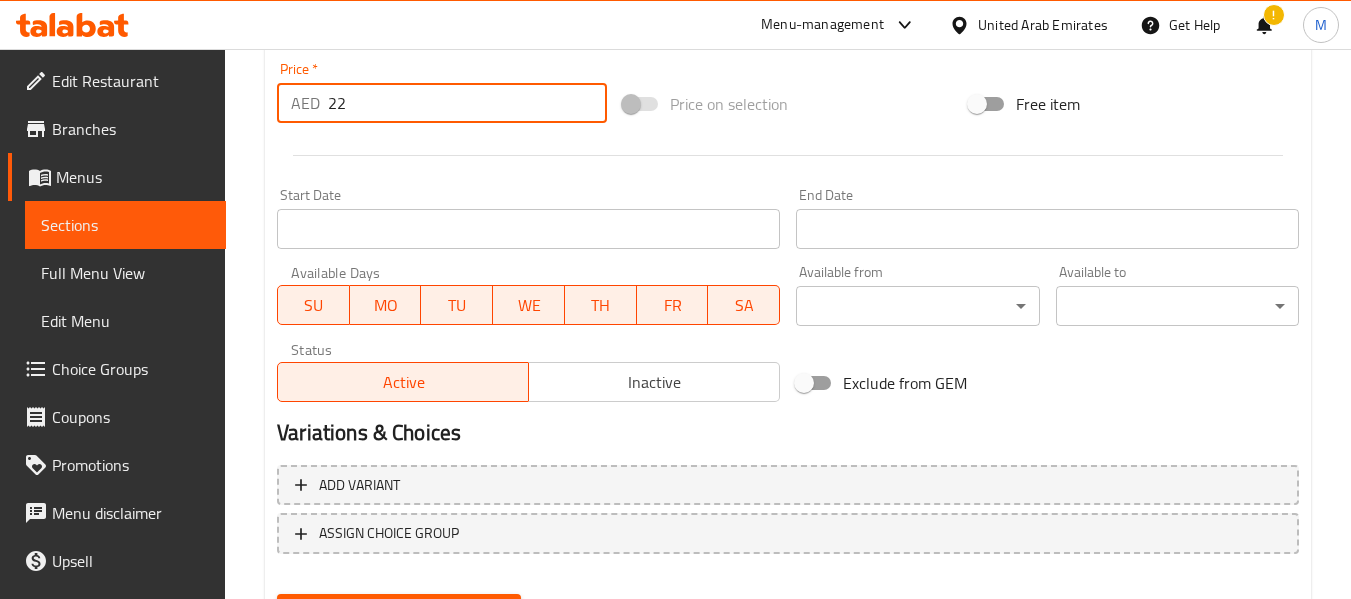 type on "22" 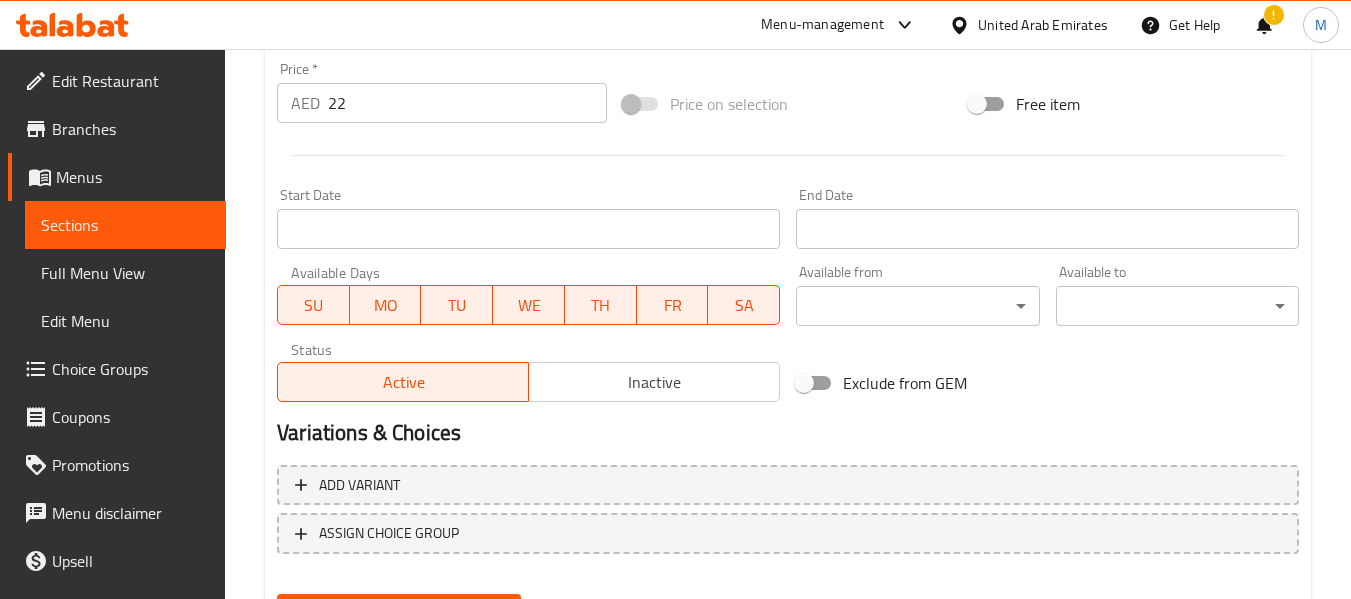 click at bounding box center (788, 155) 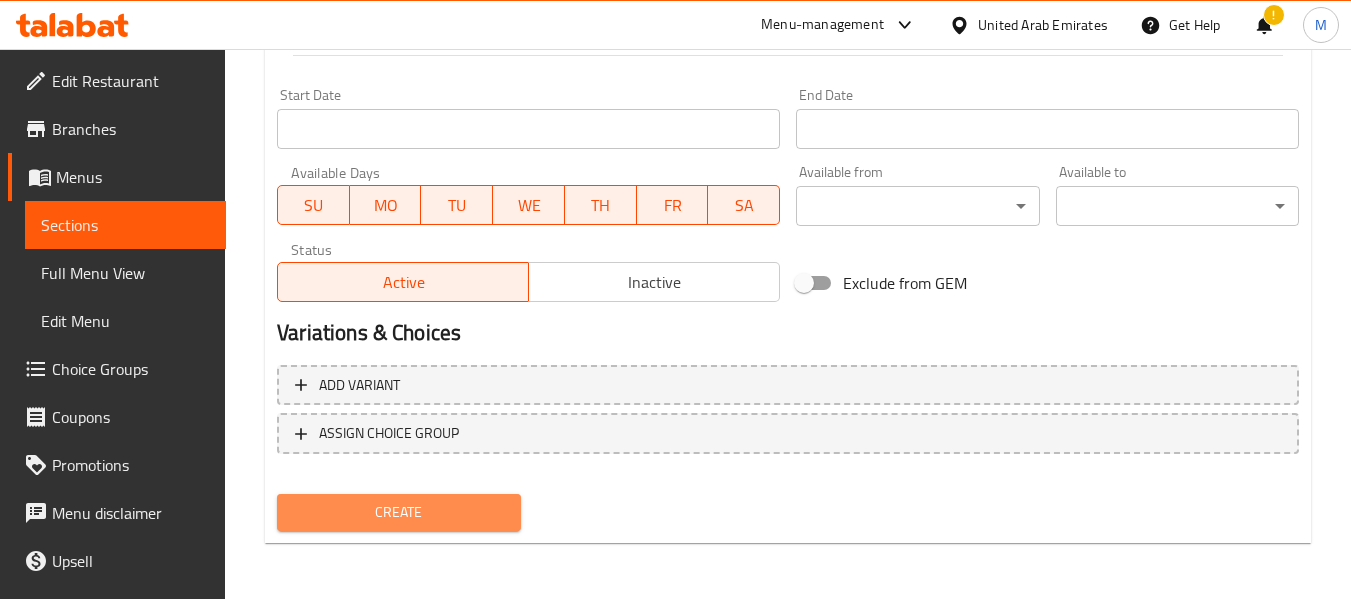 click on "Create" at bounding box center [398, 512] 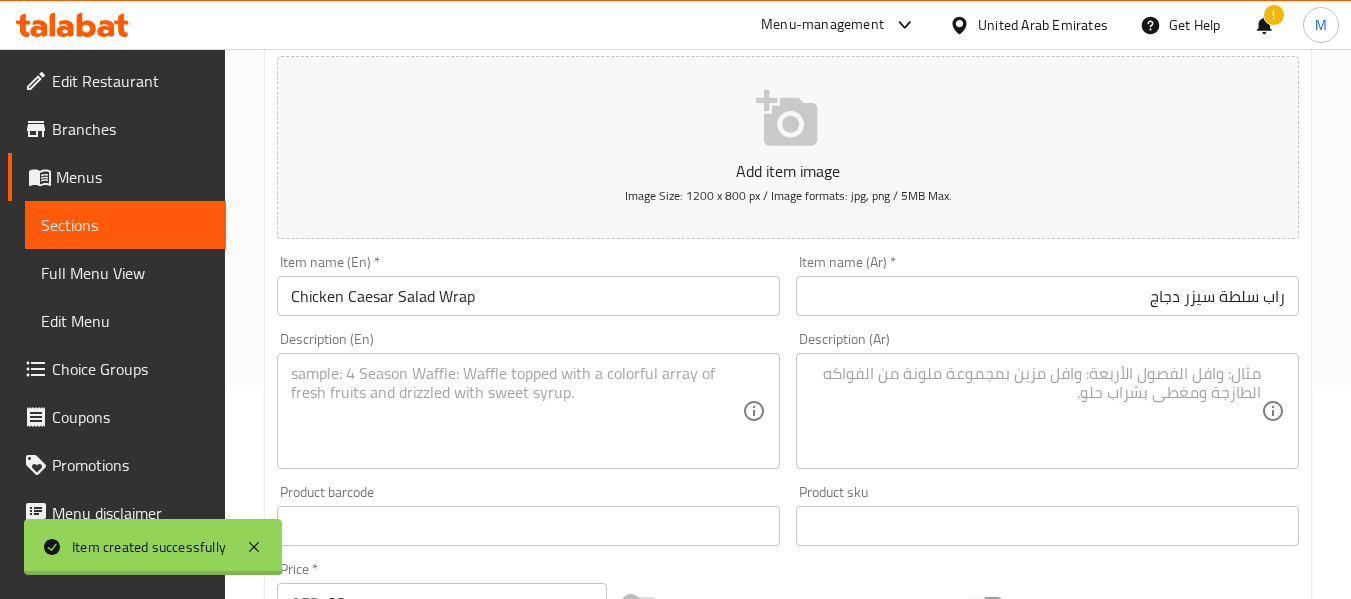 type 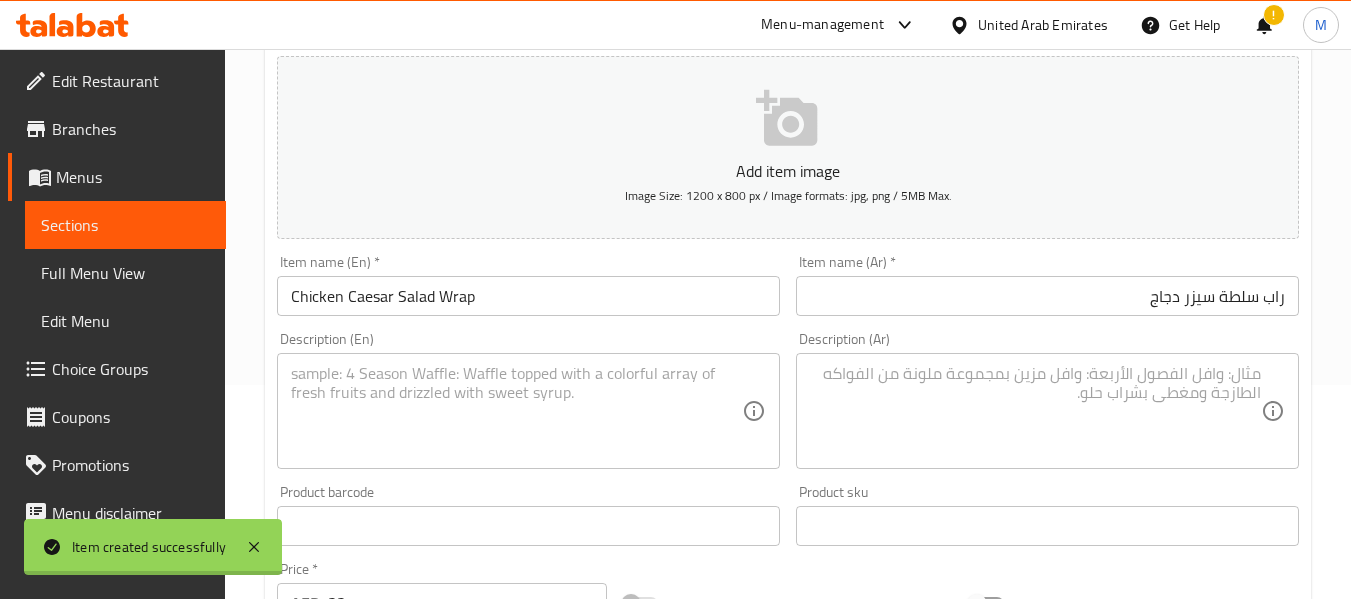 type 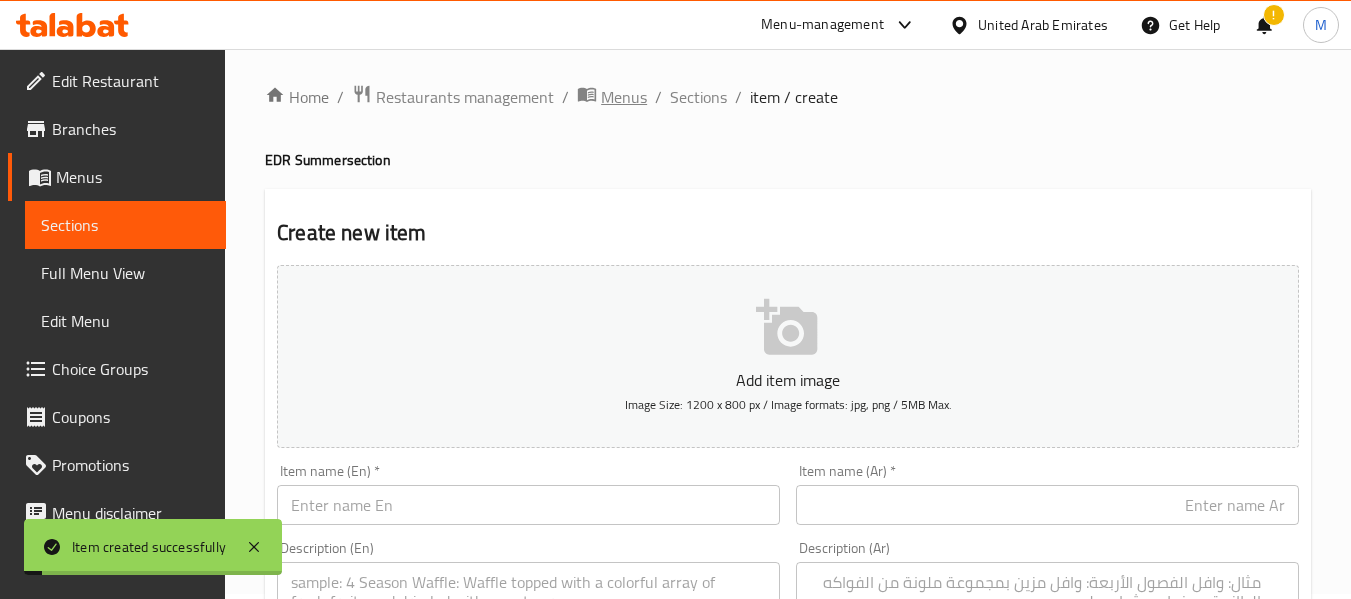 scroll, scrollTop: 0, scrollLeft: 0, axis: both 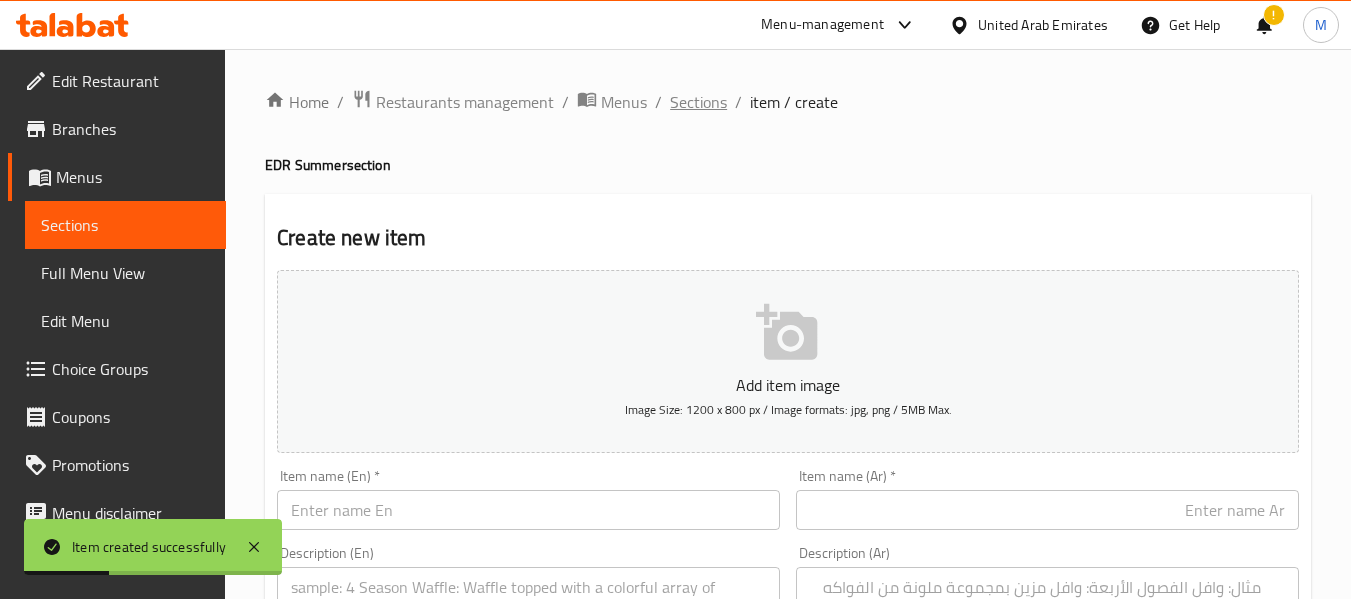 click on "Sections" at bounding box center (698, 102) 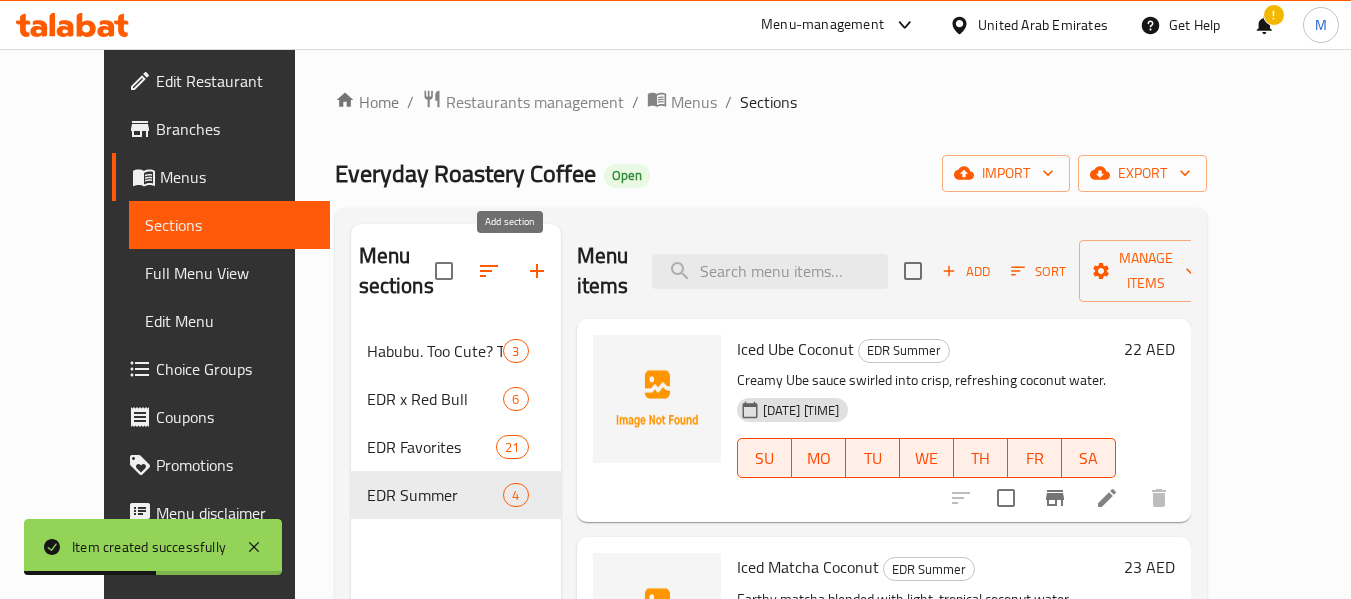 click 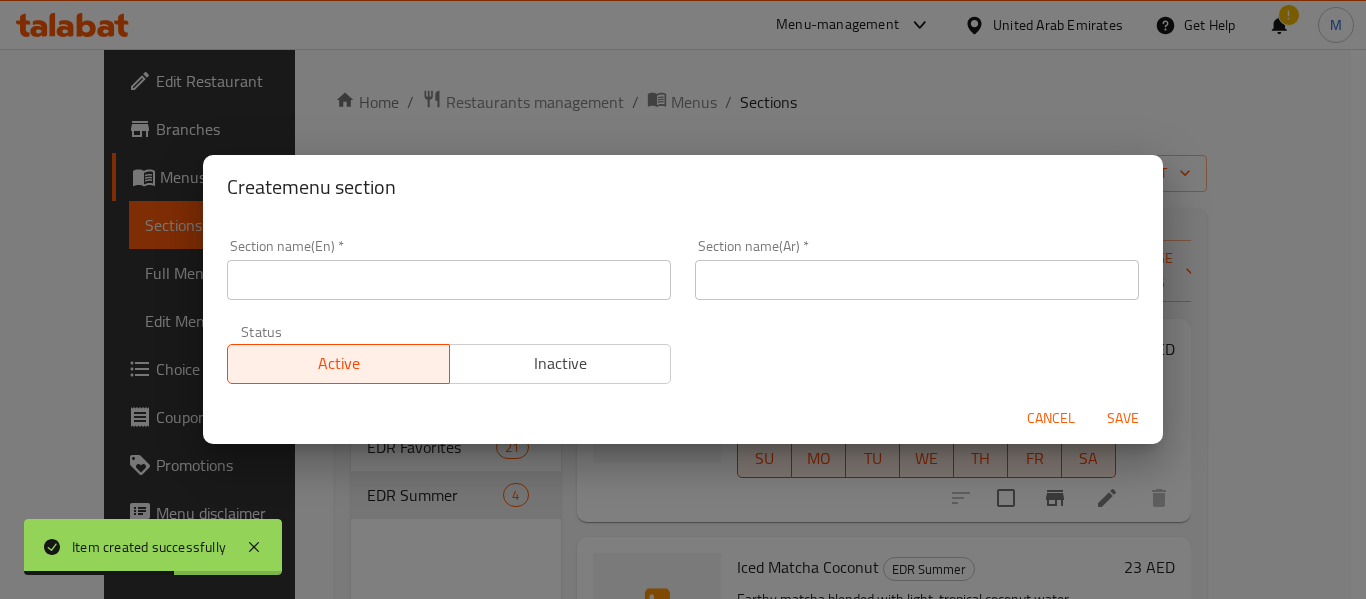click at bounding box center [449, 280] 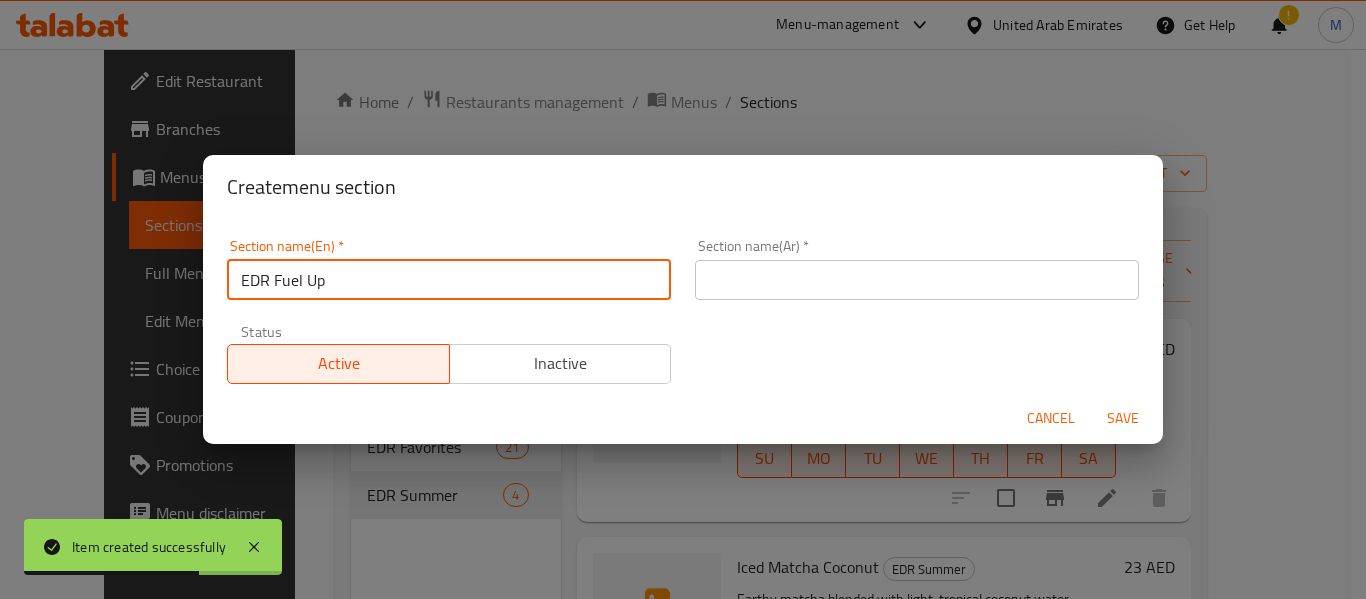 type on "EDR Fuel Up" 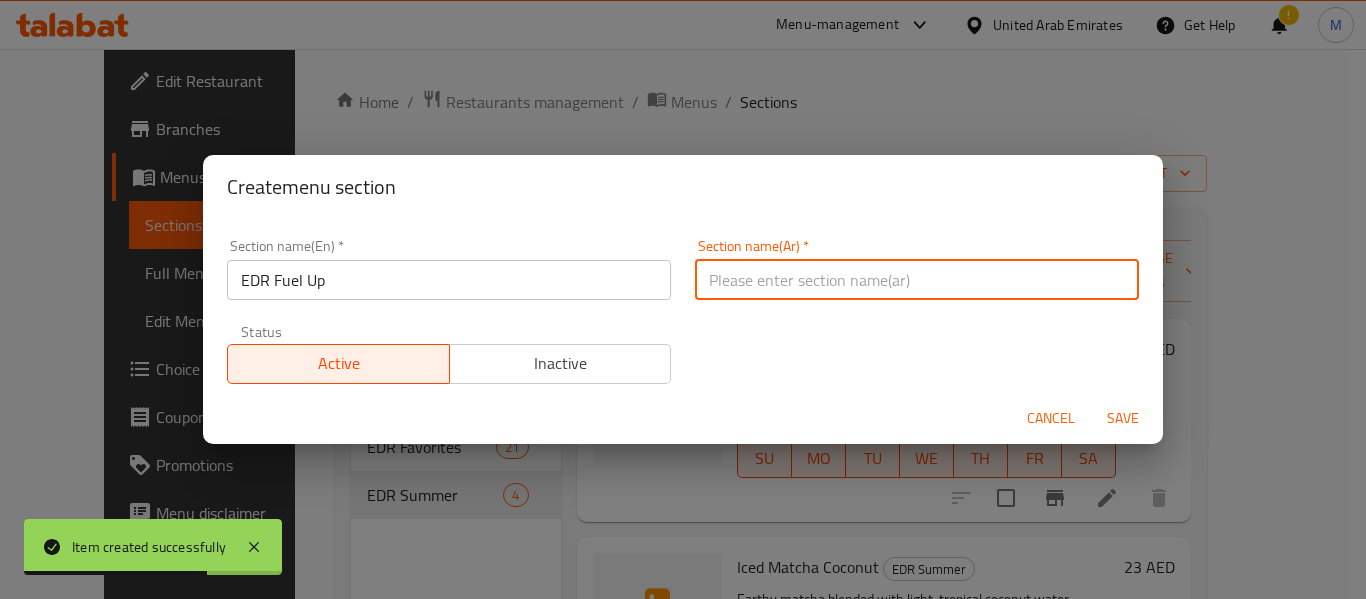 click at bounding box center (917, 280) 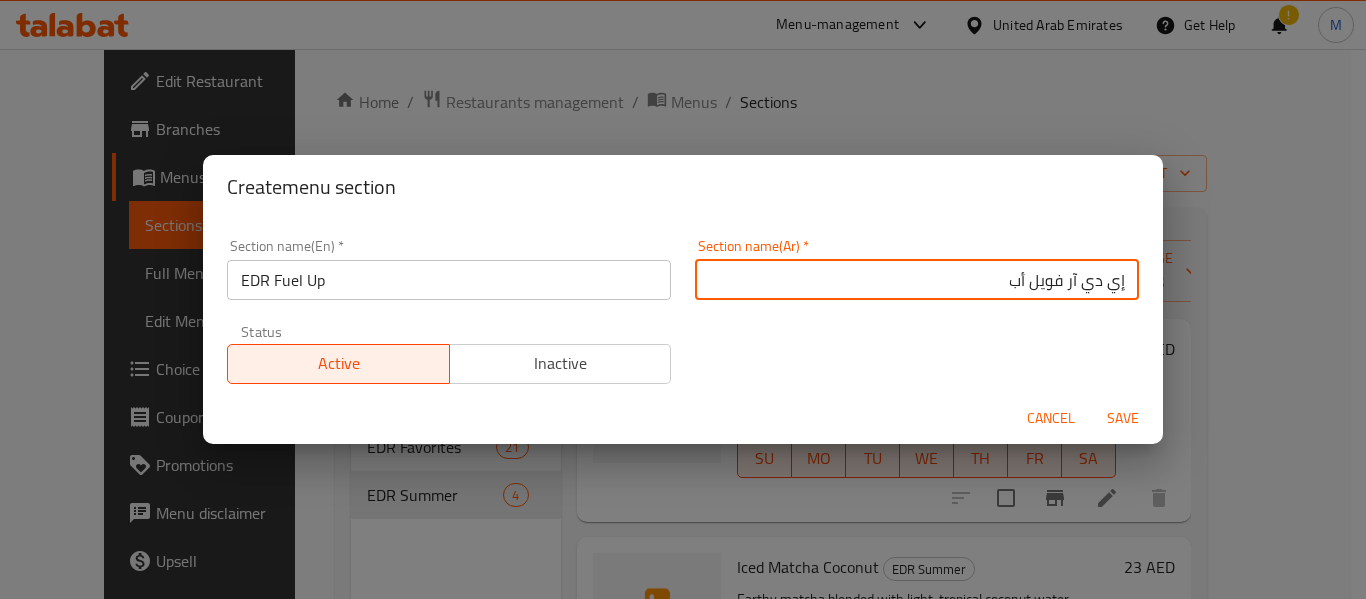type on "إي دي آر فويل أب" 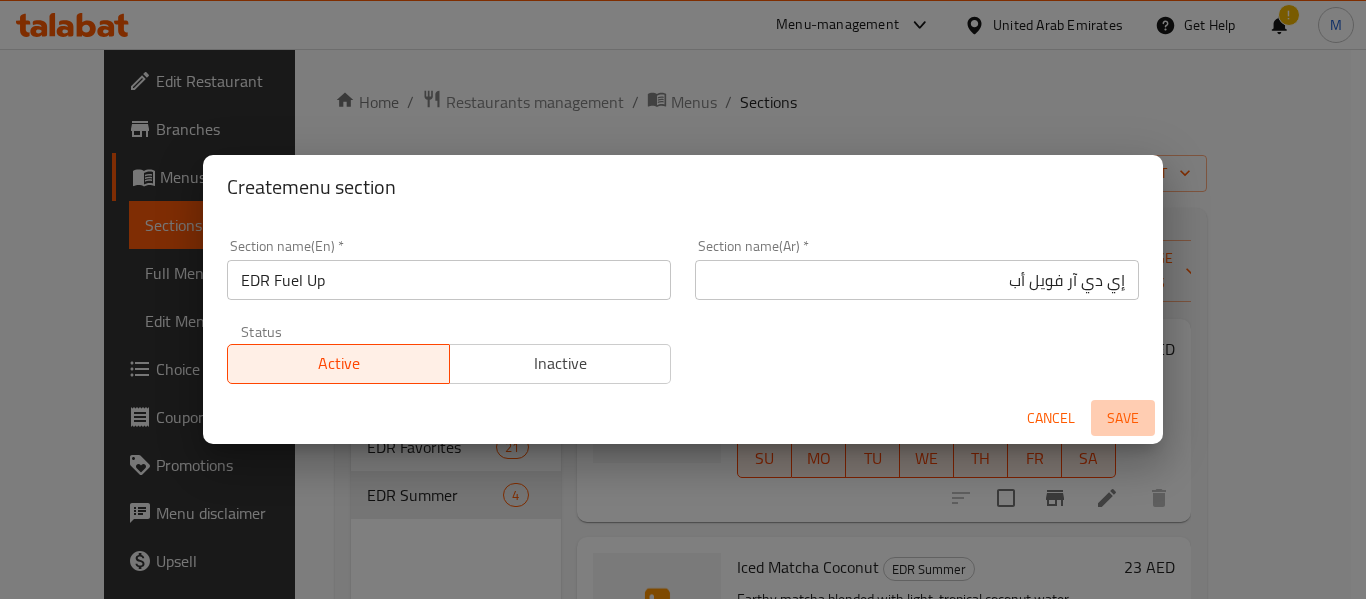 click on "Save" at bounding box center (1123, 418) 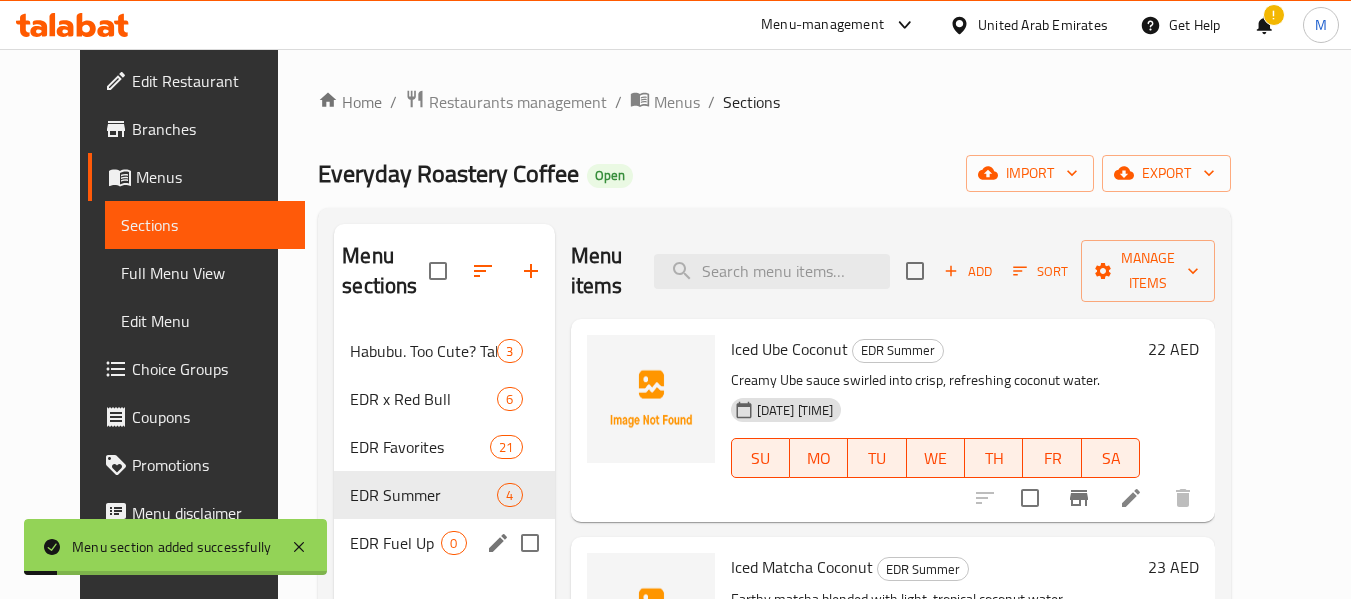 click on "EDR Fuel Up 0" at bounding box center (444, 543) 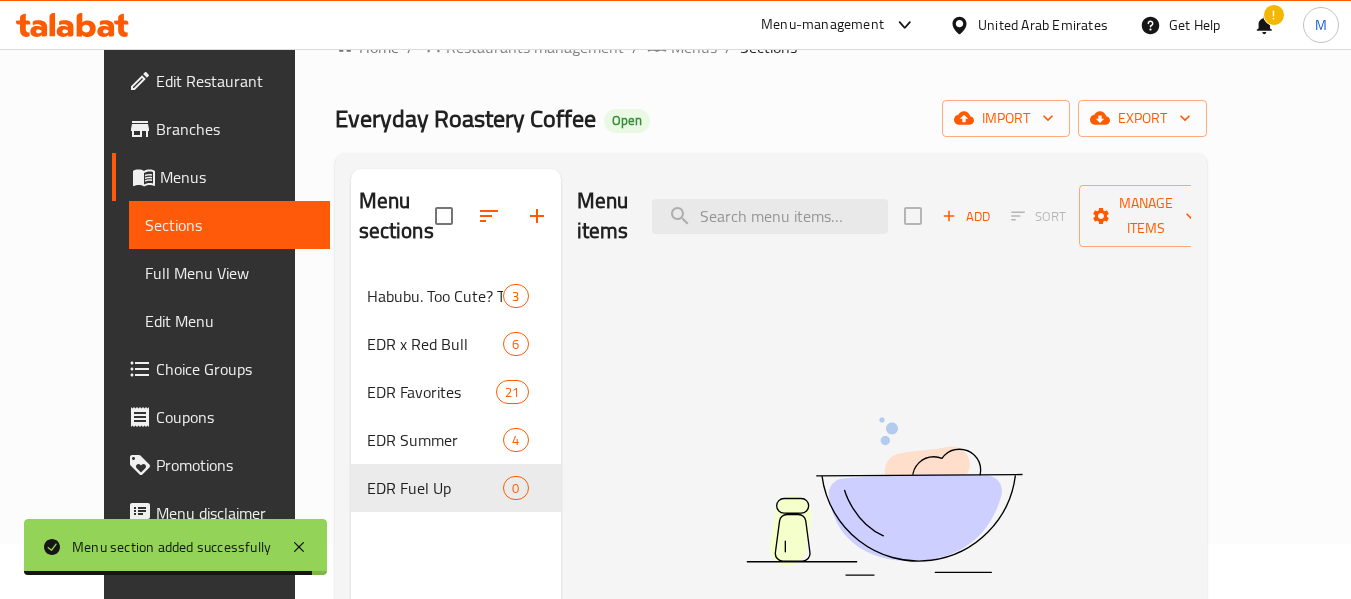 scroll, scrollTop: 100, scrollLeft: 0, axis: vertical 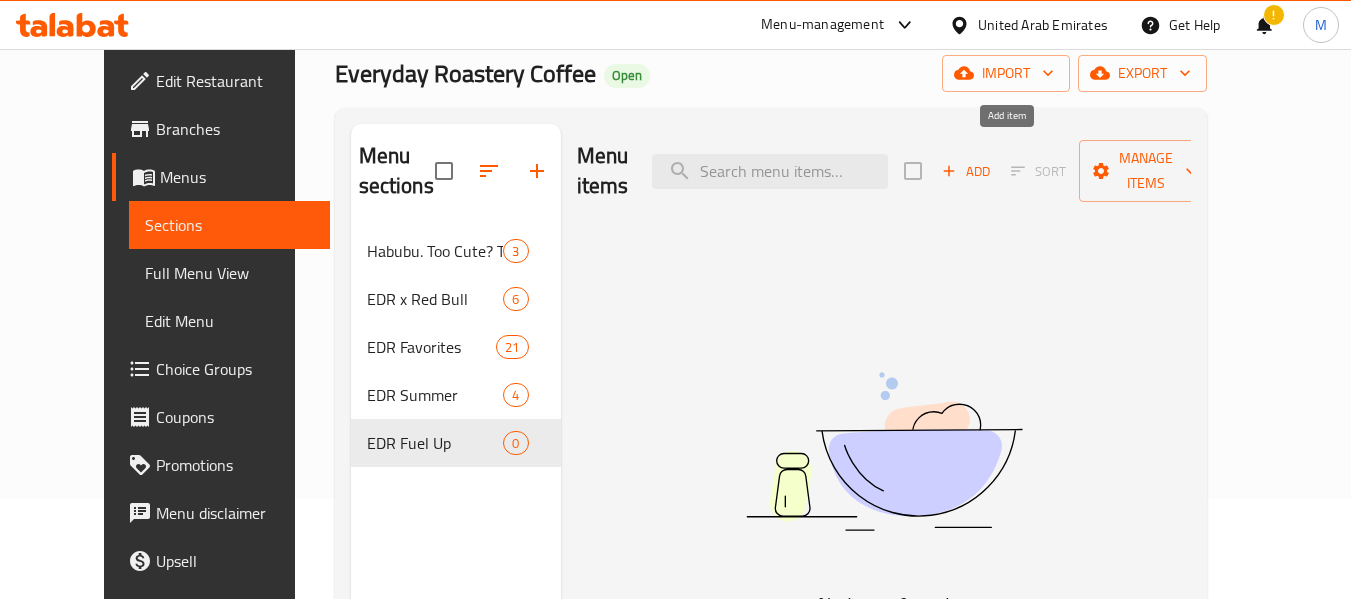 click on "Add" at bounding box center [966, 171] 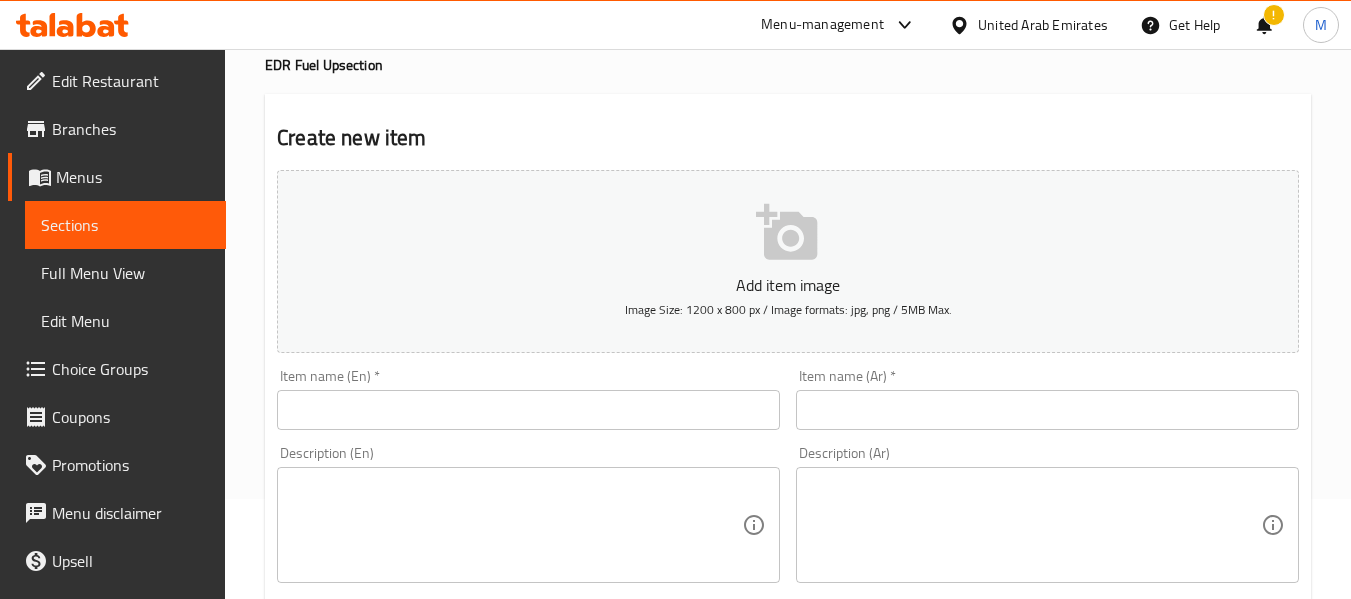 paste on "Blueberry Banana Boost" 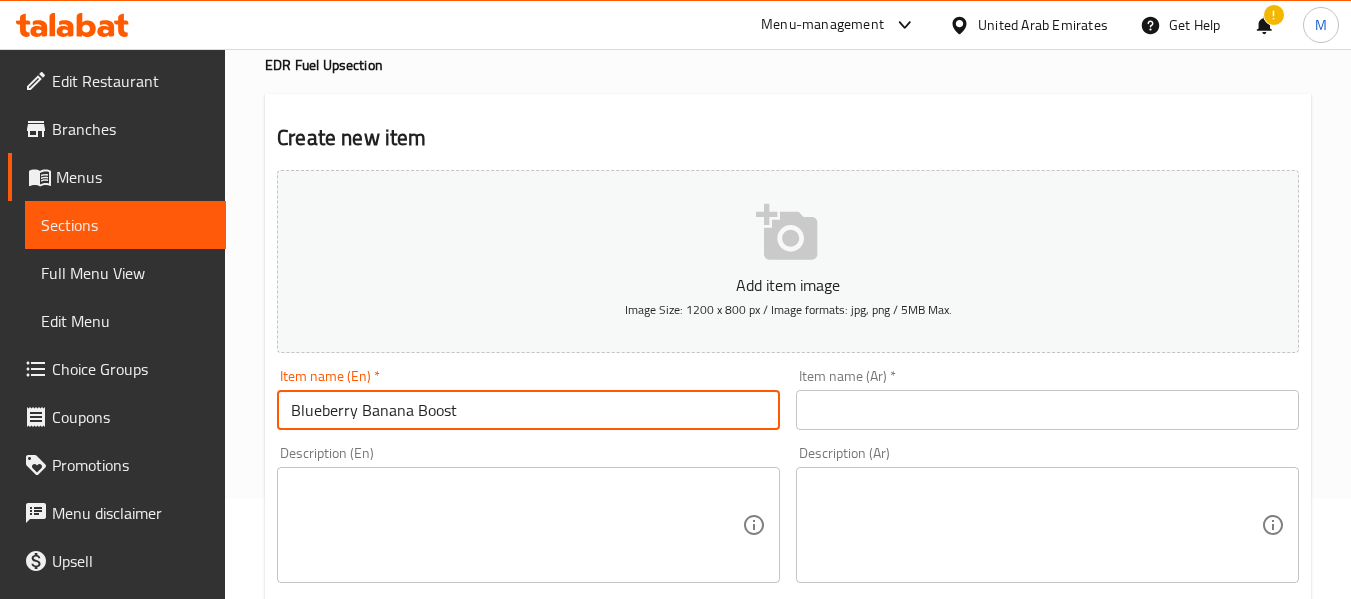 click on "Blueberry Banana Boost" at bounding box center (528, 410) 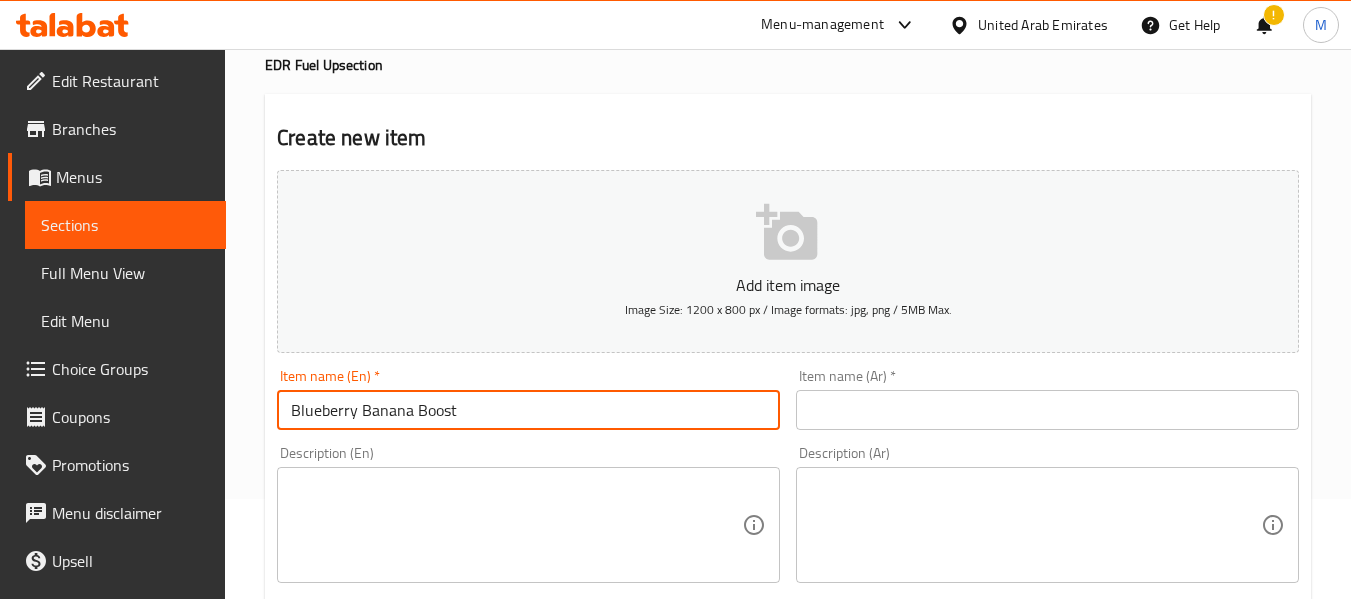 click at bounding box center (516, 525) 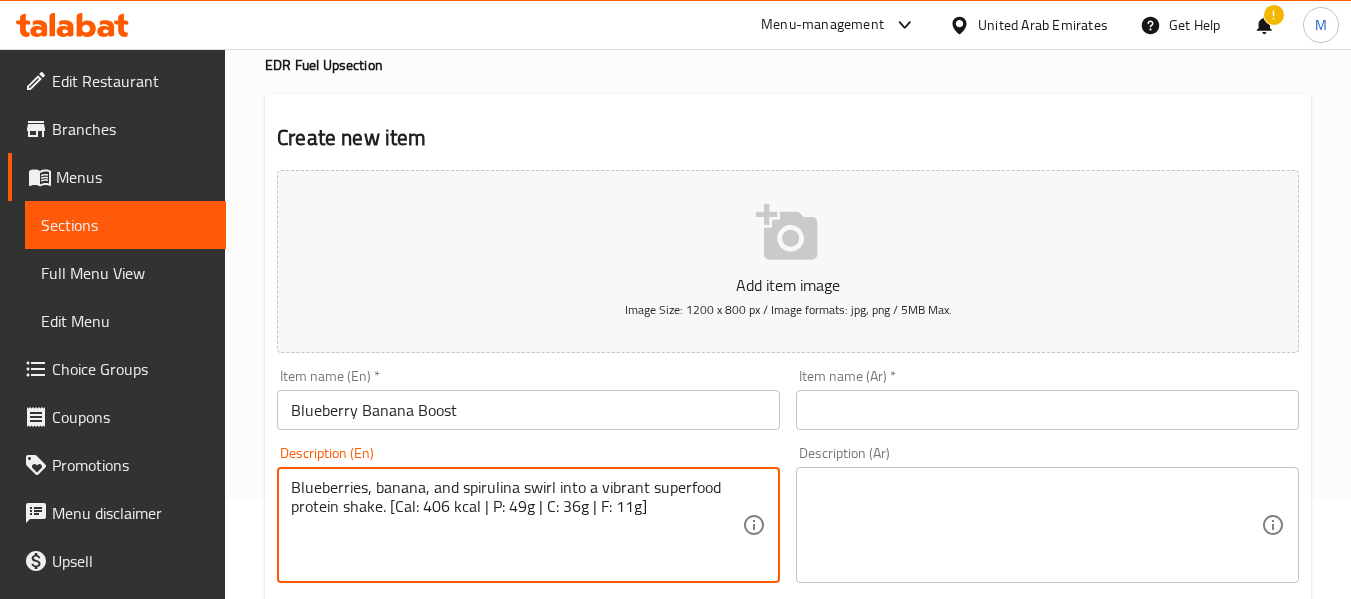 type on "Blueberries, banana, and spirulina swirl into a vibrant superfood protein shake. [Cal: 406 kcal | P: 49g | C: 36g | F: 11g]" 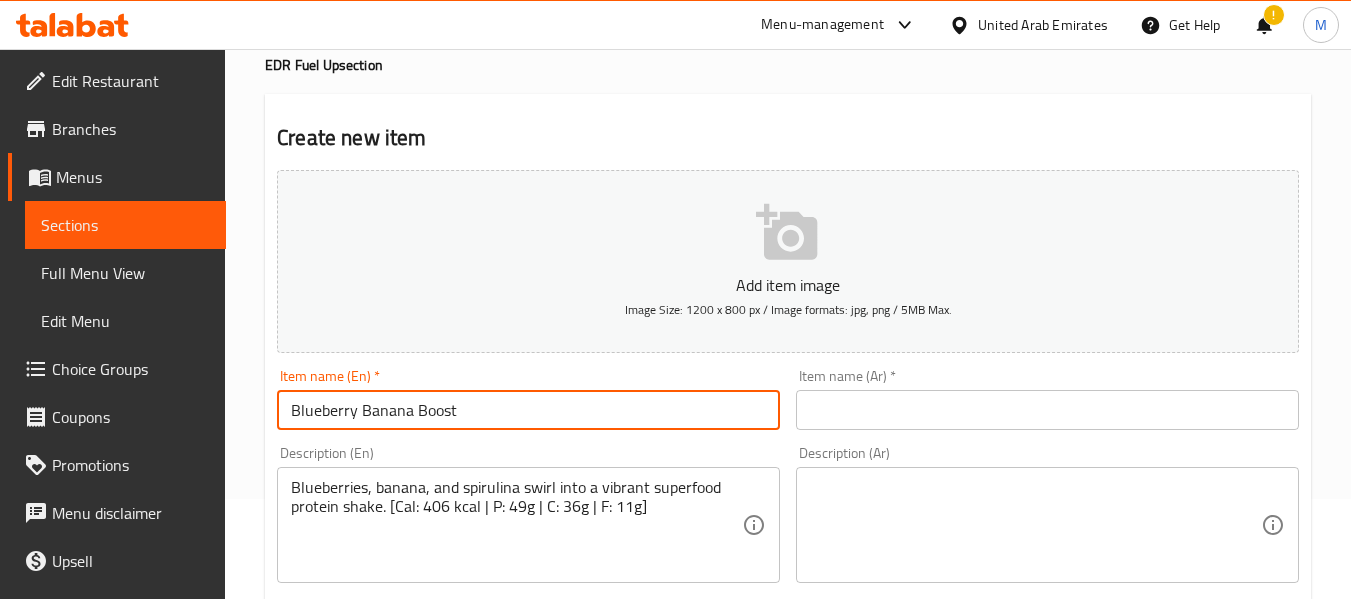 click on "Blueberry Banana Boost" at bounding box center [528, 410] 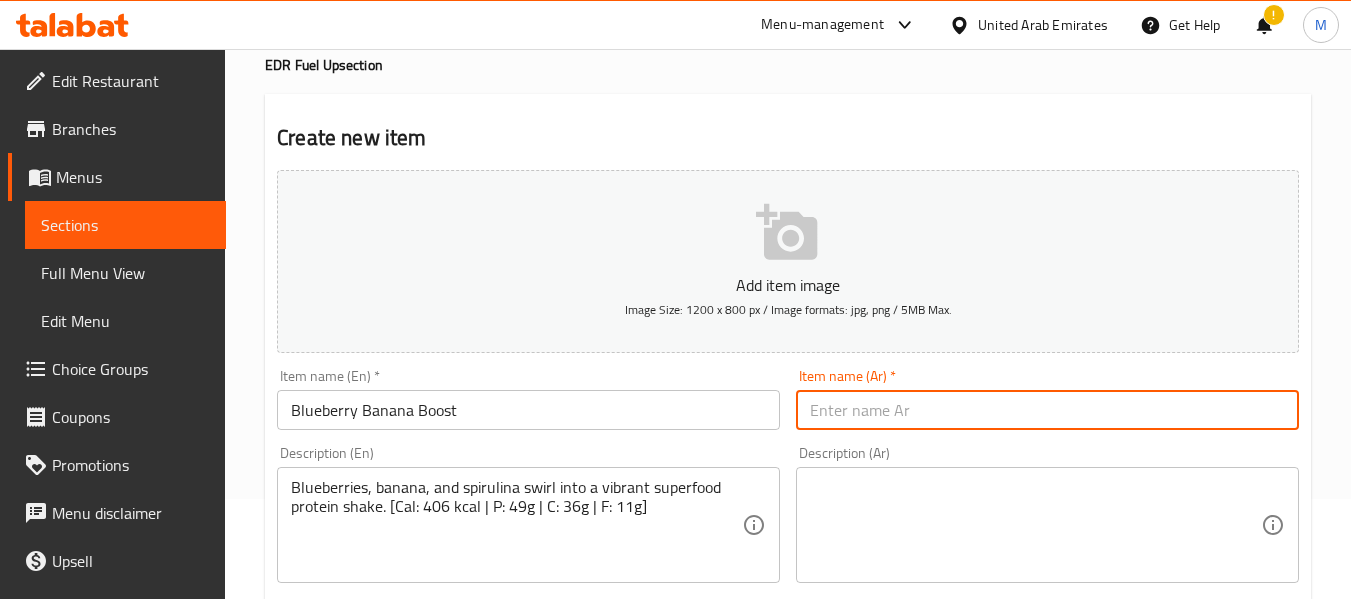 click at bounding box center (1047, 410) 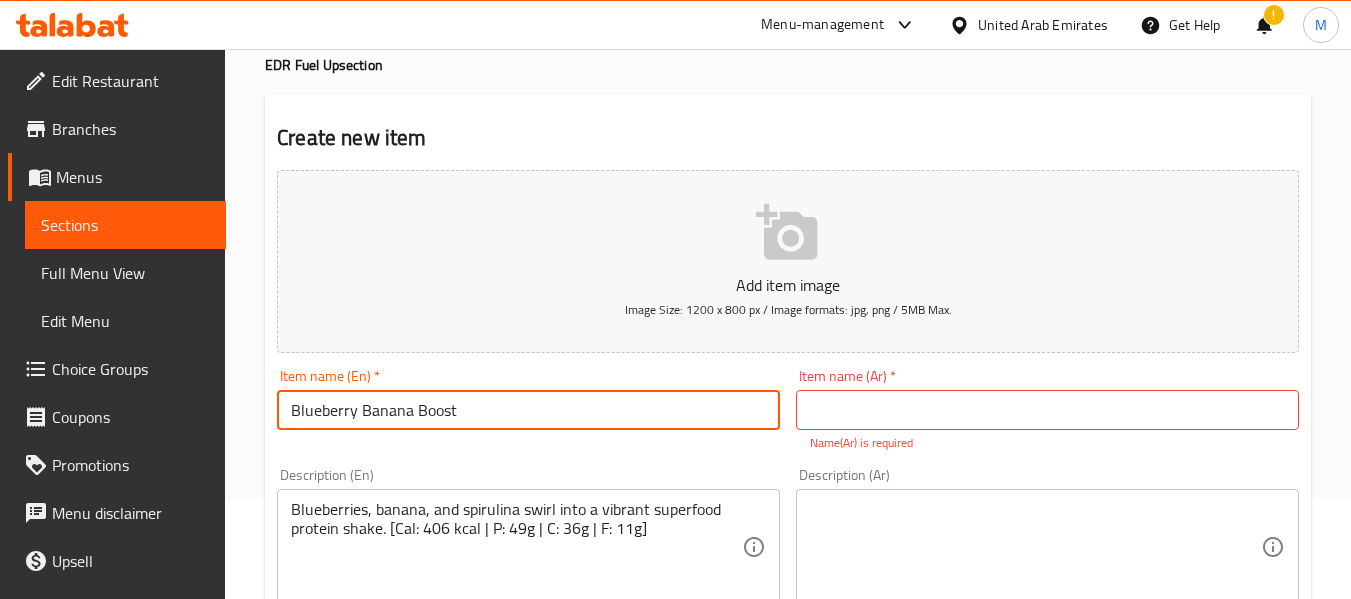 click on "Blueberry Banana Boost" at bounding box center (528, 410) 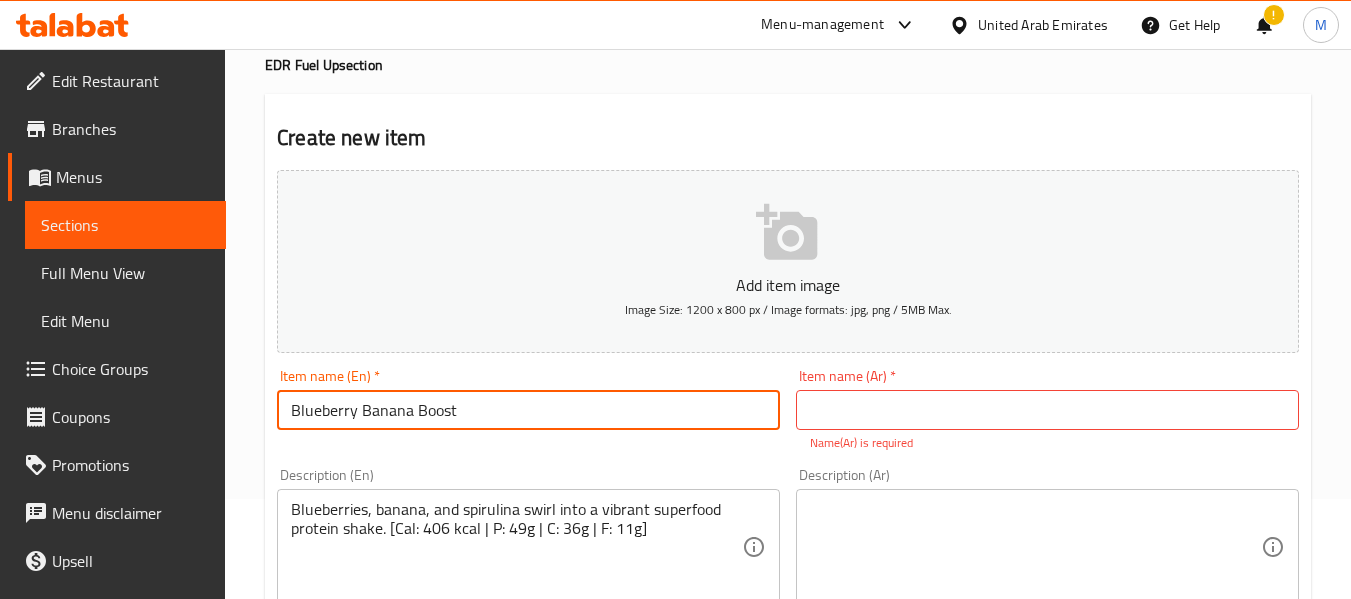click on "Blueberry Banana Boost" at bounding box center (528, 410) 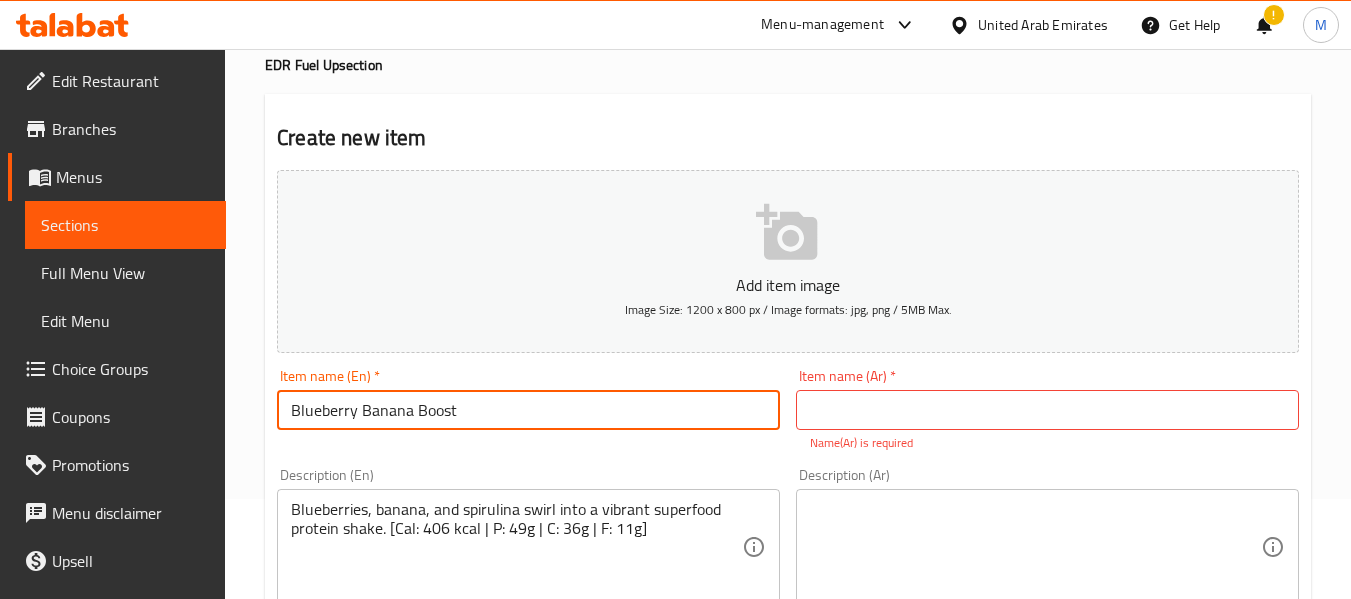 click on "Item name (Ar)   * Item name (Ar)  * Name(Ar) is required" at bounding box center (1047, 410) 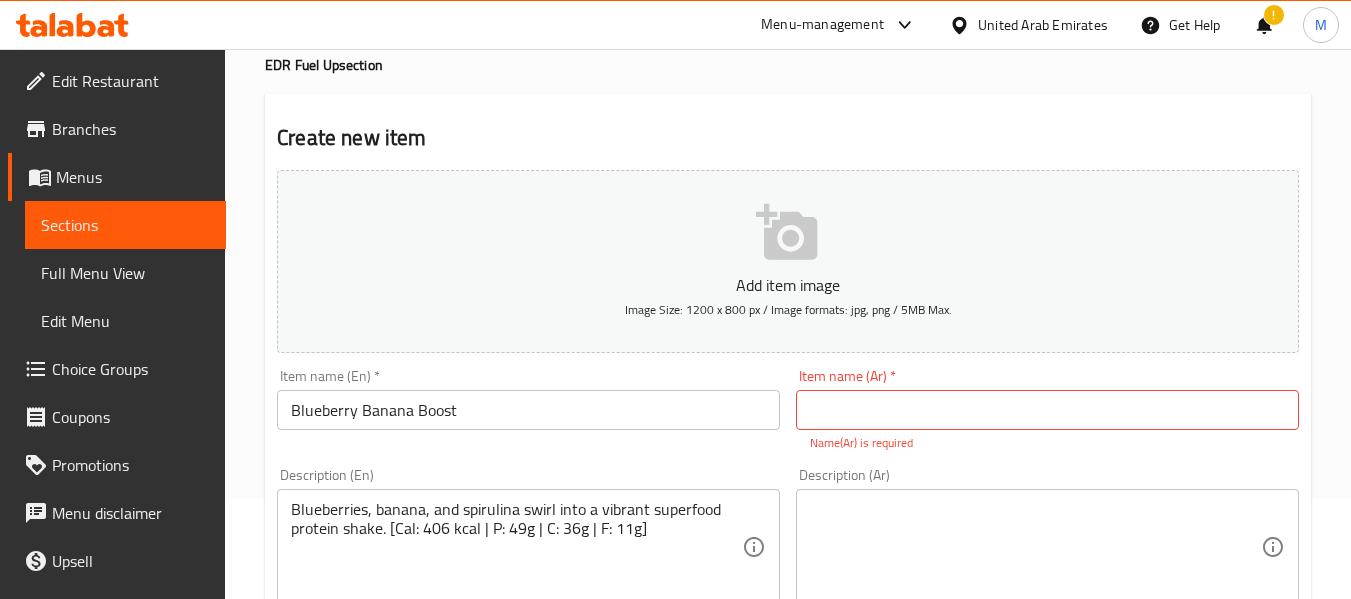 click at bounding box center (1047, 410) 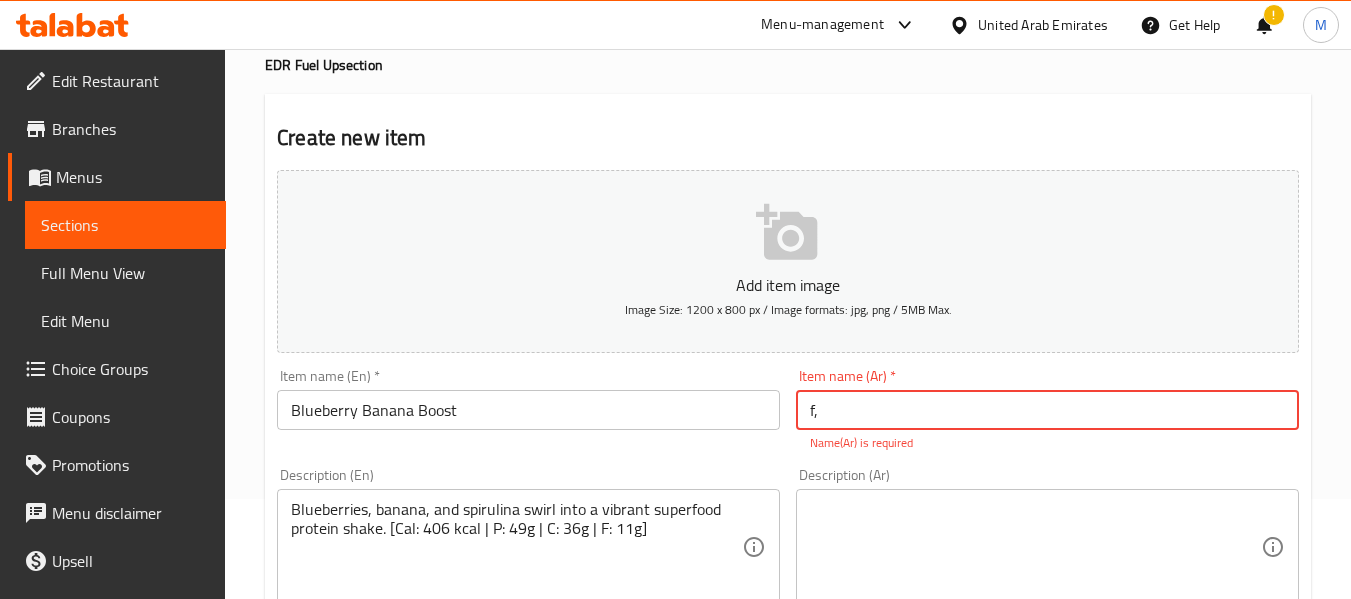 type on "f" 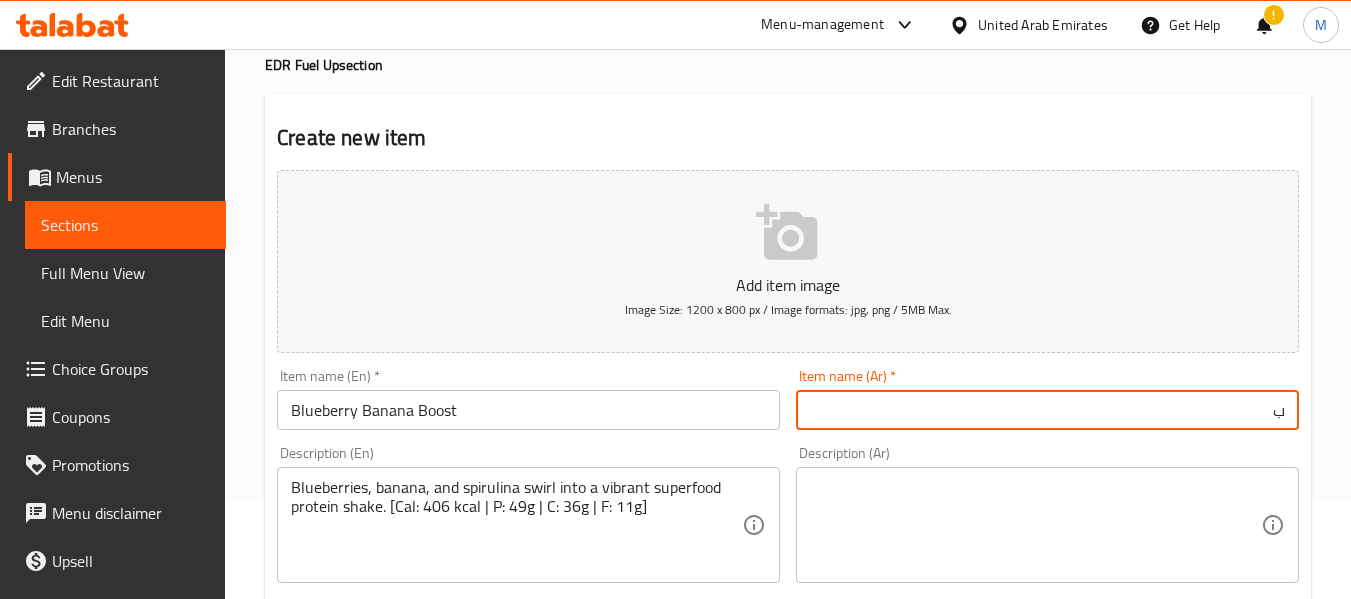 click on "ب" at bounding box center [1047, 410] 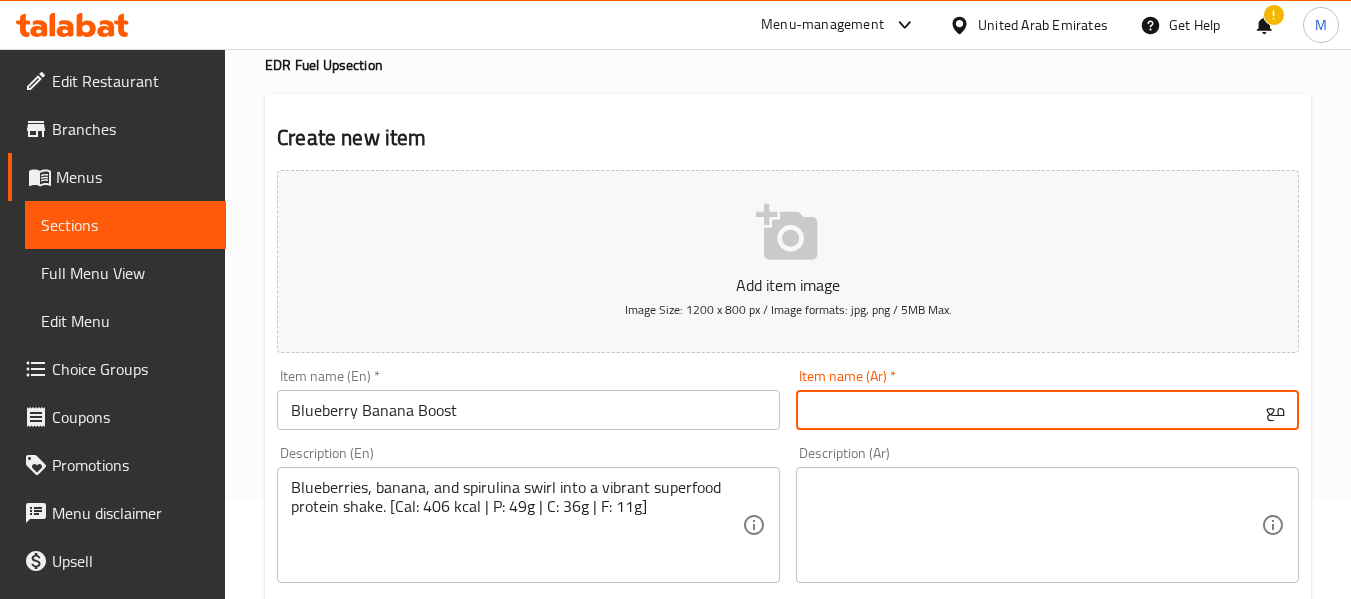 type on "م" 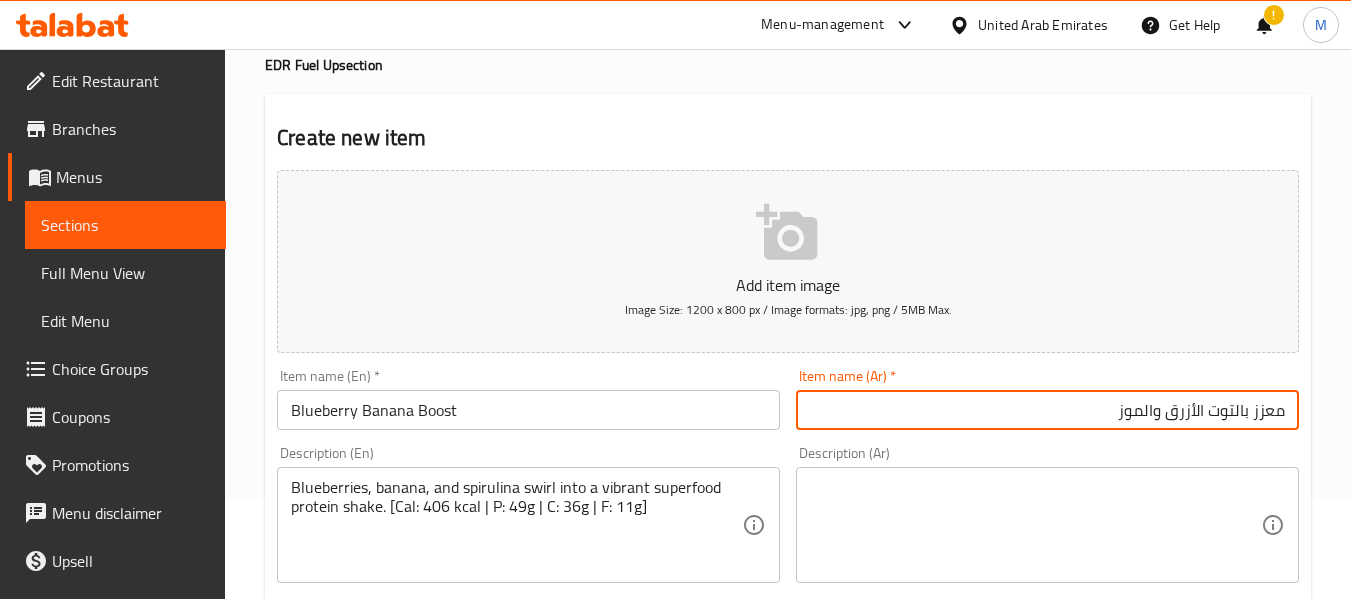 type on "معزز بالتوت الأزرق والموز" 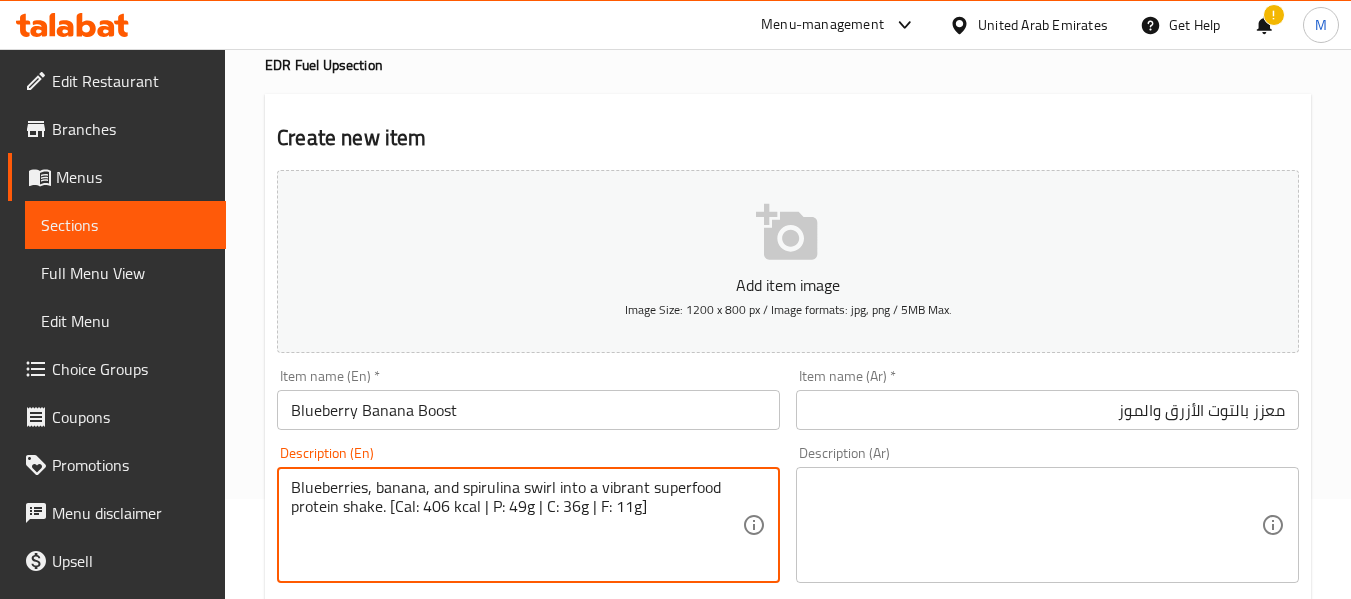 drag, startPoint x: 586, startPoint y: 488, endPoint x: 600, endPoint y: 483, distance: 14.866069 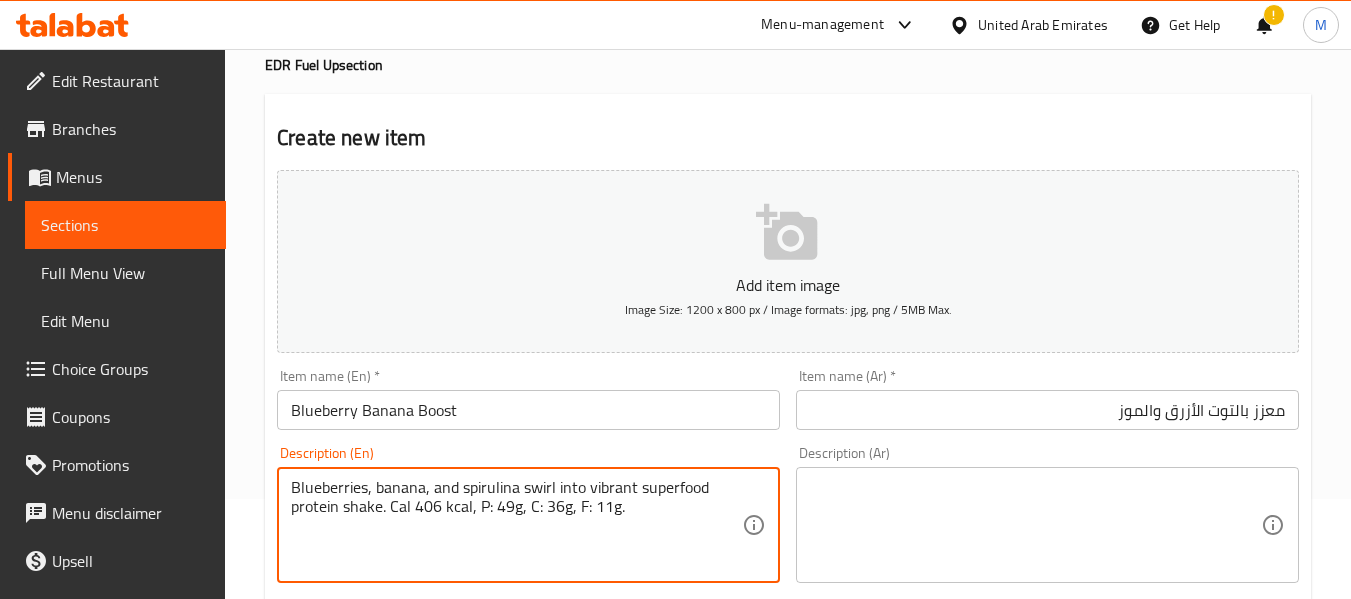 type on "Blueberries, banana, and spirulina swirl into vibrant superfood protein shake. Cal 406 kcal, P: 49g, C: 36g, F: 11g." 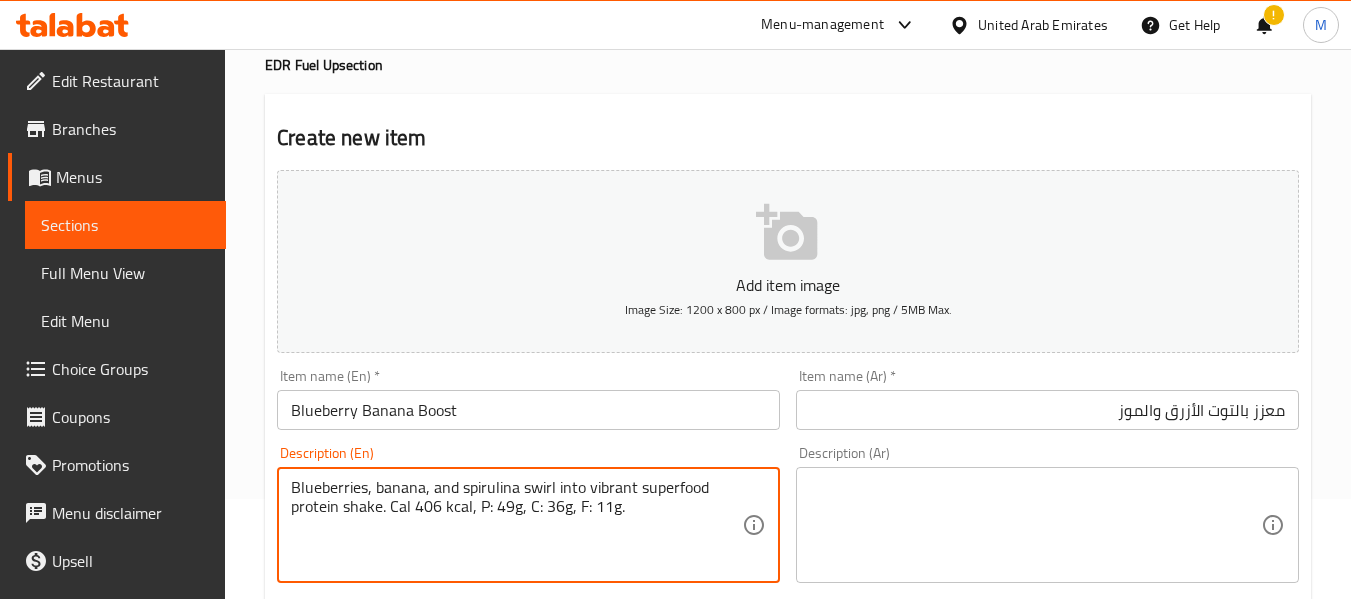 click at bounding box center (1035, 525) 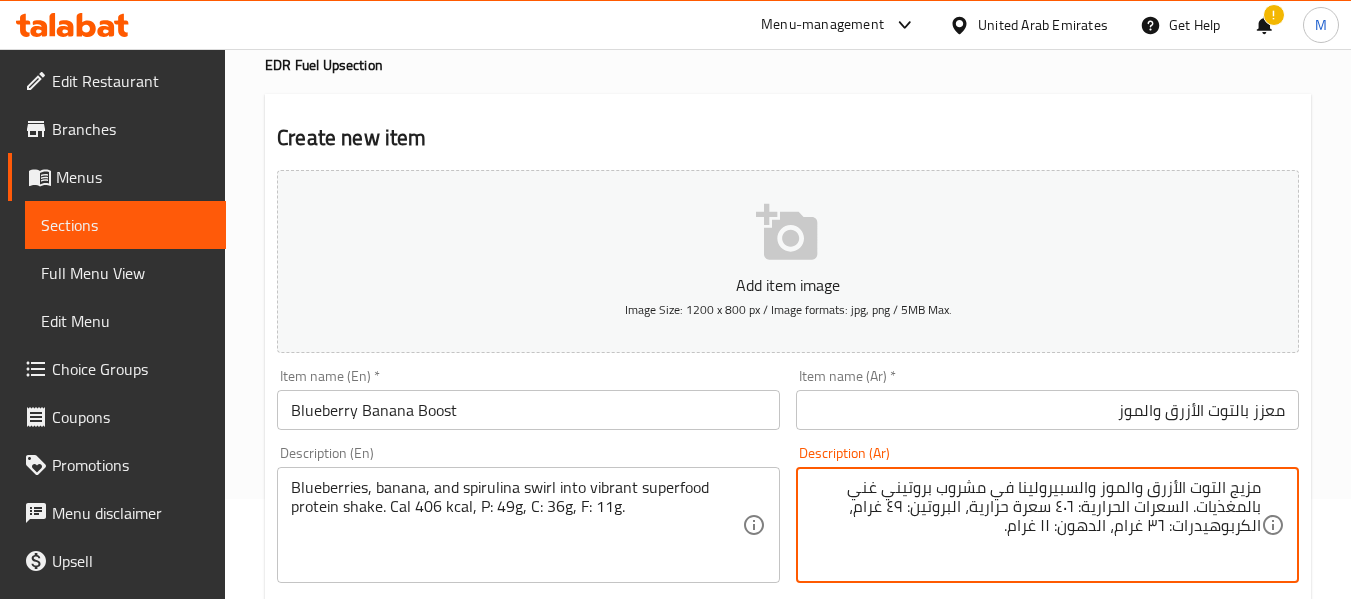 drag, startPoint x: 1226, startPoint y: 486, endPoint x: 1270, endPoint y: 478, distance: 44.72136 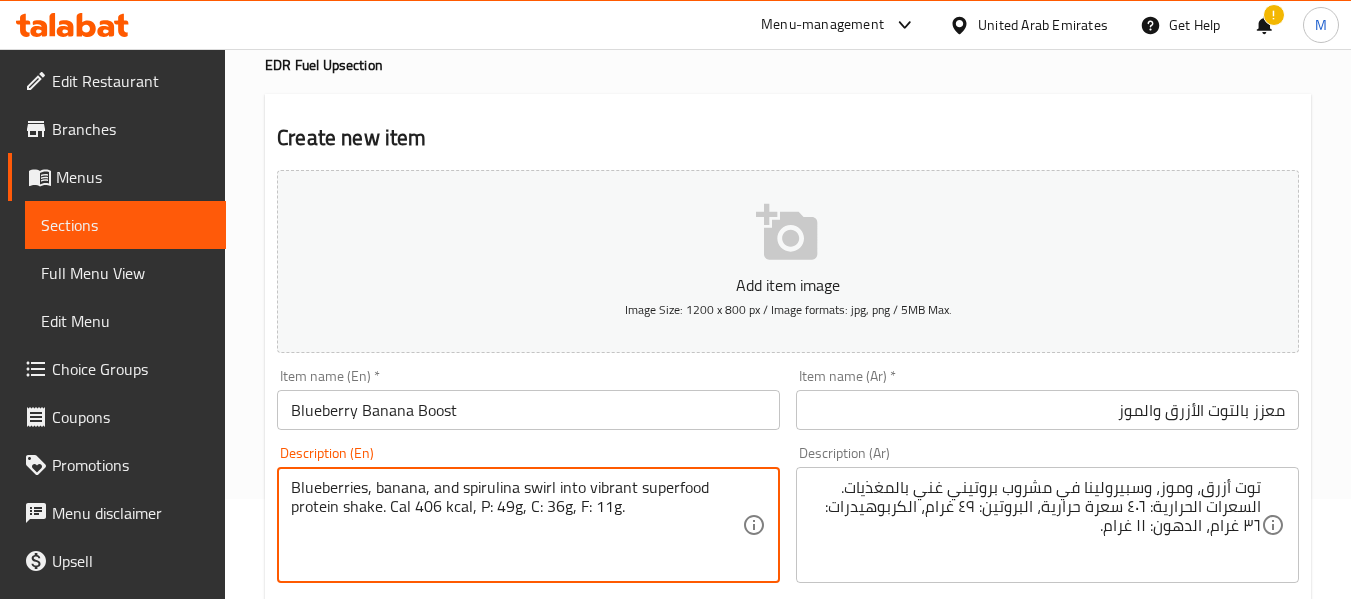 drag, startPoint x: 519, startPoint y: 482, endPoint x: 583, endPoint y: 460, distance: 67.6757 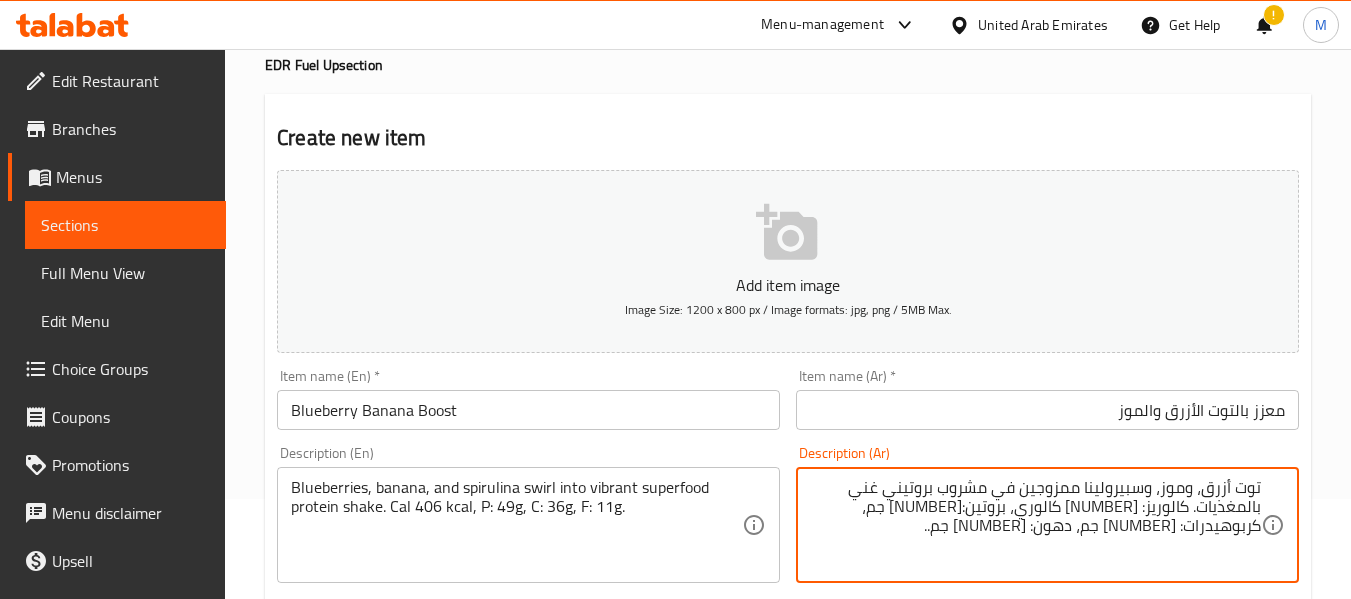 type on "توت أزرق، وموز، وسبيرولينا ممزوجين في مشروب بروتيني غني بالمغذيات. كالوريز: [NUMBER] كالوري، بروتين:[NUMBER] جم، كربوهيدرات: [NUMBER] جم، دهون: [NUMBER] جم.." 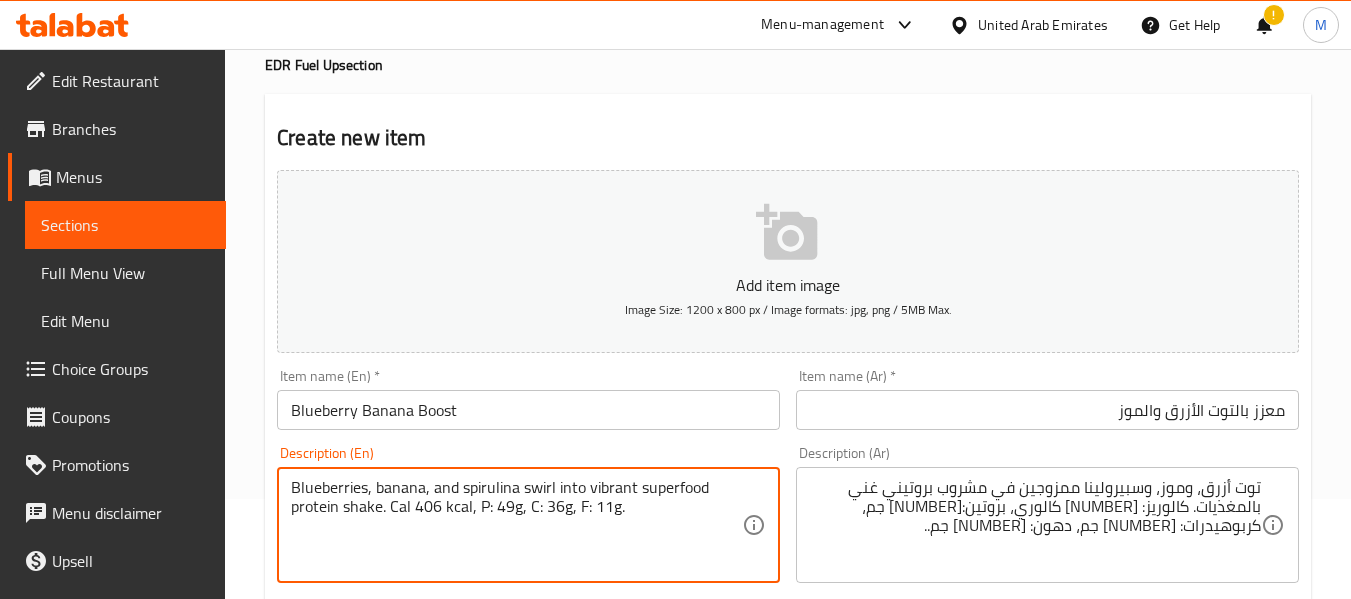 click on "Blueberries, banana, and spirulina swirl into vibrant superfood protein shake. Cal 406 kcal, P: 49g, C: 36g, F: 11g." at bounding box center (516, 525) 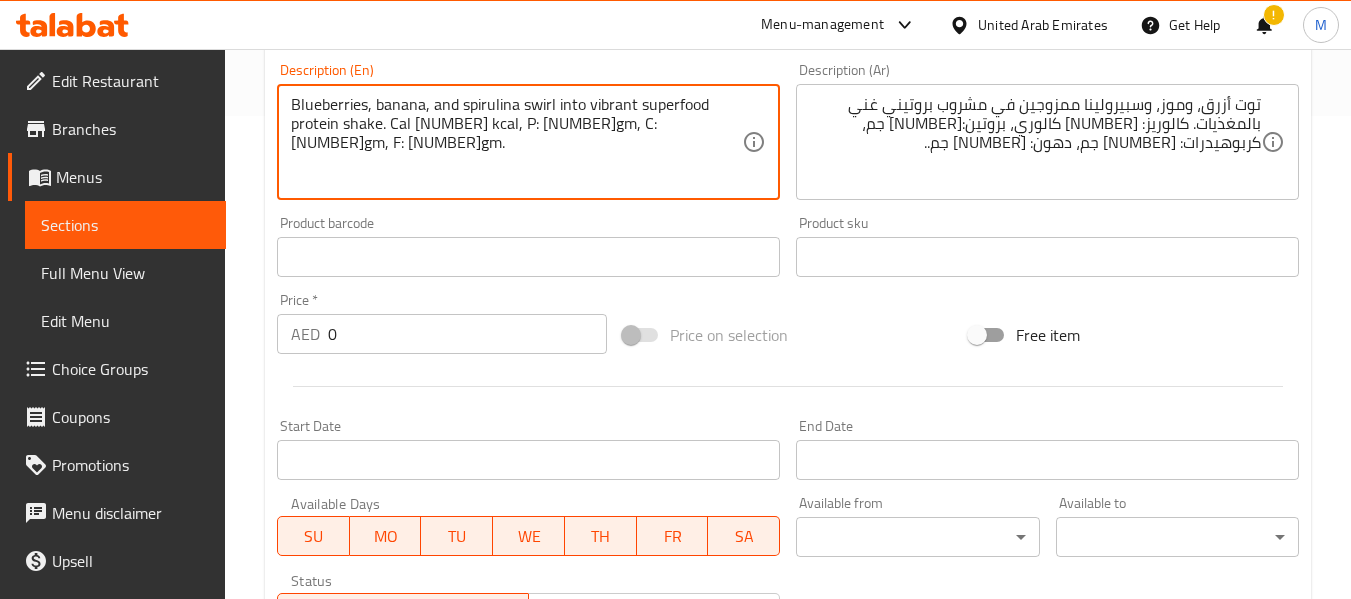 scroll, scrollTop: 500, scrollLeft: 0, axis: vertical 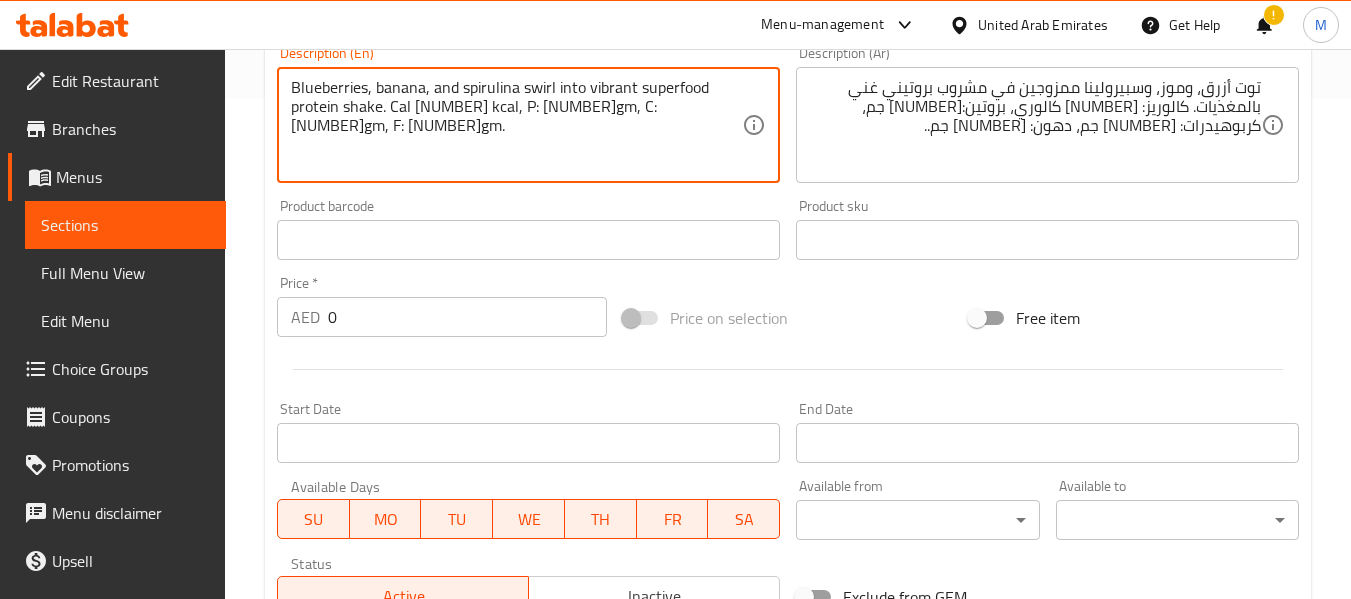 type on "Blueberries, banana, and spirulina swirl into vibrant superfood protein shake. Cal [NUMBER] kcal, P: [NUMBER]gm, C: [NUMBER]gm, F: [NUMBER]gm." 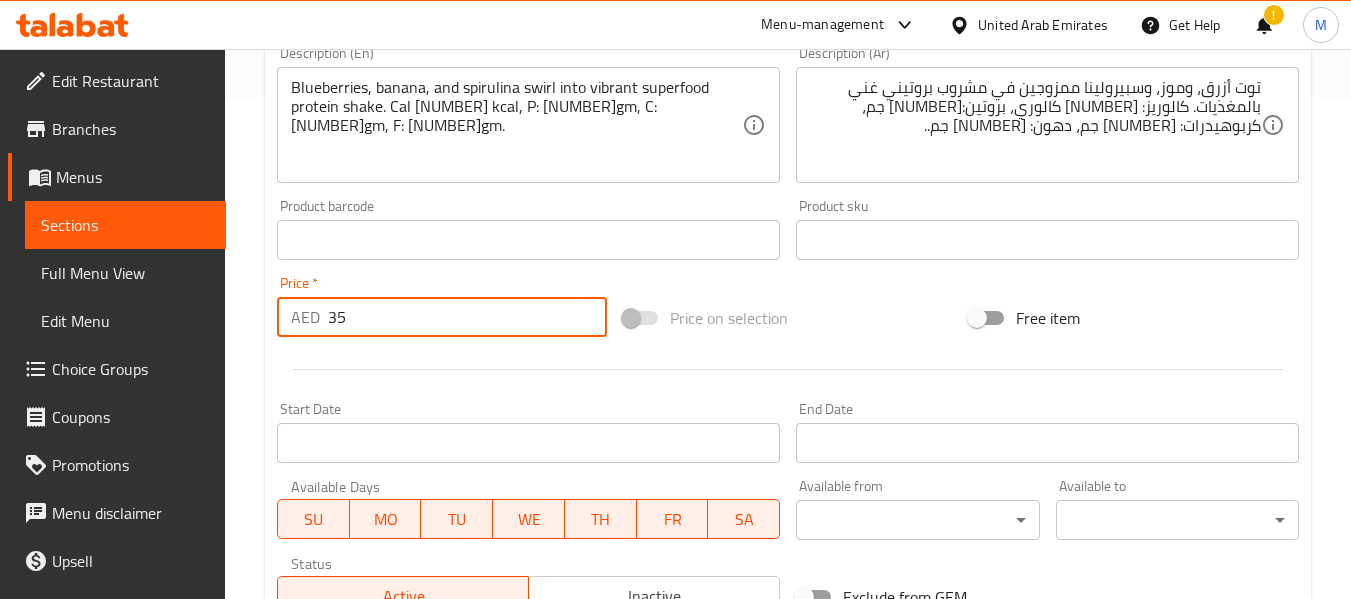 type on "35" 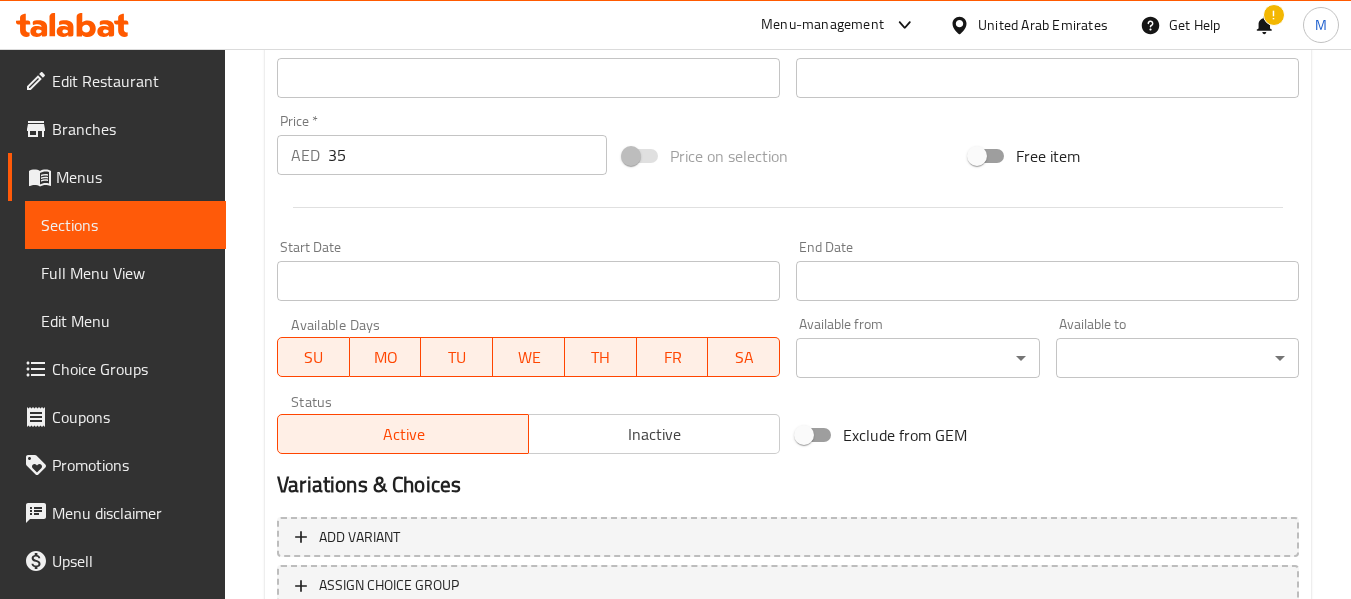 scroll, scrollTop: 814, scrollLeft: 0, axis: vertical 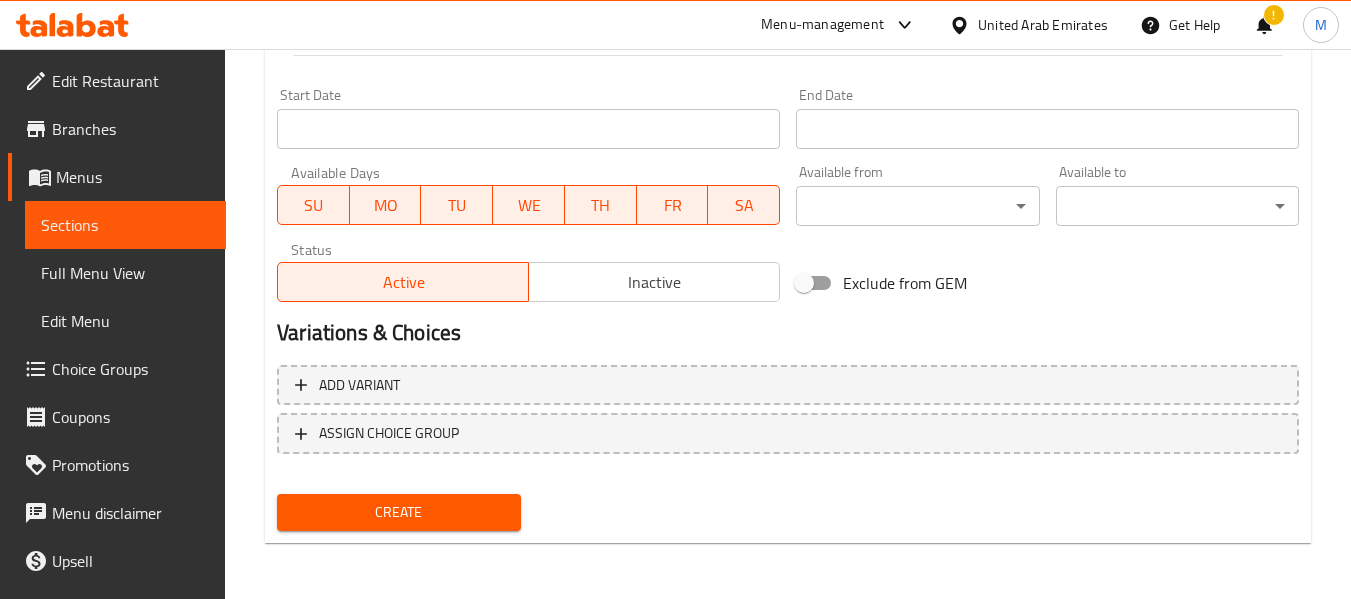 click on "Create" at bounding box center [398, 512] 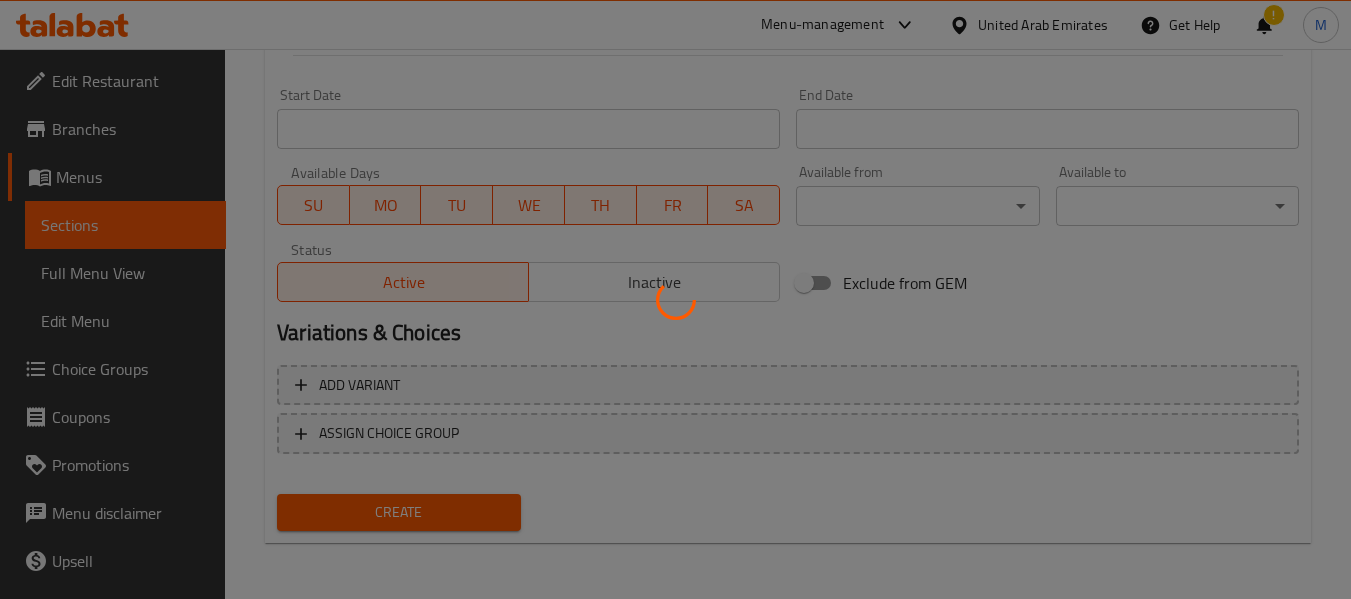 type 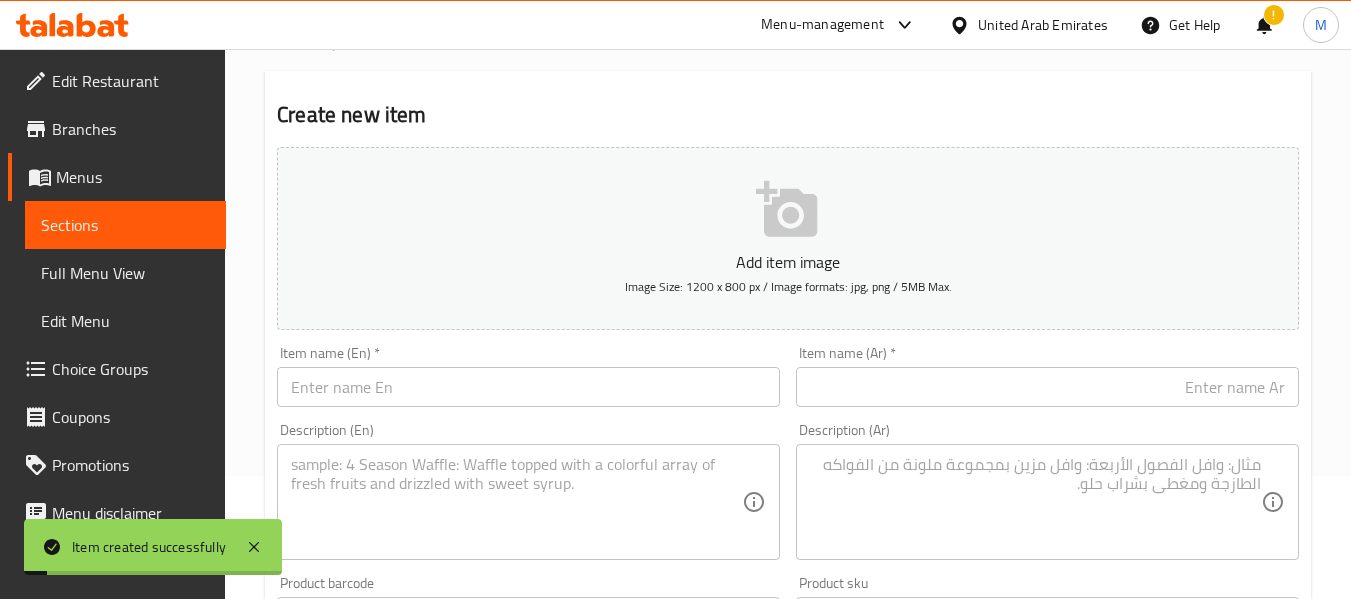 scroll, scrollTop: 114, scrollLeft: 0, axis: vertical 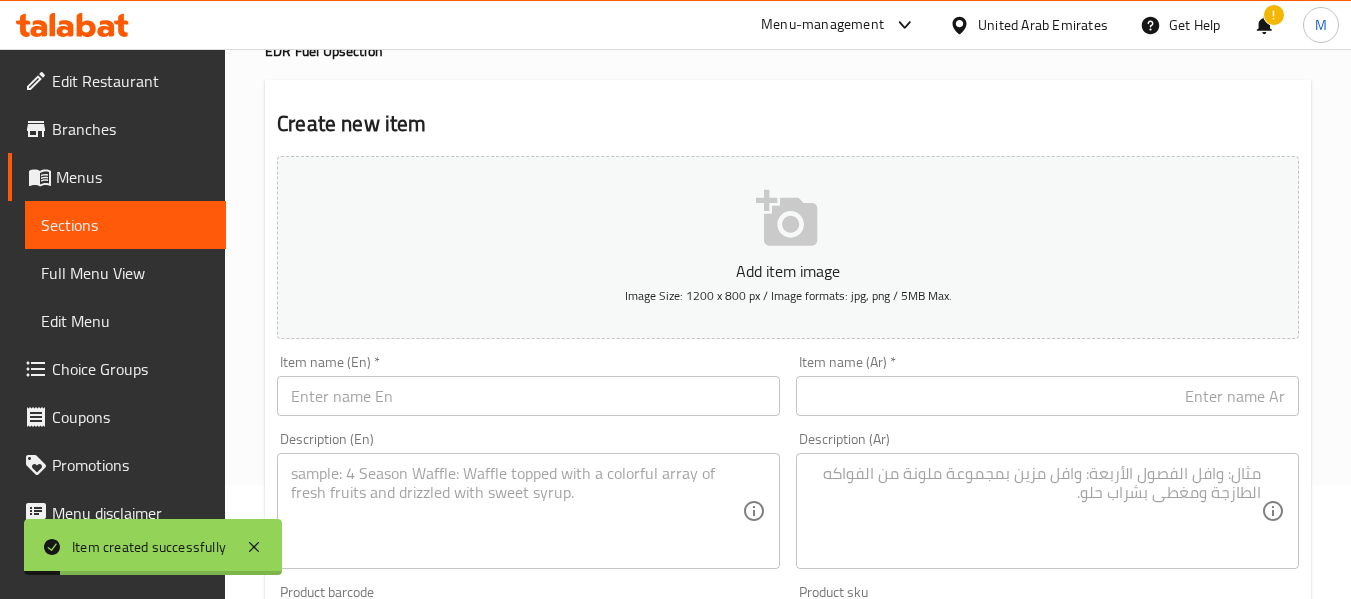 type 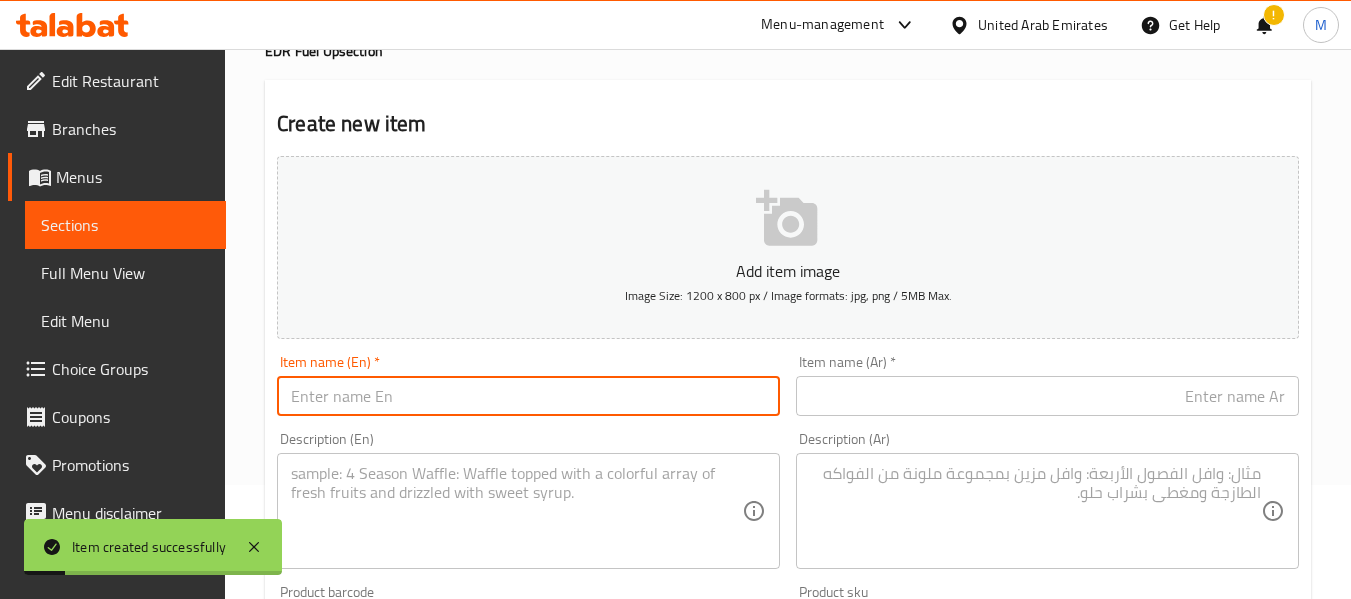 paste on "Mango Vanilla Fuel" 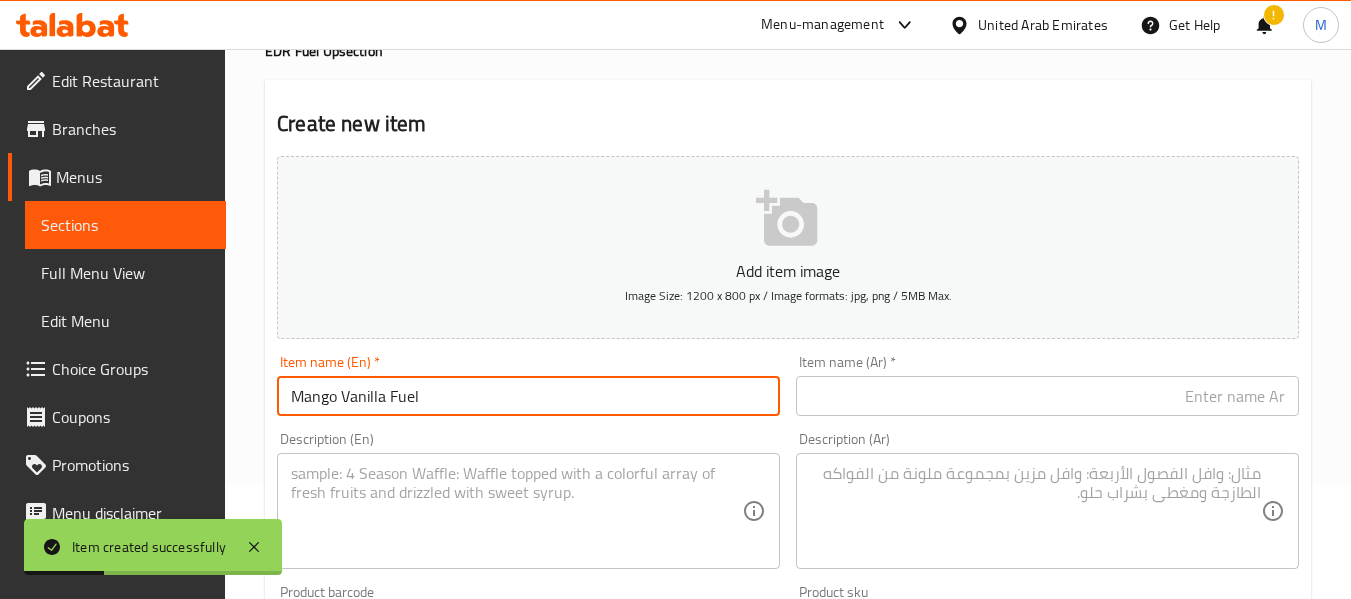 type on "Mango Vanilla Fuel" 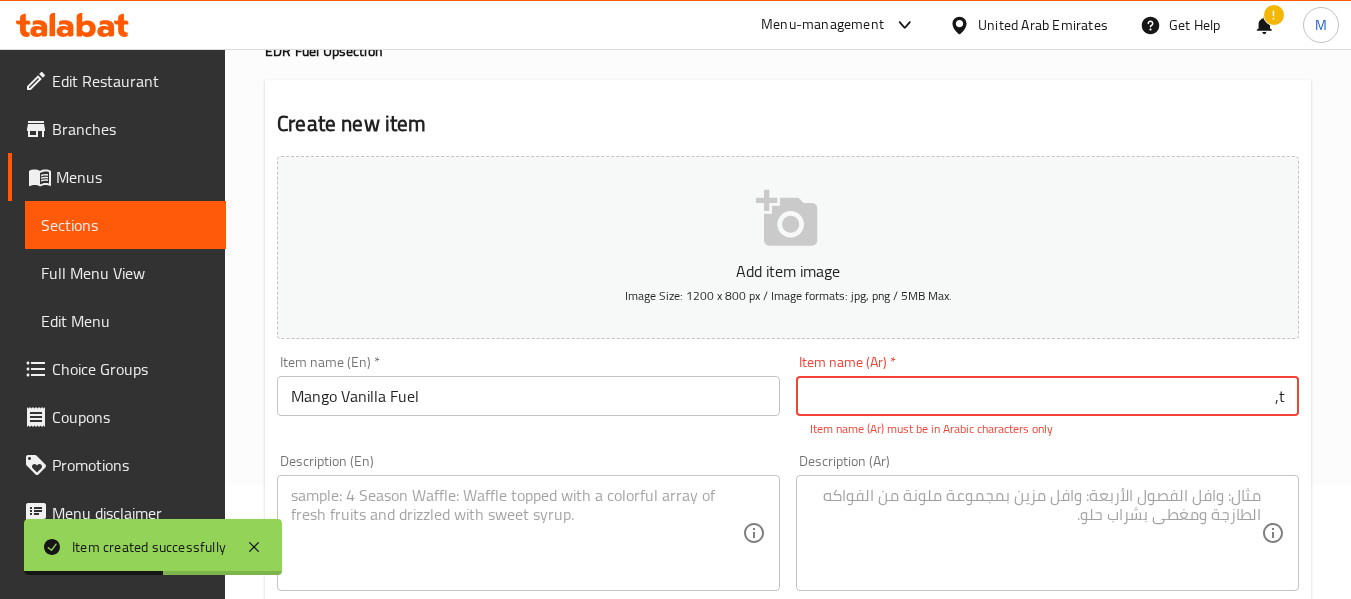 type on "t" 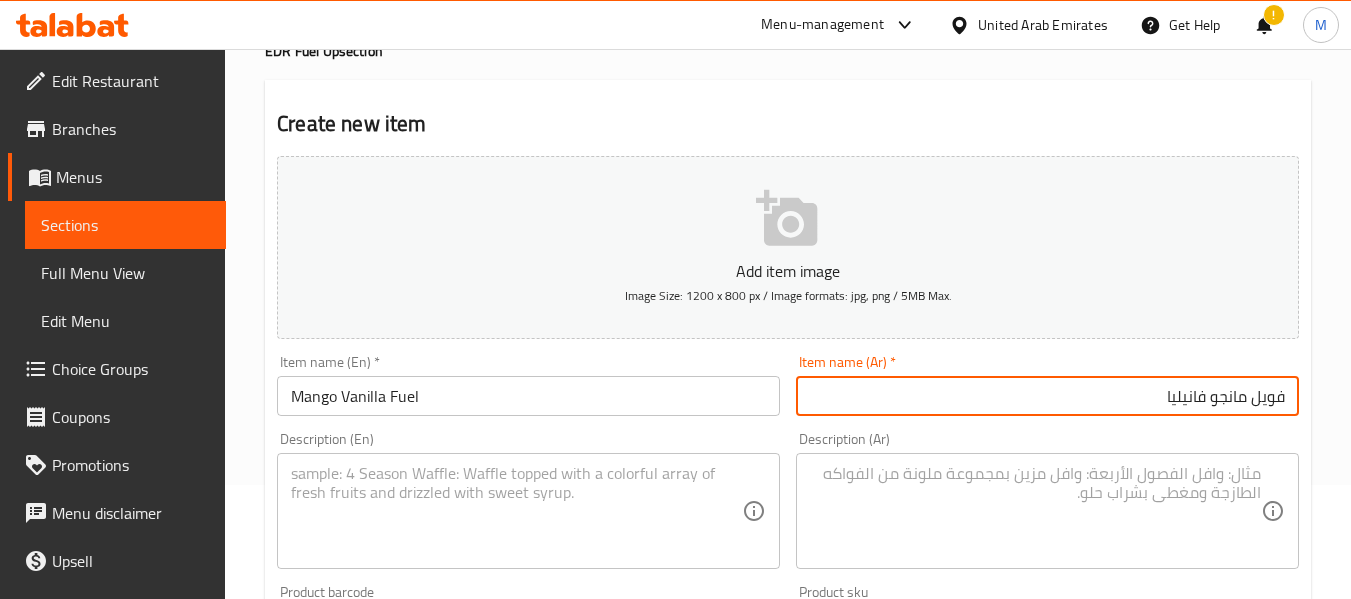 type on "فويل مانجو فانيليا" 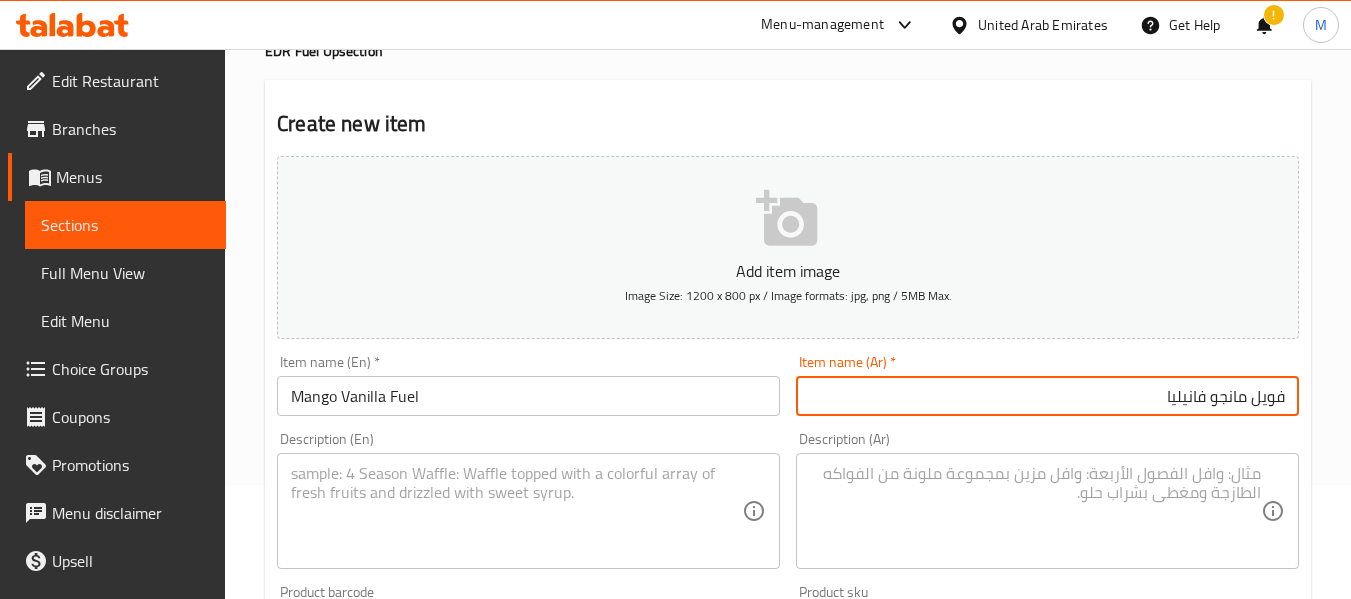 click on "Description (En)" at bounding box center (528, 511) 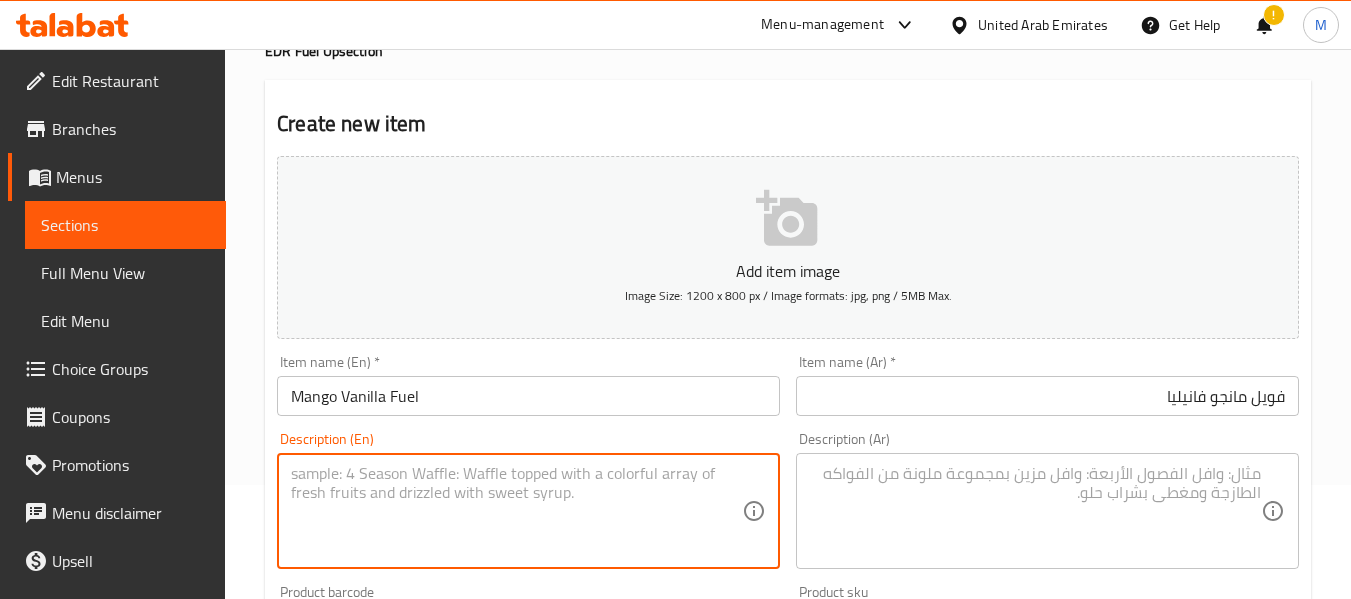 paste on "Tropical mango meets smooth vanilla protein in this creamy, thick & high-energy shake. [Cal: 320 kcal | P: 30g | C: 31g | F: 10g]" 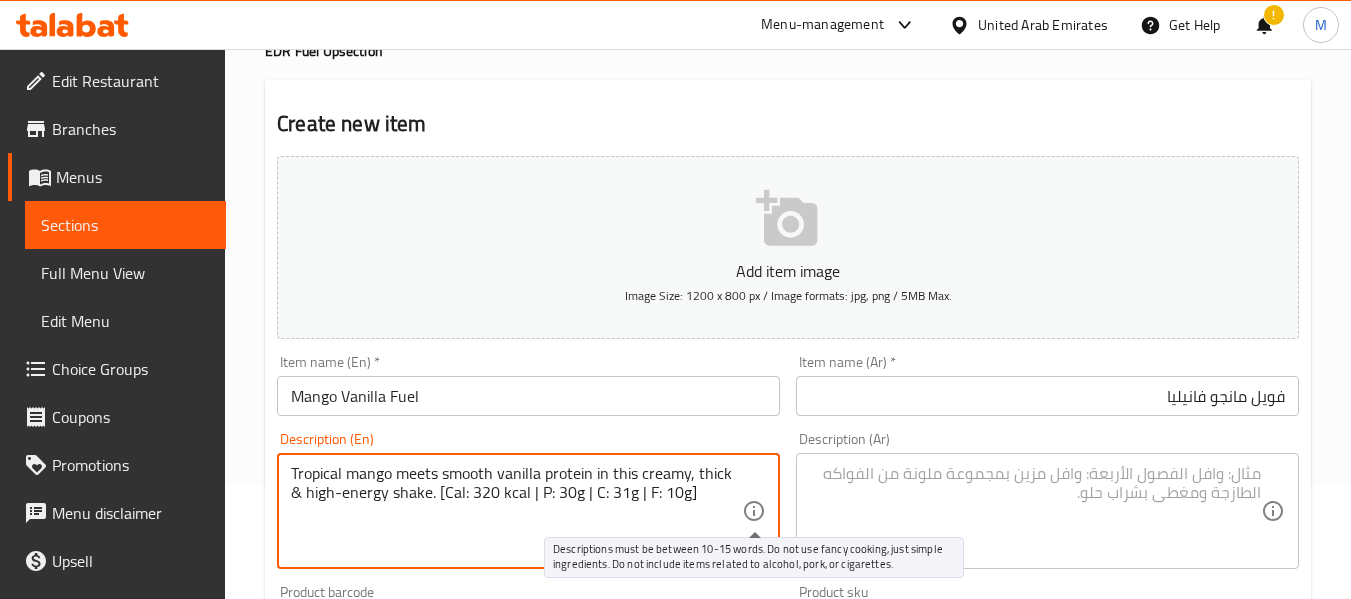 drag, startPoint x: 438, startPoint y: 495, endPoint x: 765, endPoint y: 507, distance: 327.22012 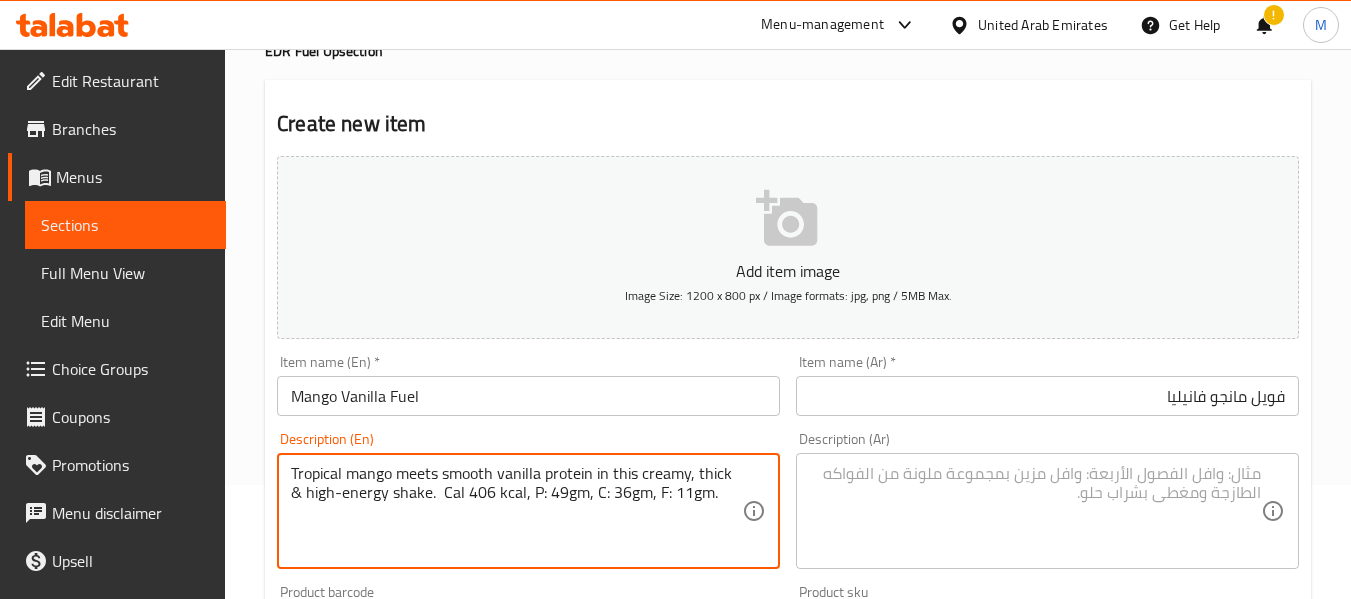 click on "Tropical mango meets smooth vanilla protein in this creamy, thick & high-energy shake.  Cal 406 kcal, P: 49gm, C: 36gm, F: 11gm." at bounding box center [516, 511] 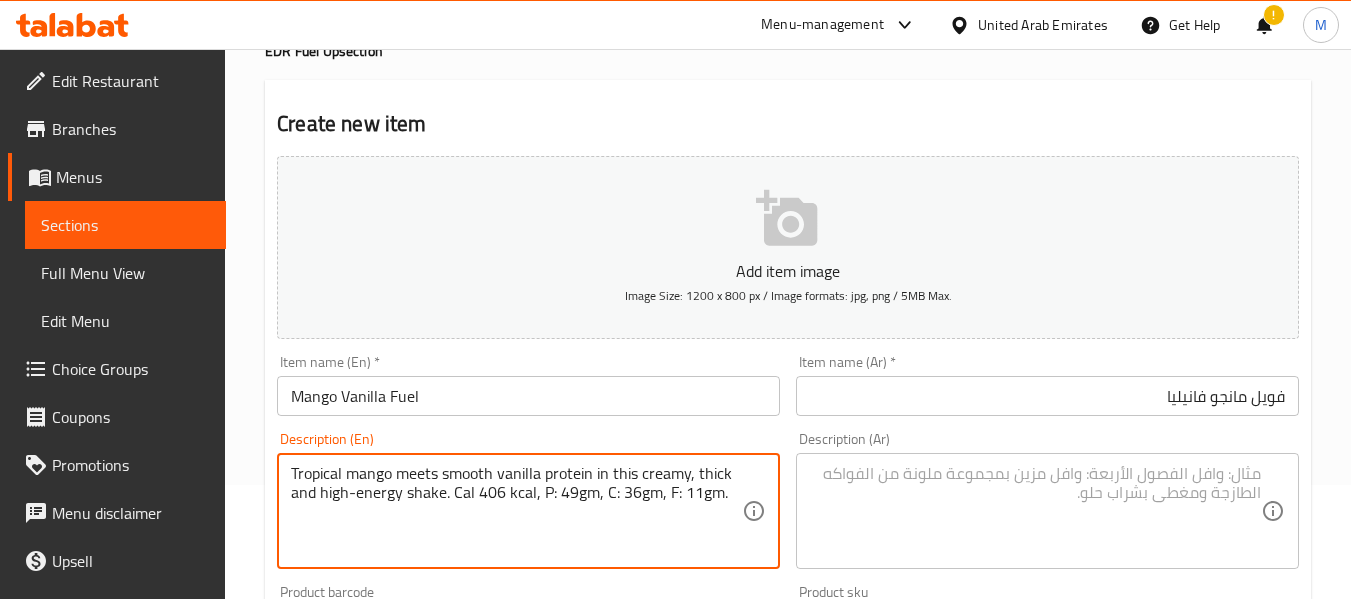 click on "Tropical mango meets smooth vanilla protein in this creamy, thick and high-energy shake. Cal 406 kcal, P: 49gm, C: 36gm, F: 11gm." at bounding box center (516, 511) 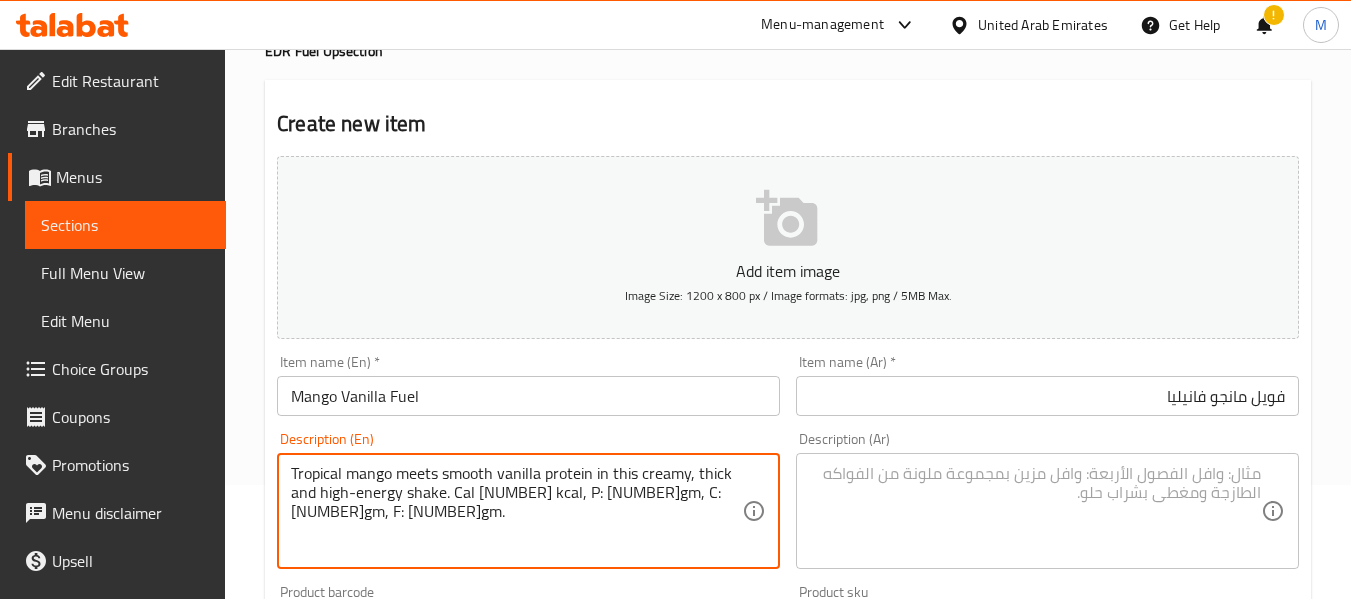 drag, startPoint x: 558, startPoint y: 495, endPoint x: 572, endPoint y: 496, distance: 14.035668 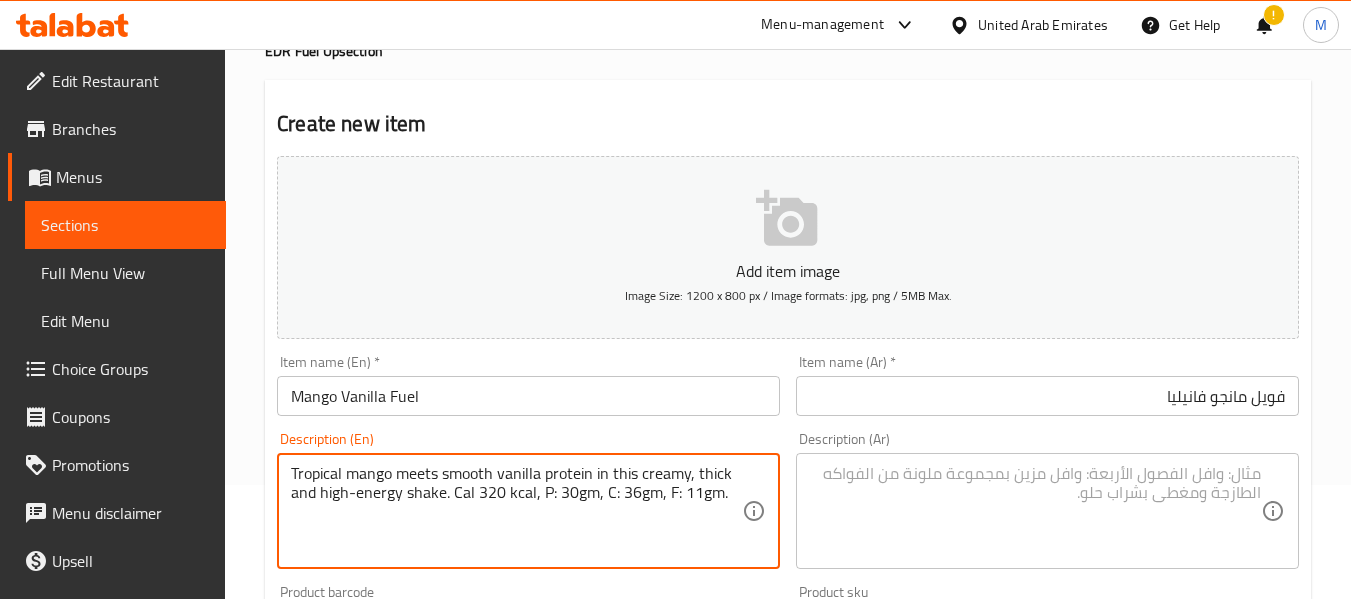 drag, startPoint x: 621, startPoint y: 490, endPoint x: 635, endPoint y: 489, distance: 14.035668 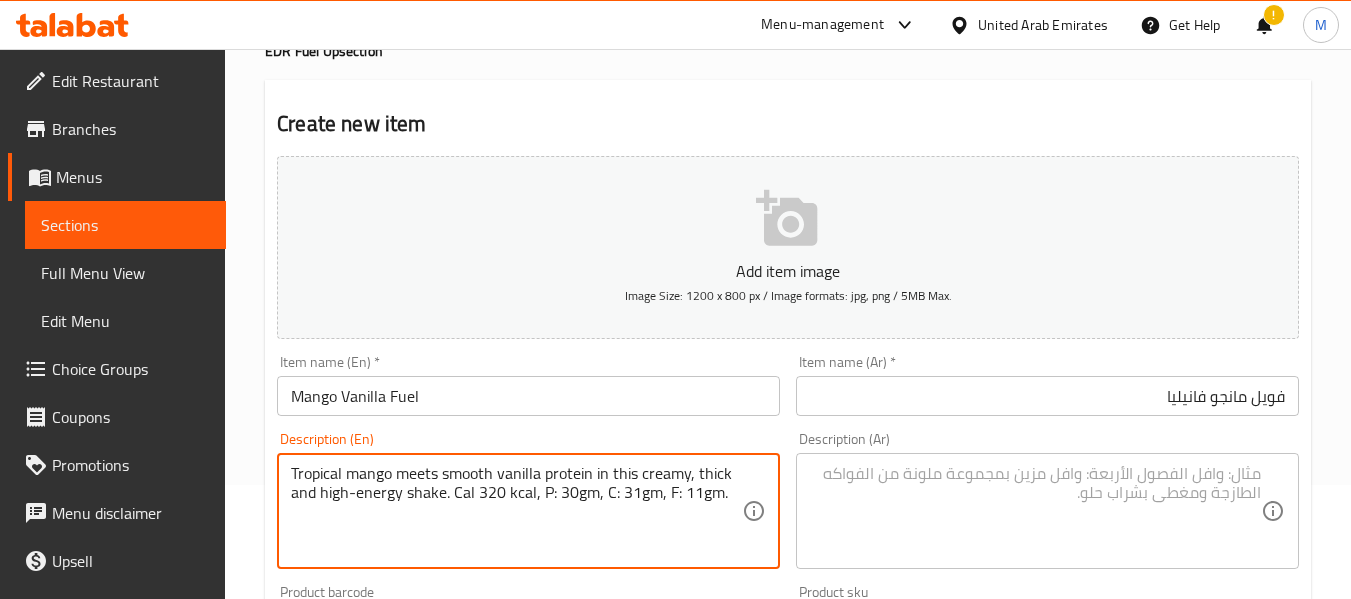 drag, startPoint x: 683, startPoint y: 491, endPoint x: 698, endPoint y: 492, distance: 15.033297 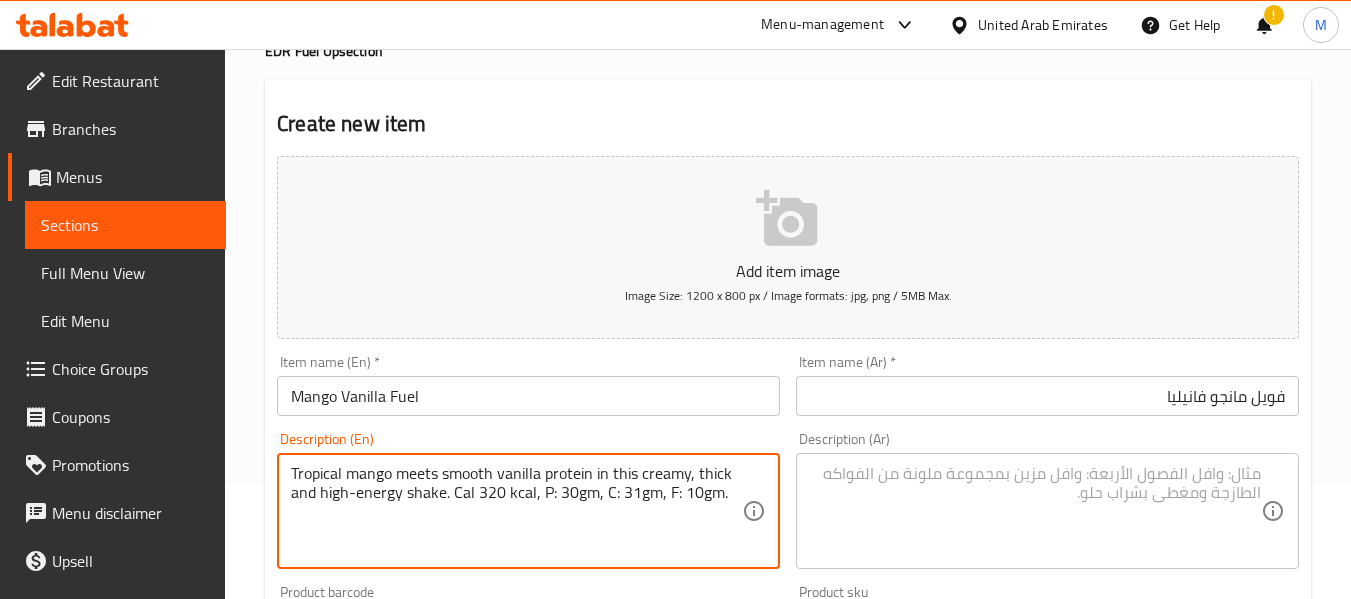 type on "Tropical mango meets smooth vanilla protein in this creamy, thick and high-energy shake. Cal 320 kcal, P: 30gm, C: 31gm, F: 10gm." 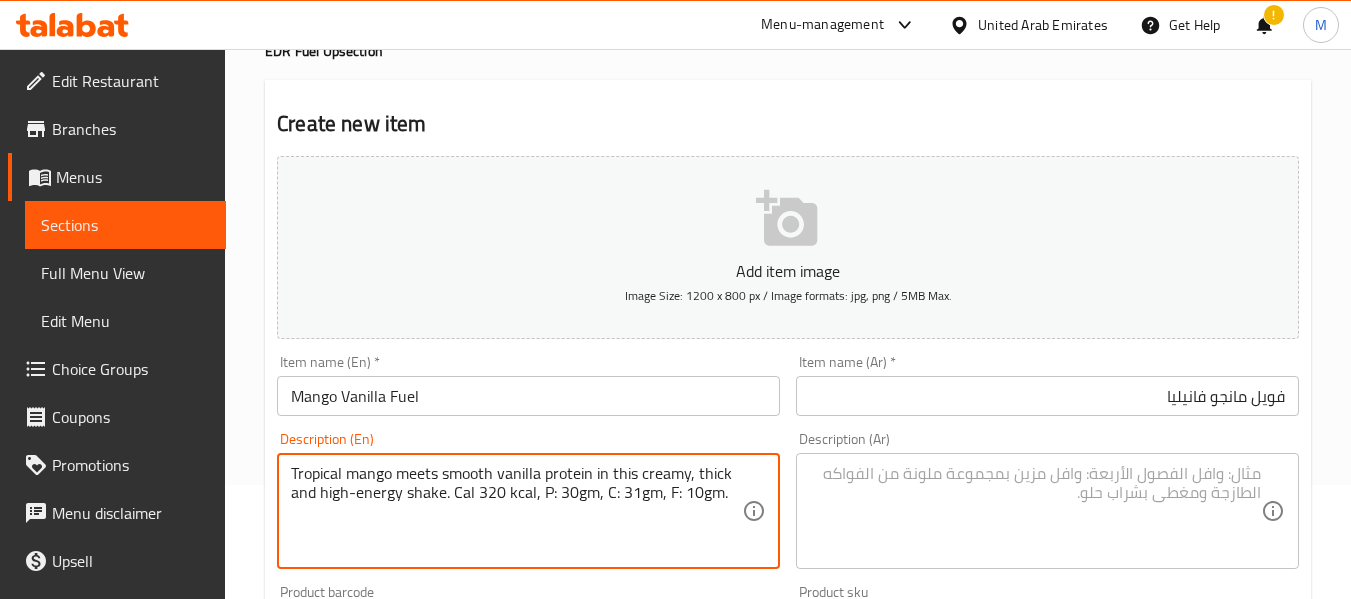 click at bounding box center (1035, 511) 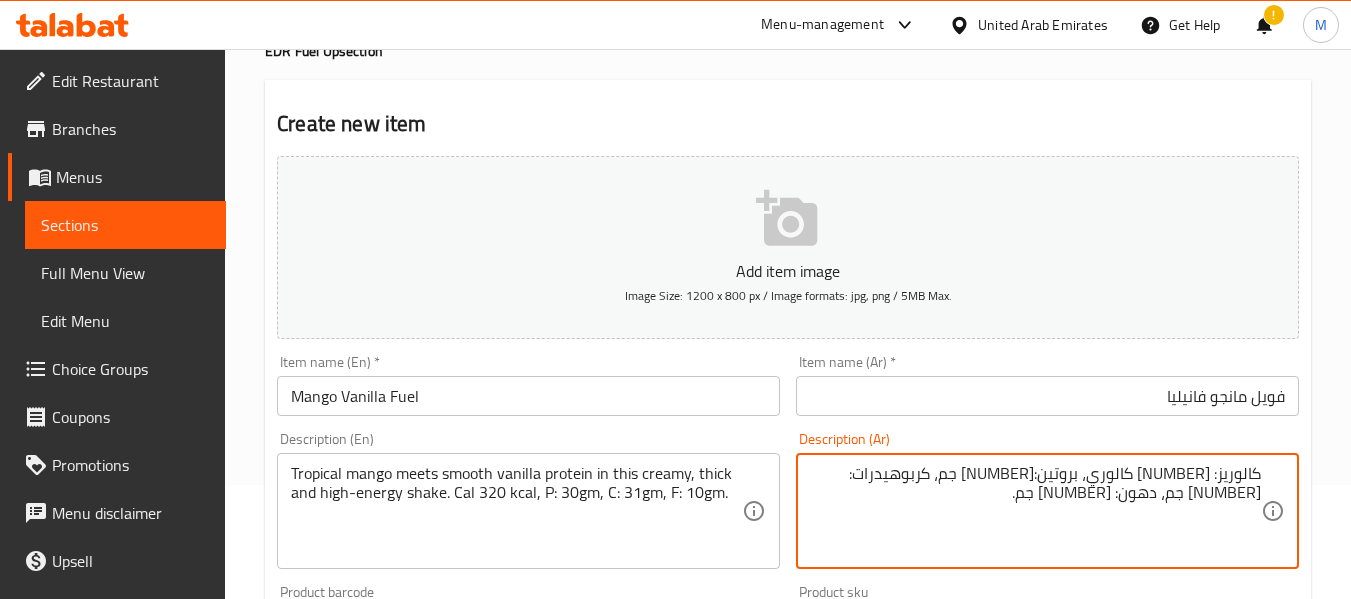 click on "كالوريز: 406 كالوري، بروتين:49 جم، كربوهيدرات: 36 جم، دهون: 11 جم. Description (Ar)" at bounding box center (1047, 511) 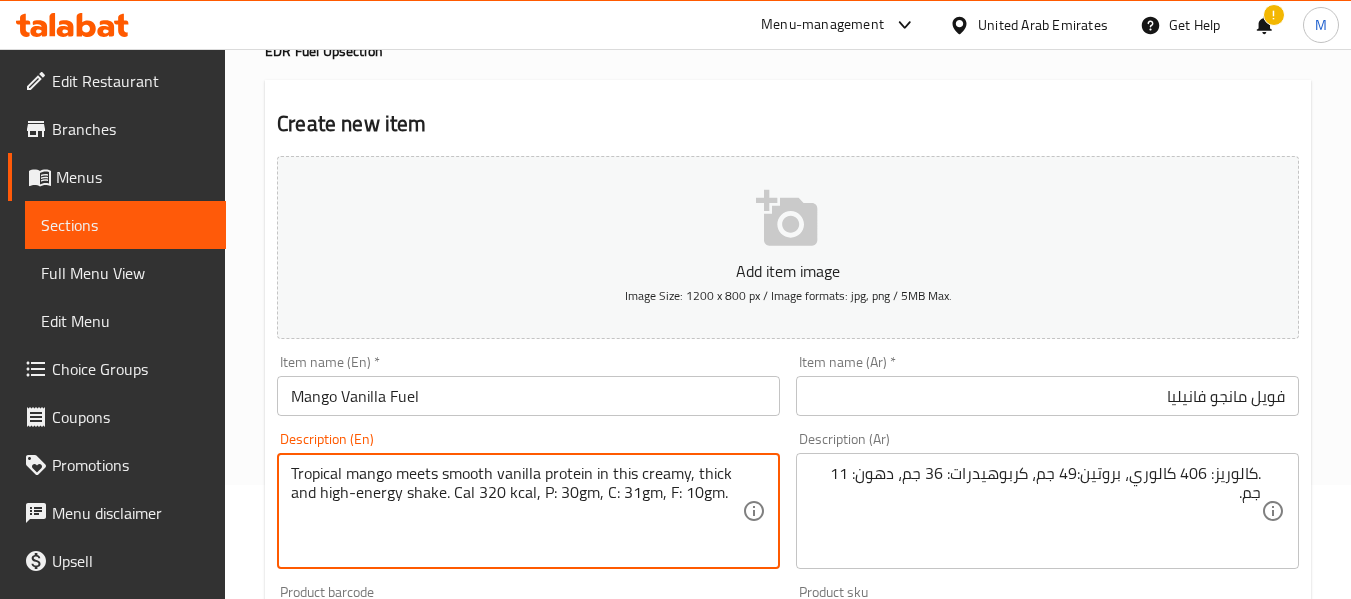 drag, startPoint x: 292, startPoint y: 475, endPoint x: 447, endPoint y: 509, distance: 158.68523 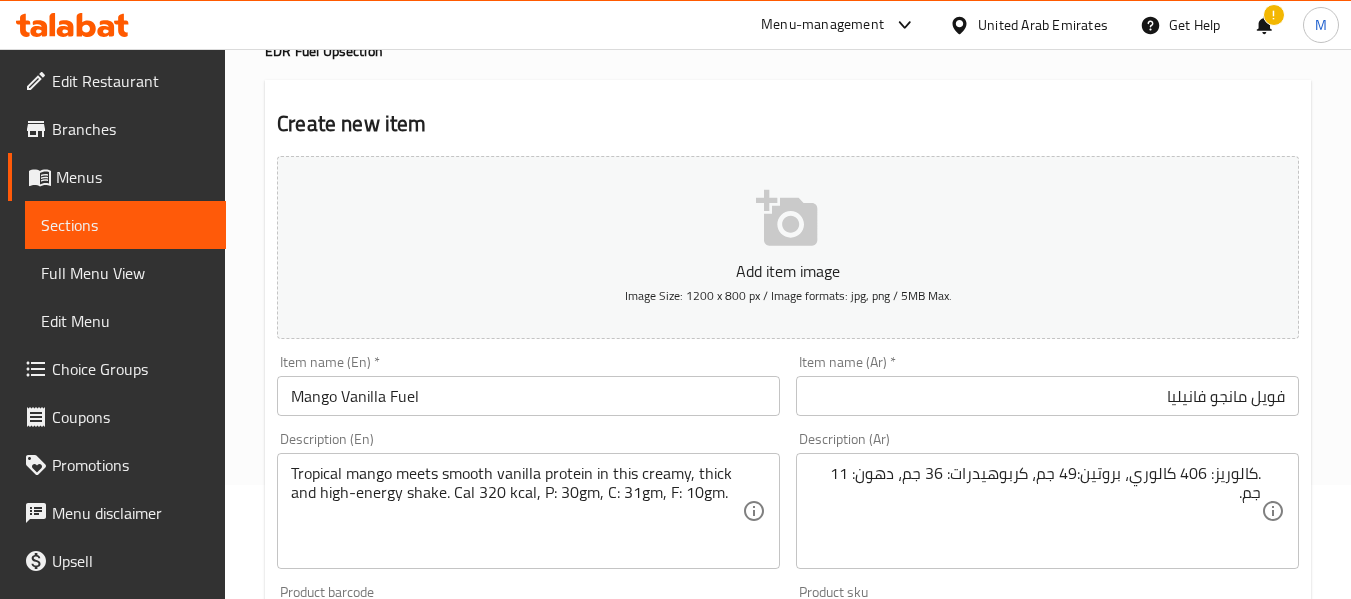 click on ".كالوريز: 406 كالوري، بروتين:49 جم، كربوهيدرات: 36 جم، دهون: 11 جم. Description (Ar)" at bounding box center (1047, 511) 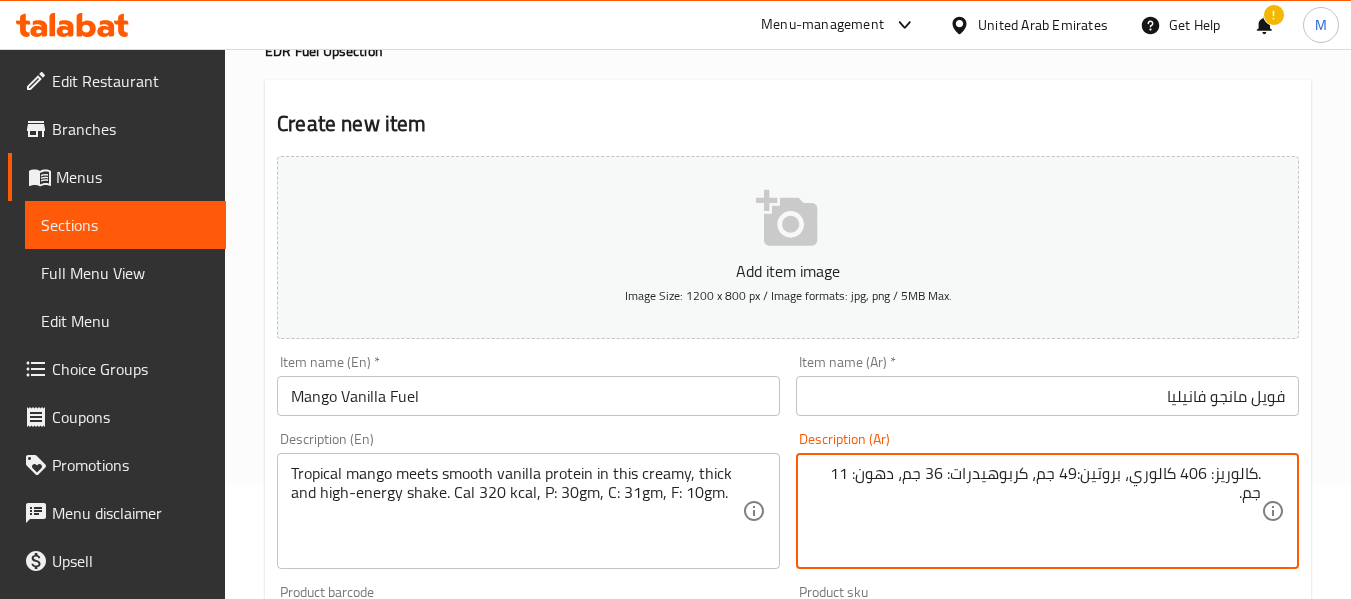 paste on "تلتقي المانجو الاستوائية مع بروتين الفانيليا الناعم في هذا العصير الكريمي السميك والعالي الطاقة." 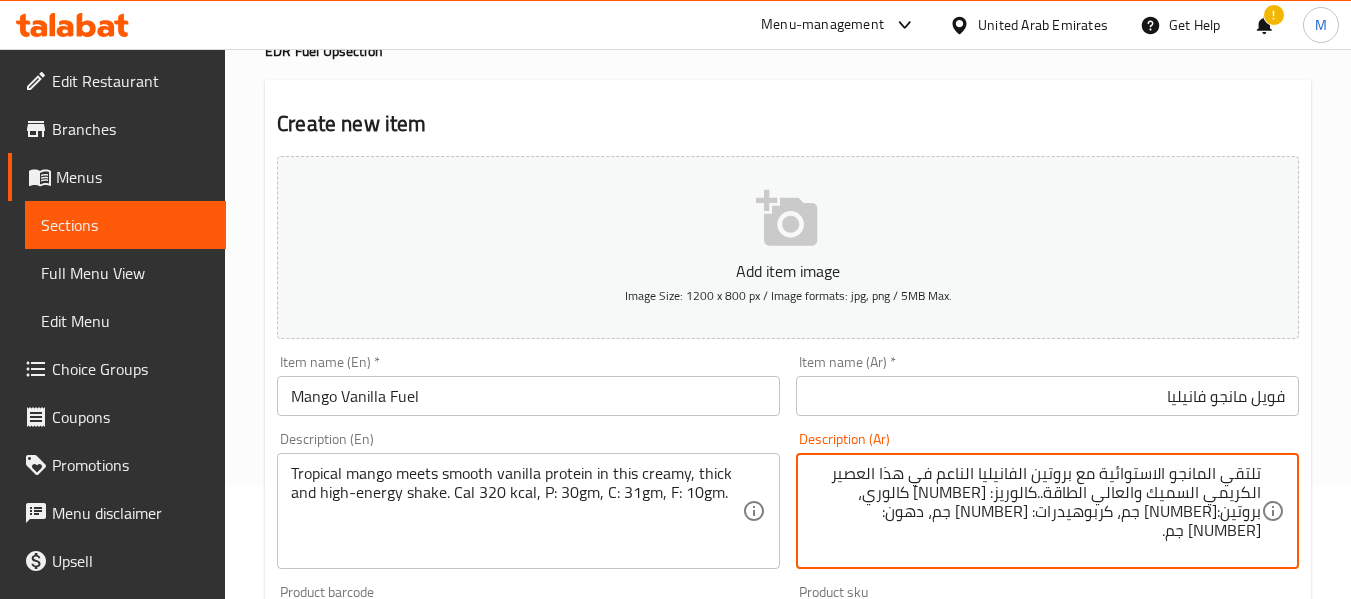 click on "تلتقي المانجو الاستوائية مع بروتين الفانيليا الناعم في هذا العصير الكريمي السميك والعالي الطاقة..كالوريز: [NUMBER] كالوري، بروتين:[NUMBER] جم، كربوهيدرات: [NUMBER] جم، دهون: [NUMBER] جم." at bounding box center (1035, 511) 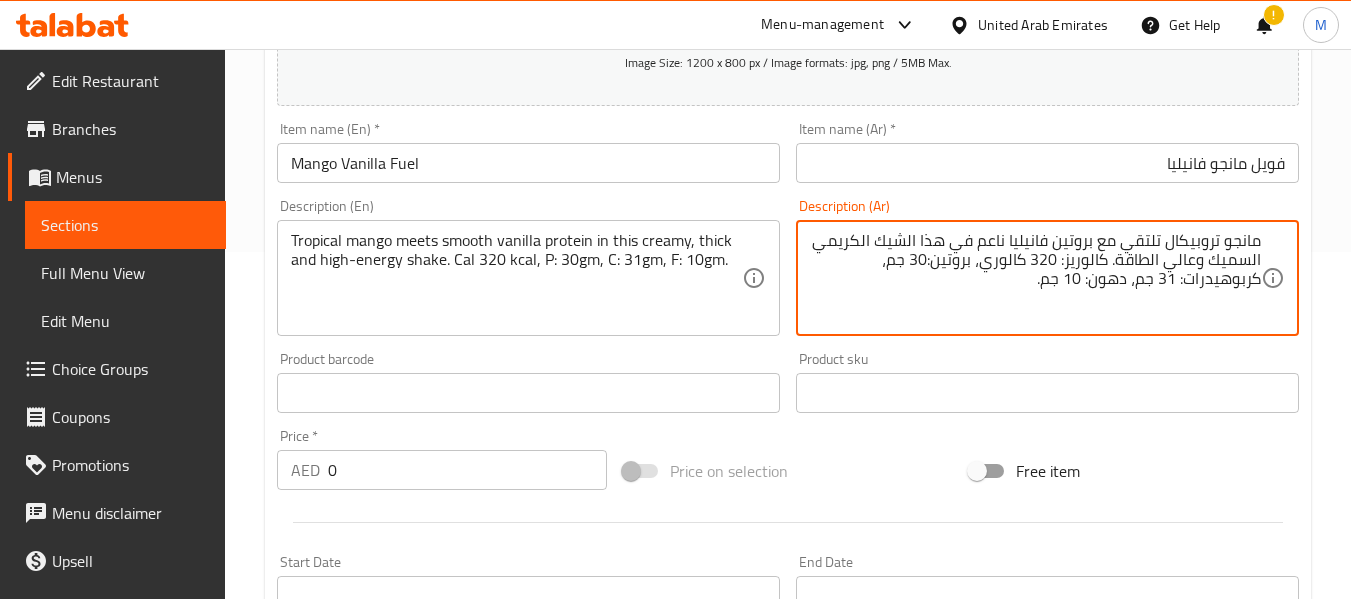 scroll, scrollTop: 414, scrollLeft: 0, axis: vertical 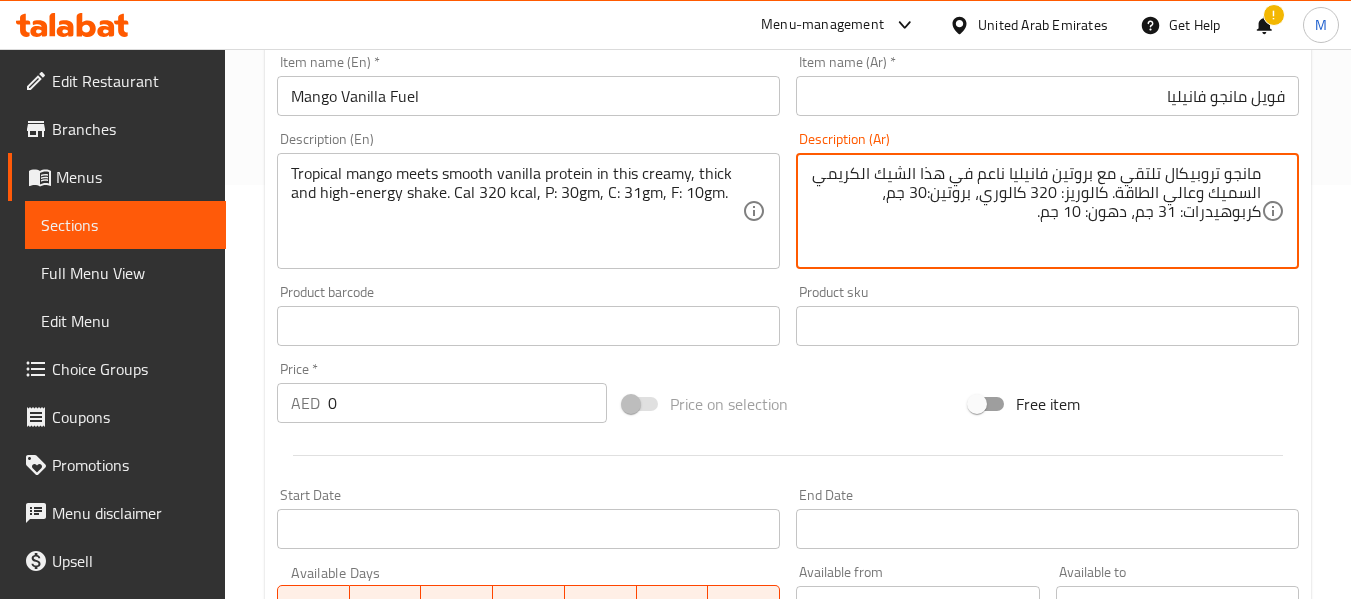 type on "مانجو تروبيكال تلتقي مع بروتين فانيليا ناعم في هذا الشيك الكريمي السميك وعالي الطاقة. كالوريز: 320 كالوري، بروتين:30 جم، كربوهيدرات: 31 جم، دهون: 10 جم." 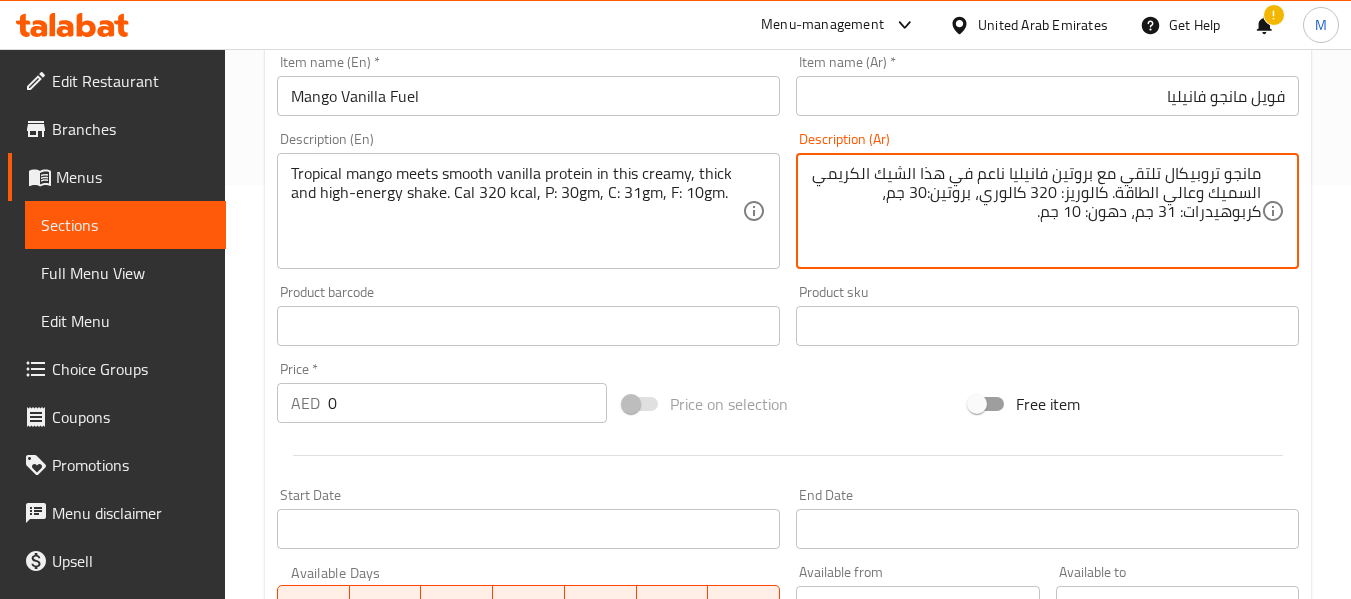 click on "0" at bounding box center [467, 403] 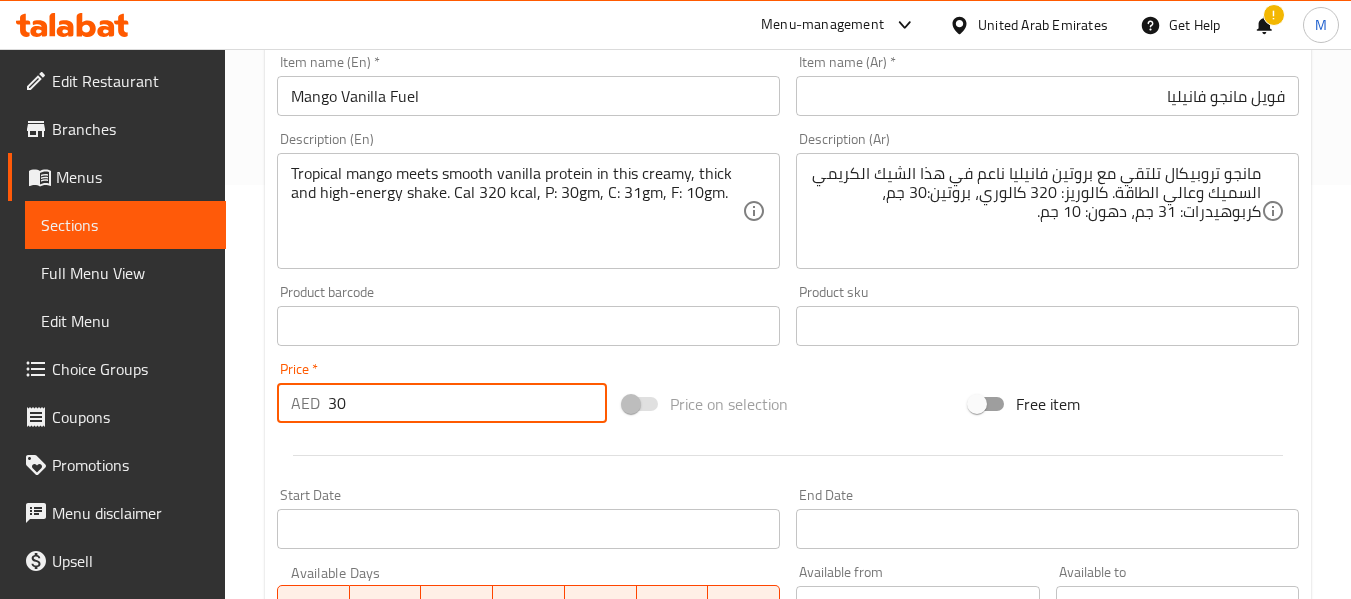 type on "30" 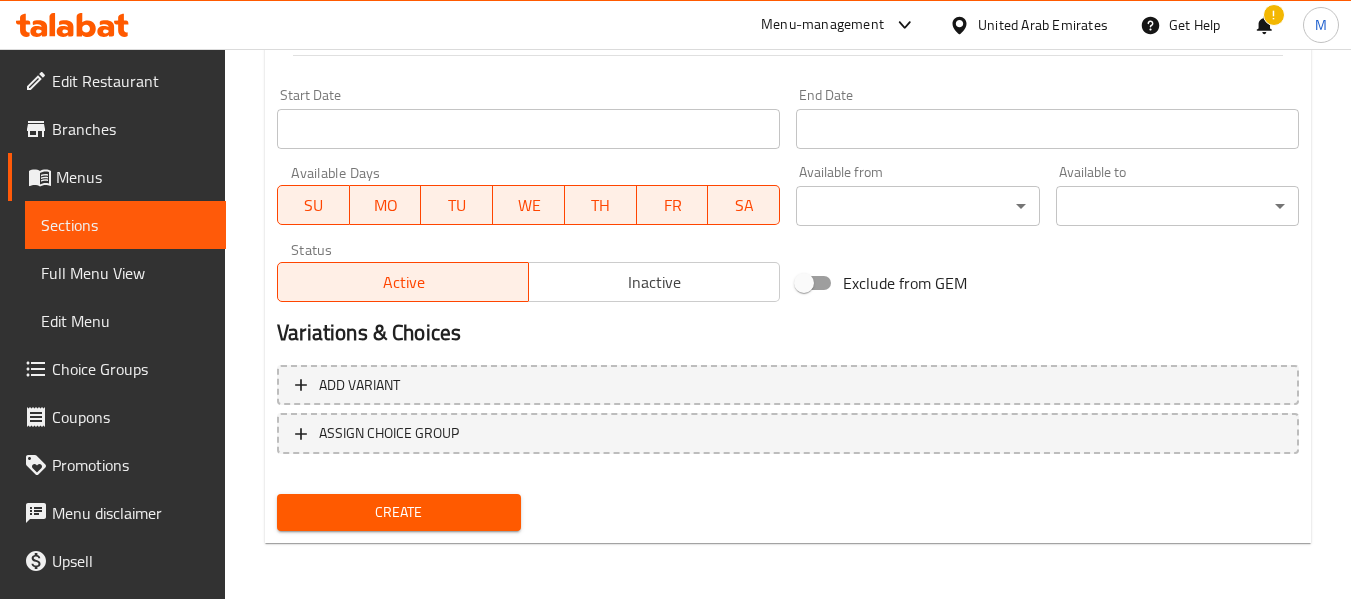 click on "Create new item Add item image Image Size: 1200 x 800 px / Image formats: jpg, png / 5MB Max. Item name (En)   * Mango Vanilla Fuel Item name (En)  * Item name (Ar)  * فويل مانجو فانيليا Item name (Ar)  * Description (En) Tropical mango meets smooth vanilla protein in this creamy, thick and high-energy shake. Cal [NUMBER] kcal, P: [NUMBER]gm, C: [NUMBER]gm, F: [NUMBER]gm. Description (En) Description (Ar) مانجو تروبيكال تلتقي مع بروتين فانيليا ناعم في هذا الشيك الكريمي السميك وعالي الطاقة. كالوريز: [NUMBER] كالوري، بروتين:[NUMBER] جم، كربوهيدرات: [NUMBER] جم، دهون: [NUMBER] جم. Description (Ar) Product barcode Product barcode Product sku Product sku Price   * AED [NUMBER] Price  * Price on selection Free item Start Date Start Date End Date End Date Available Days SU MO TU WE TH FR SA Available from ​ ​ Available to ​ ​ Status Active Inactive Exclude from GEM Variations & Choices Add variant ASSIGN CHOICE GROUP" at bounding box center [788, -38] 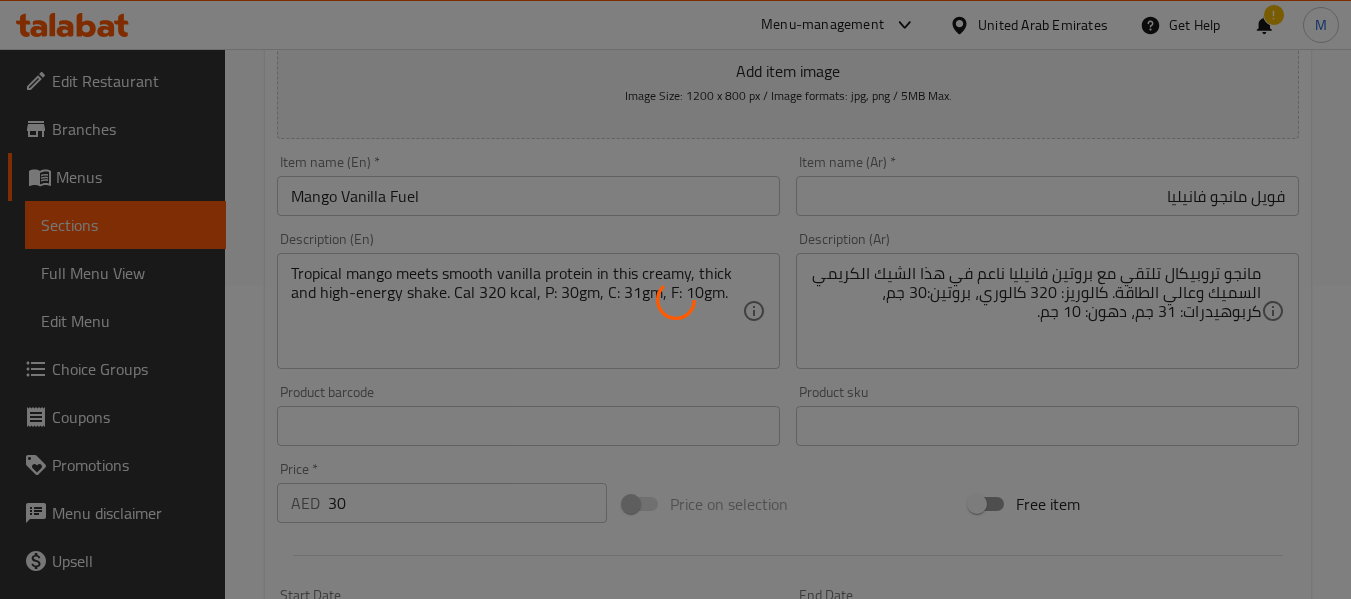 type 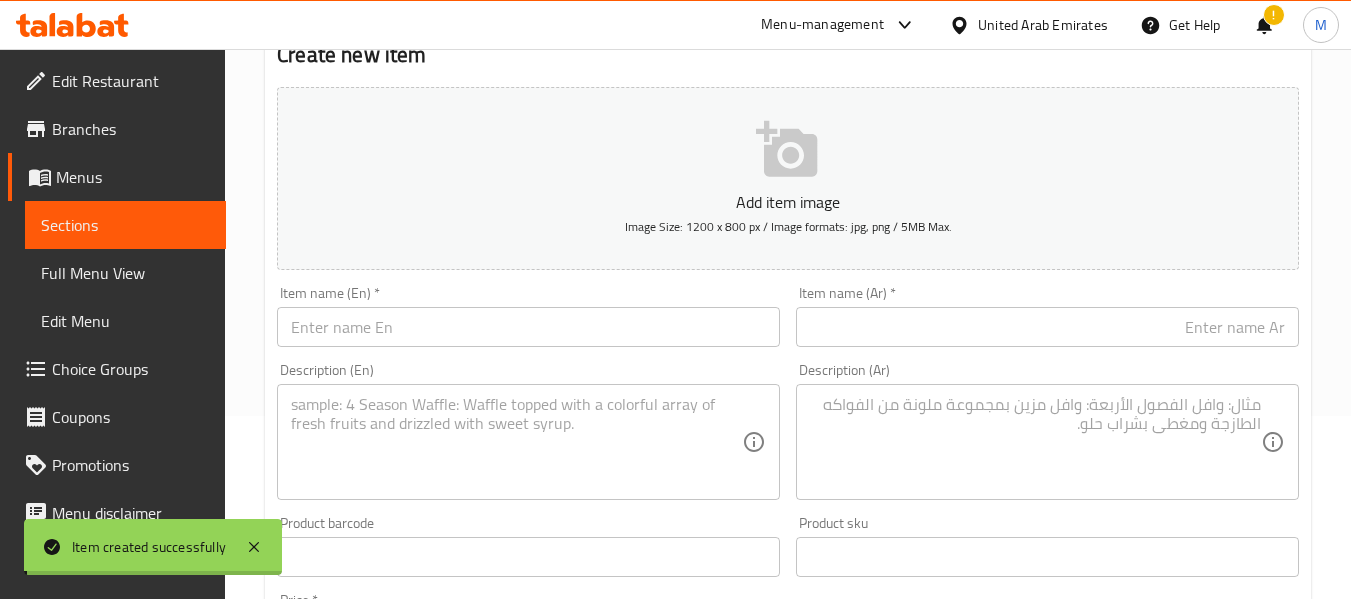 scroll, scrollTop: 114, scrollLeft: 0, axis: vertical 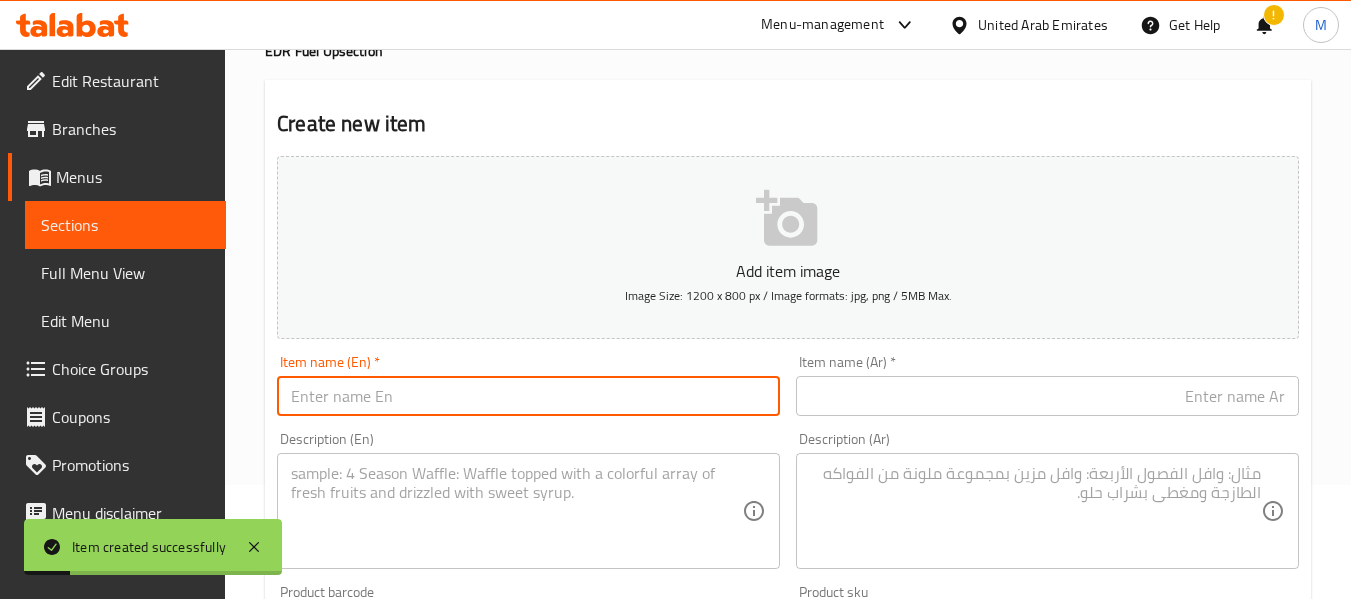 click at bounding box center [528, 396] 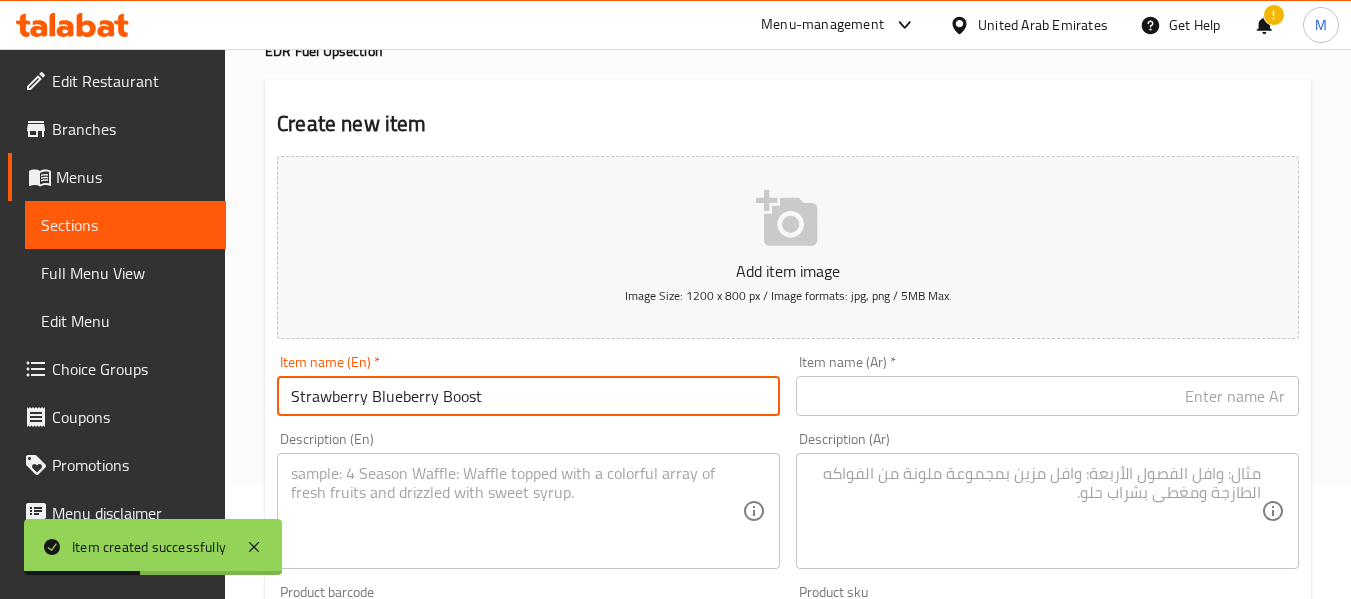 type on "Strawberry Blueberry Boost" 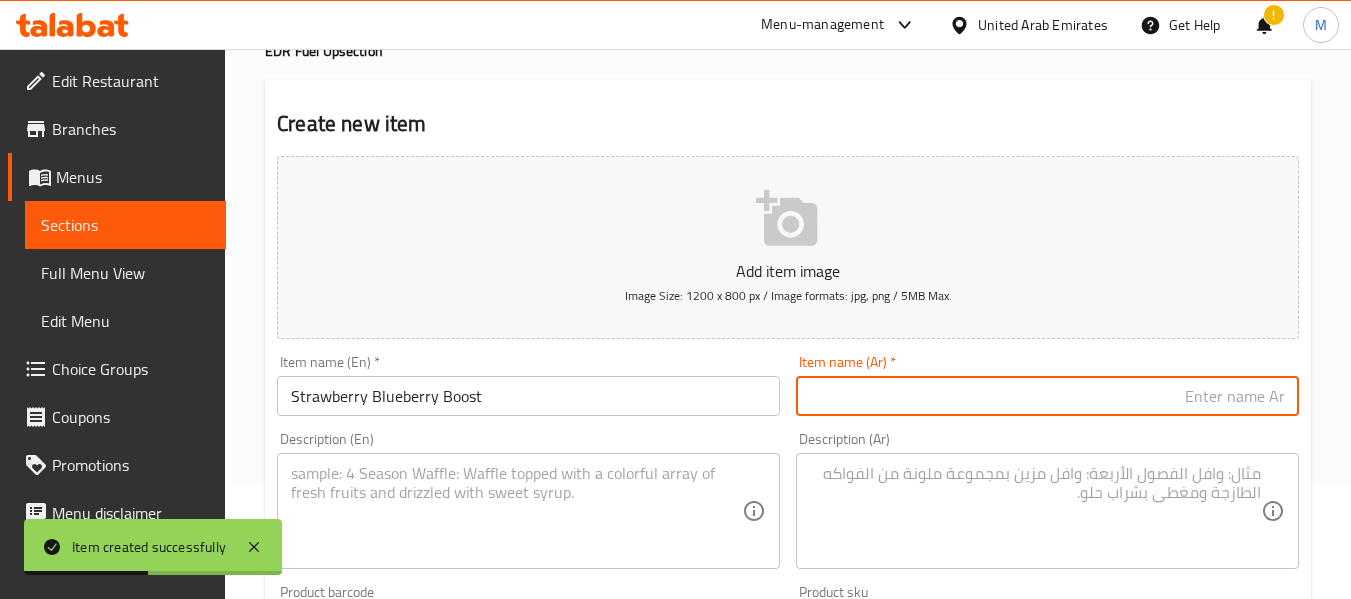 click at bounding box center [1047, 396] 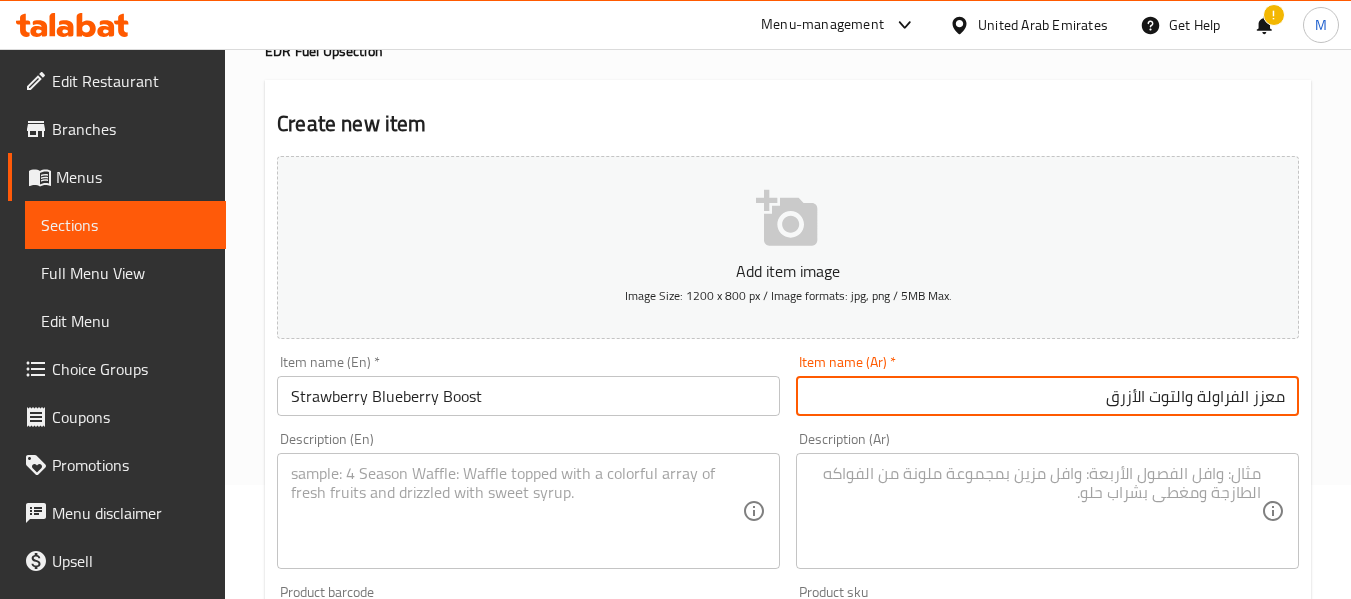 type on "معزز الفراولة والتوت الأزرق" 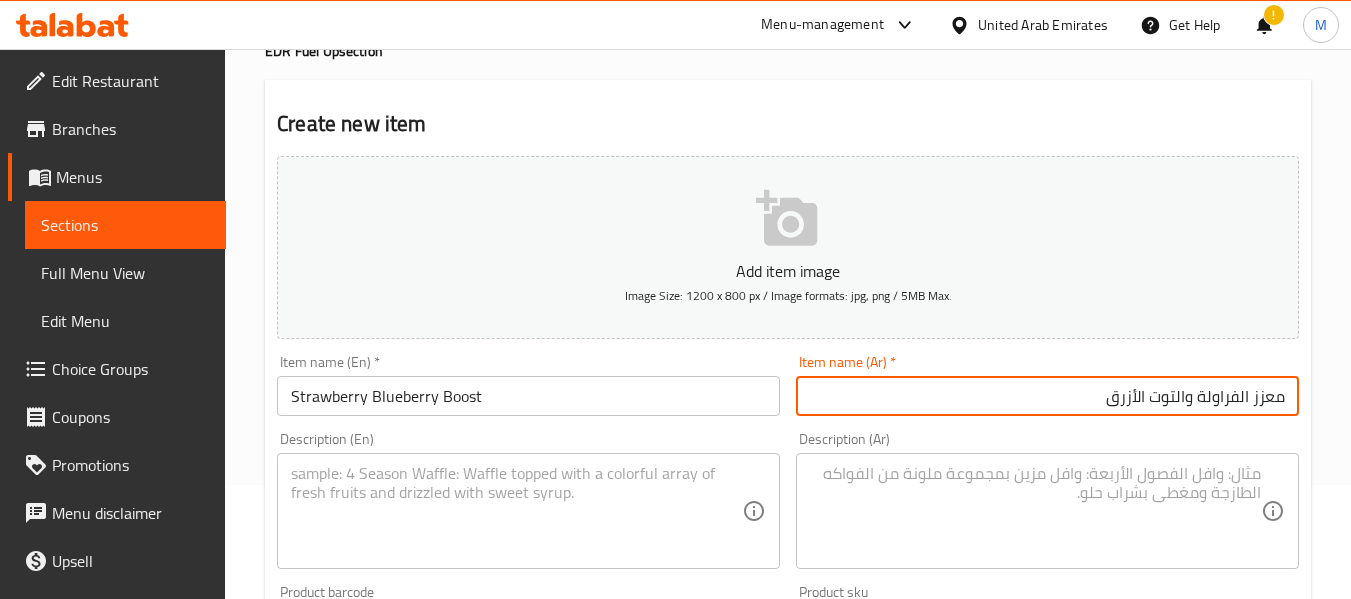 click at bounding box center (516, 511) 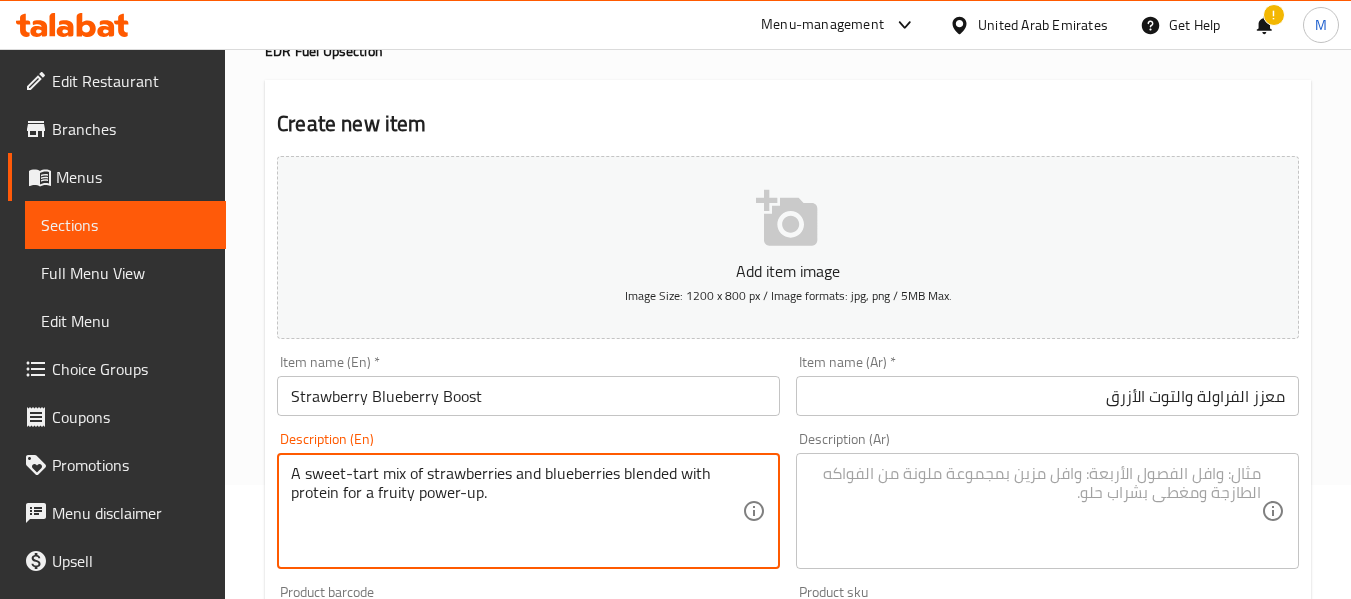 drag, startPoint x: 305, startPoint y: 479, endPoint x: 233, endPoint y: 466, distance: 73.1642 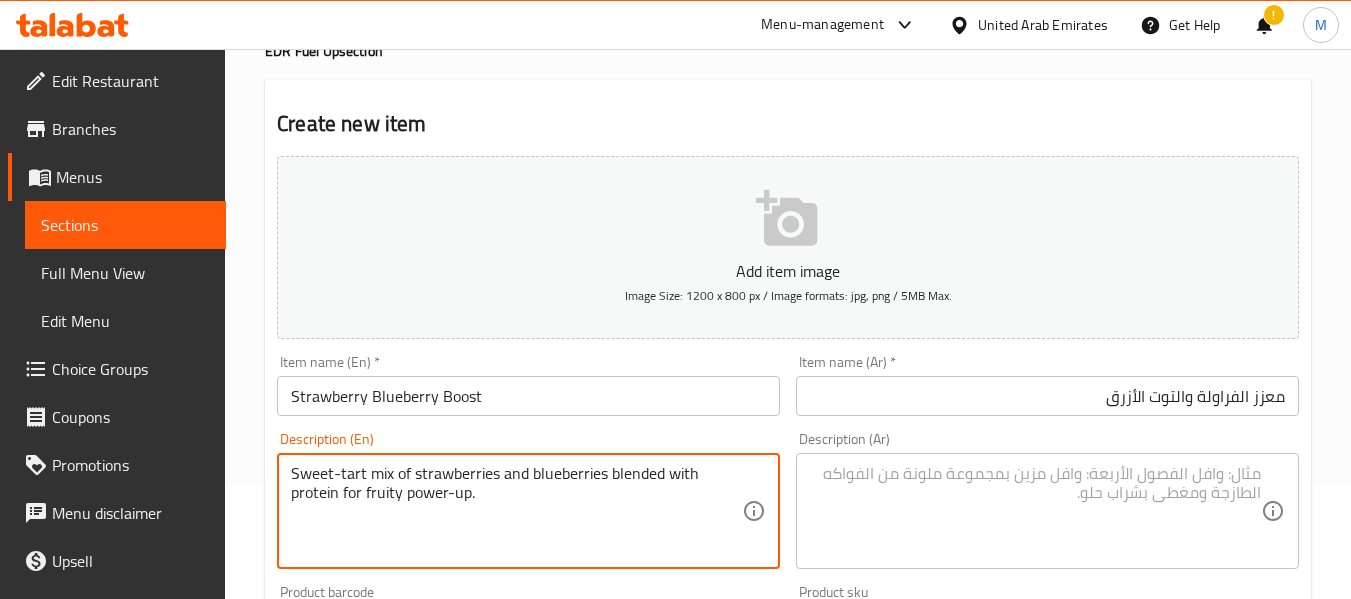 type on "Sweet-tart mix of strawberries and blueberries blended with protein for fruity power-up." 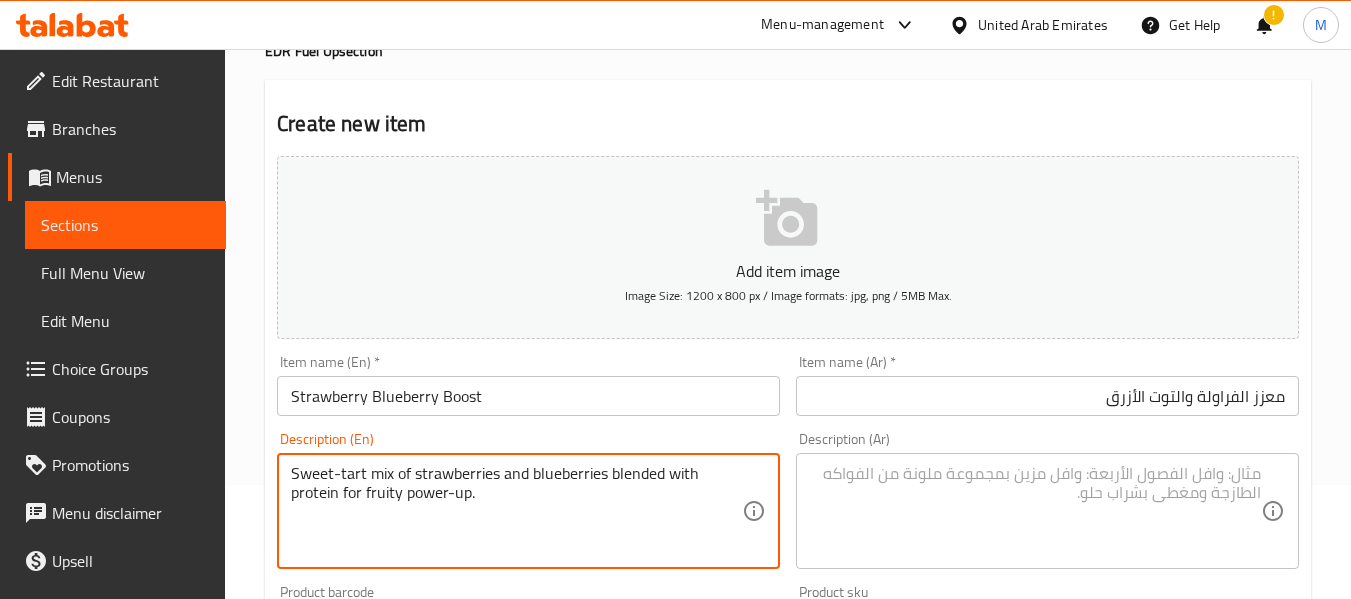 click on "Description (Ar) Description (Ar)" at bounding box center [1047, 500] 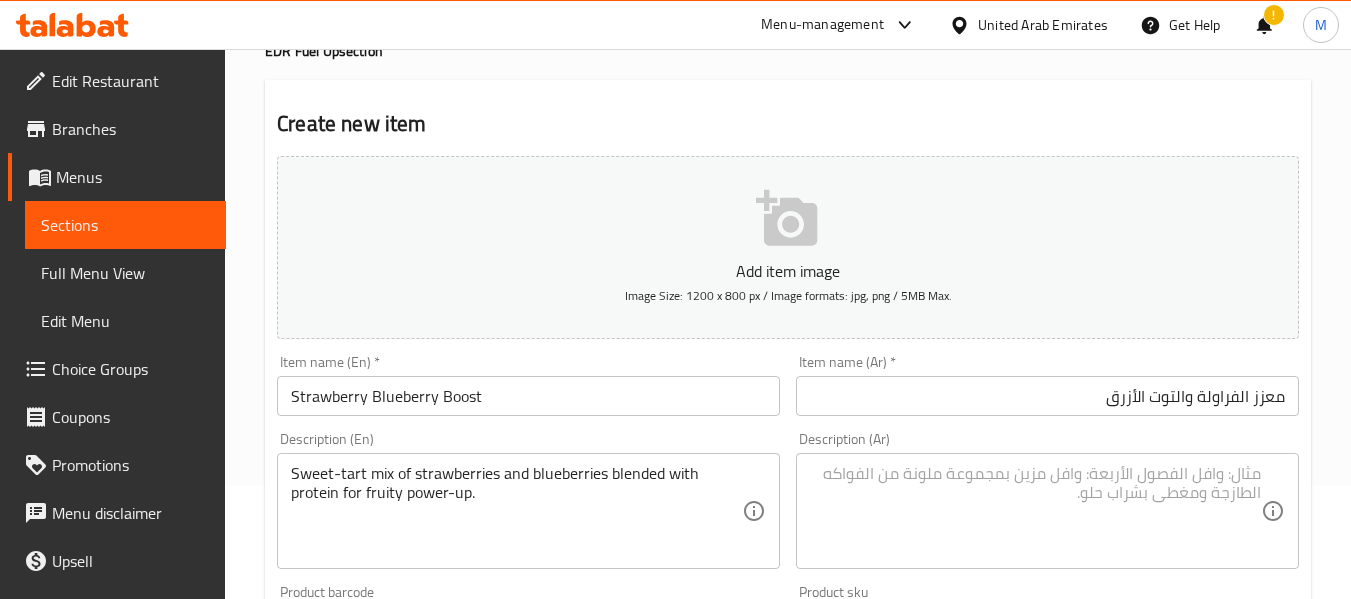 click at bounding box center (1035, 511) 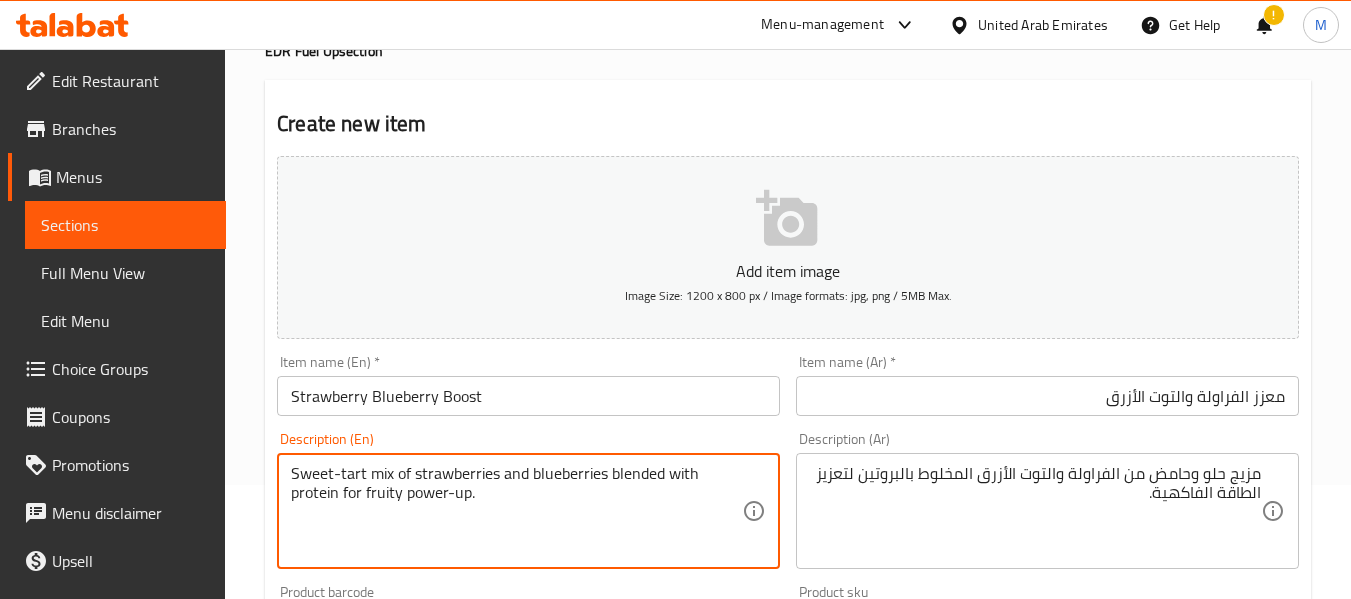 drag, startPoint x: 364, startPoint y: 474, endPoint x: 273, endPoint y: 470, distance: 91.08787 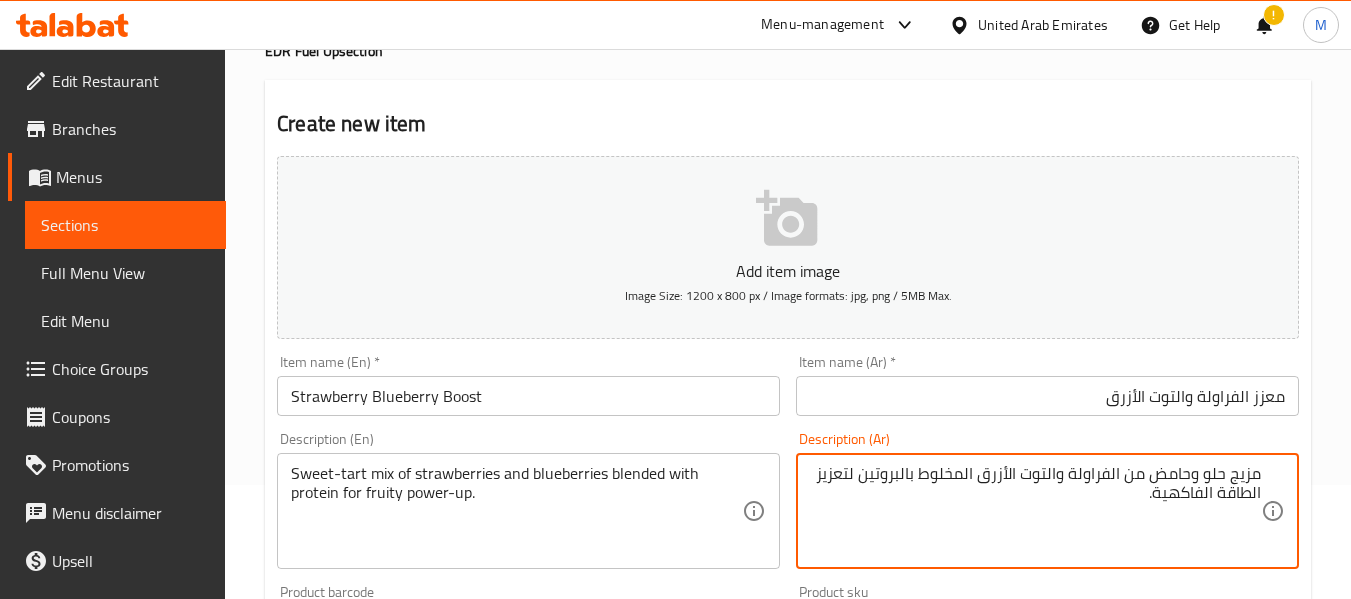 click on "مزيج حلو وحامض من الفراولة والتوت الأزرق المخلوط بالبروتين لتعزيز الطاقة الفاكهية." at bounding box center [1035, 511] 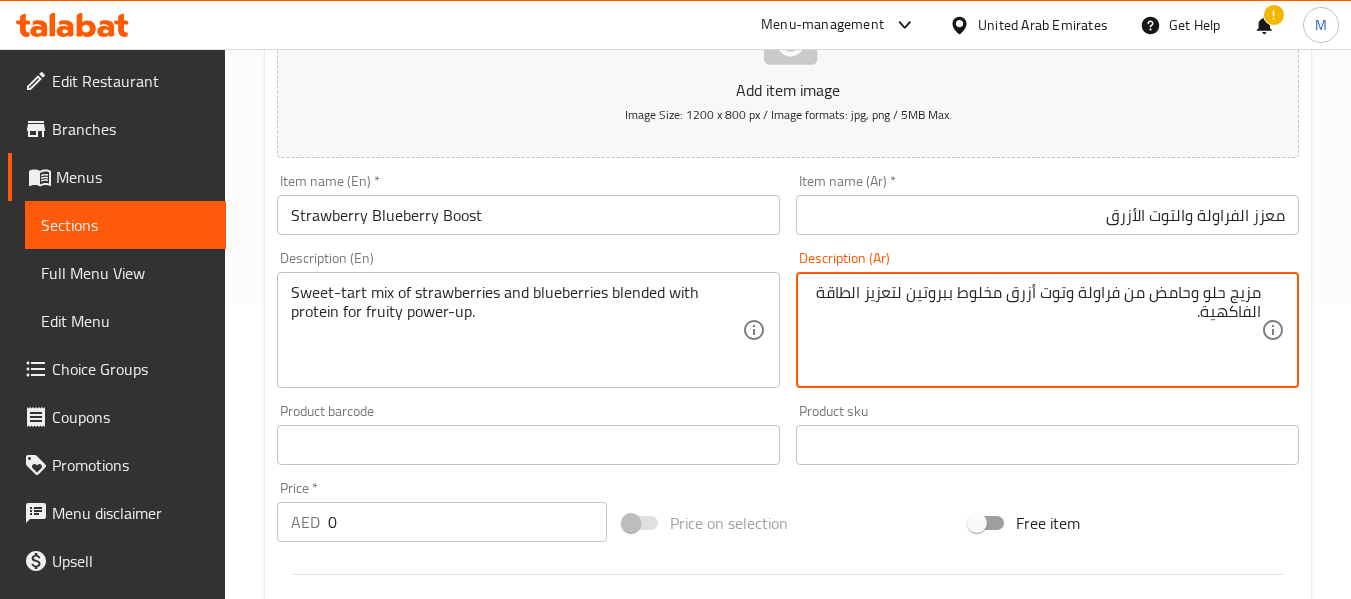 scroll, scrollTop: 314, scrollLeft: 0, axis: vertical 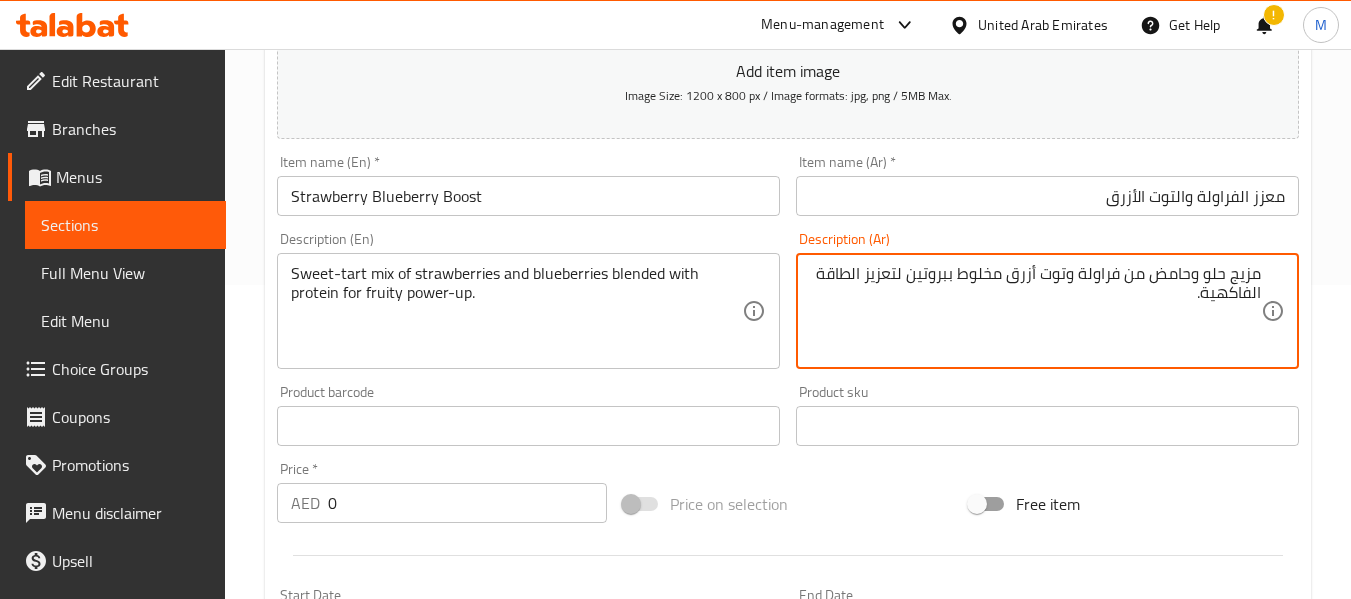 click on "مزيج حلو وحامض من فراولة وتوت أزرق مخلوط ببروتين لتعزيز الطاقة الفاكهية." at bounding box center [1035, 311] 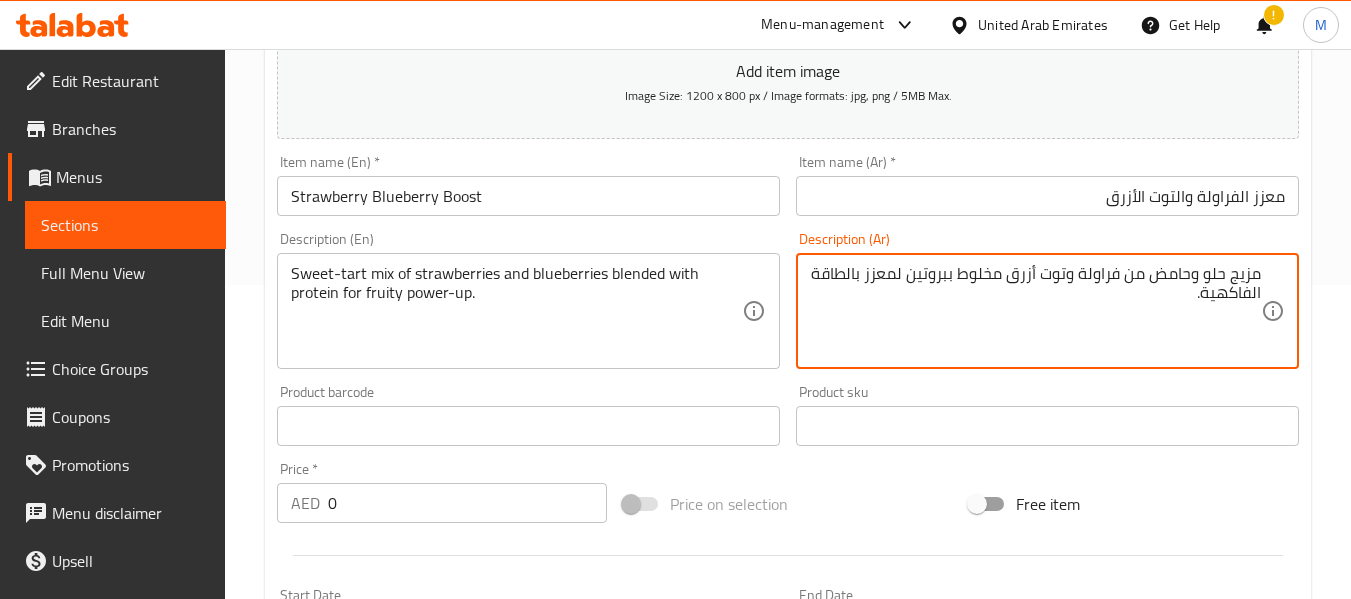 click on "مزيج حلو وحامض من فراولة وتوت أزرق مخلوط ببروتين لمعزز بالطاقة الفاكهية." at bounding box center (1035, 311) 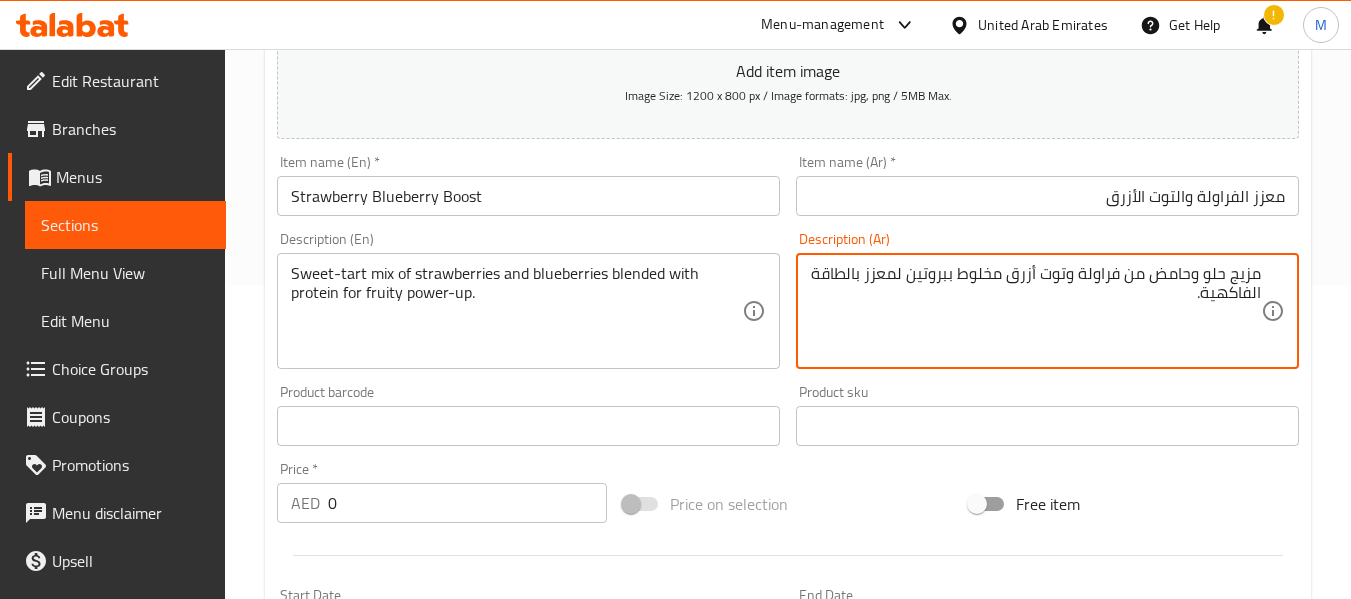type on "مزيج حلو وحامض من فراولة وتوت أزرق مخلوط ببروتين لمعزز بالطاقة الفاكهية." 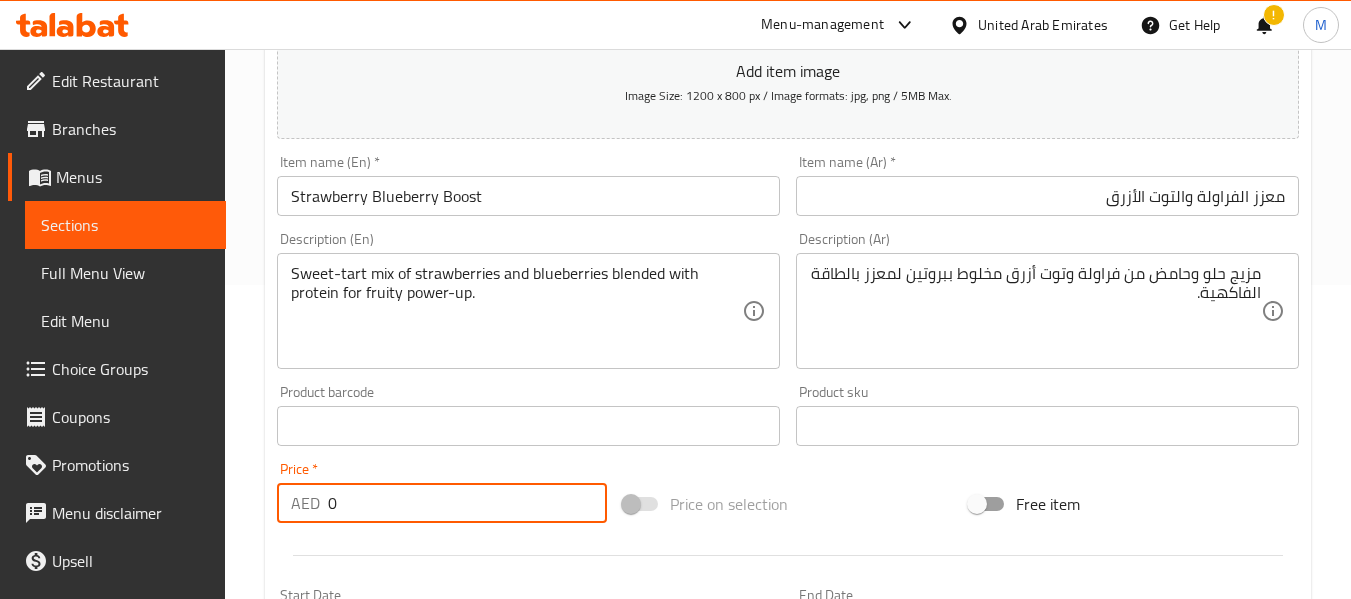 click on "0" at bounding box center (467, 503) 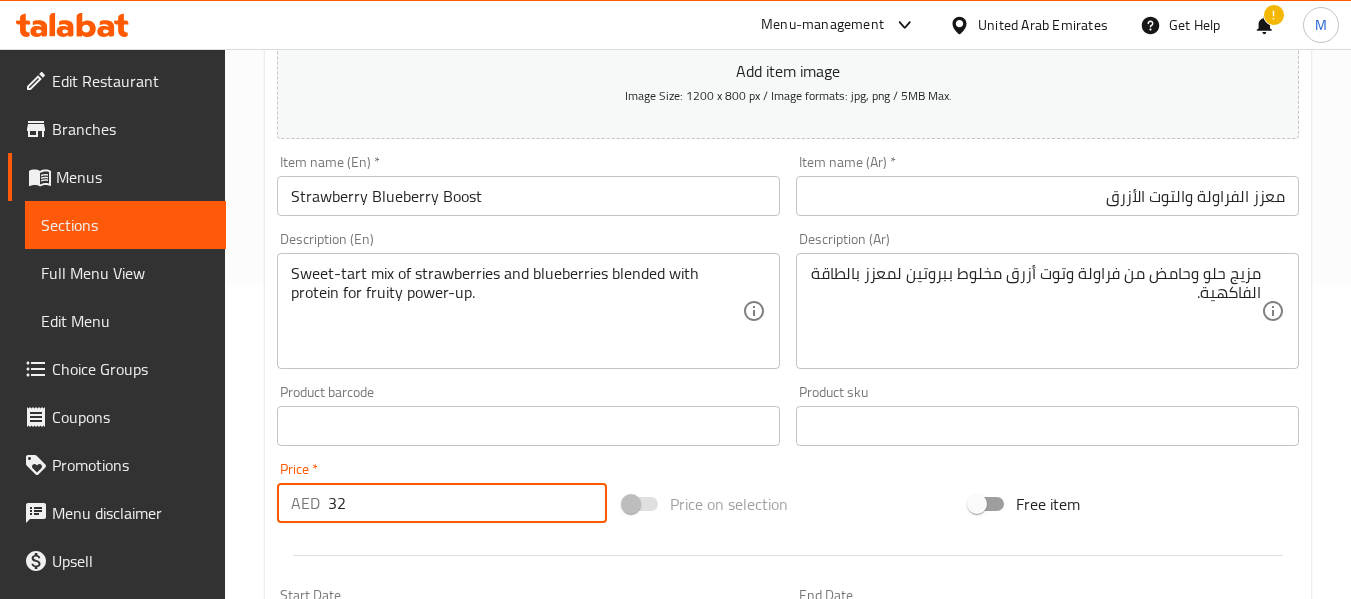 type on "32" 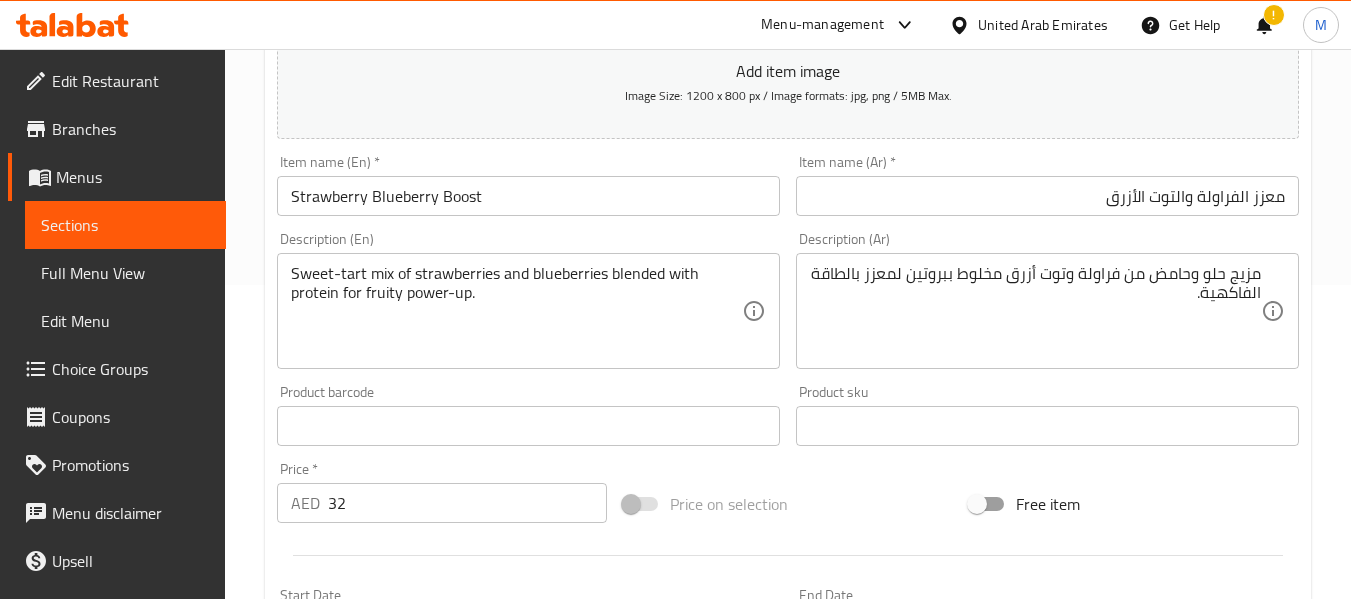 click on "Price * AED 32 Price *" at bounding box center [442, 492] 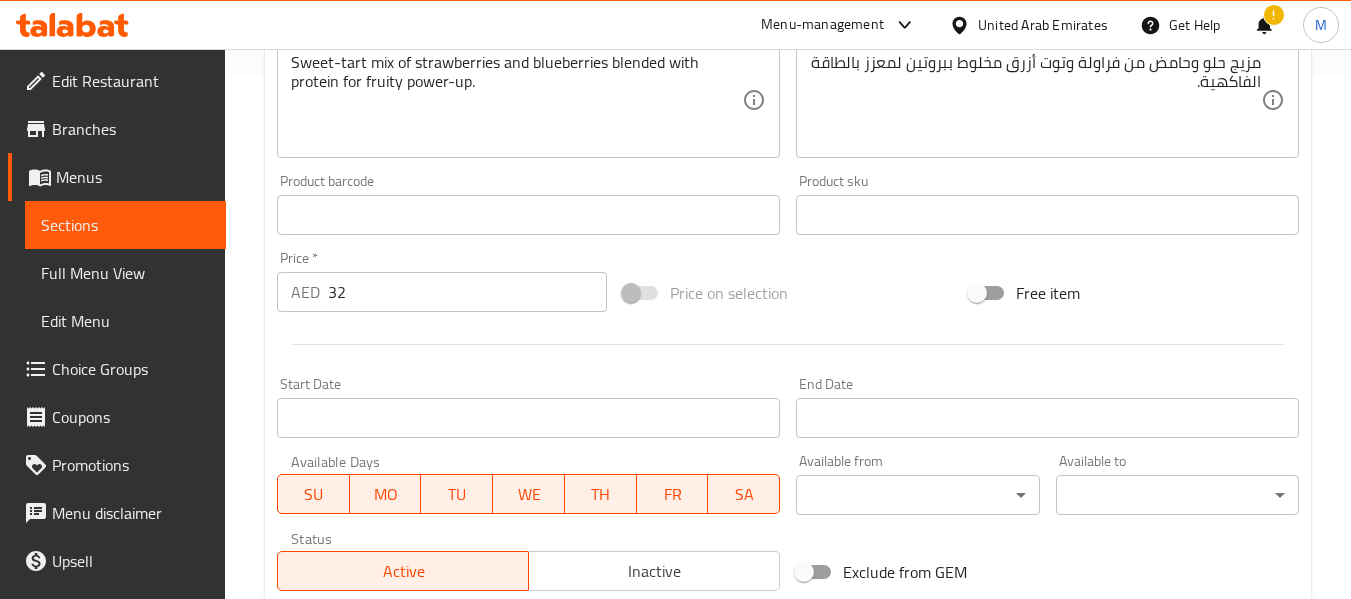 scroll, scrollTop: 814, scrollLeft: 0, axis: vertical 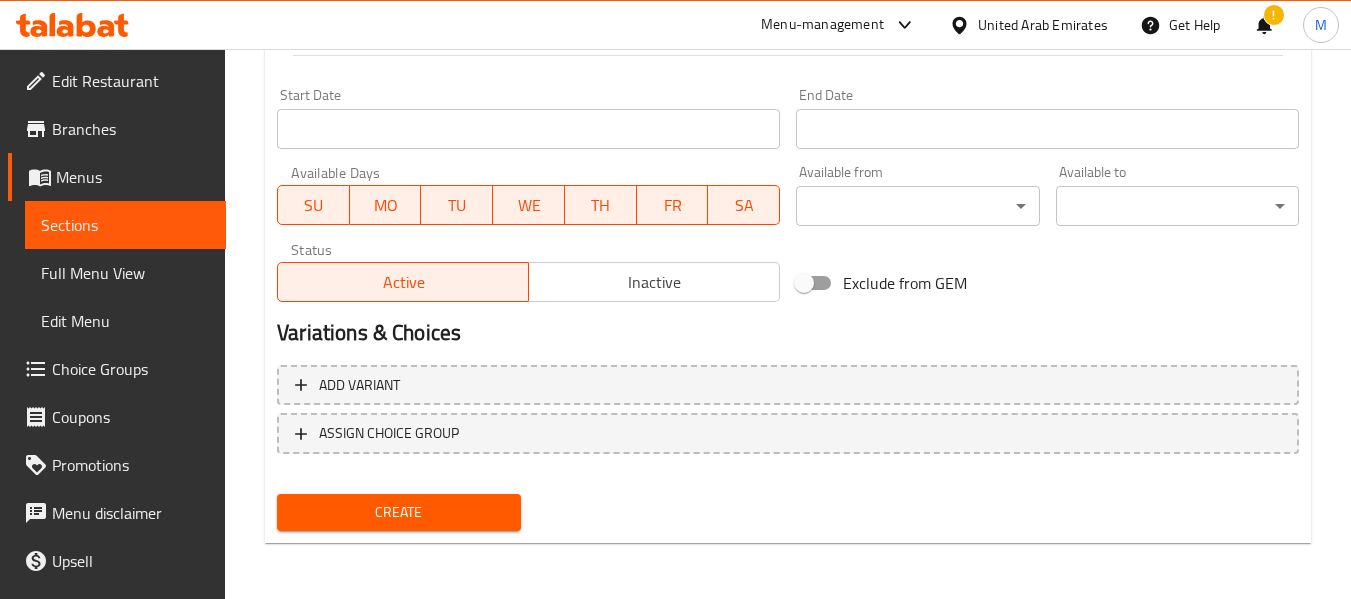 click on "Create" at bounding box center [398, 512] 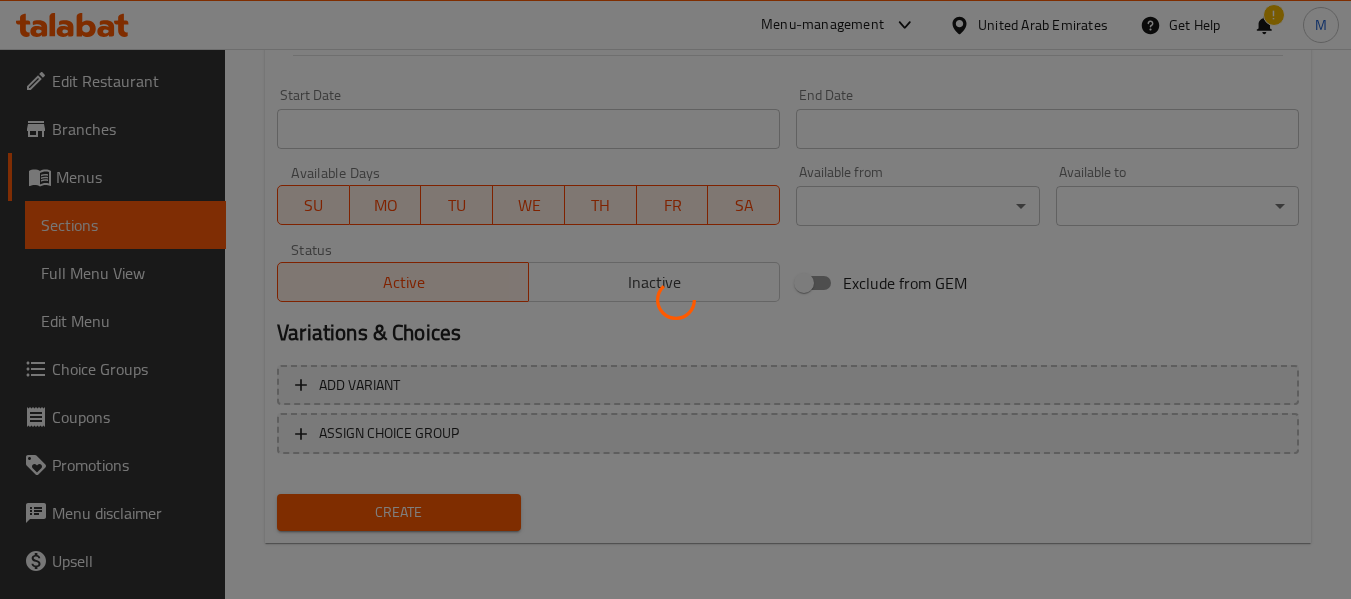 type 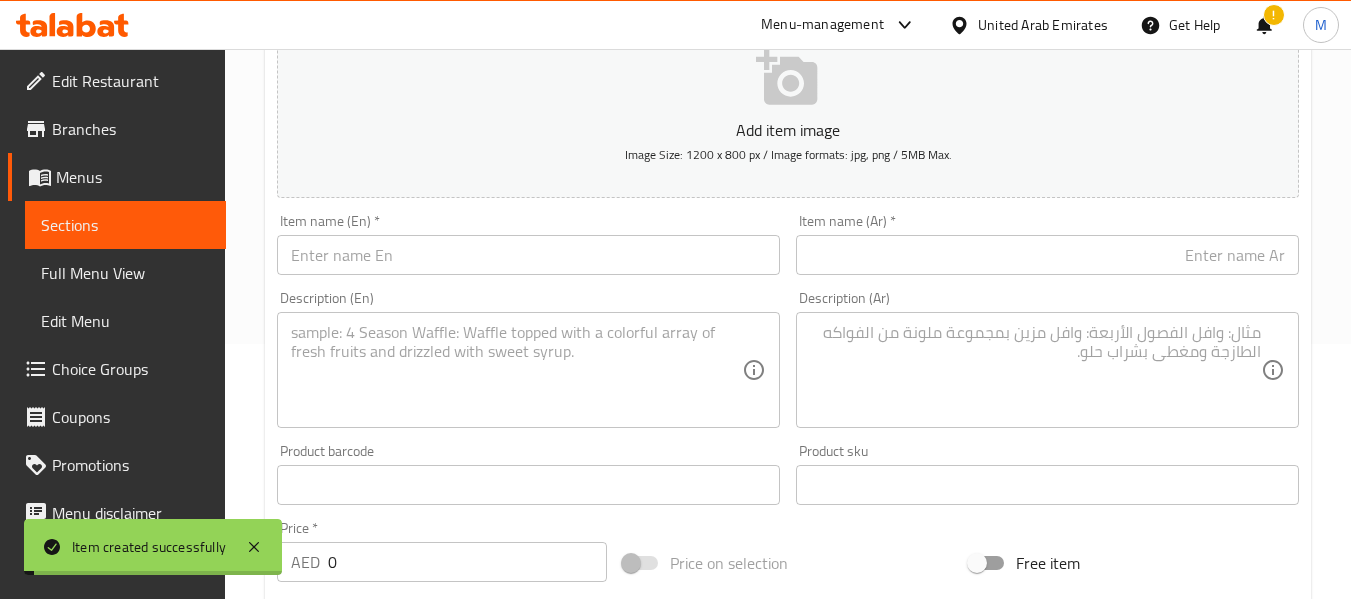 scroll, scrollTop: 214, scrollLeft: 0, axis: vertical 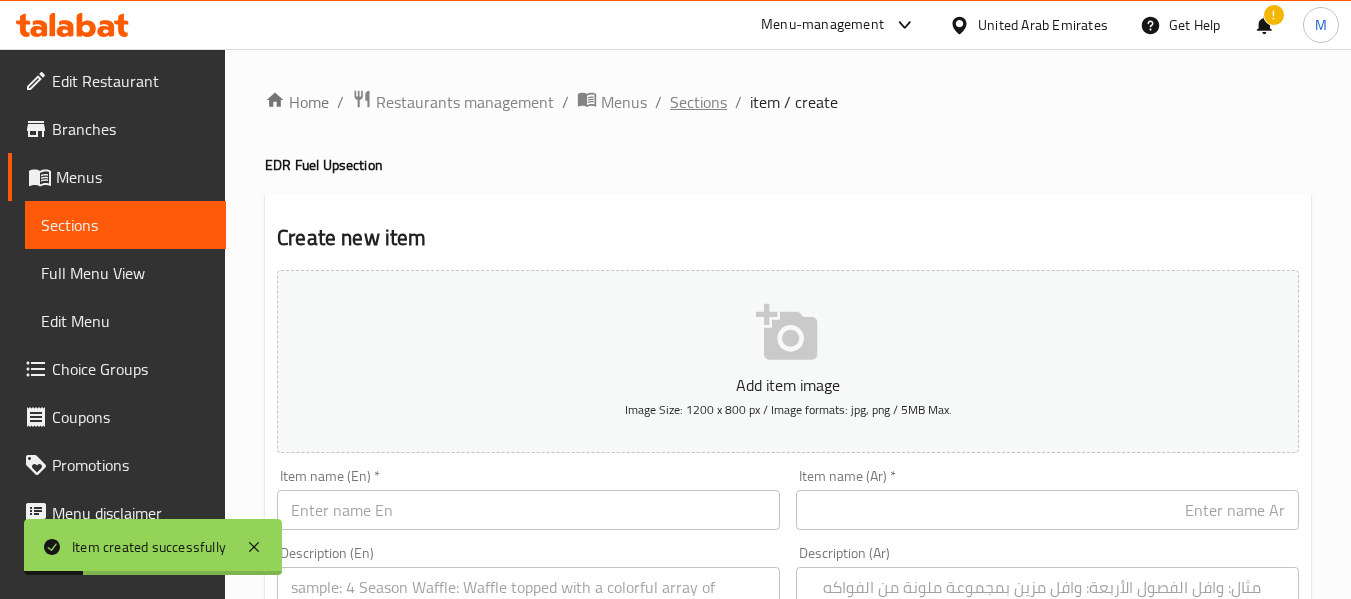 click on "Sections" at bounding box center (698, 102) 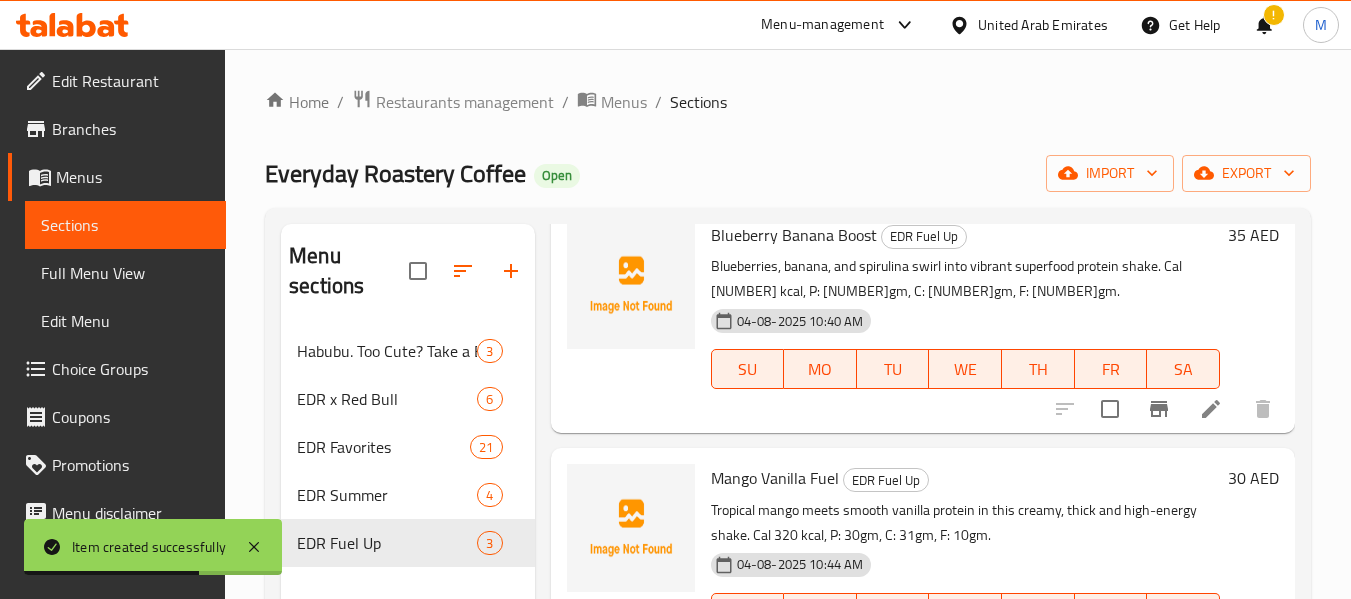scroll, scrollTop: 211, scrollLeft: 0, axis: vertical 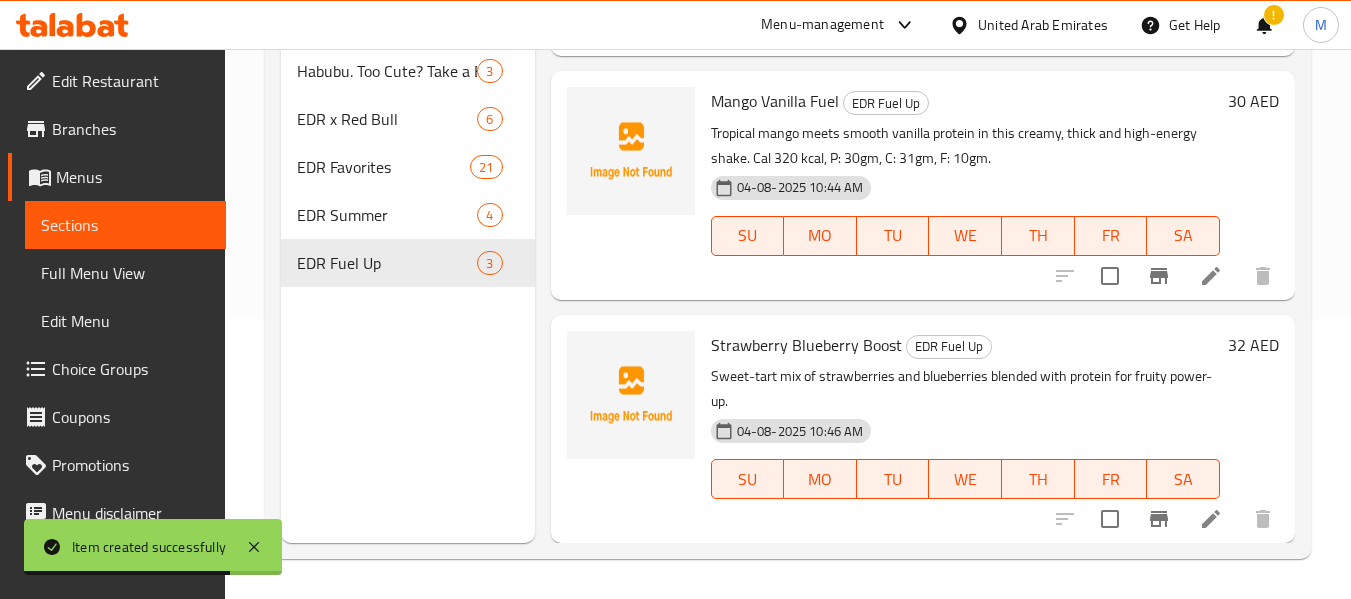 click 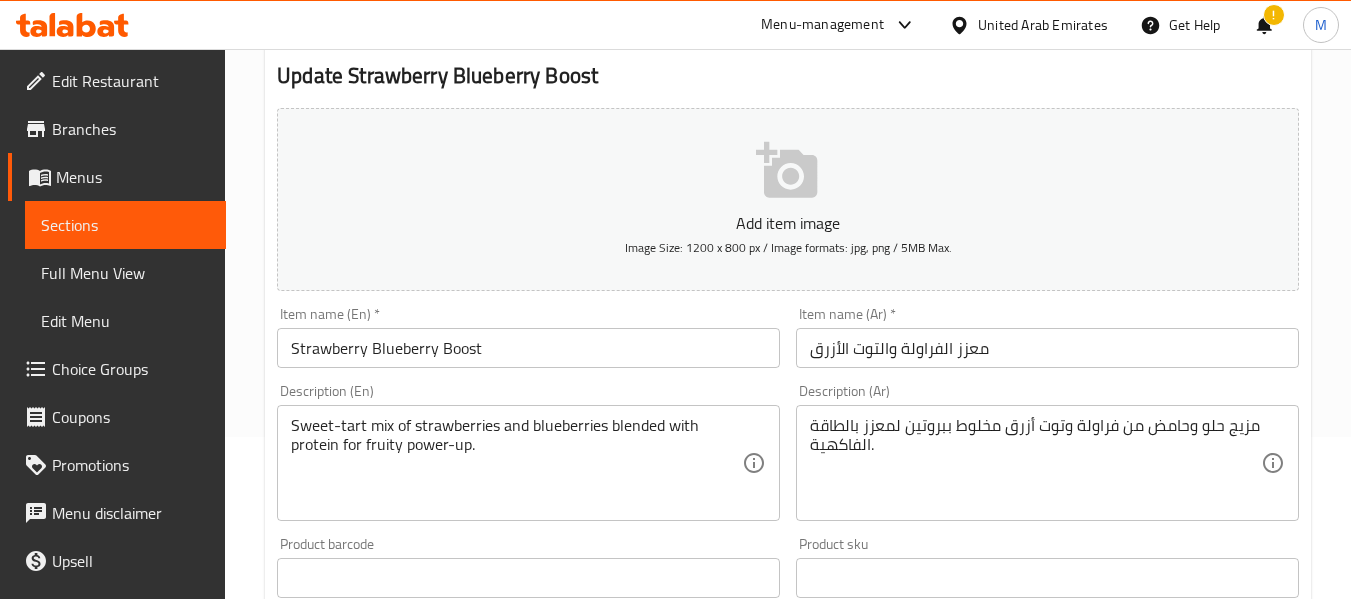 scroll, scrollTop: 200, scrollLeft: 0, axis: vertical 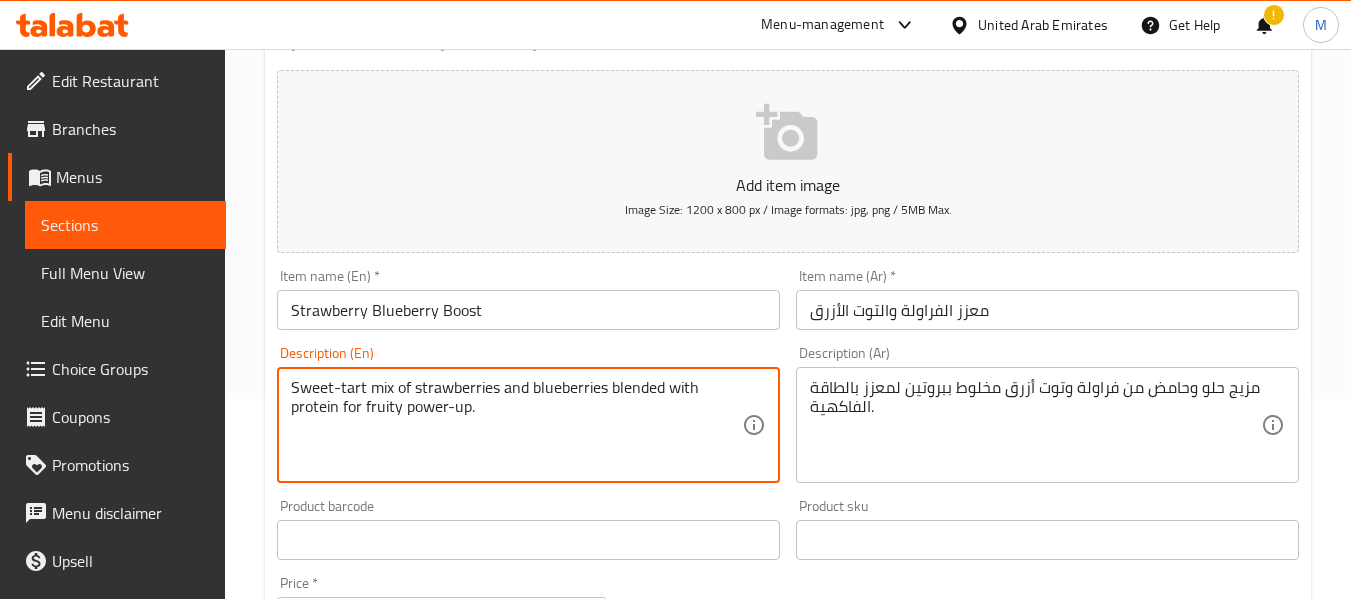 click on "Sweet-tart mix of strawberries and blueberries blended with protein for fruity power-up." at bounding box center [516, 425] 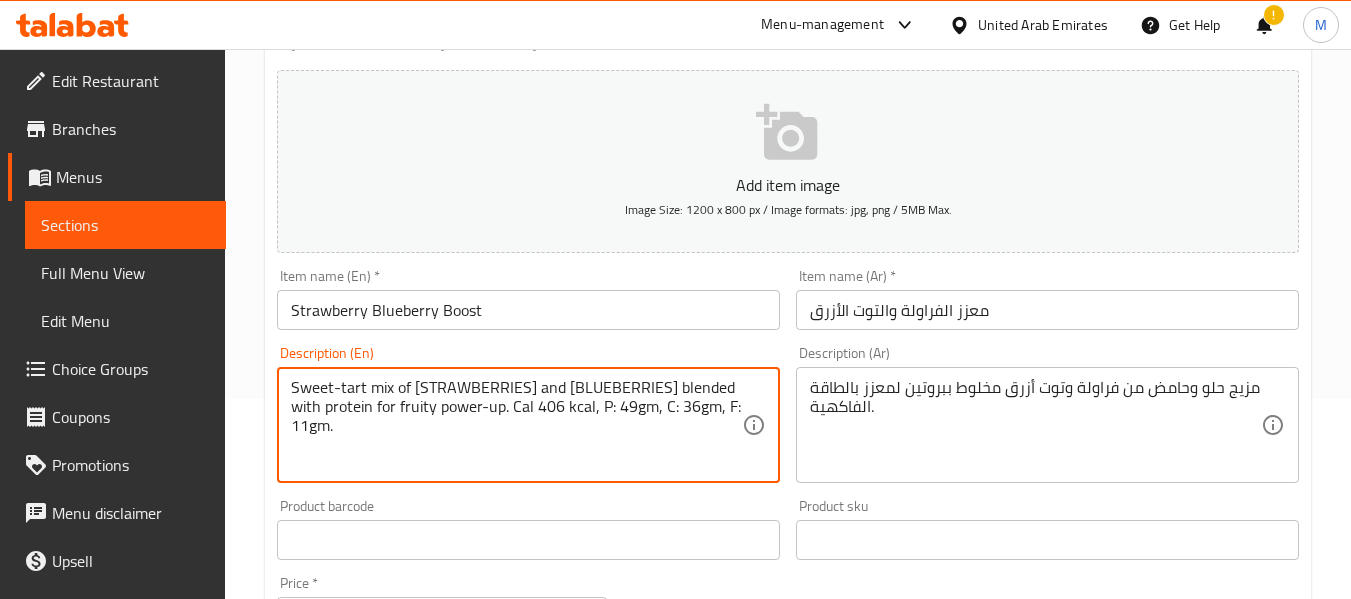 type on "Sweet-tart mix of [STRAWBERRIES] and [BLUEBERRIES] blended with protein for fruity power-up. Cal 406 kcal, P: 49gm, C: 36gm, F: 11gm." 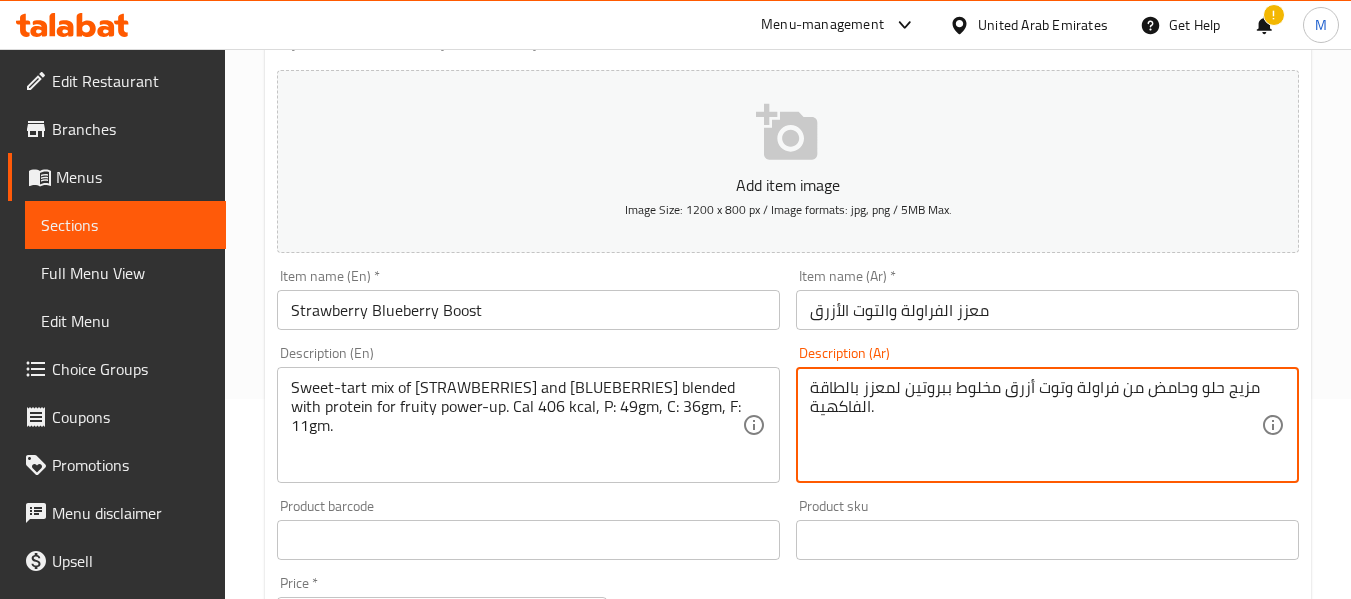 click on "مزيج حلو وحامض من فراولة وتوت أزرق مخلوط ببروتين لمعزز بالطاقة الفاكهية." at bounding box center (1035, 425) 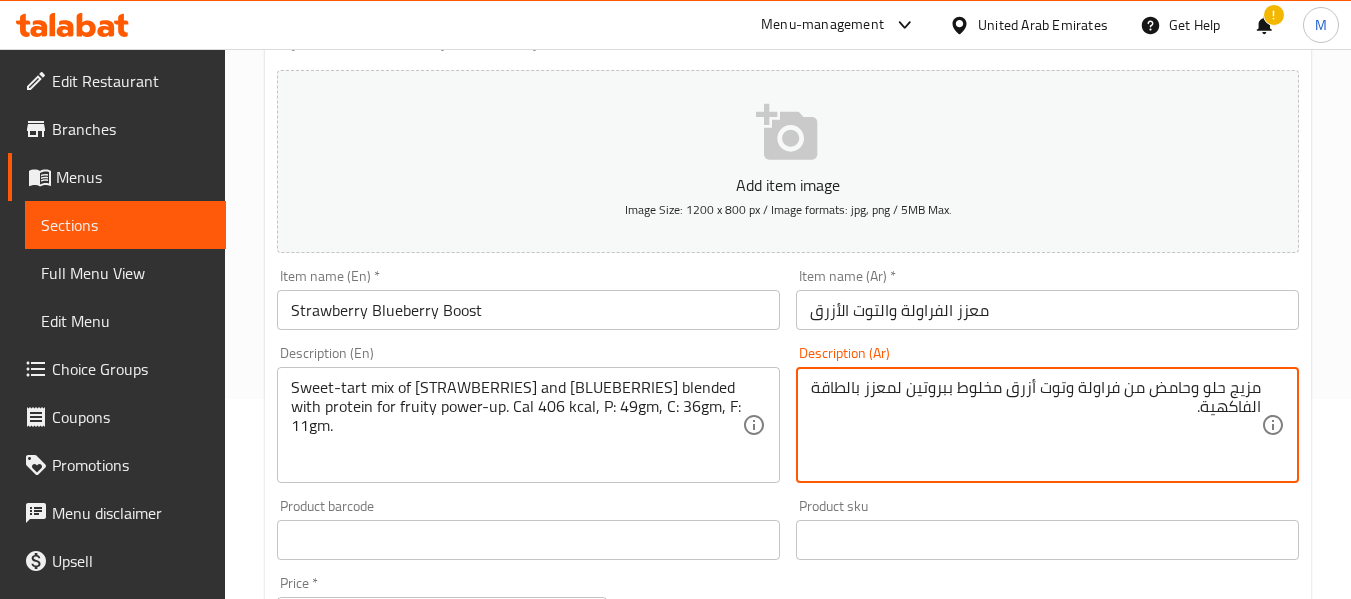 paste on "كالوريز: [NUMBER] كالوري، بروتين:[NUMBER] جم، كربوهيدرات: [NUMBER] جم، دهون: [NUMBER] جم." 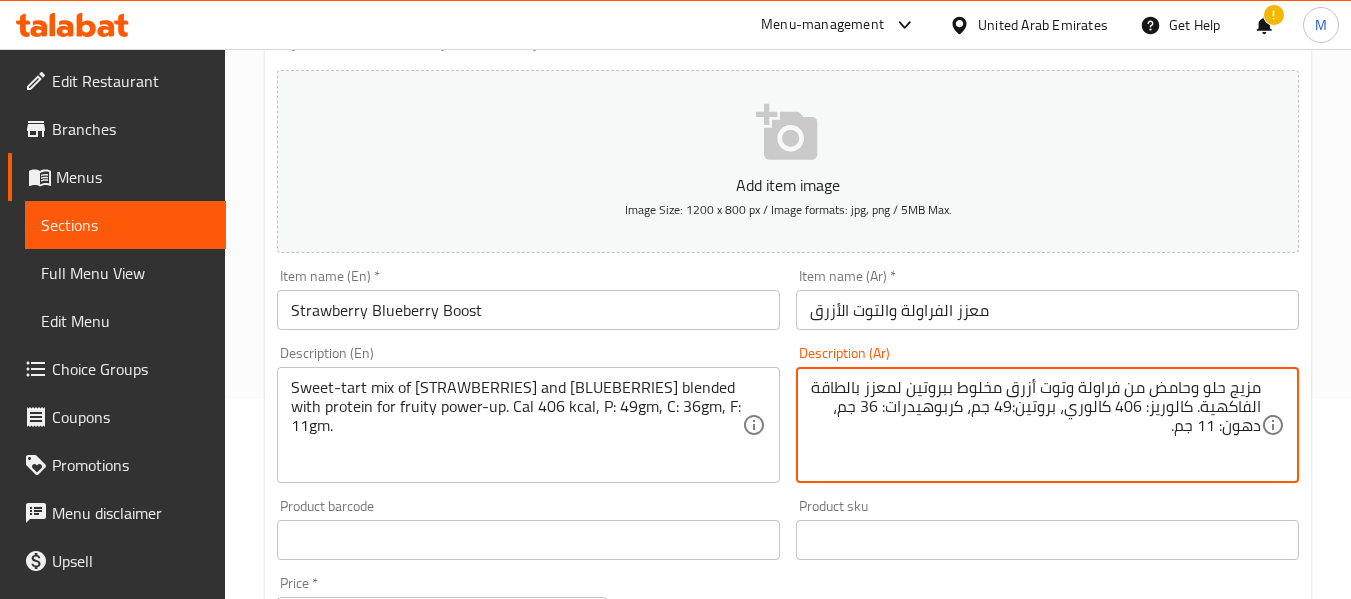 type on "مزيج حلو وحامض من فراولة وتوت أزرق مخلوط ببروتين لمعزز بالطاقة الفاكهية. كالوريز: 406 كالوري، بروتين:49 جم، كربوهيدرات: 36 جم، دهون: 11 جم." 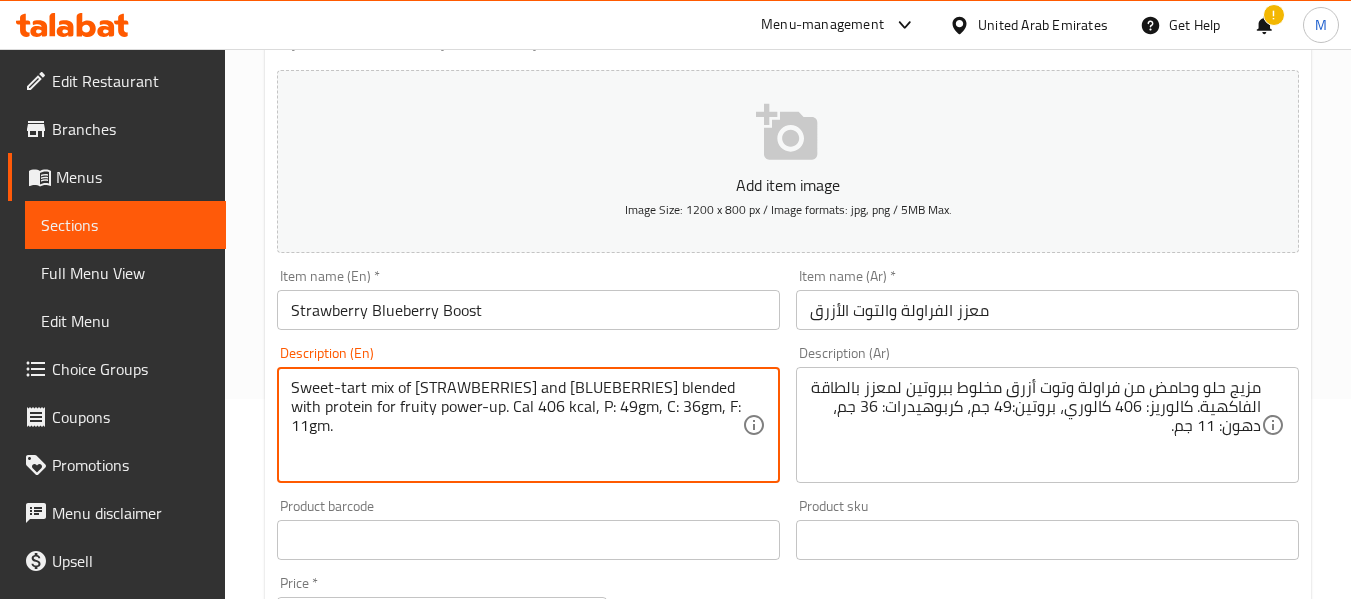 click on "Sweet-tart mix of [STRAWBERRIES] and [BLUEBERRIES] blended with protein for fruity power-up. Cal 406 kcal, P: 49gm, C: 36gm, F: 11gm." at bounding box center (516, 425) 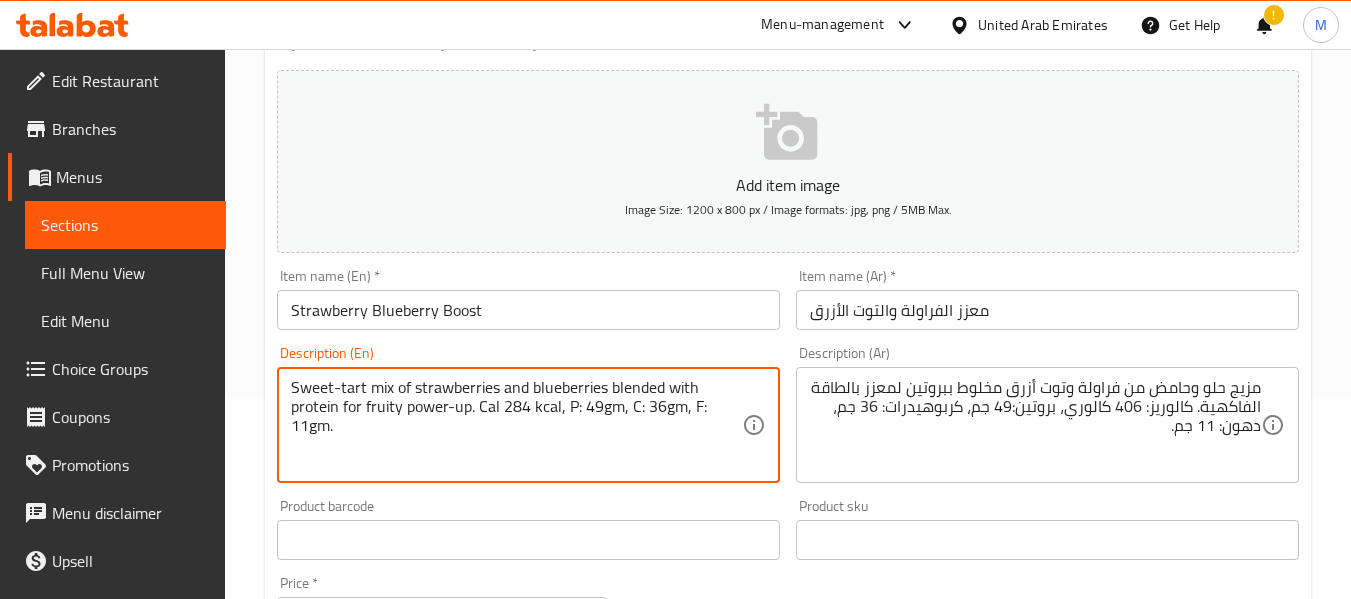 type on "Sweet-tart mix of strawberries and blueberries blended with protein for fruity power-up. Cal 284 kcal, P: 49gm, C: 36gm, F: 11gm." 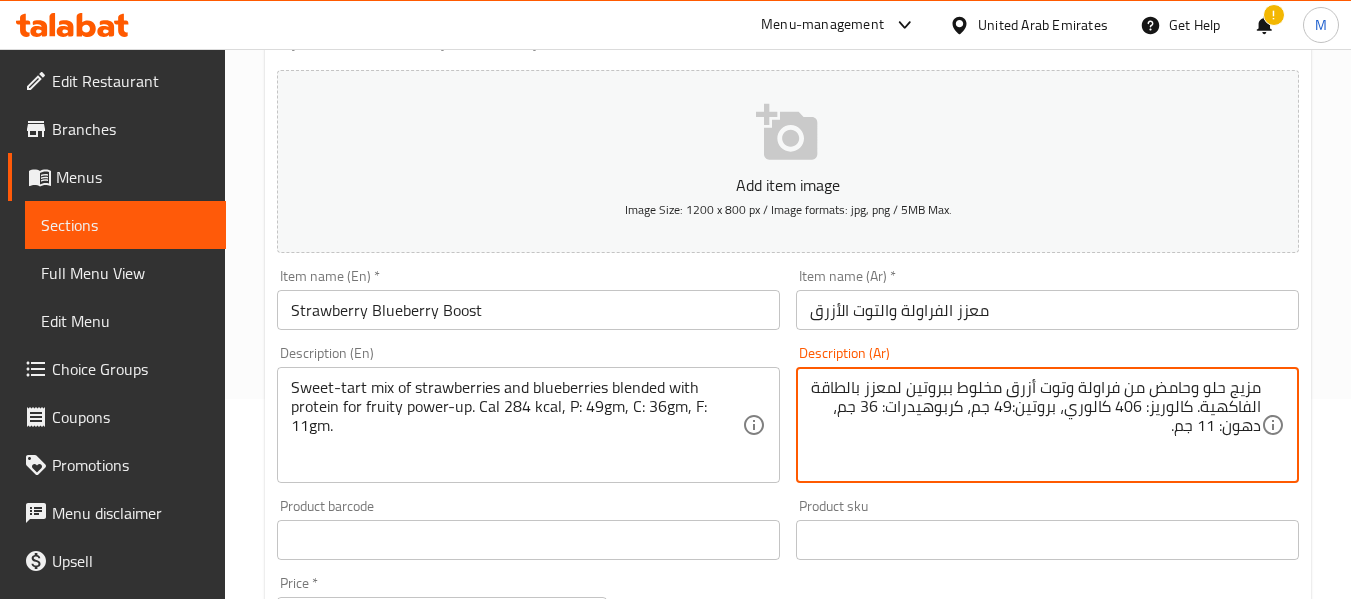 click on "مزيج حلو وحامض من فراولة وتوت أزرق مخلوط ببروتين لمعزز بالطاقة الفاكهية. كالوريز: 406 كالوري، بروتين:49 جم، كربوهيدرات: 36 جم، دهون: 11 جم." at bounding box center [1035, 425] 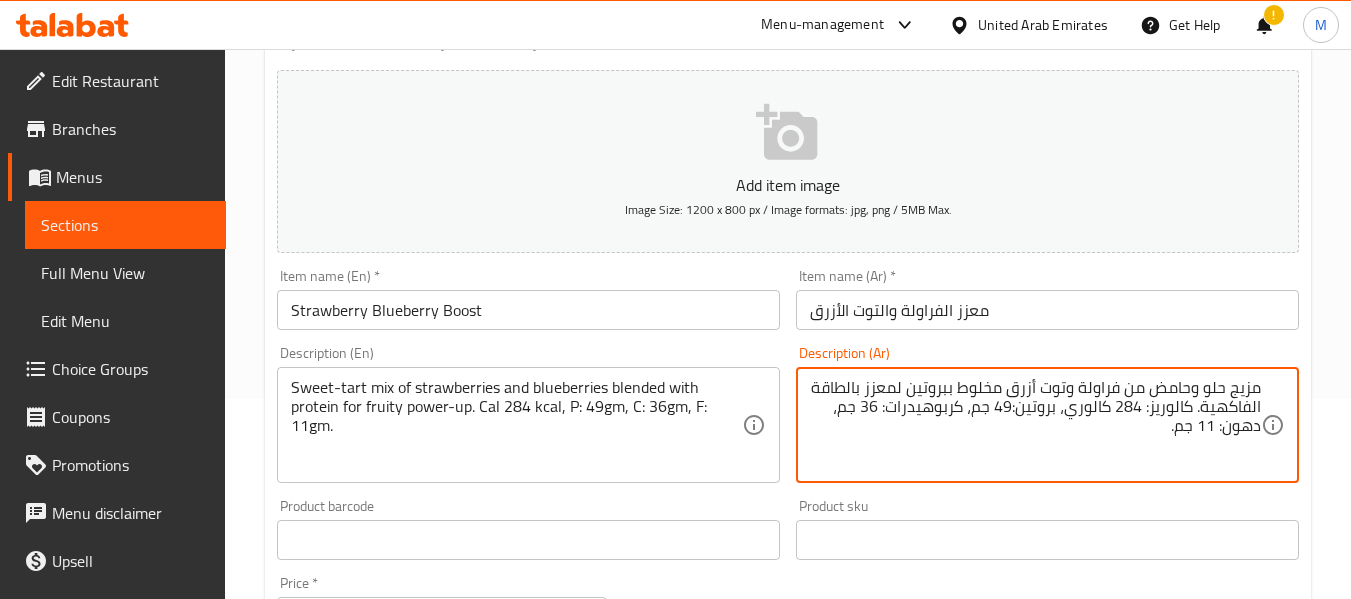 type on "مزيج حلو وحامض من فراولة وتوت أزرق مخلوط ببروتين لمعزز بالطاقة الفاكهية. كالوريز: 284 كالوري، بروتين:49 جم، كربوهيدرات: 36 جم، دهون: 11 جم." 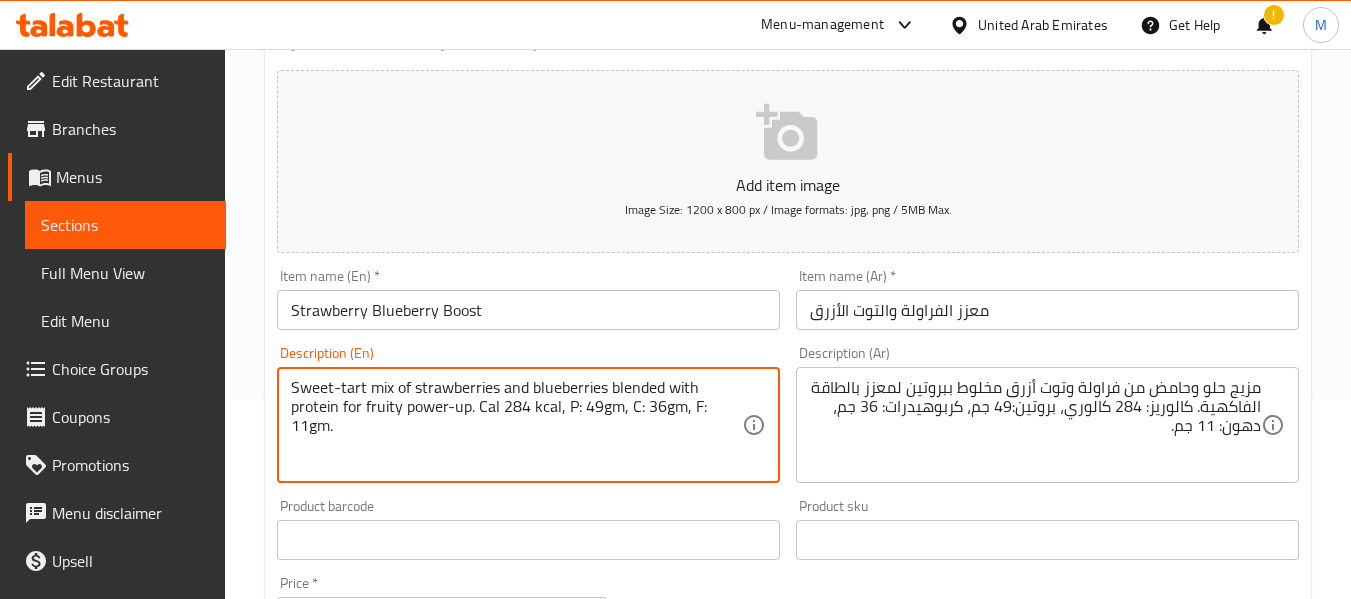 drag, startPoint x: 581, startPoint y: 408, endPoint x: 596, endPoint y: 409, distance: 15.033297 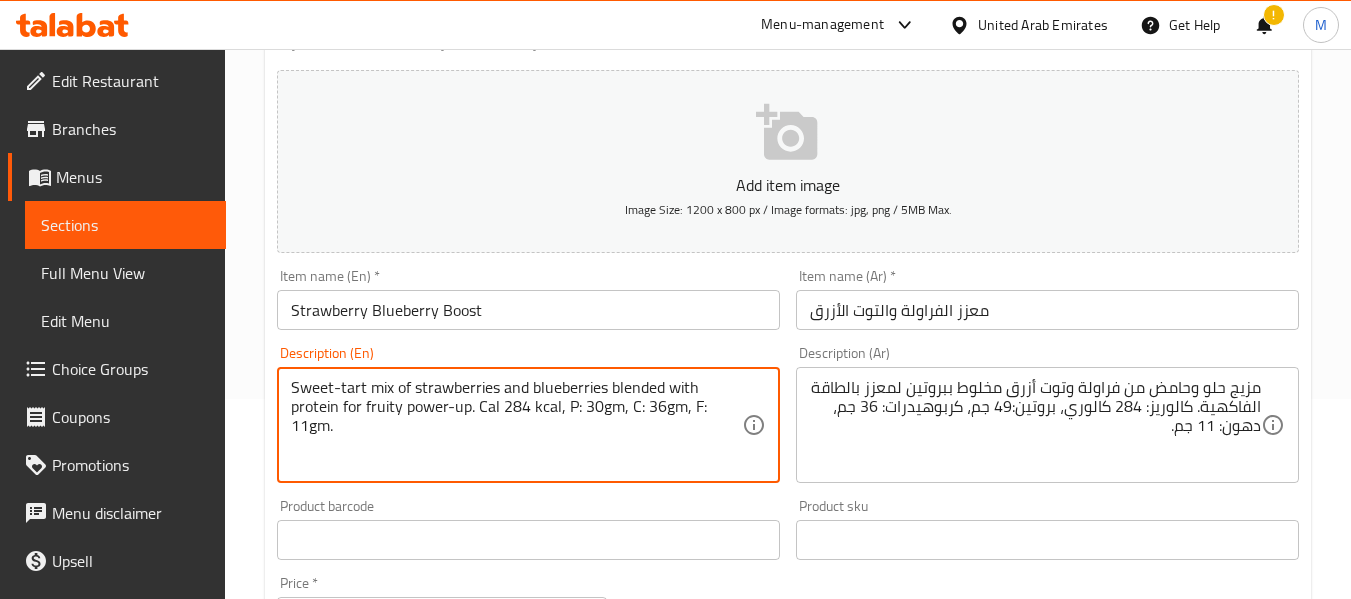 drag, startPoint x: 645, startPoint y: 404, endPoint x: 659, endPoint y: 406, distance: 14.142136 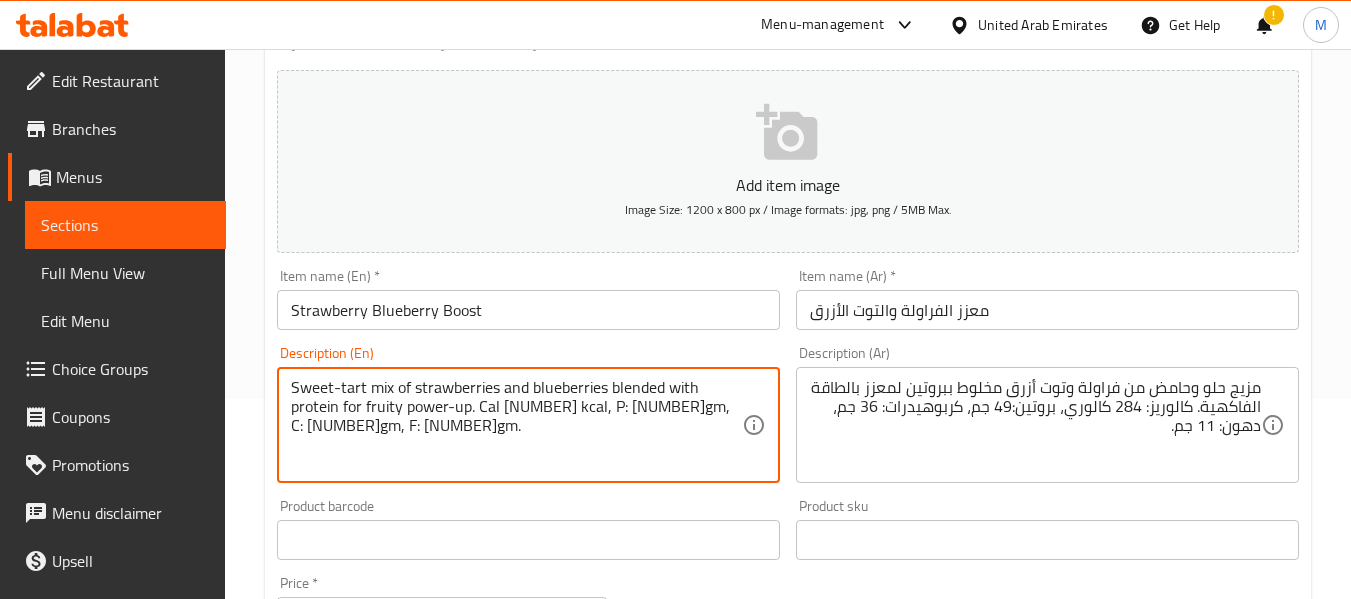 click on "Sweet-tart mix of [STRAWBERRIES] and [BLUEBERRIES] blended with protein for fruity power-up. Cal 284 kcal, P: 30gm, C: 27gm, F: 11gm. Description (En)" at bounding box center (528, 425) 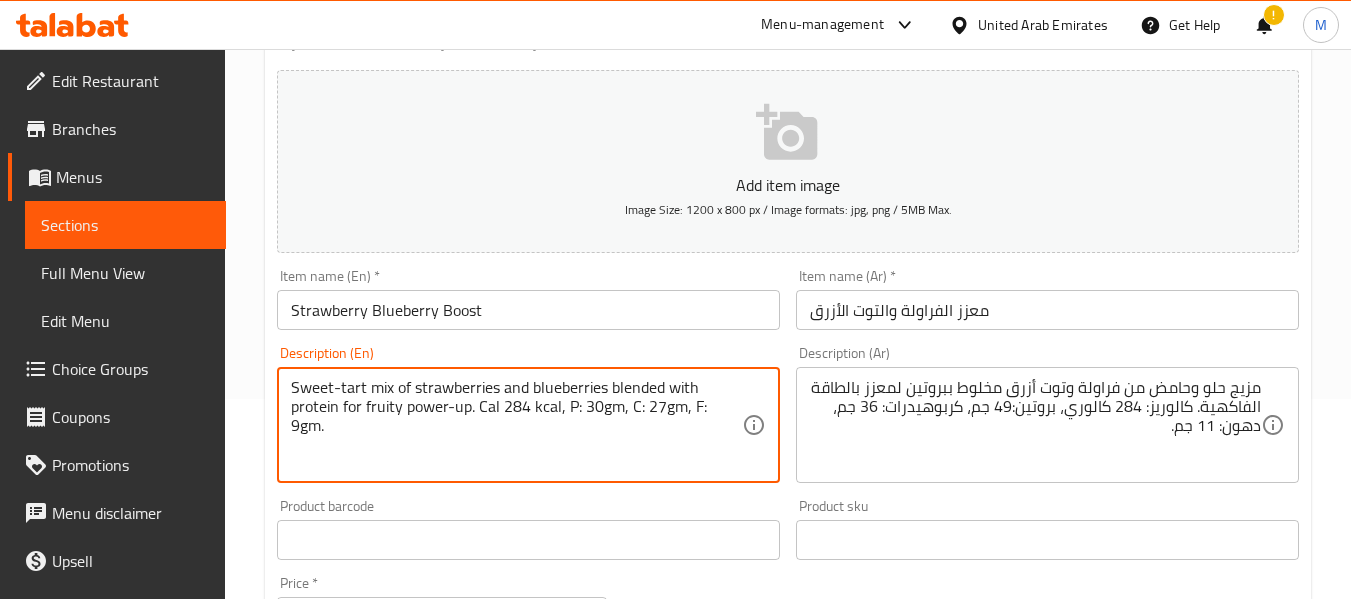 type on "Sweet-tart mix of strawberries and blueberries blended with protein for fruity power-up. Cal 284 kcal, P: 30gm, C: 27gm, F: 9gm." 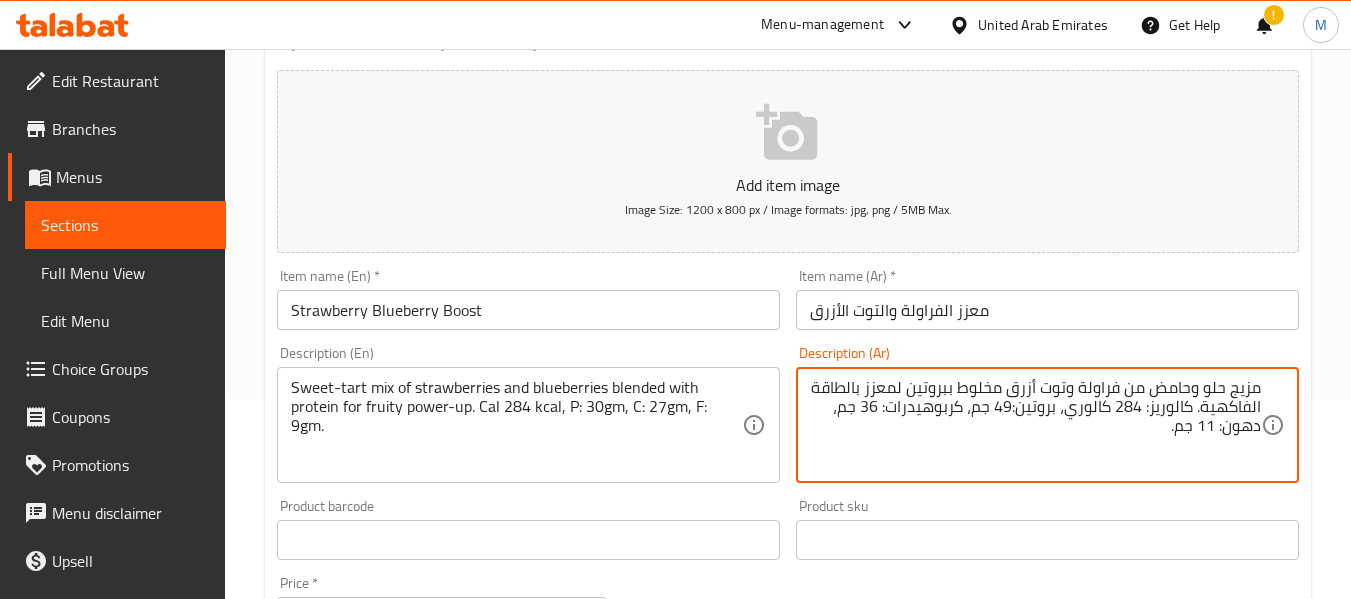 drag, startPoint x: 1213, startPoint y: 430, endPoint x: 1202, endPoint y: 430, distance: 11 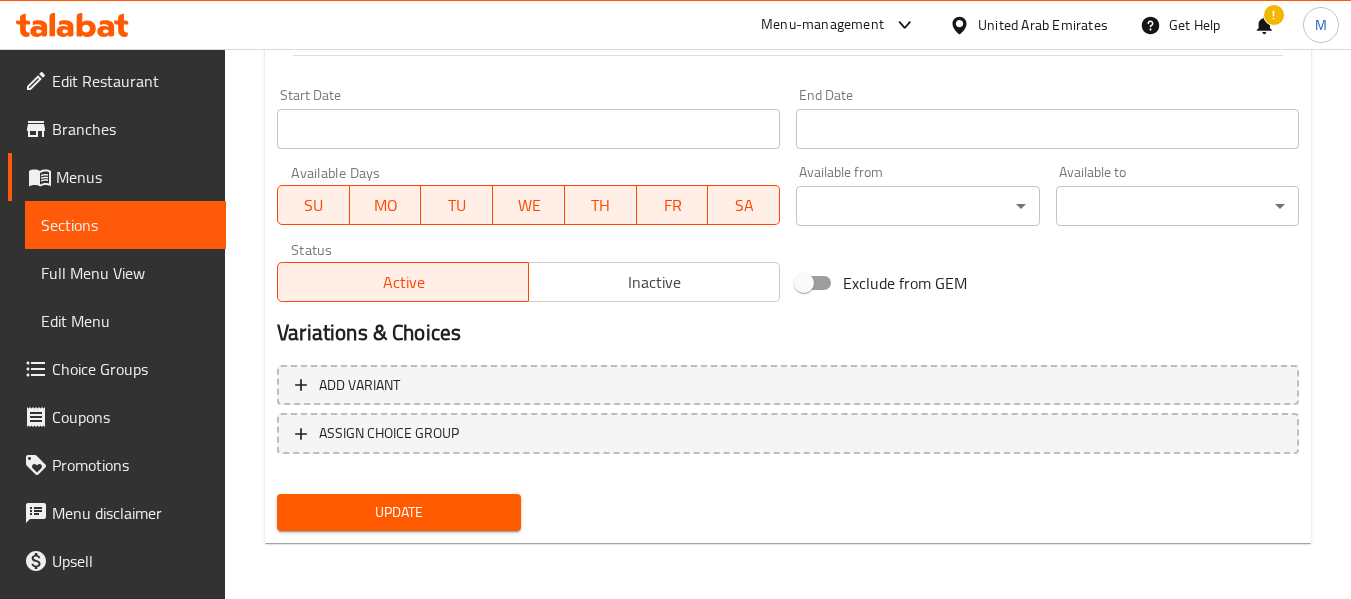 type on "مزيج حلو وحامض من فراولة وتوت أزرق مخلوط ببروتين لمعزز بالطاقة الفاكهية. كالوريز: 284 كالوري، بروتين: 30 جم، كربوهيدرات: 27 جم، دهون: 9 جم." 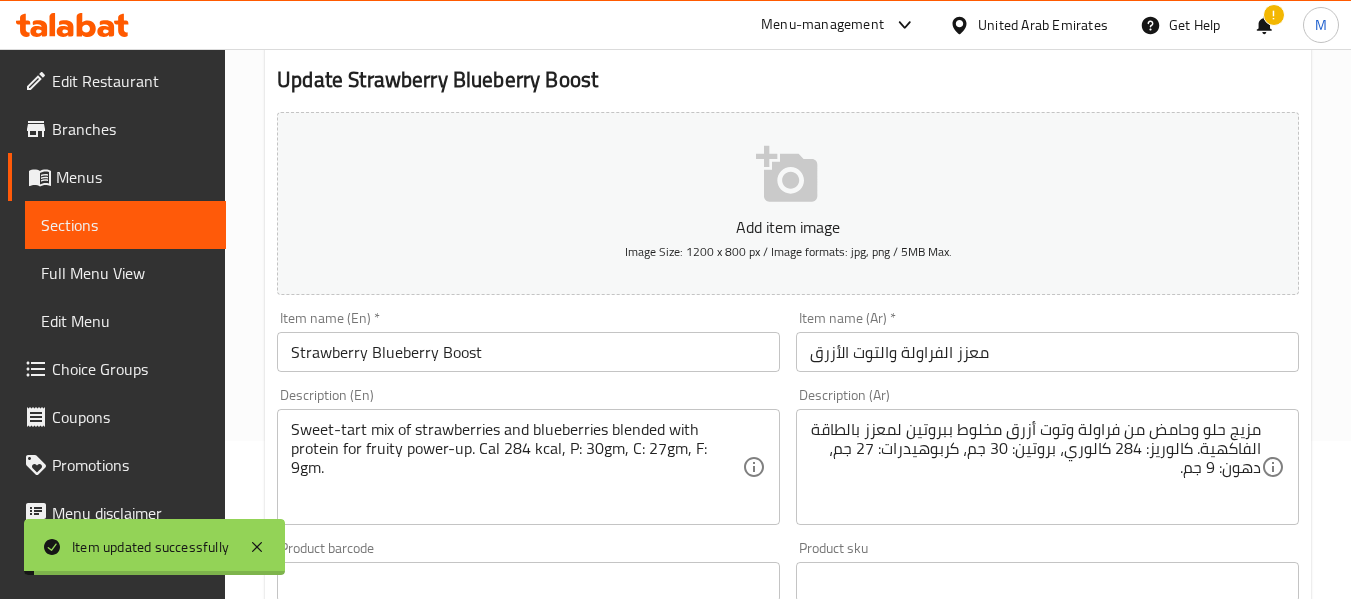 scroll, scrollTop: 0, scrollLeft: 0, axis: both 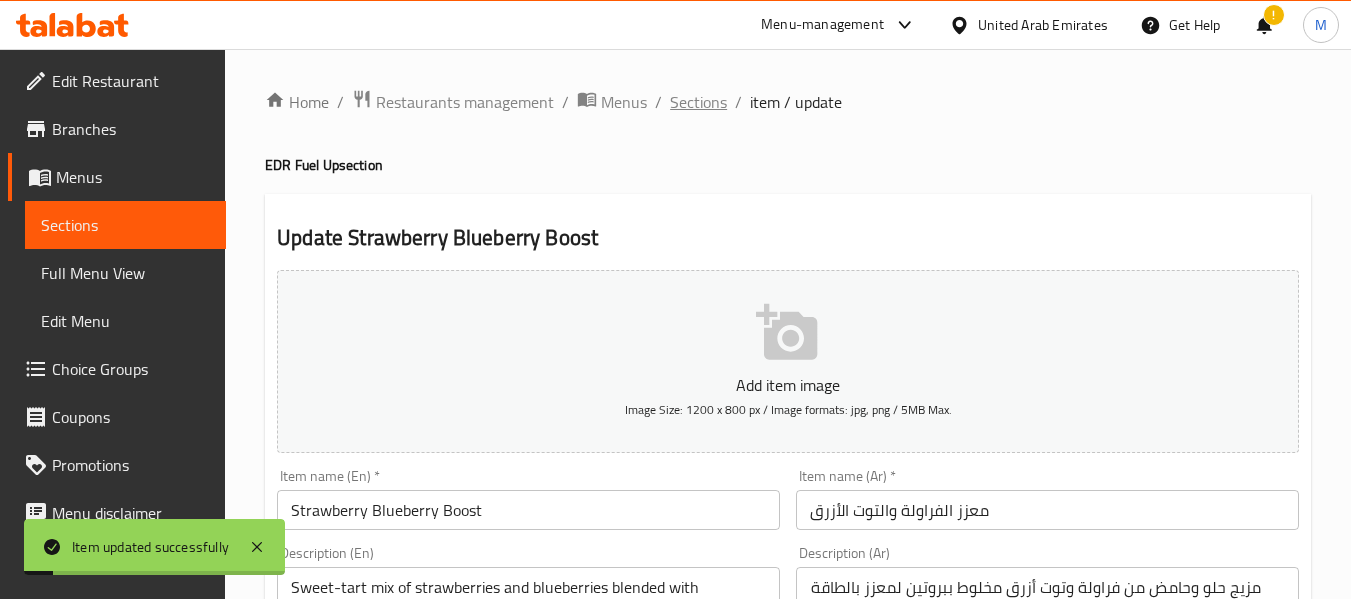 click on "Sections" at bounding box center [698, 102] 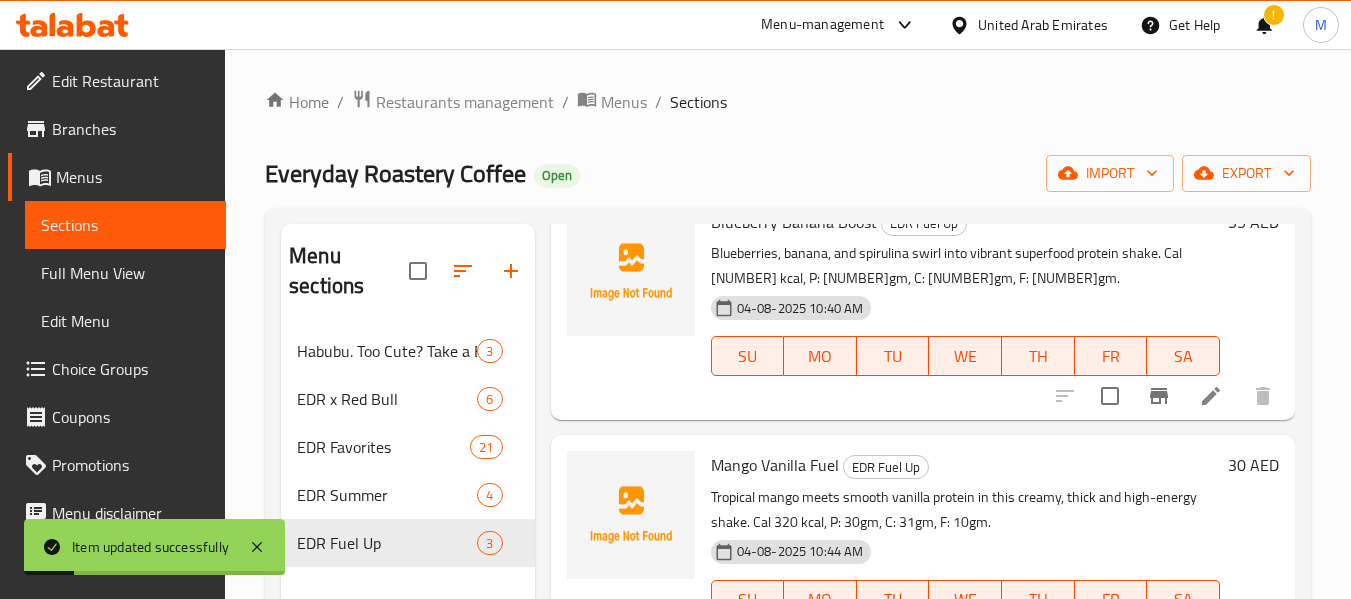 scroll, scrollTop: 211, scrollLeft: 0, axis: vertical 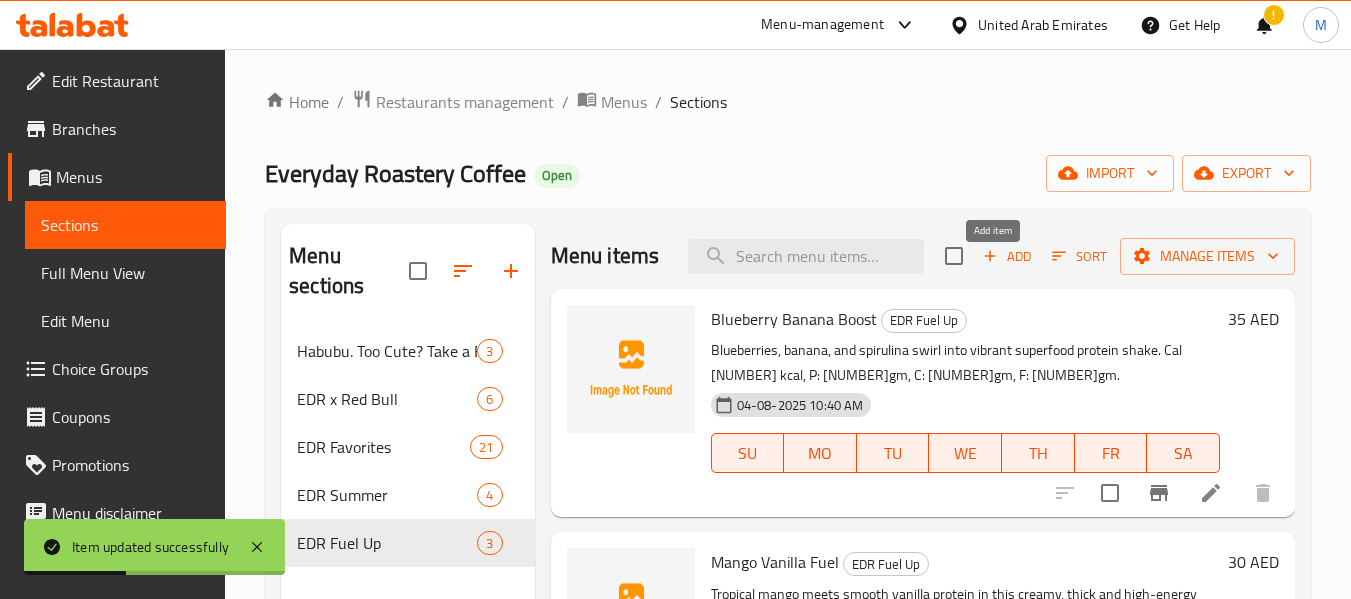 click on "Add" at bounding box center (1007, 256) 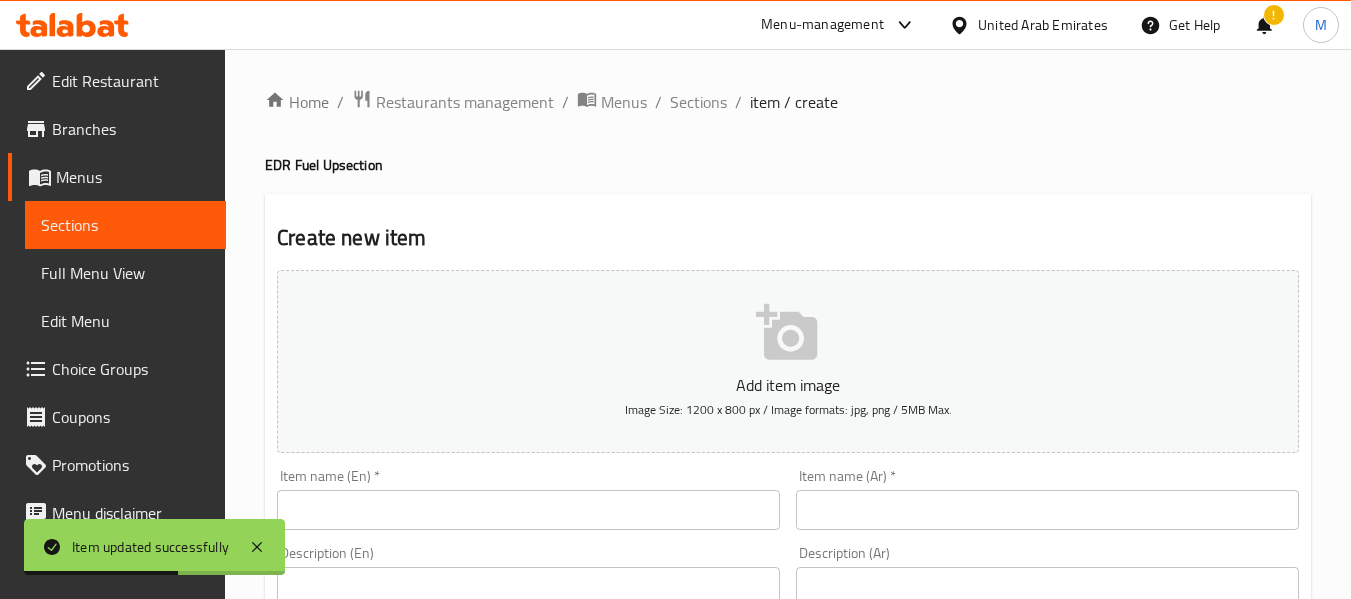 drag, startPoint x: 369, startPoint y: 507, endPoint x: 402, endPoint y: 492, distance: 36.249138 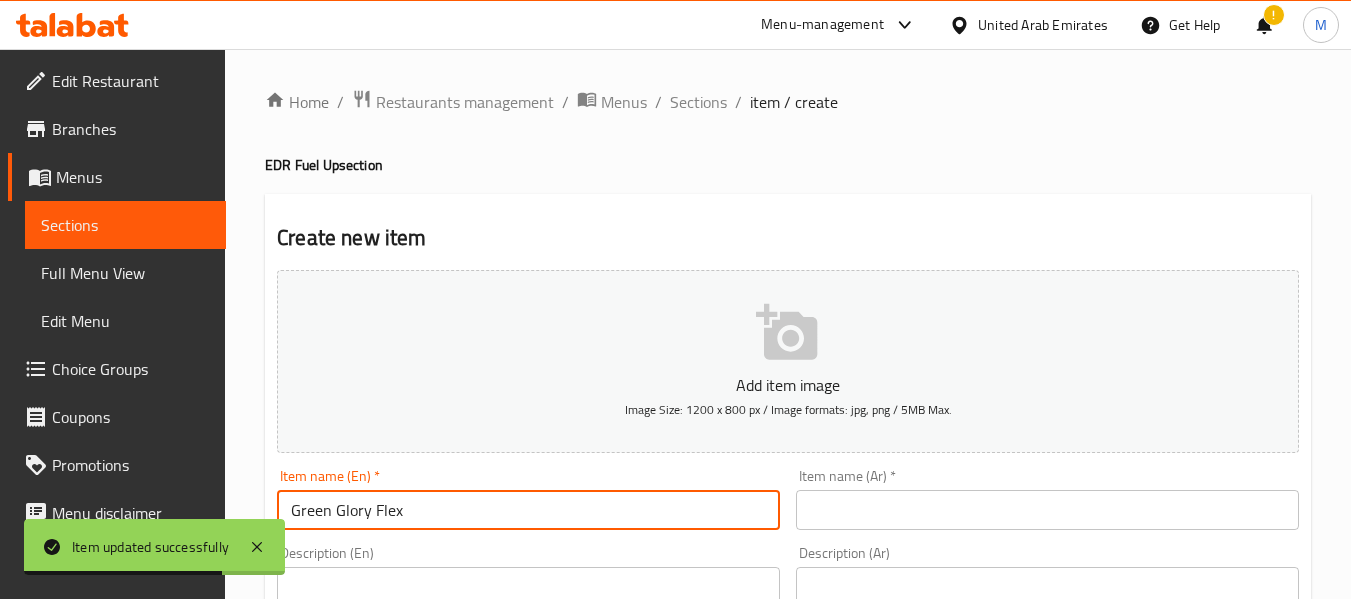 type on "Green Glory Flex" 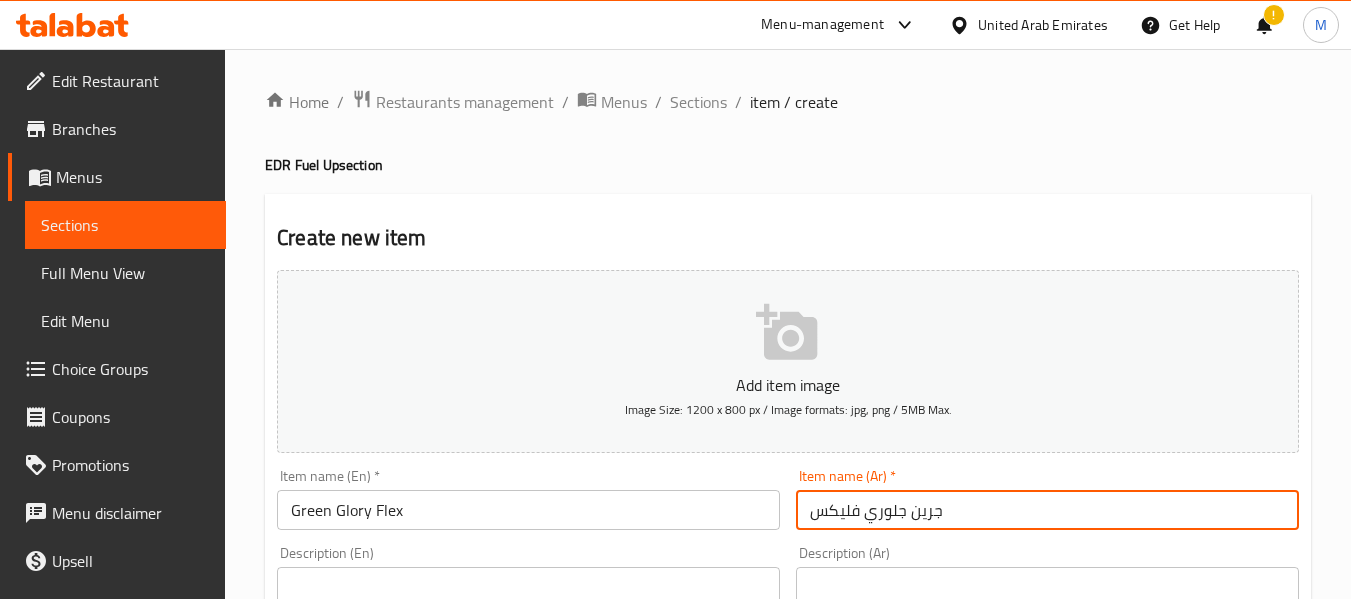 type on "جرين جلوري فليكس" 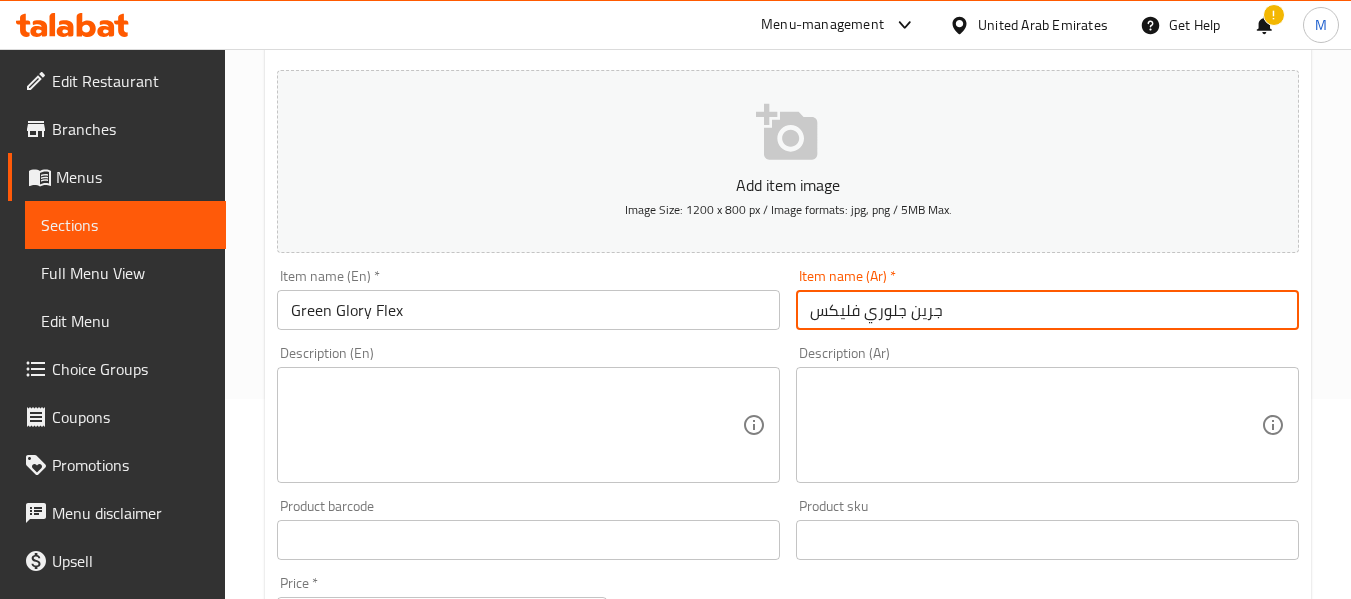 click at bounding box center [516, 425] 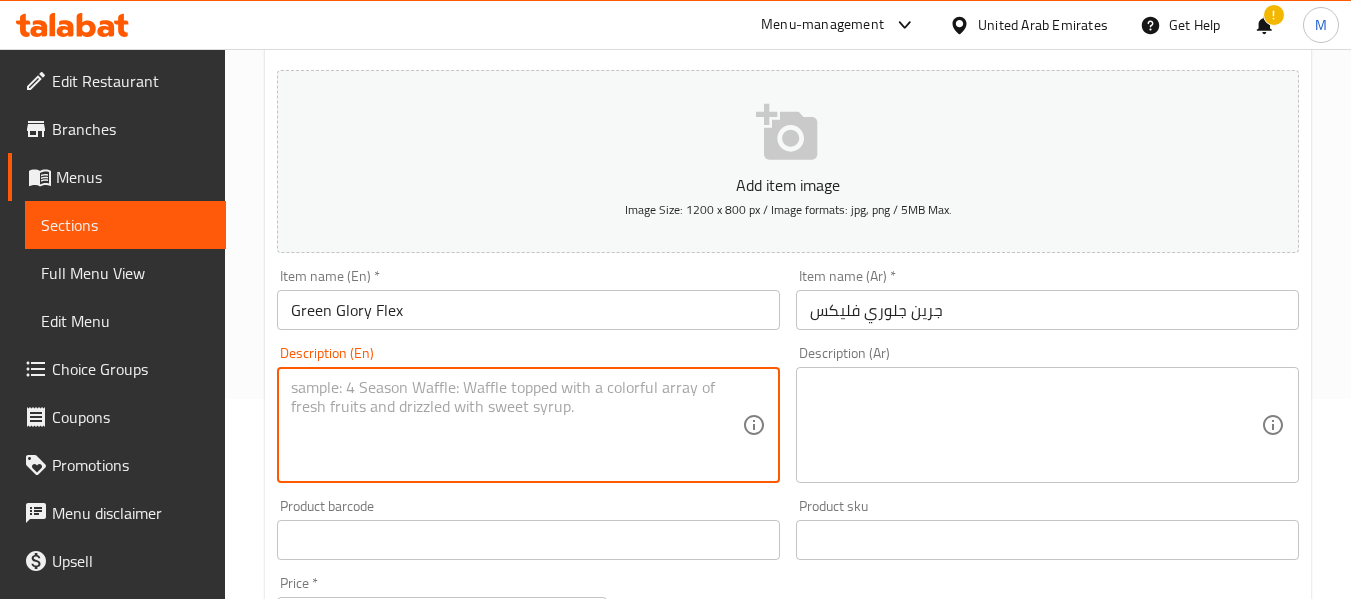 paste on "Spinach, broccoli, banana, and ginger come together for a clean, green protein boost." 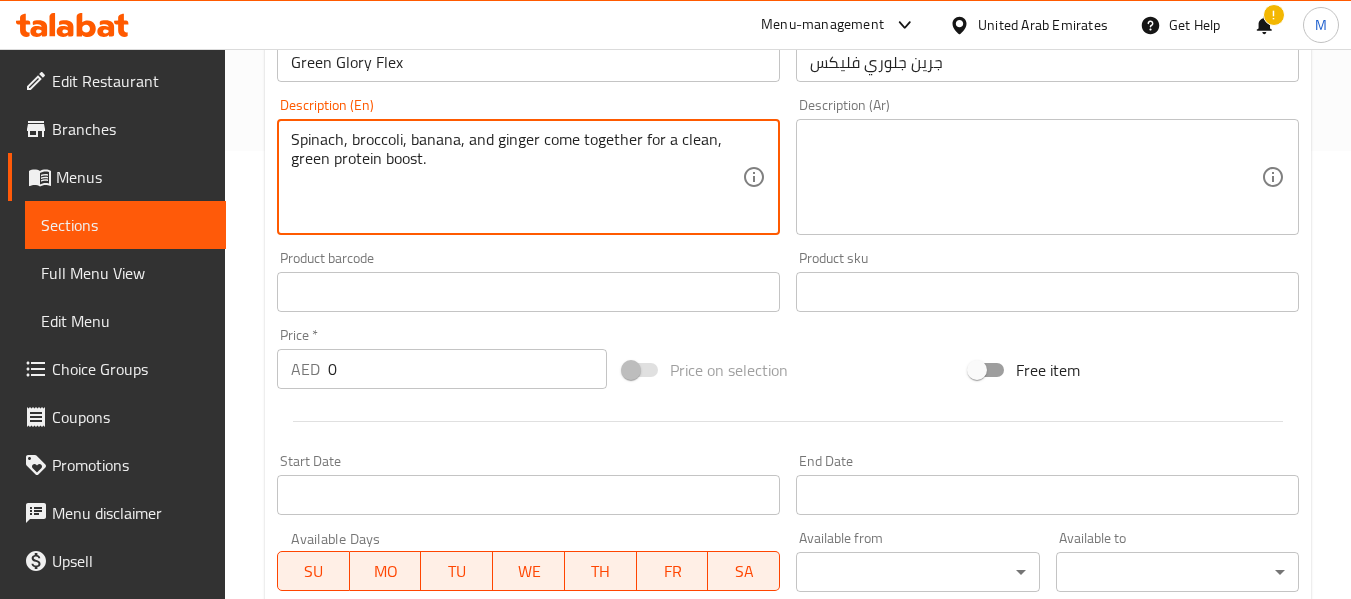 scroll, scrollTop: 500, scrollLeft: 0, axis: vertical 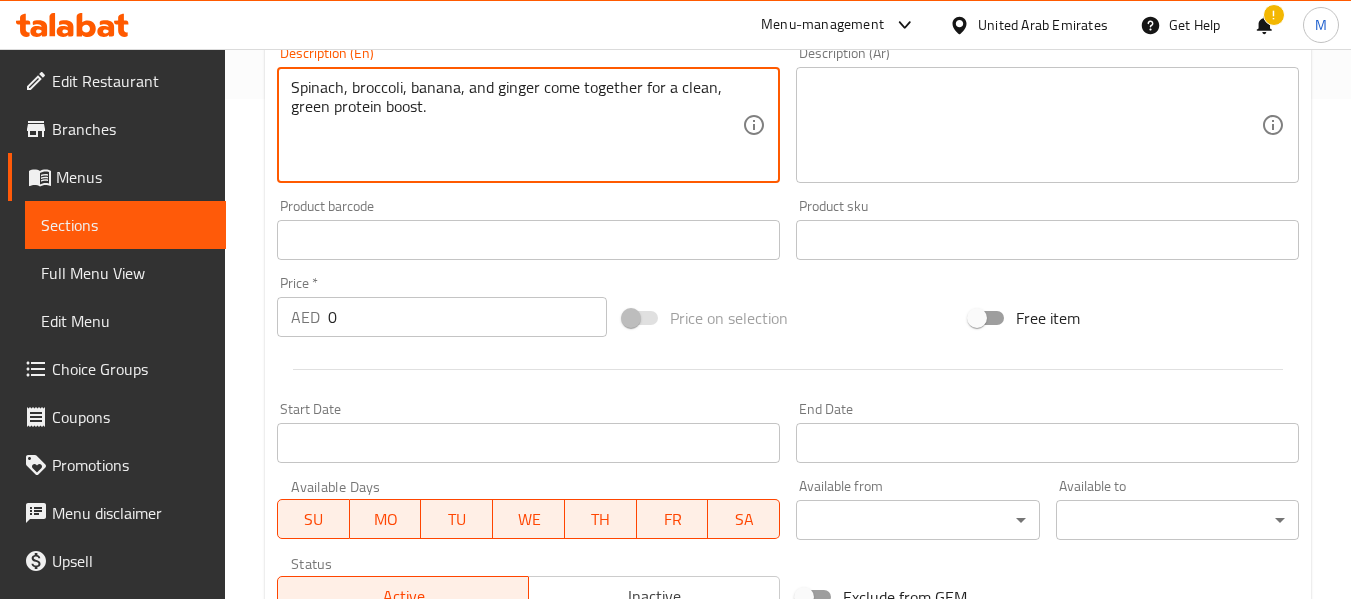 type on "Spinach, broccoli, banana, and ginger come together for a clean, green protein boost." 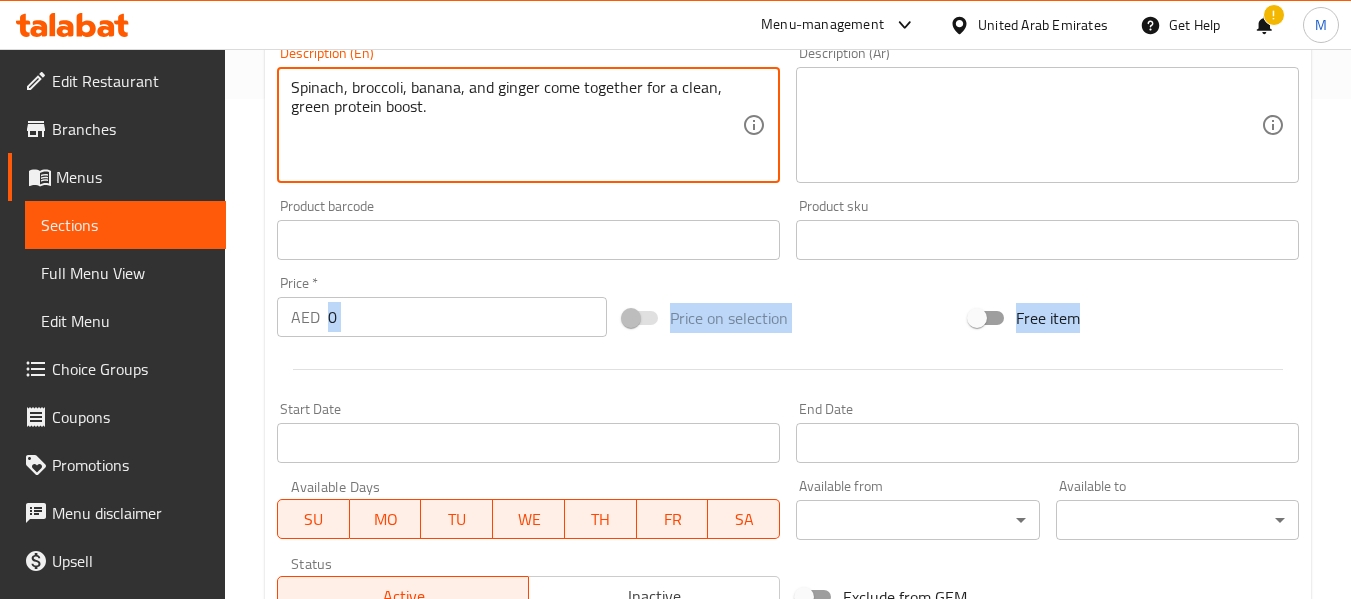 drag, startPoint x: 355, startPoint y: 350, endPoint x: 353, endPoint y: 335, distance: 15.132746 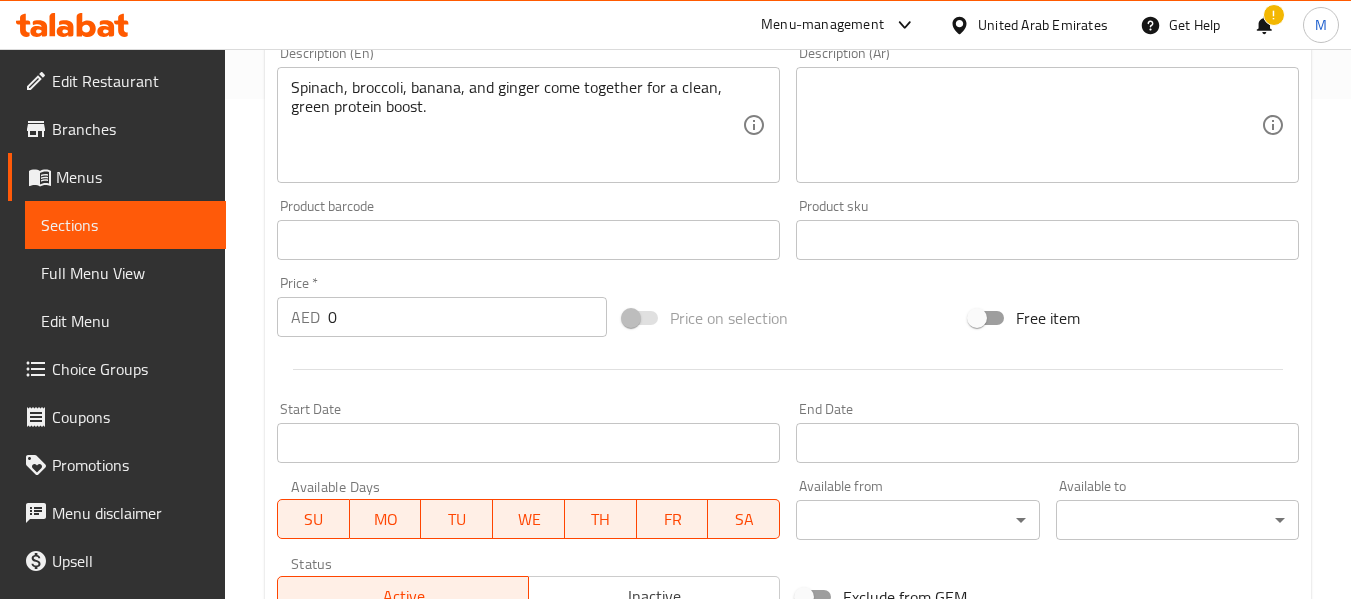 click on "0" at bounding box center [467, 317] 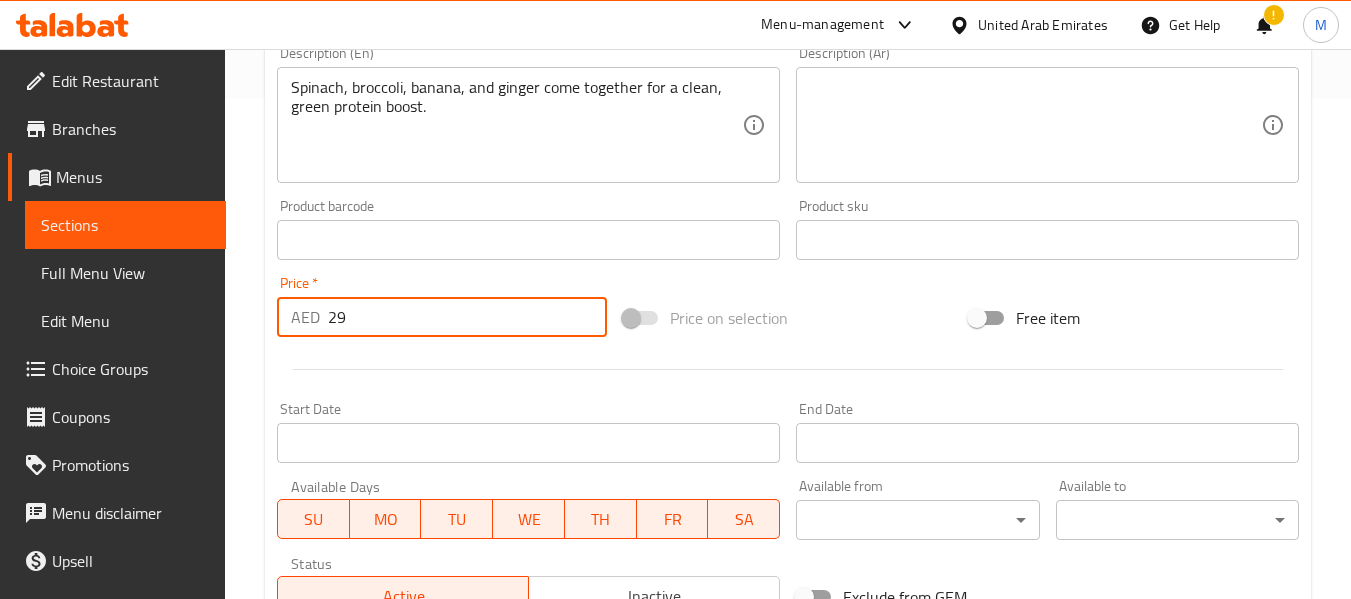 type on "29" 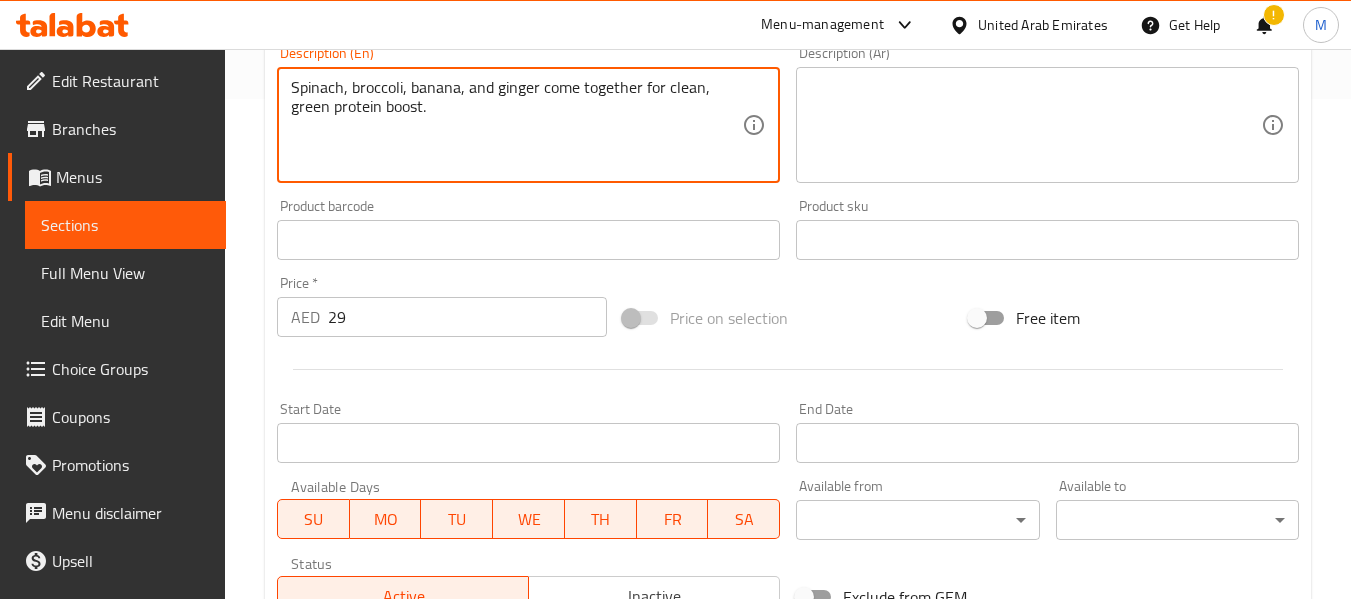 click on "Spinach, broccoli, banana, and ginger come together for clean, green protein boost." at bounding box center (516, 125) 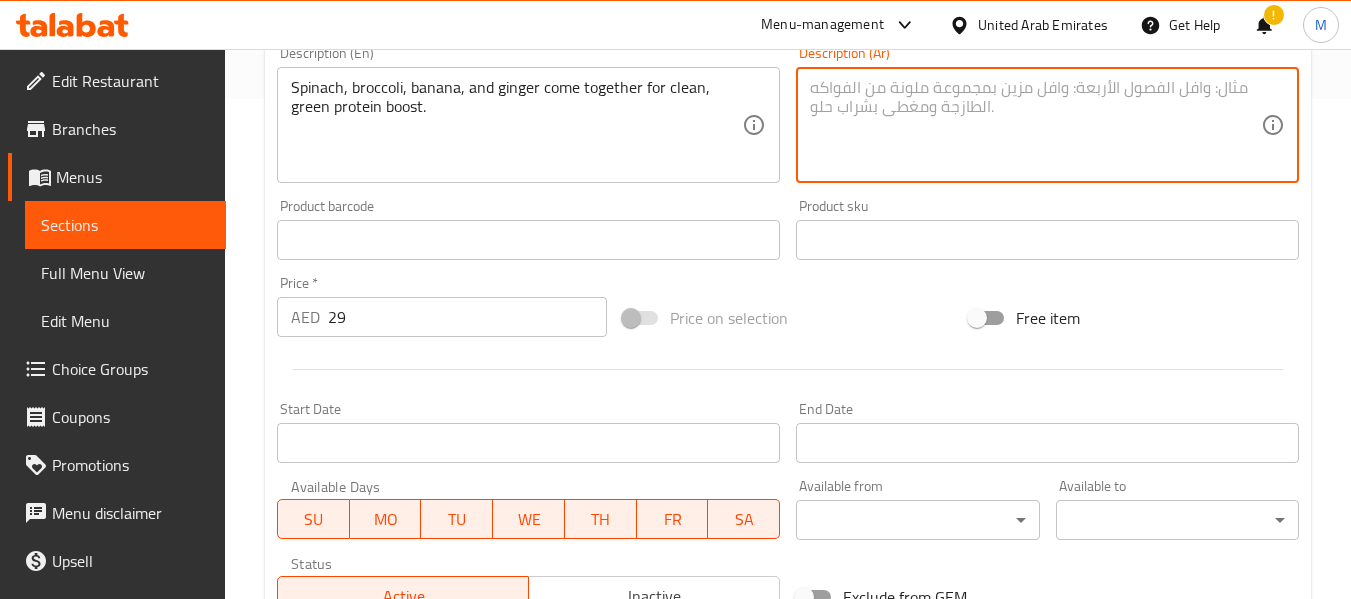 click at bounding box center (1035, 125) 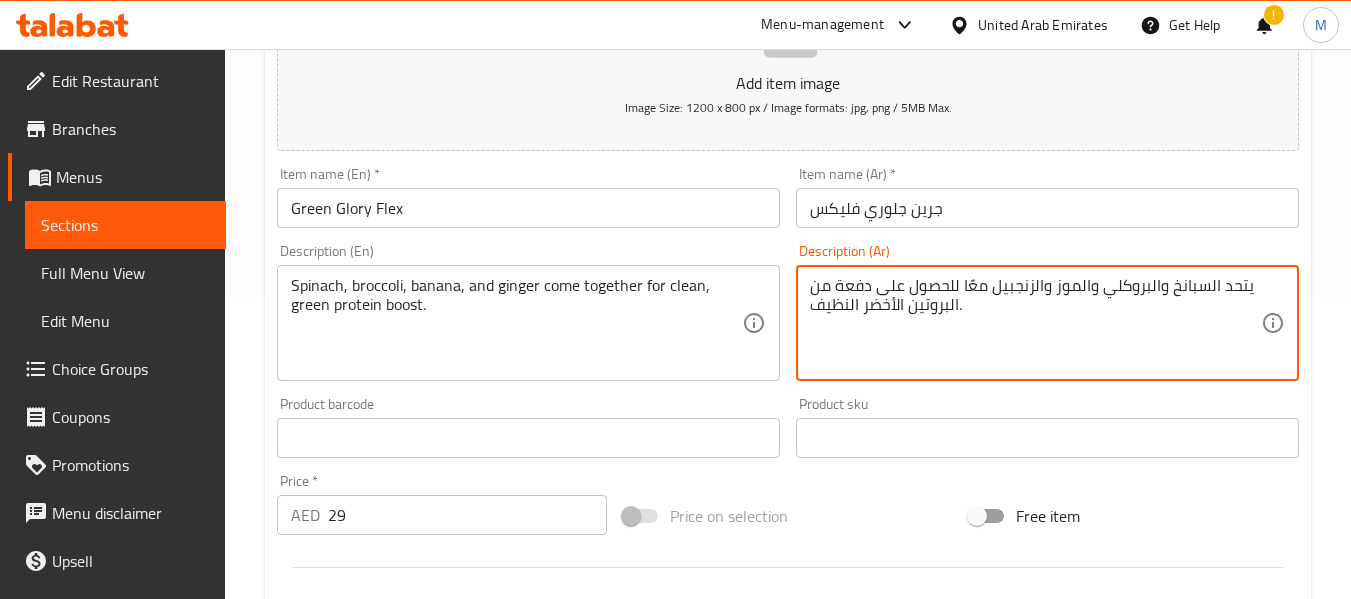 scroll, scrollTop: 300, scrollLeft: 0, axis: vertical 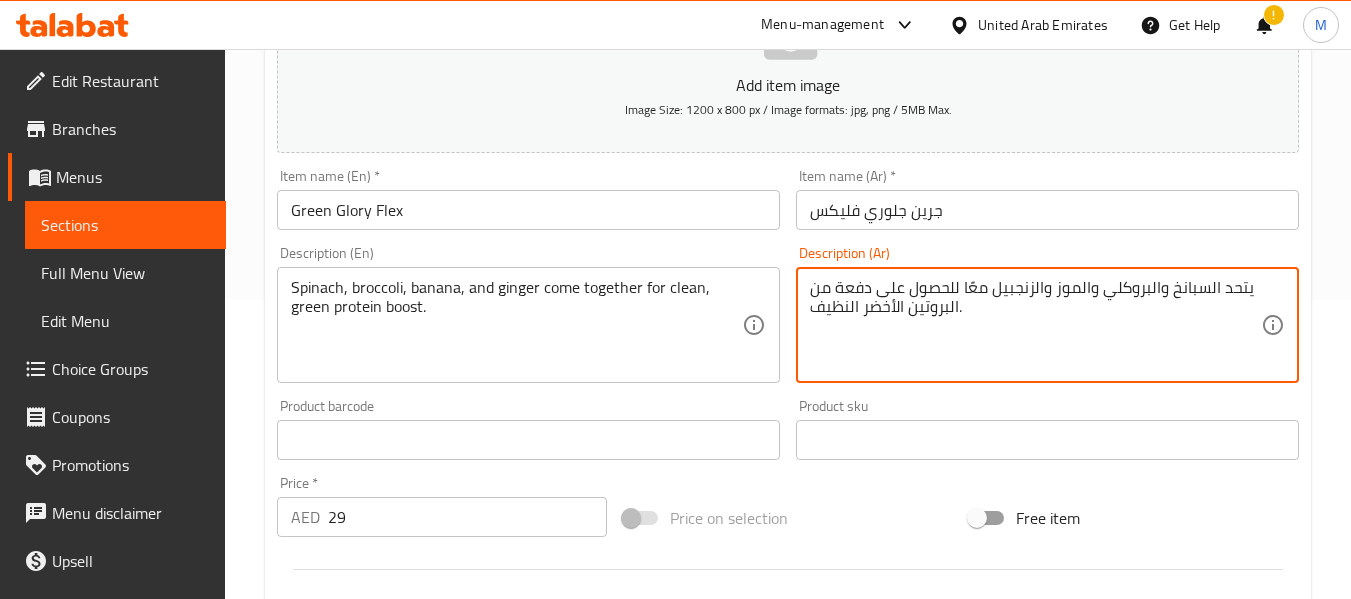 drag, startPoint x: 1205, startPoint y: 291, endPoint x: 1293, endPoint y: 288, distance: 88.051125 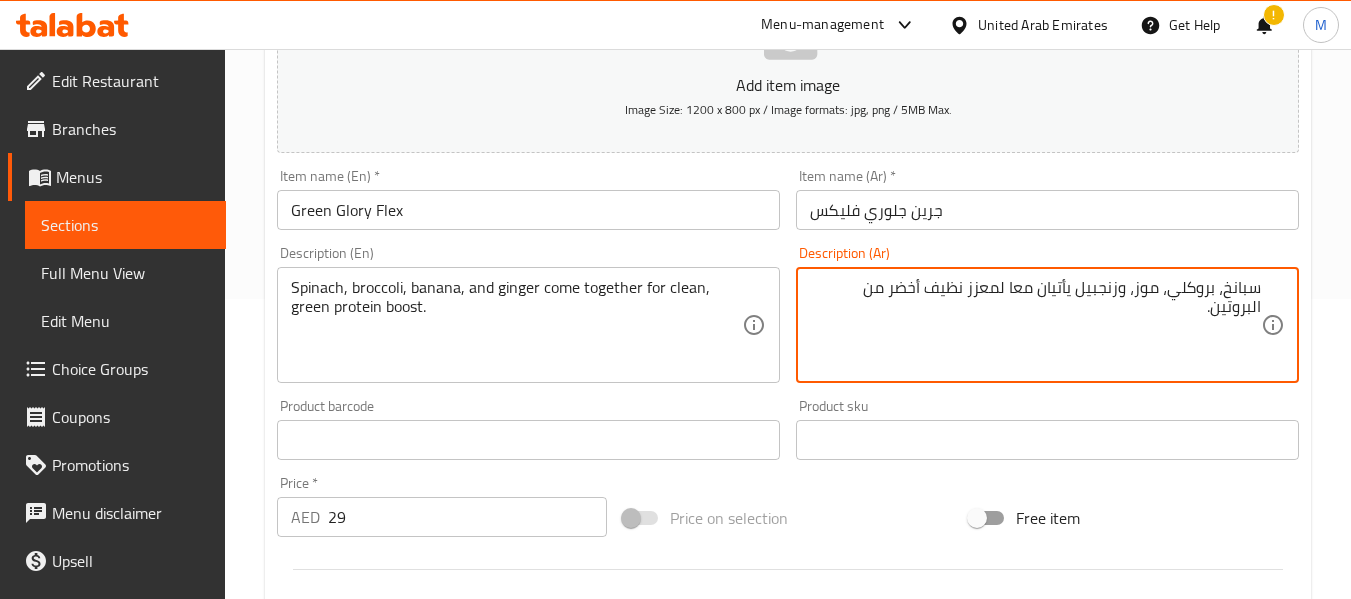 type on "سبانخ، بروكلي، موز، وزنجبيل يأتيان معا لمعزز نظيف أخضر من البروتين." 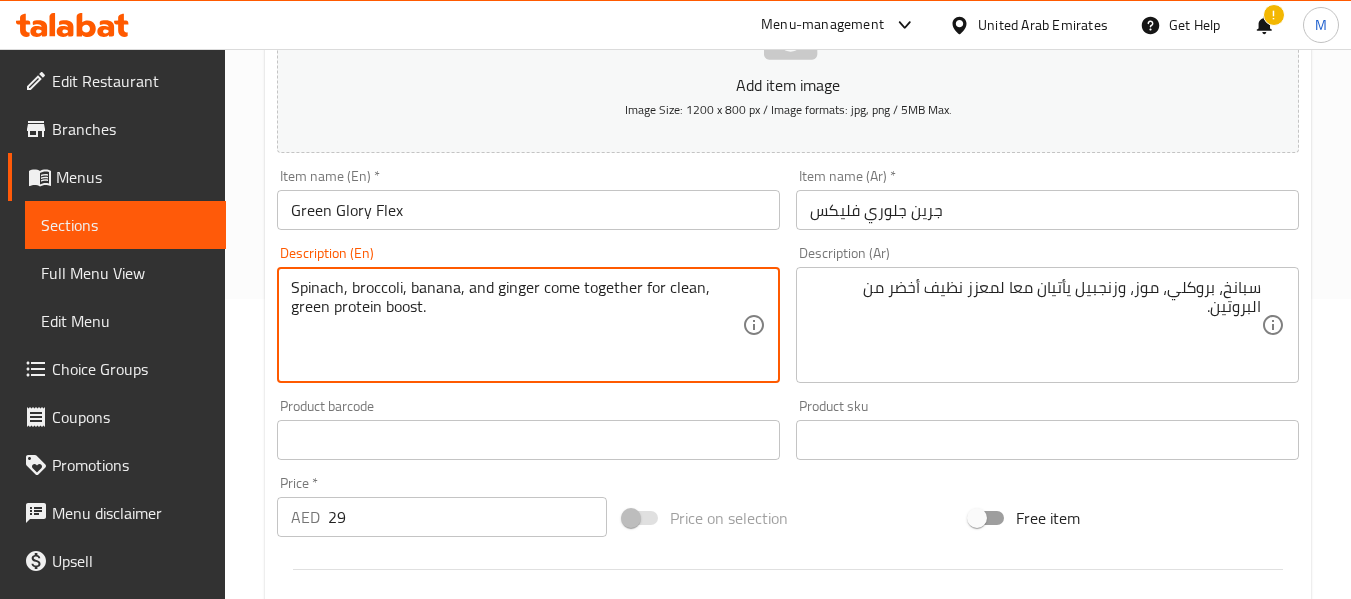 paste on "Cal 406 kcal, P: 49gm, C: 36gm, F: 11gm." 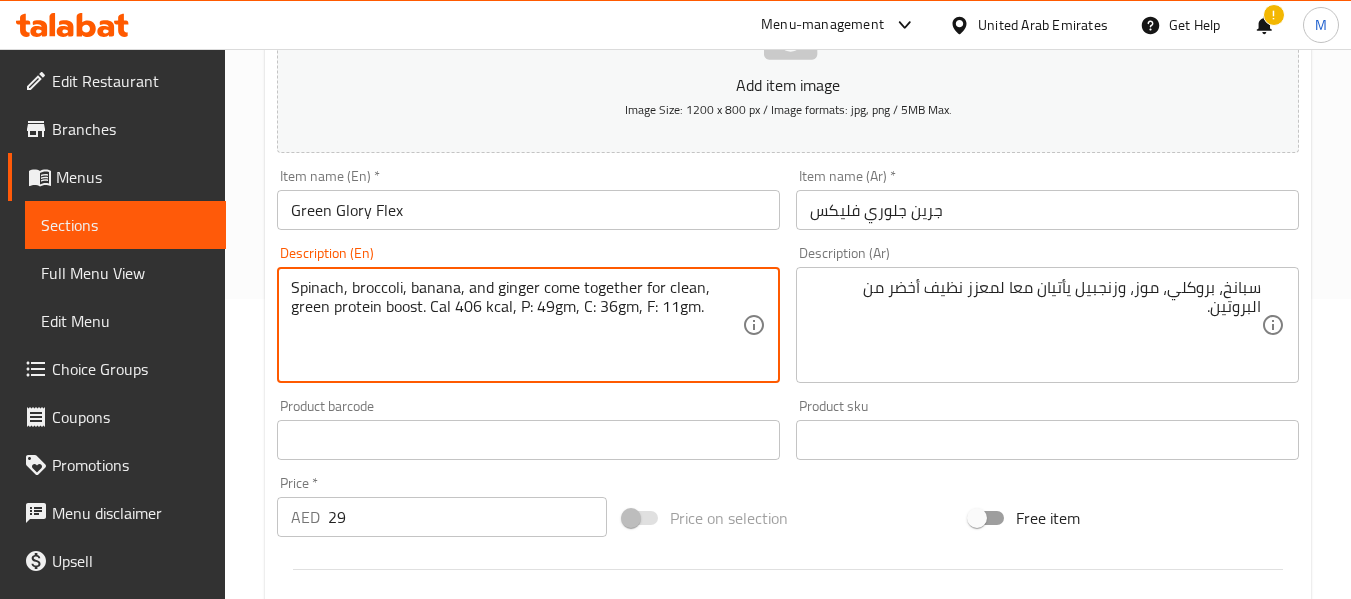 type on "Spinach, broccoli, banana, and ginger come together for clean, green protein boost. Cal 406 kcal, P: 49gm, C: 36gm, F: 11gm." 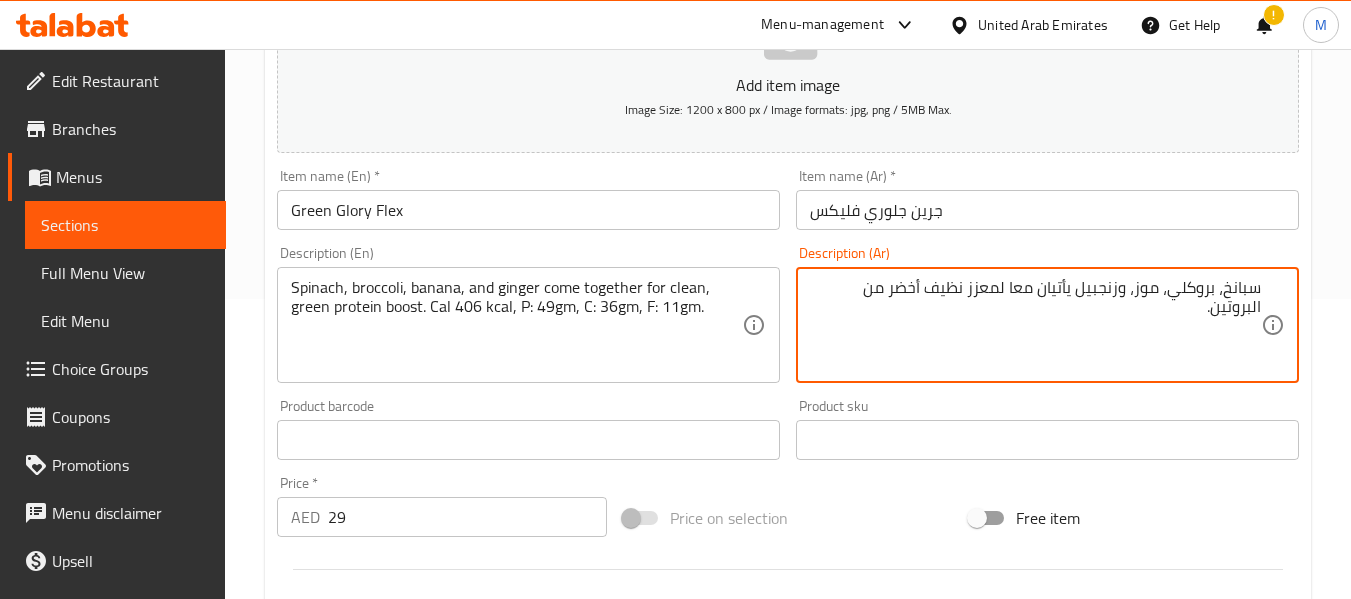 paste on "كالوريز: [NUMBER] كالوري، بروتين:[NUMBER] جم، كربوهيدرات: [NUMBER] جم، دهون: [NUMBER] جم." 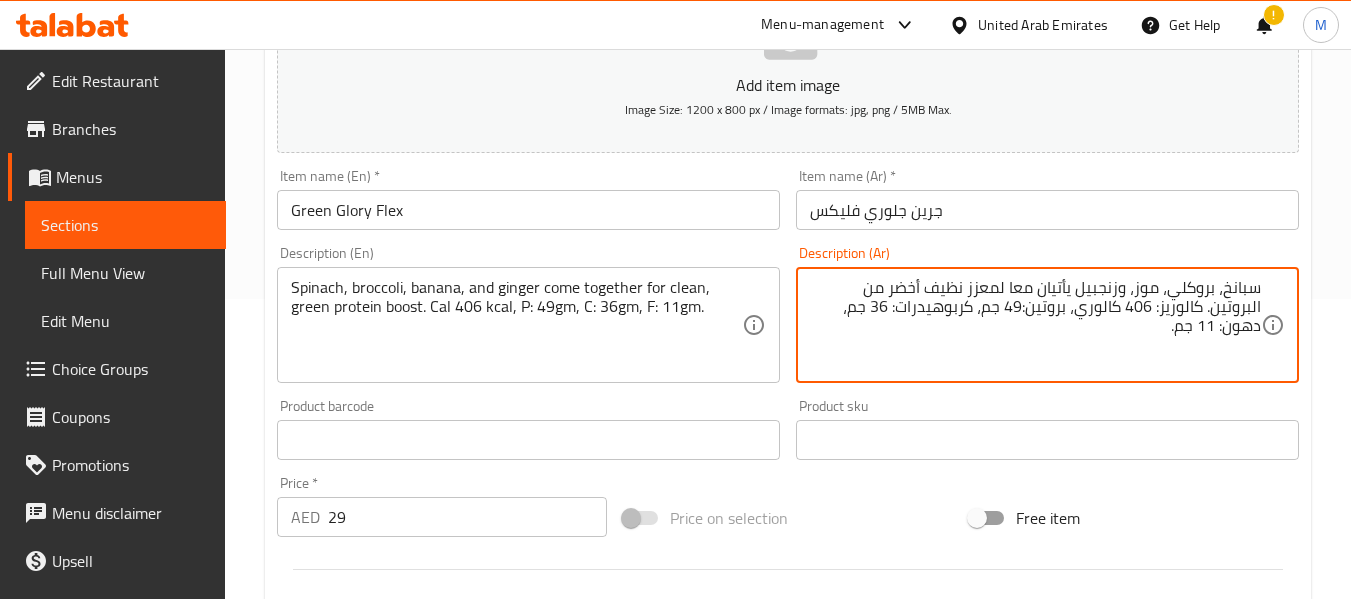 type on "سبانخ، بروكلي، موز، وزنجبيل يأتيان معا لمعزز نظيف أخضر من البروتين. كالوريز: 406 كالوري، بروتين:49 جم، كربوهيدرات: 36 جم، دهون: 11 جم." 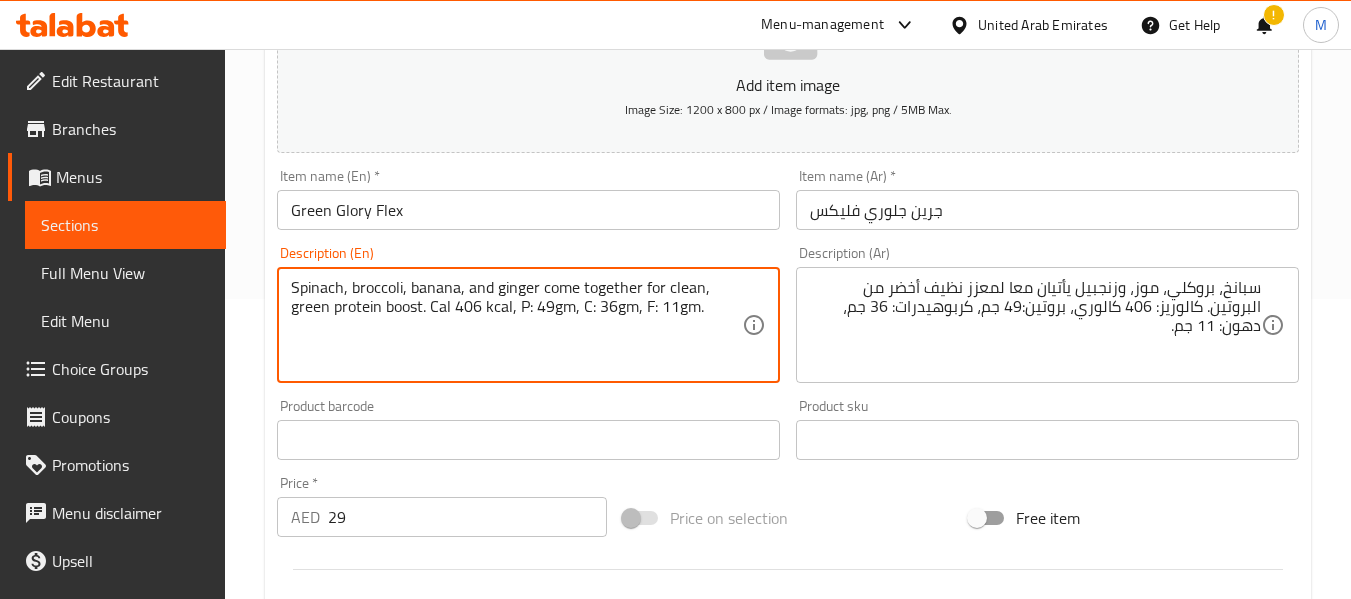 click on "Spinach, broccoli, banana, and ginger come together for clean, green protein boost. Cal 406 kcal, P: 49gm, C: 36gm, F: 11gm." at bounding box center [516, 325] 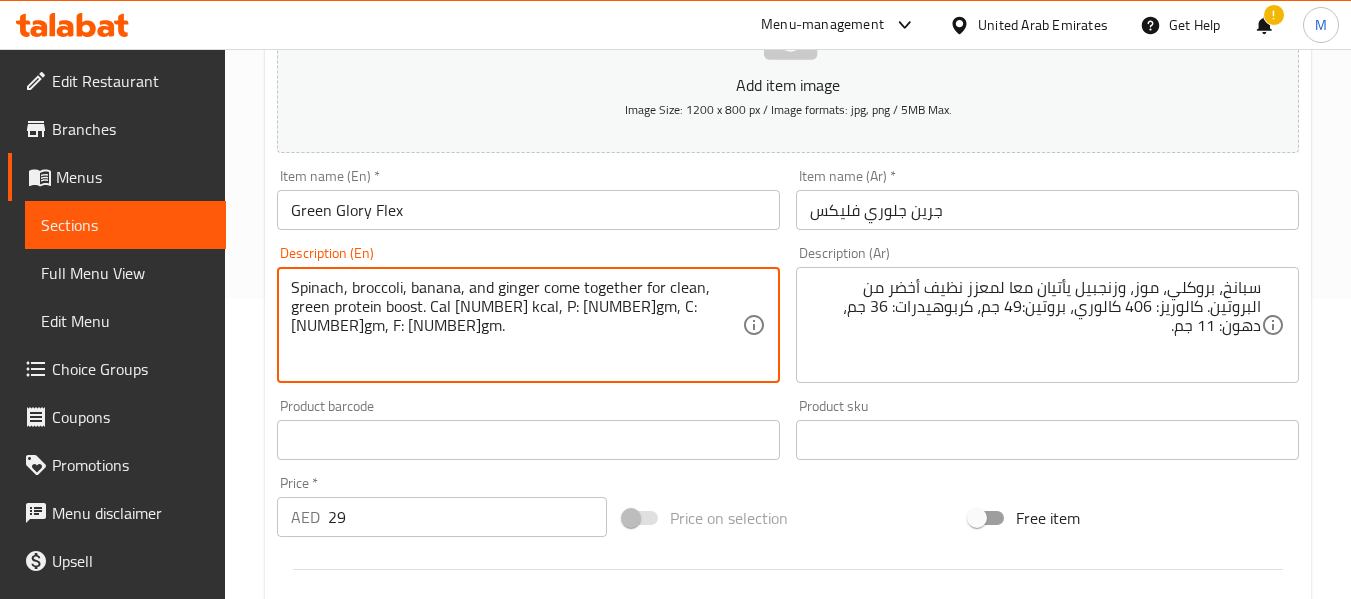 type on "Spinach, broccoli, banana, and ginger come together for clean, green protein boost. Cal [NUMBER] kcal, P: [NUMBER]gm, C: [NUMBER]gm, F: [NUMBER]gm." 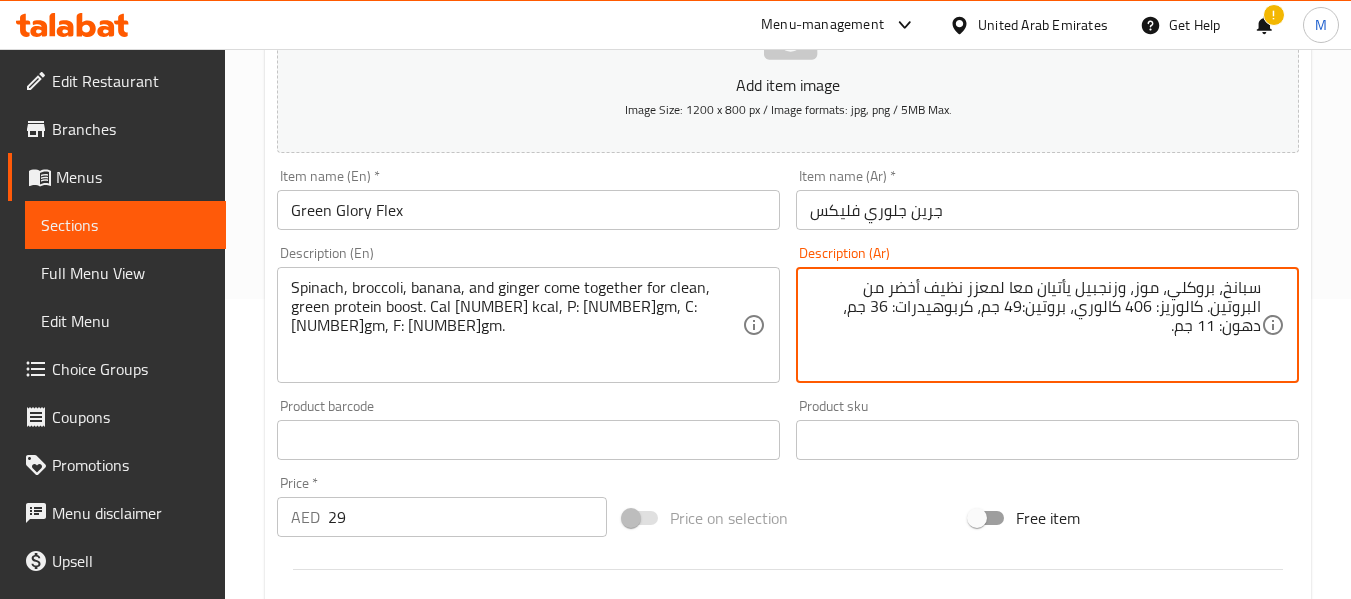 click on "سبانخ، بروكلي، موز، وزنجبيل يأتيان معا لمعزز نظيف أخضر من البروتين. كالوريز: 406 كالوري، بروتين:49 جم، كربوهيدرات: 36 جم، دهون: 11 جم." at bounding box center (1035, 325) 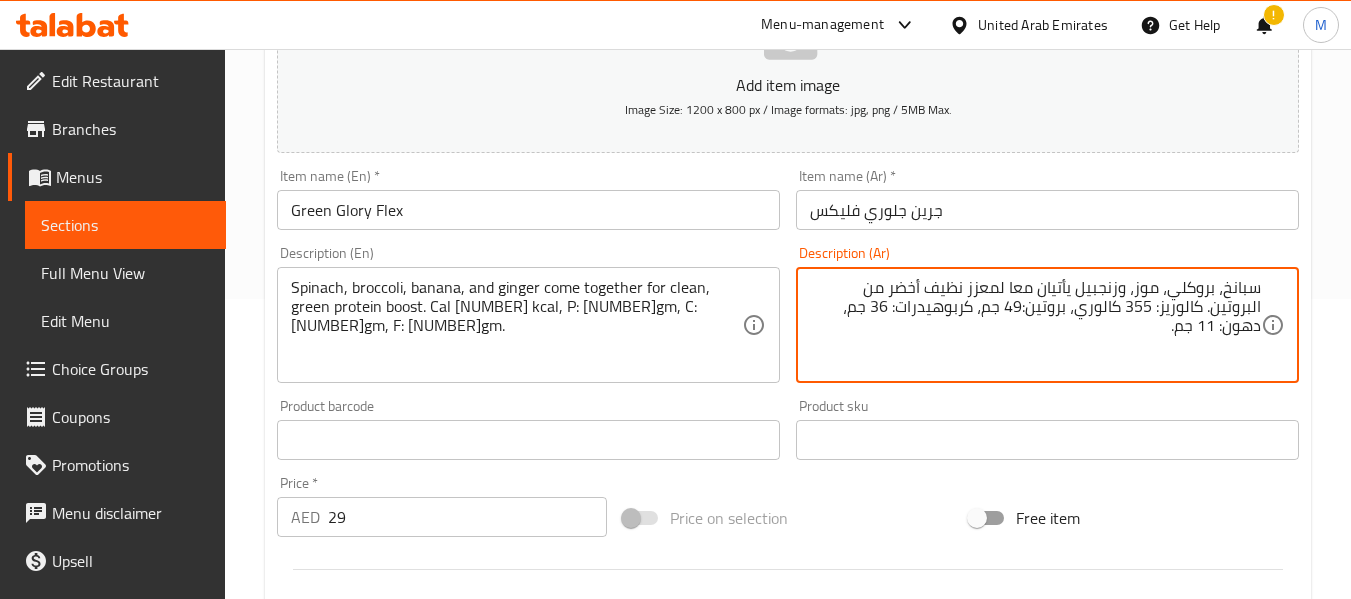 type on "سبانخ، بروكلي، موز، وزنجبيل يأتيان معا لمعزز نظيف أخضر من البروتين. كالوريز: 355 كالوري، بروتين:49 جم، كربوهيدرات: 36 جم، دهون: 11 جم." 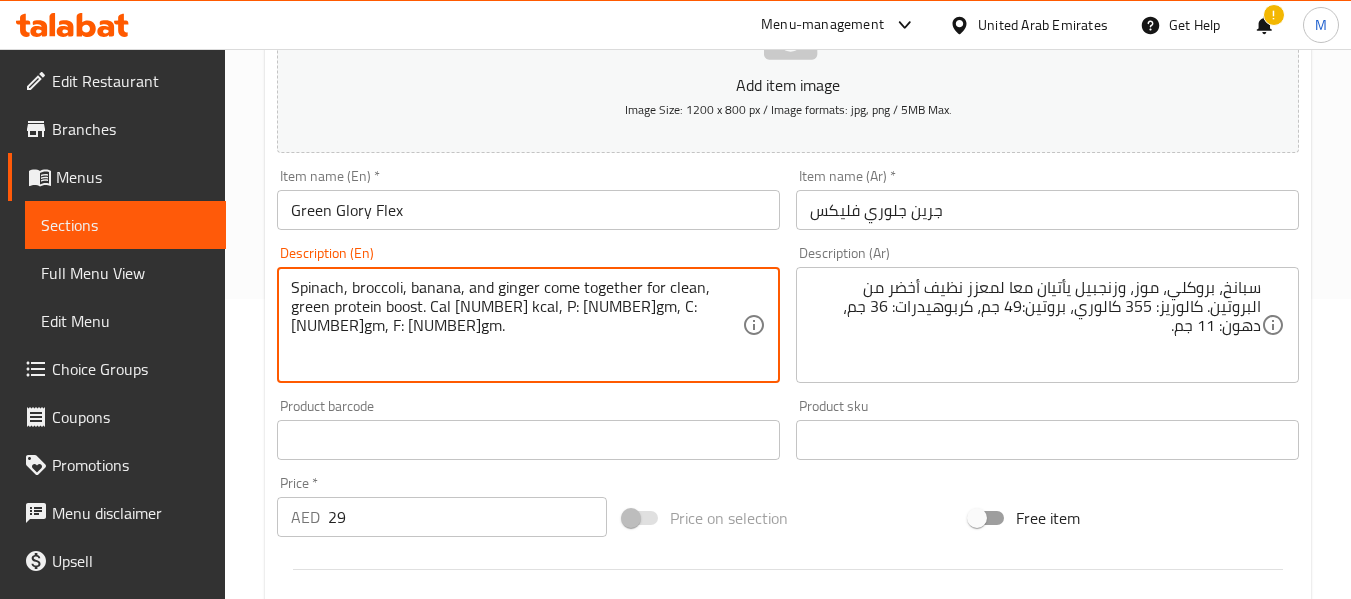 drag, startPoint x: 533, startPoint y: 312, endPoint x: 551, endPoint y: 310, distance: 18.110771 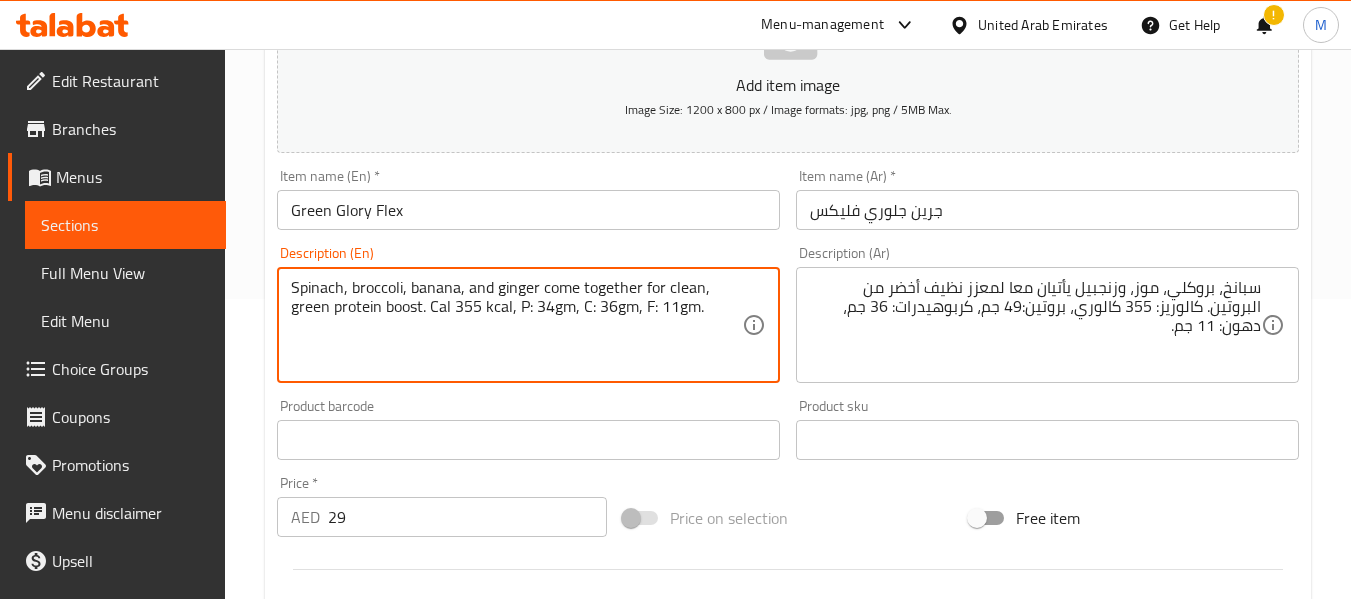 type on "Spinach, broccoli, banana, and ginger come together for clean, green protein boost. Cal 355 kcal, P: 34gm, C: 36gm, F: 11gm." 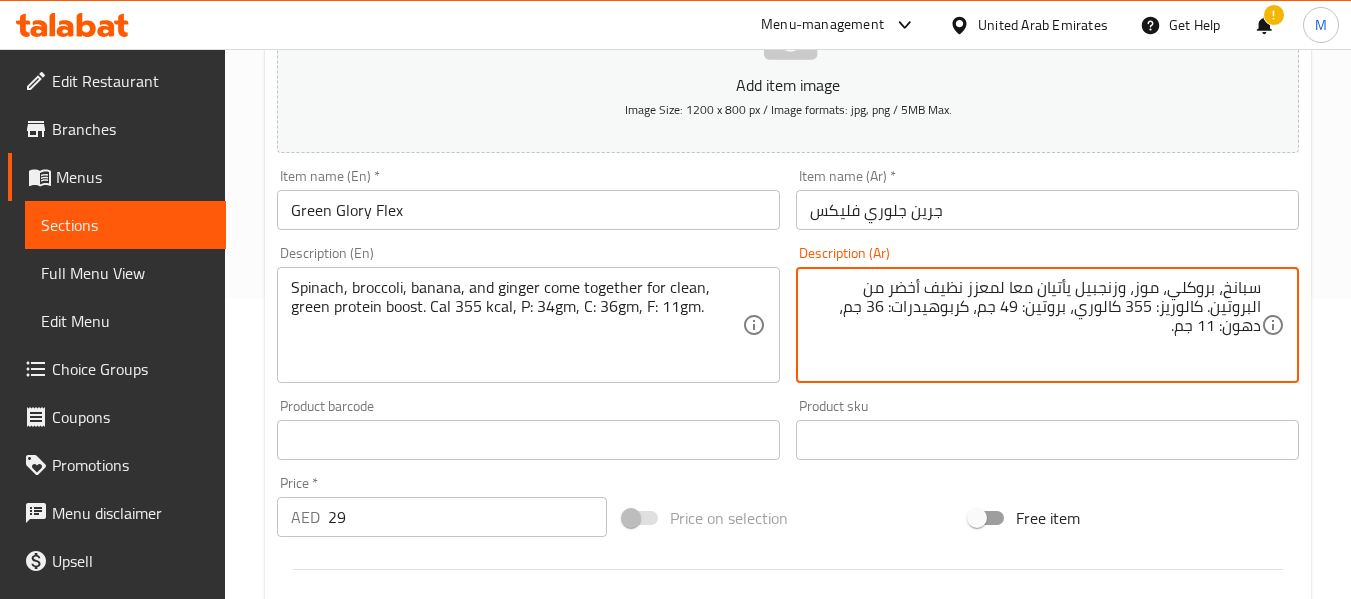 drag, startPoint x: 1003, startPoint y: 308, endPoint x: 1020, endPoint y: 303, distance: 17.720045 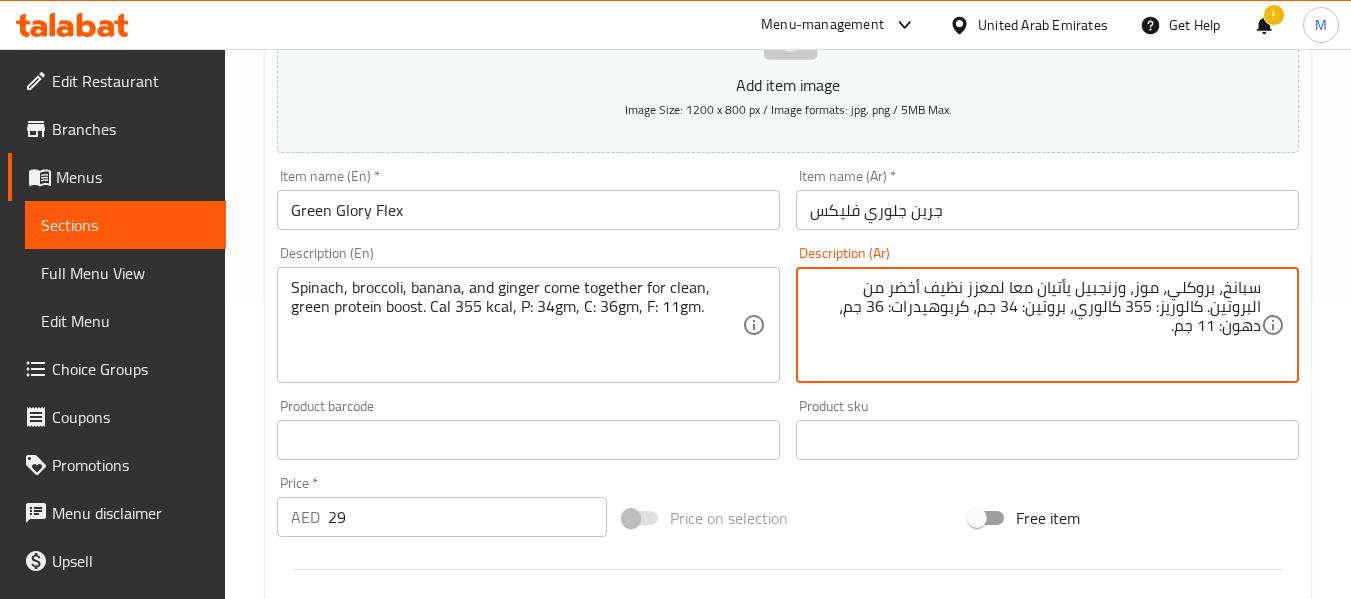 drag, startPoint x: 884, startPoint y: 304, endPoint x: 873, endPoint y: 307, distance: 11.401754 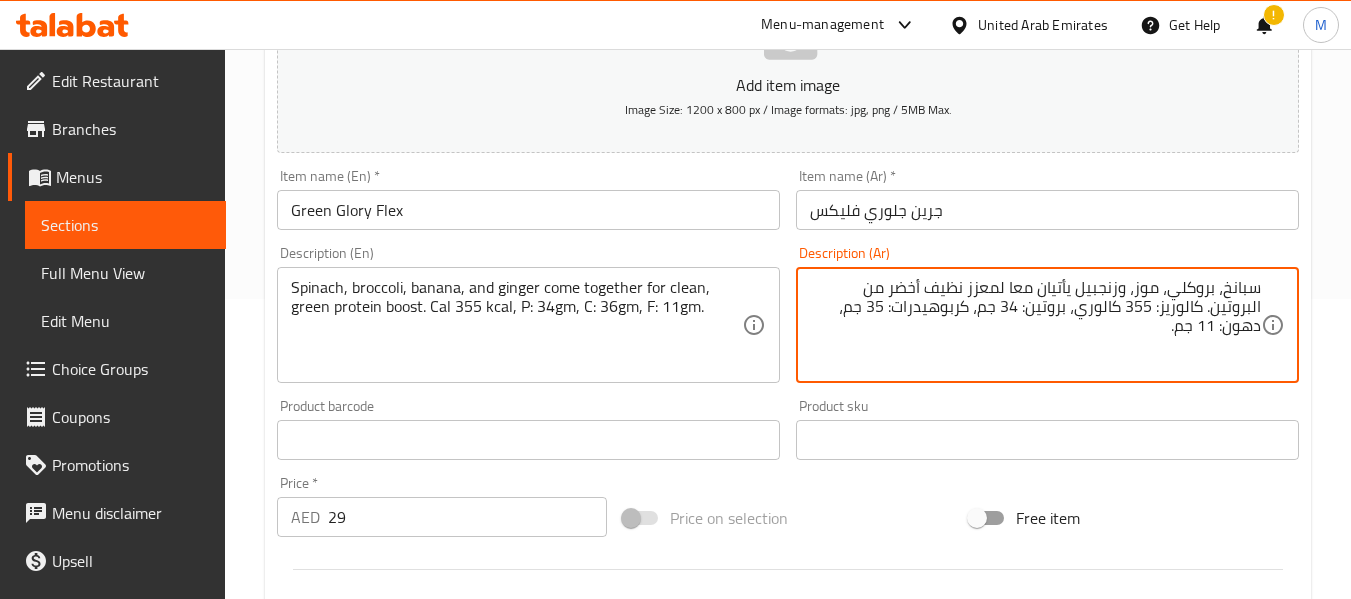 type on "سبانخ، بروكلي، موز، وزنجبيل يأتيان معا لمعزز نظيف أخضر من البروتين. كالوريز: 355 كالوري، بروتين: 34 جم، كربوهيدرات: 35 جم، دهون: 11 جم." 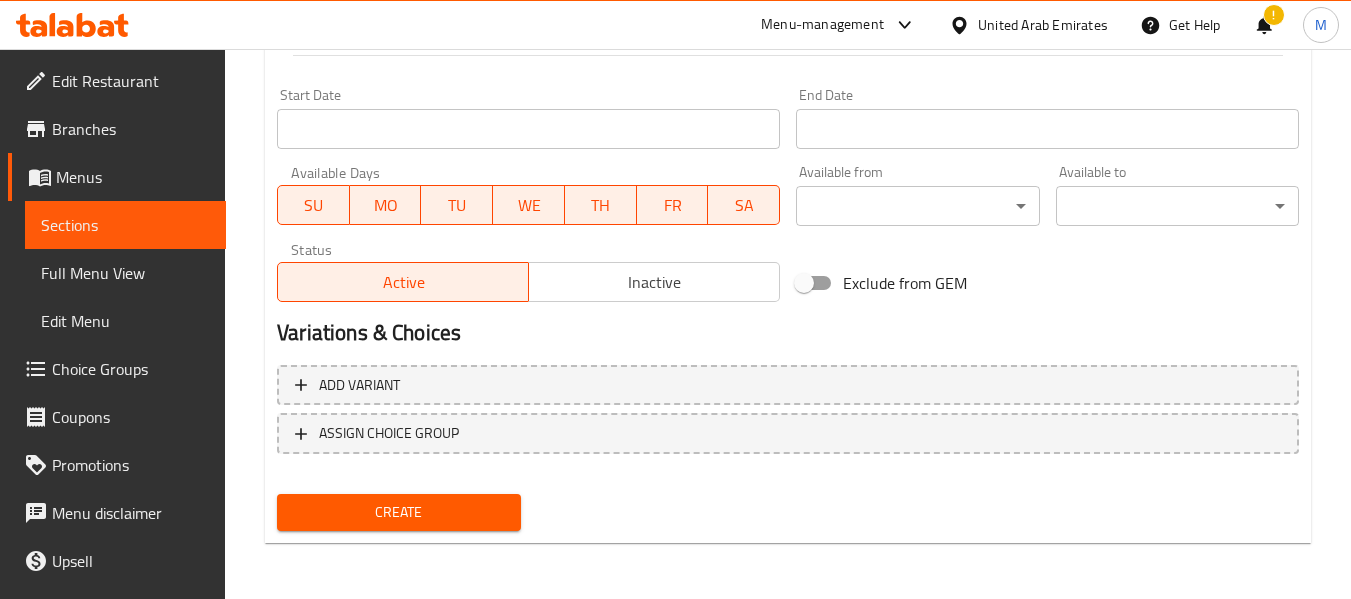 type on "Spinach, broccoli, banana, and ginger come together for clean, green protein boost. Cal 355 kcal, P: 34 gm, C: 35 gm, F: 11 gm." 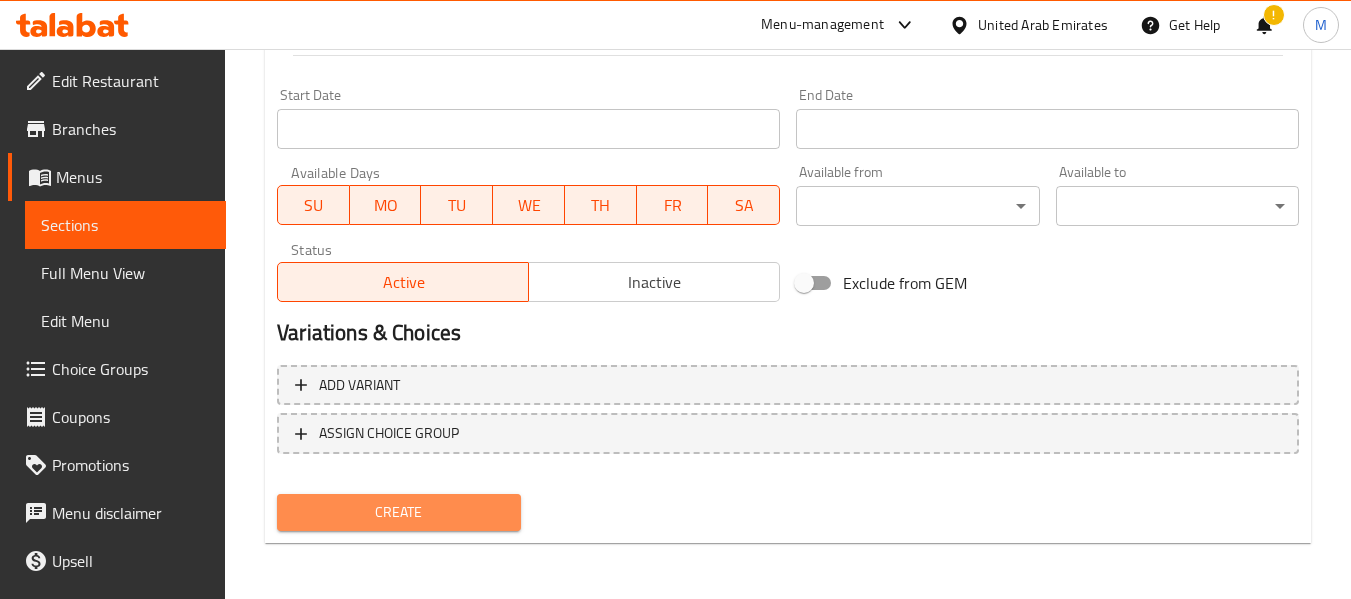 drag, startPoint x: 398, startPoint y: 511, endPoint x: 441, endPoint y: 423, distance: 97.94386 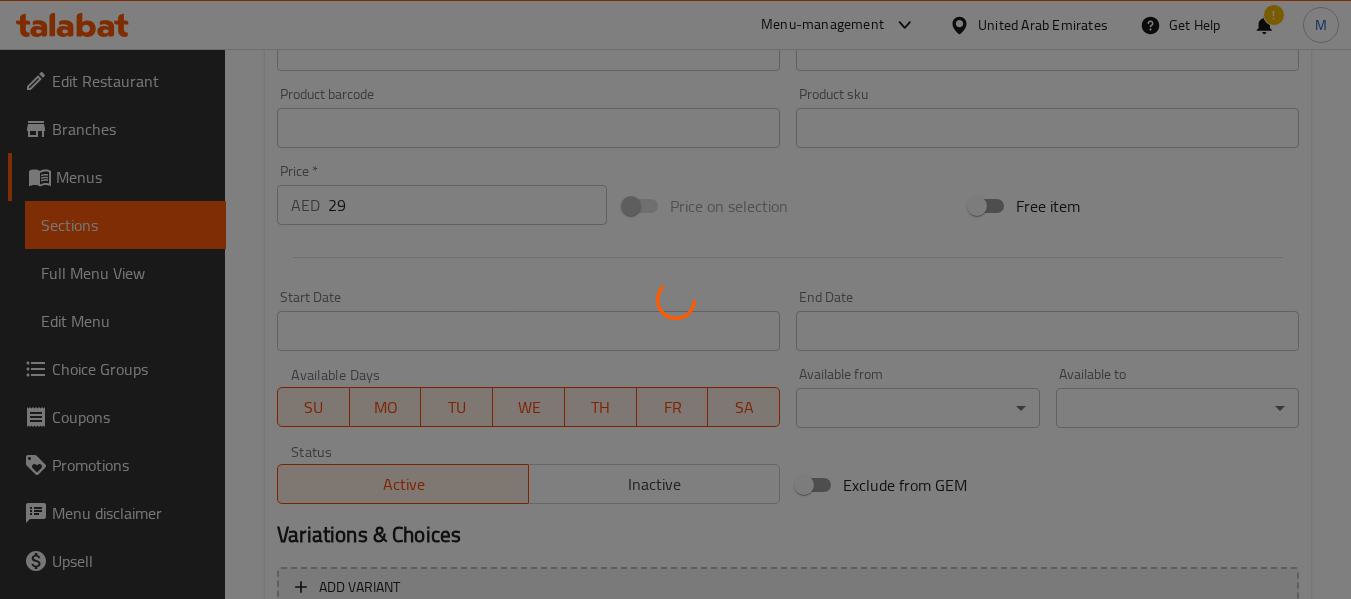 scroll, scrollTop: 414, scrollLeft: 0, axis: vertical 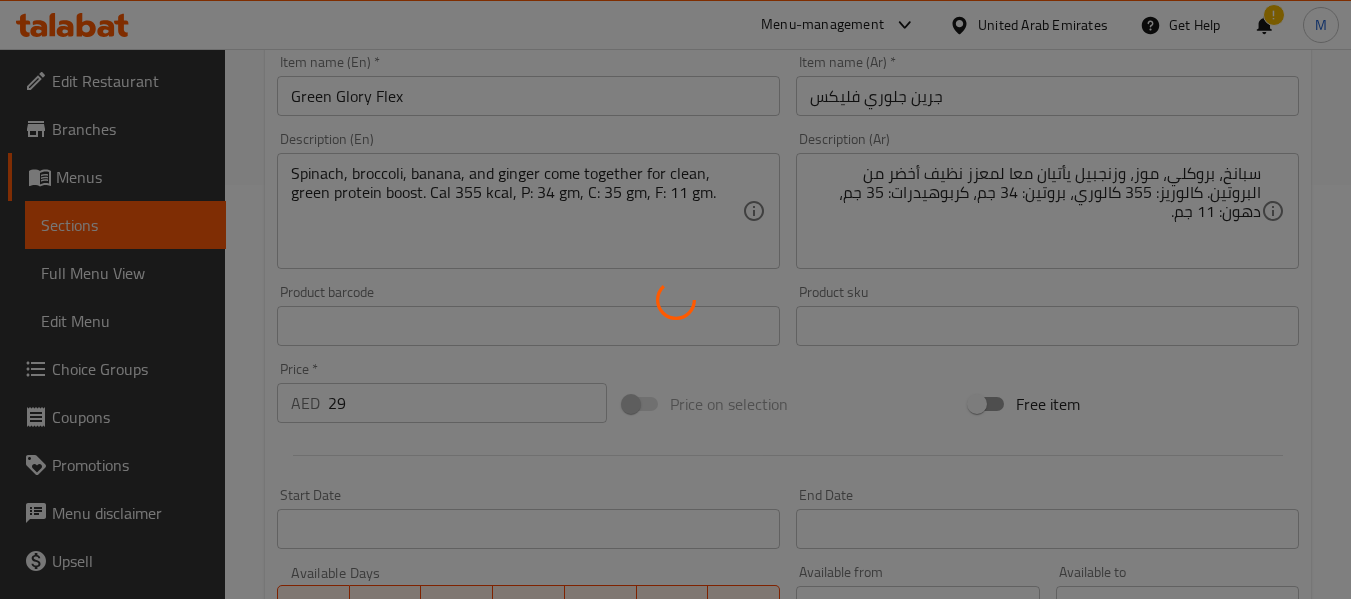 type 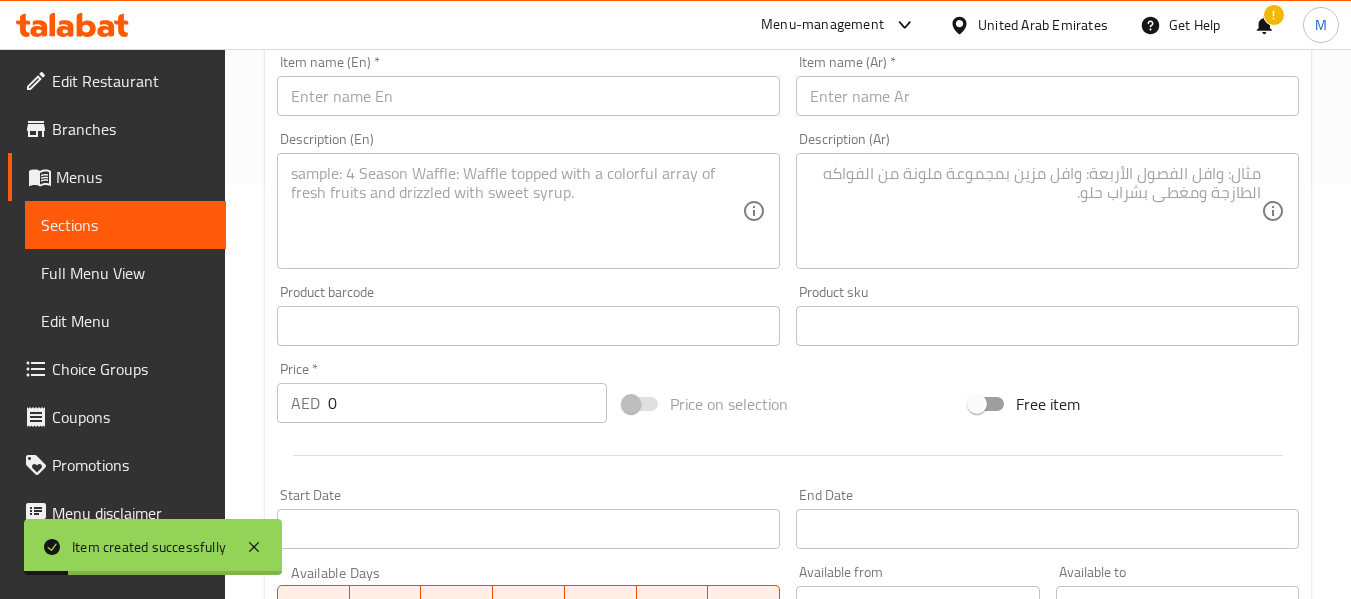 scroll, scrollTop: 214, scrollLeft: 0, axis: vertical 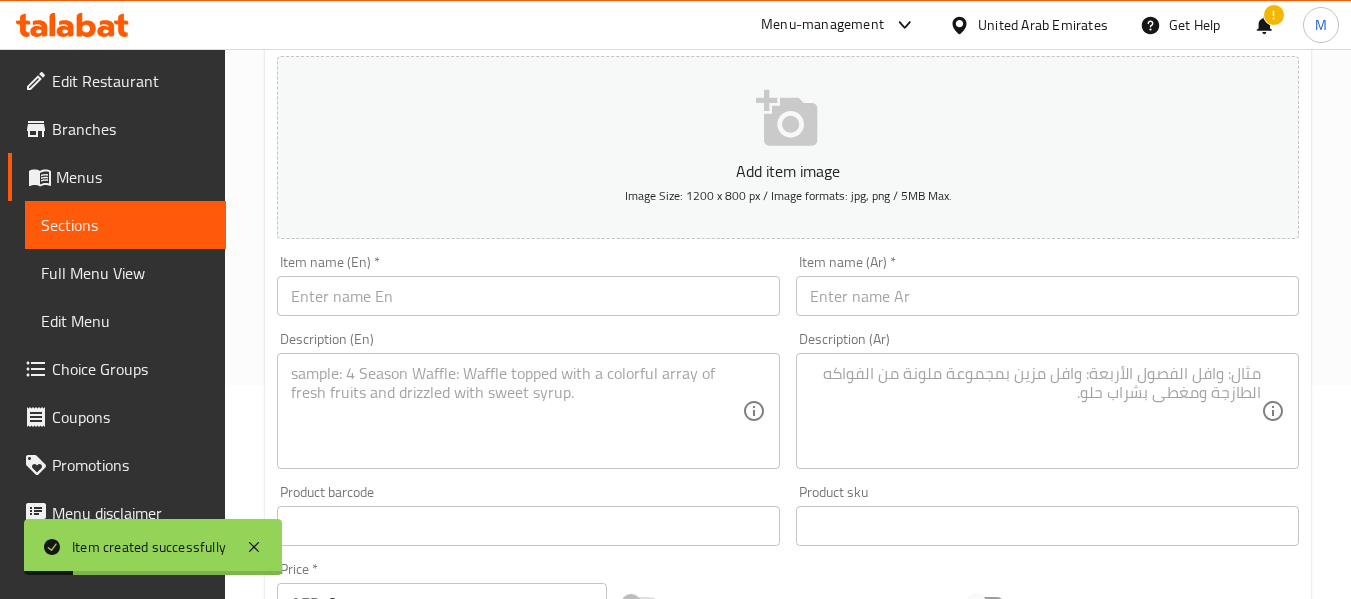 type 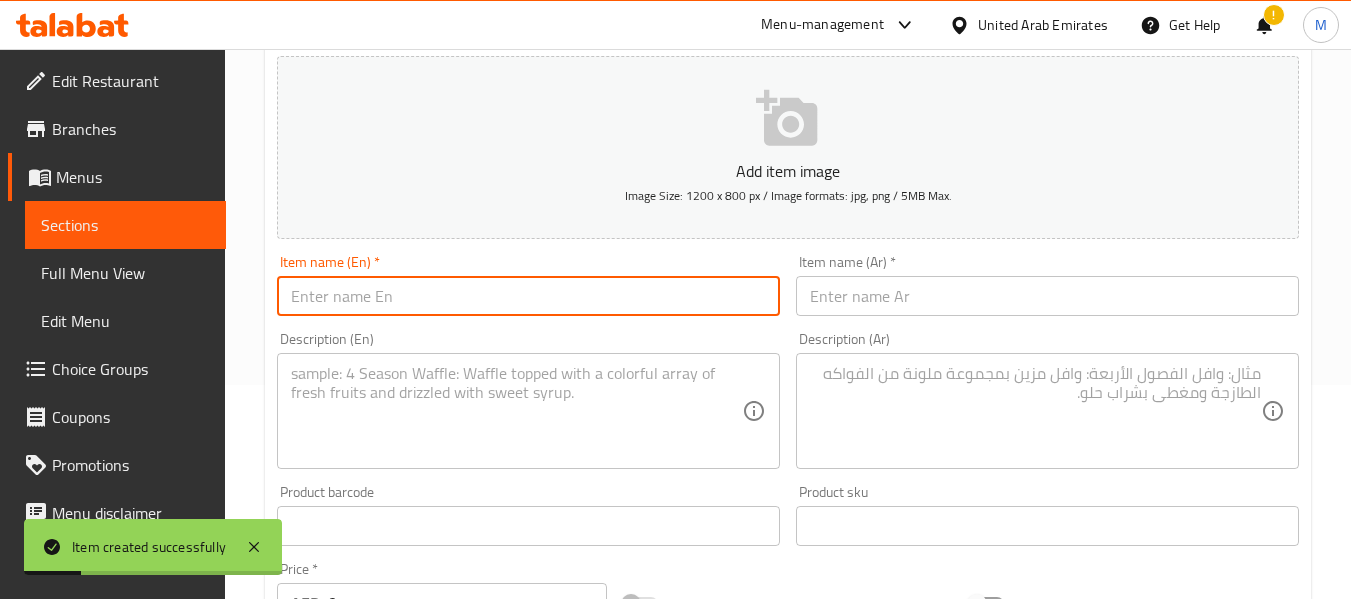 click at bounding box center (528, 296) 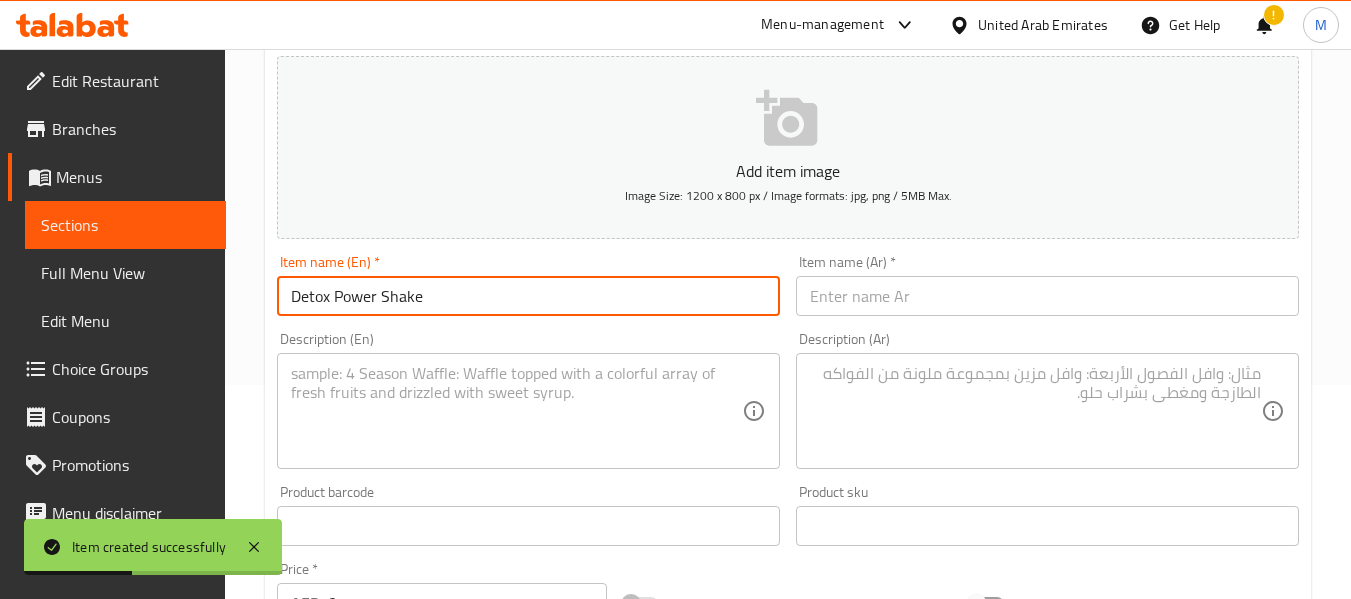type on "Detox Power Shake" 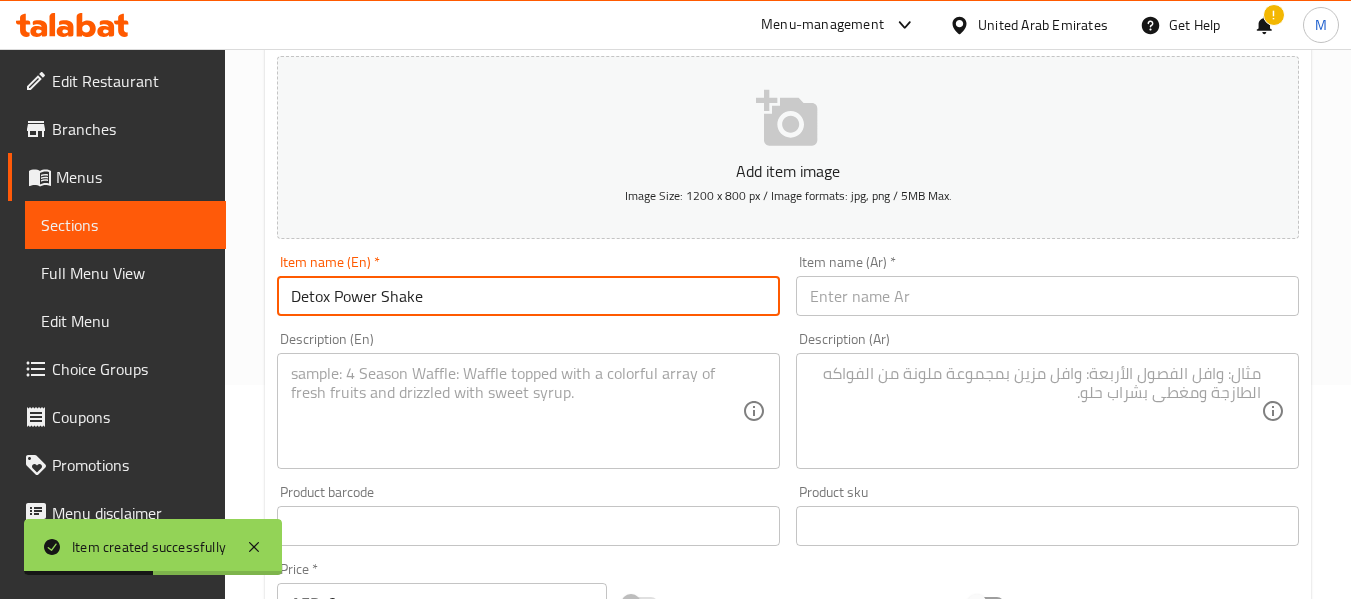 drag, startPoint x: 1004, startPoint y: 258, endPoint x: 1011, endPoint y: 299, distance: 41.59327 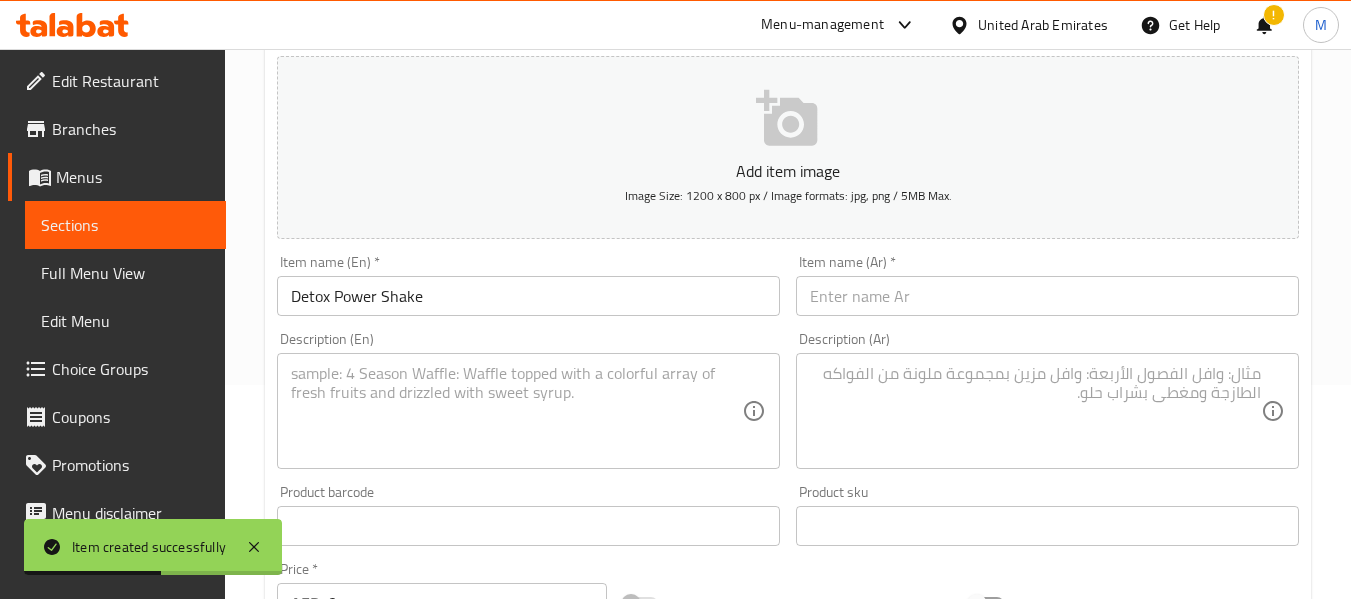 click at bounding box center [1047, 296] 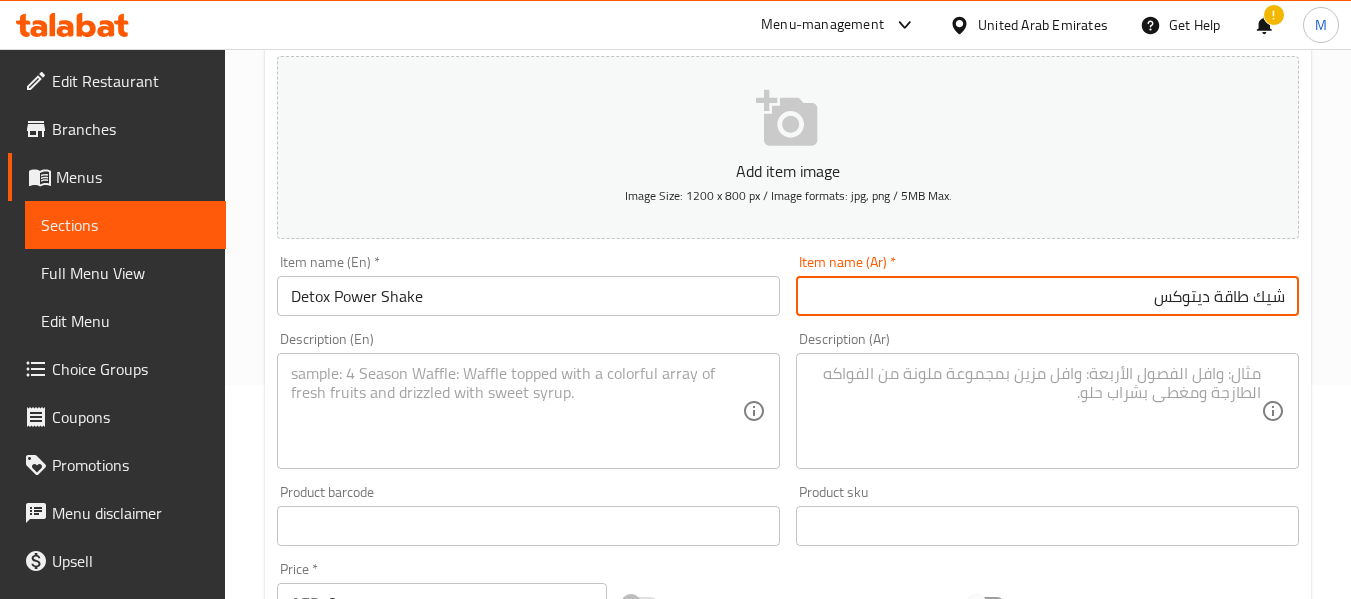 type on "شيك طاقة ديتوكس" 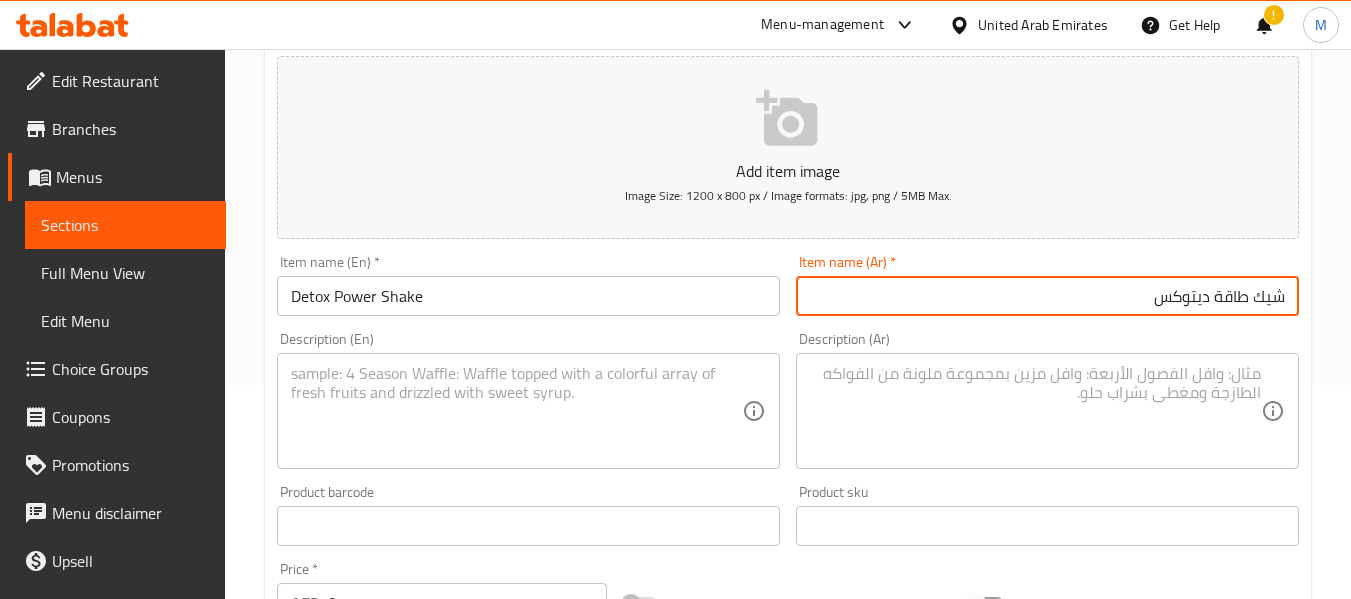 click at bounding box center [516, 411] 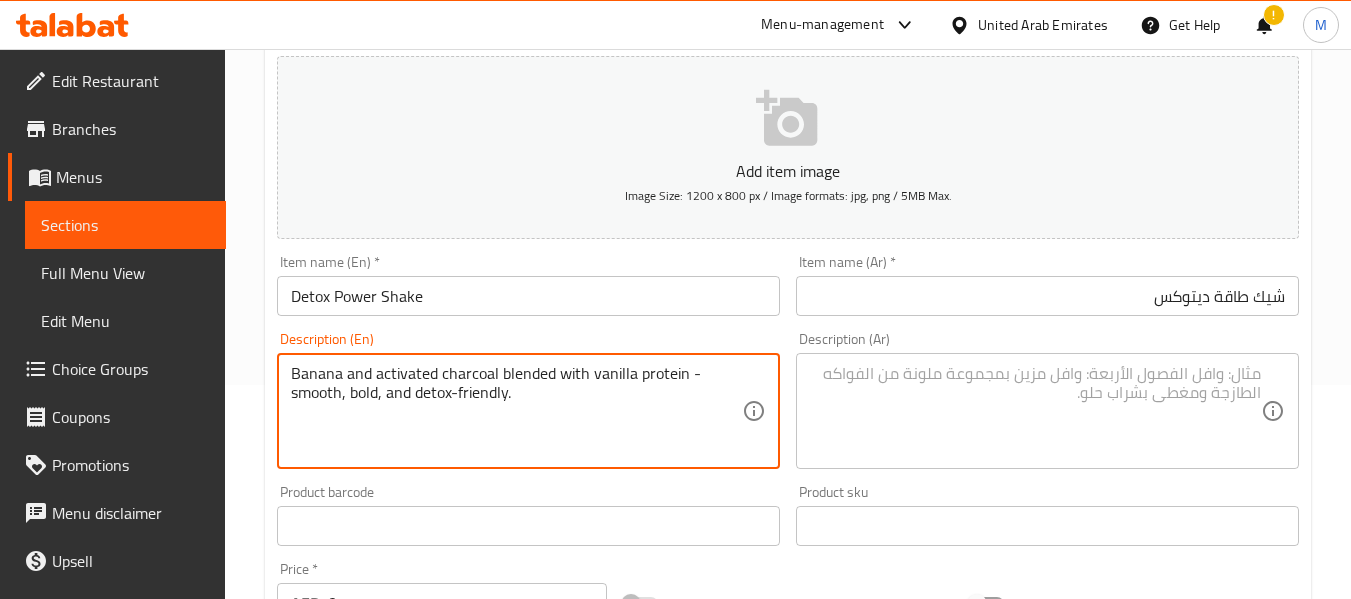 type on "Banana and activated charcoal blended with vanilla protein - smooth, bold, and detox-friendly." 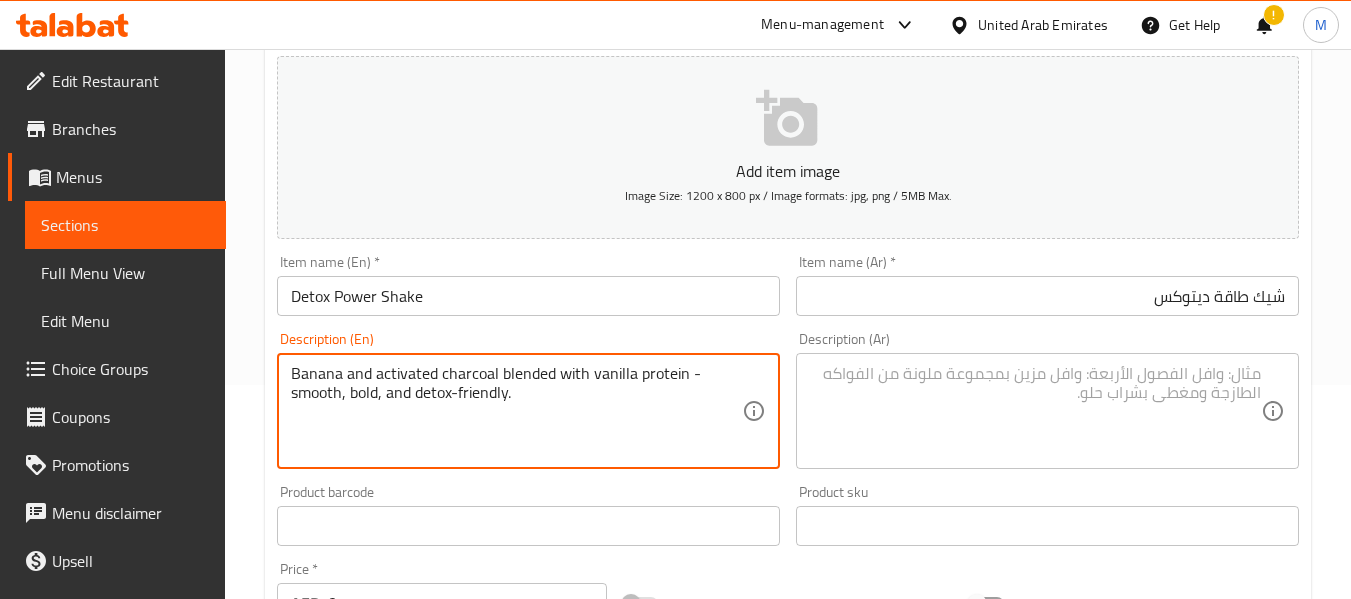click at bounding box center (1035, 411) 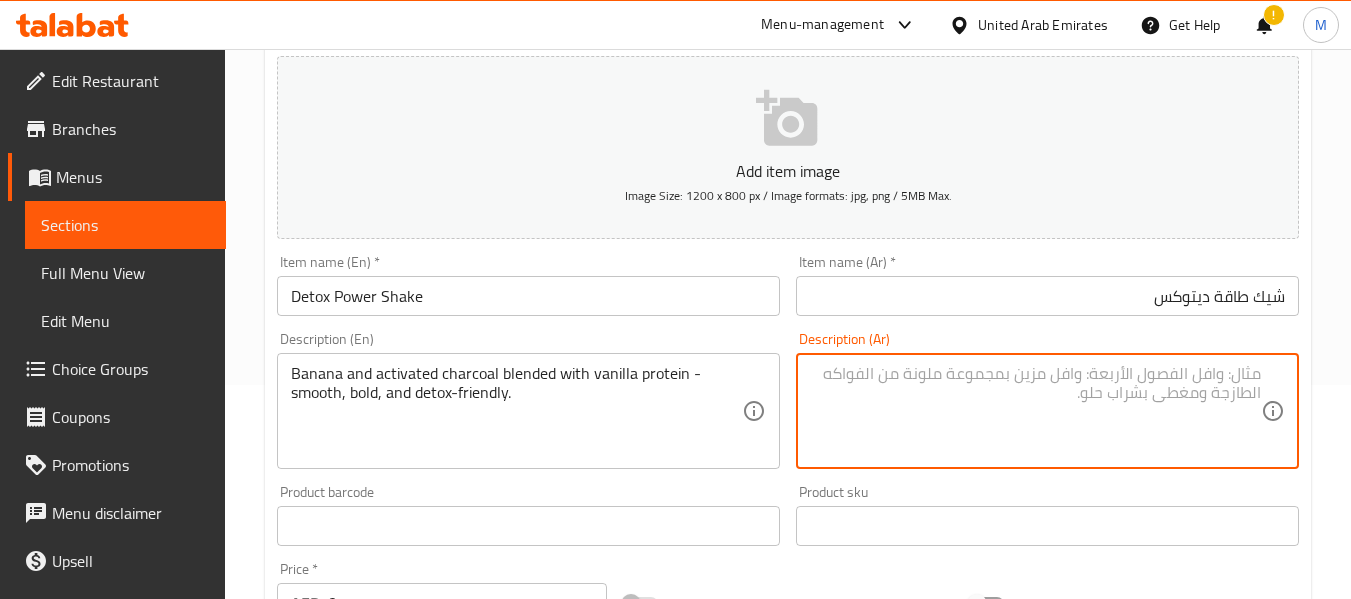 paste on "الموز والفحم النشط المخلوط مع بروتين الفانيليا - ناعم وجريء وصديق لإزالة السموم." 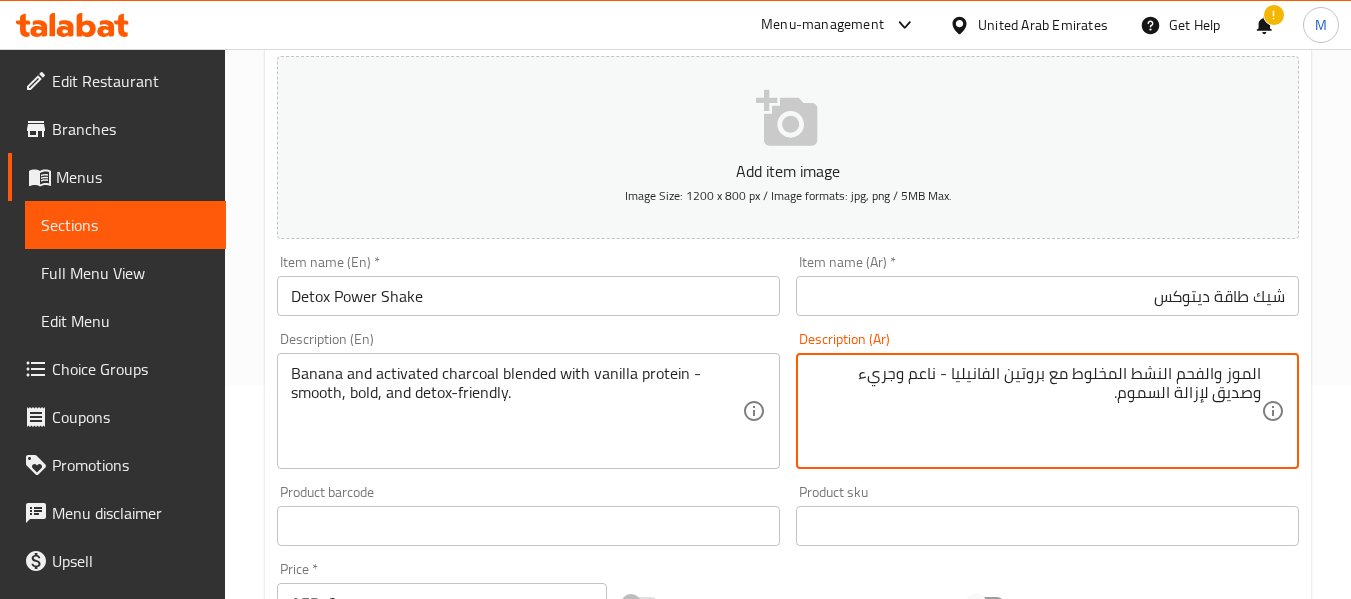 click on "الموز والفحم النشط المخلوط مع بروتين الفانيليا - ناعم وجريء وصديق لإزالة السموم. Description (Ar)" at bounding box center [1047, 411] 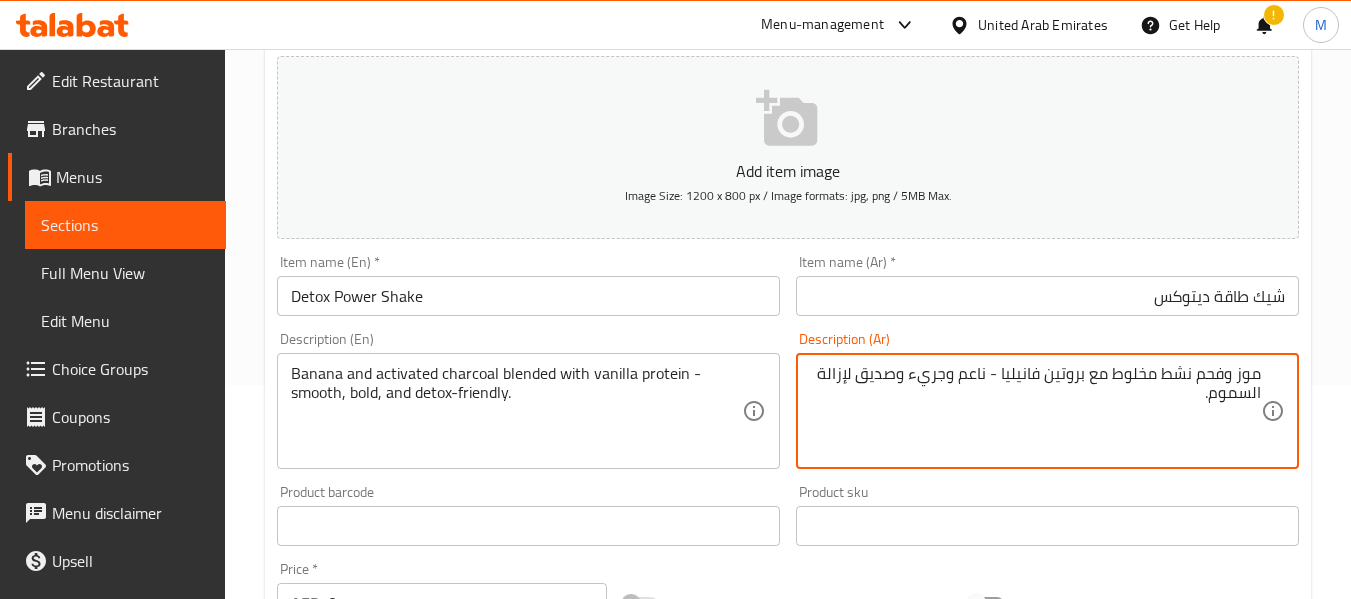 type on "موز وفحم نشط مخلوط مع بروتين فانيليا - ناعم وجريء وصديق لإزالة السموم." 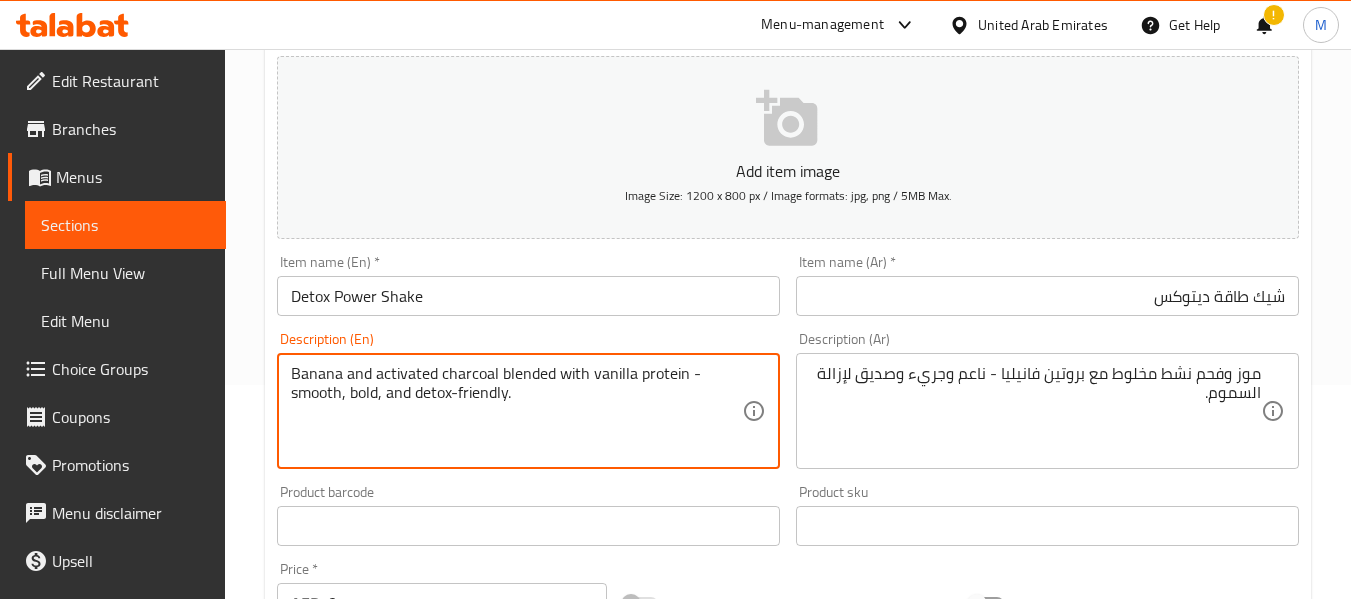 drag, startPoint x: 683, startPoint y: 377, endPoint x: 725, endPoint y: 364, distance: 43.965897 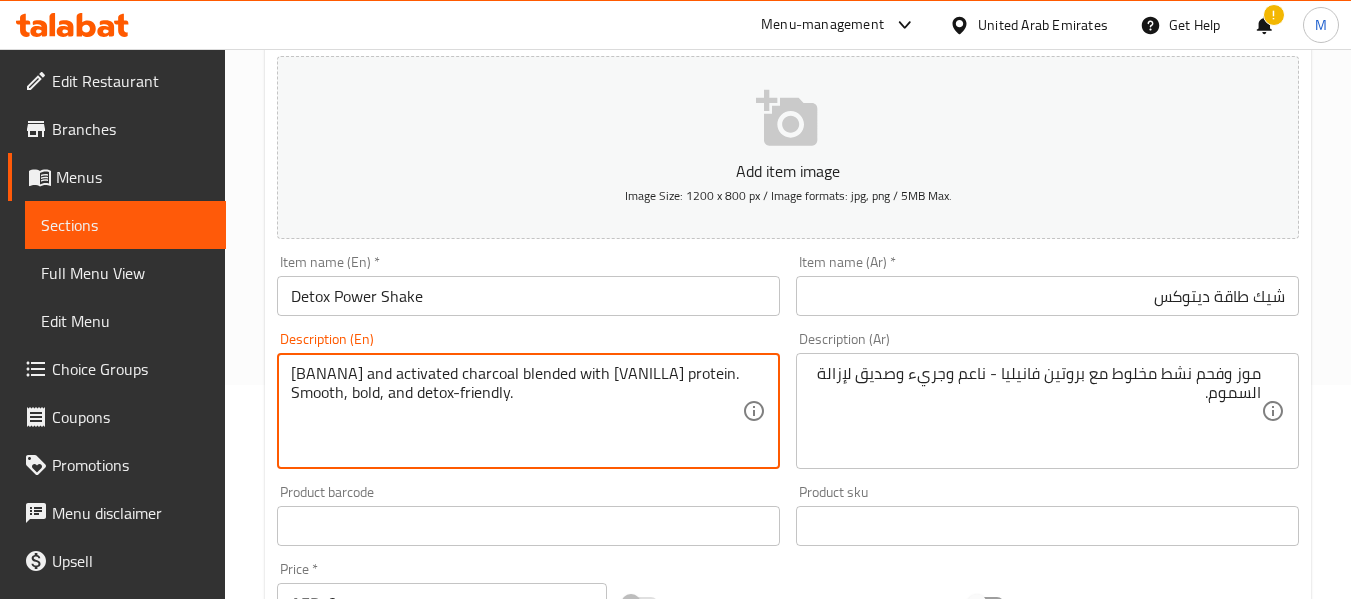 scroll, scrollTop: 114, scrollLeft: 0, axis: vertical 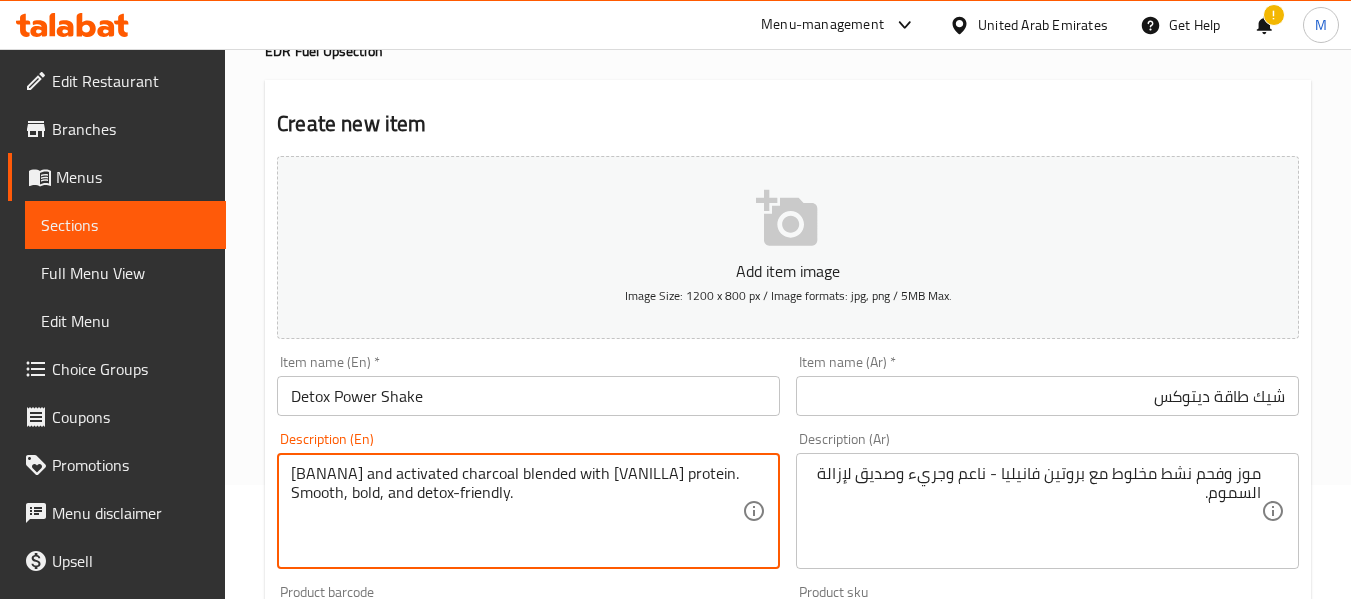 type on "[BANANA] and activated charcoal blended with [VANILLA] protein. Smooth, bold, and detox-friendly." 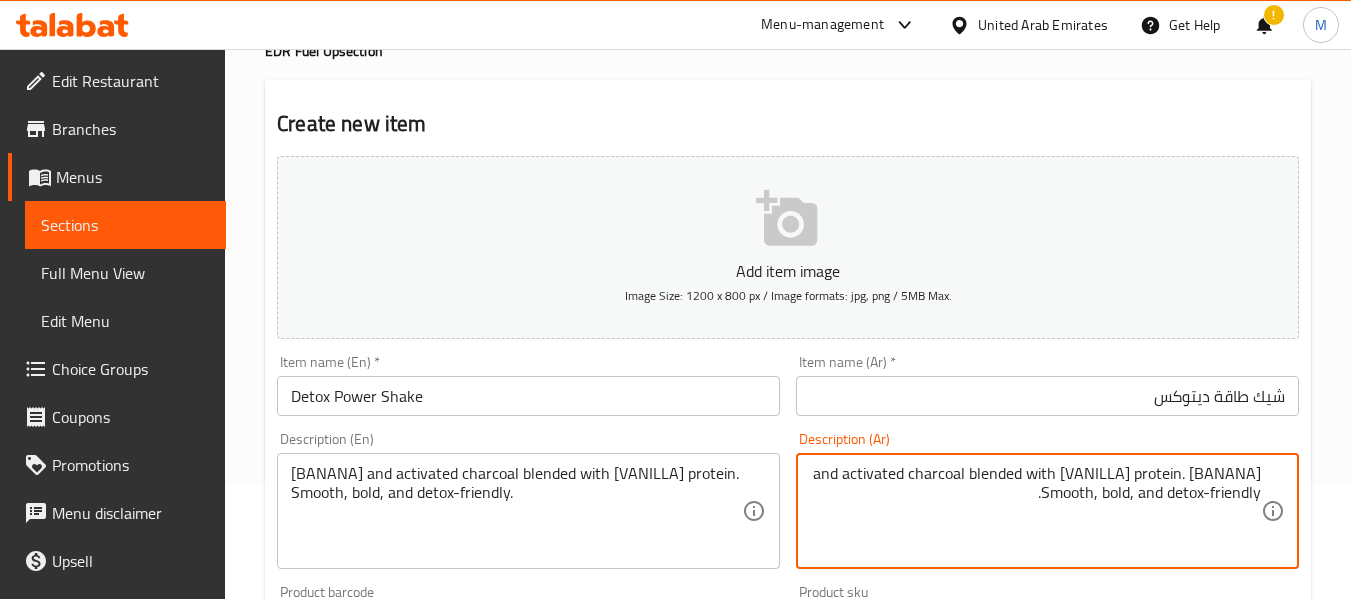 type on "[BANANA] and activated charcoal blended with [VANILLA] protein. Smooth, bold, and detox-friendly." 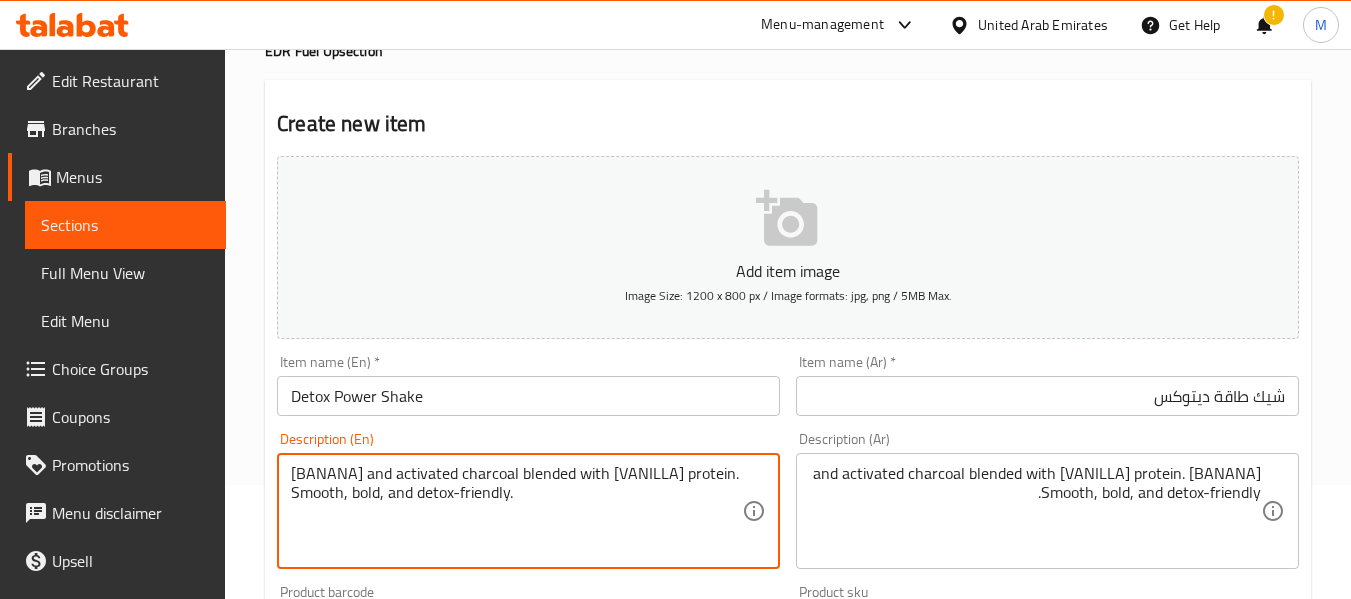 drag, startPoint x: 417, startPoint y: 494, endPoint x: 503, endPoint y: 496, distance: 86.023254 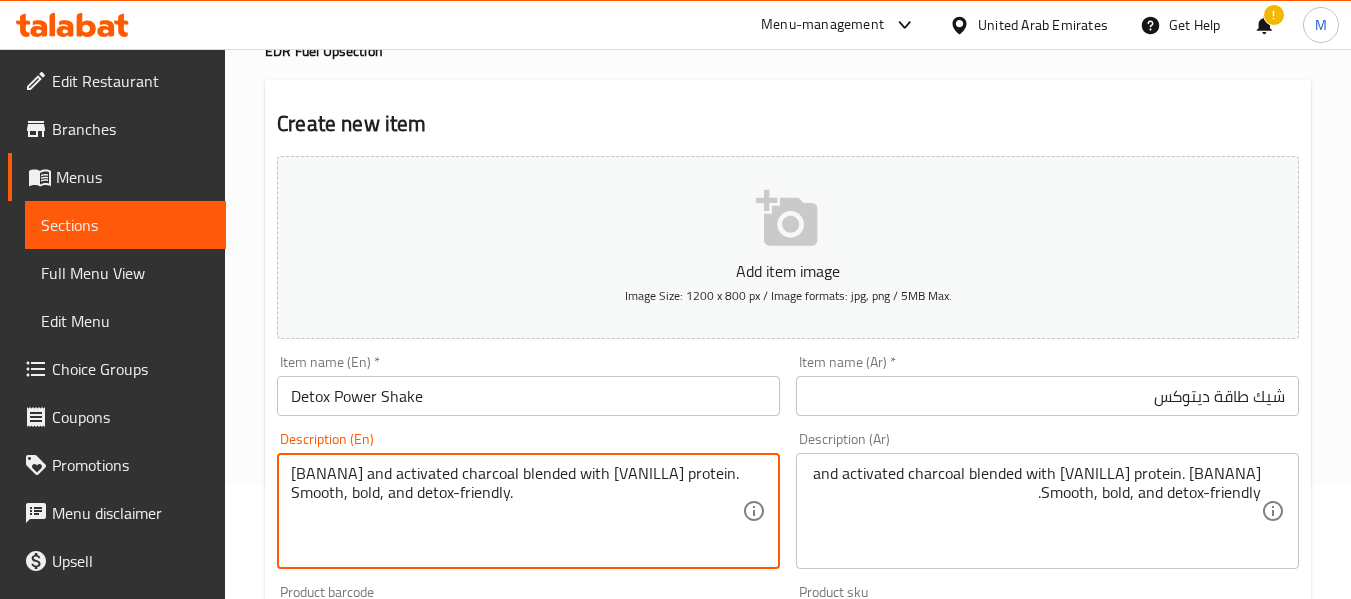 click on "[BANANA] and activated charcoal blended with [VANILLA] protein. Smooth, bold, and detox-friendly." at bounding box center (516, 511) 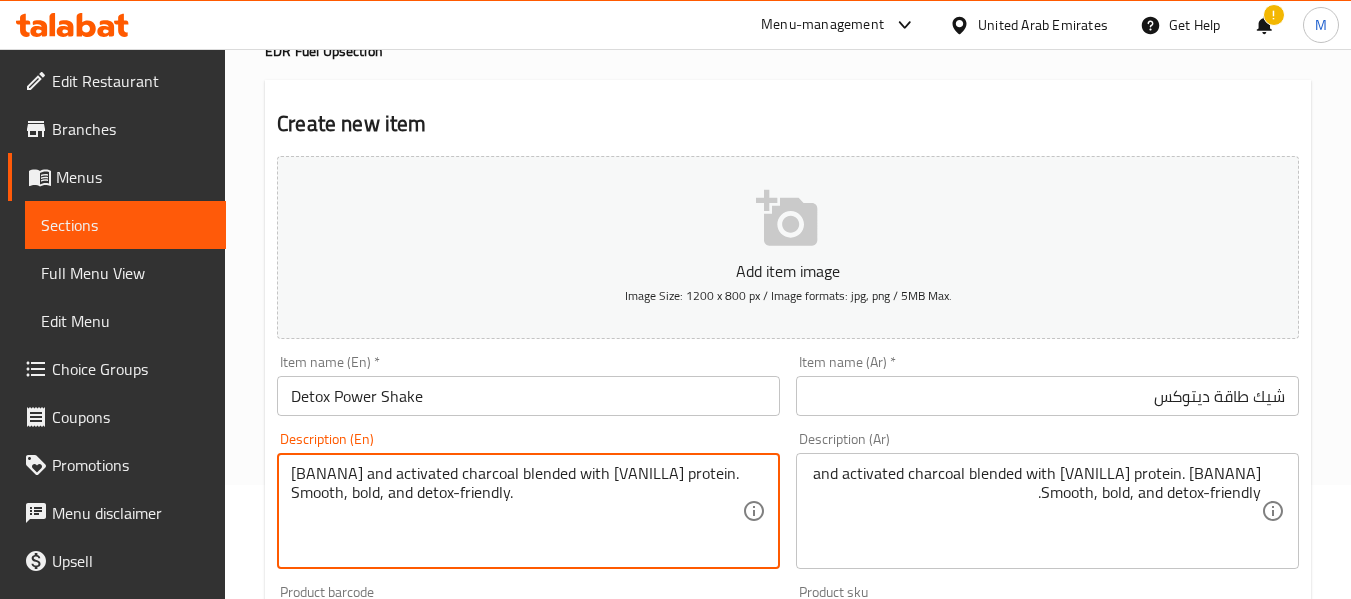 drag, startPoint x: 416, startPoint y: 489, endPoint x: 515, endPoint y: 502, distance: 99.849884 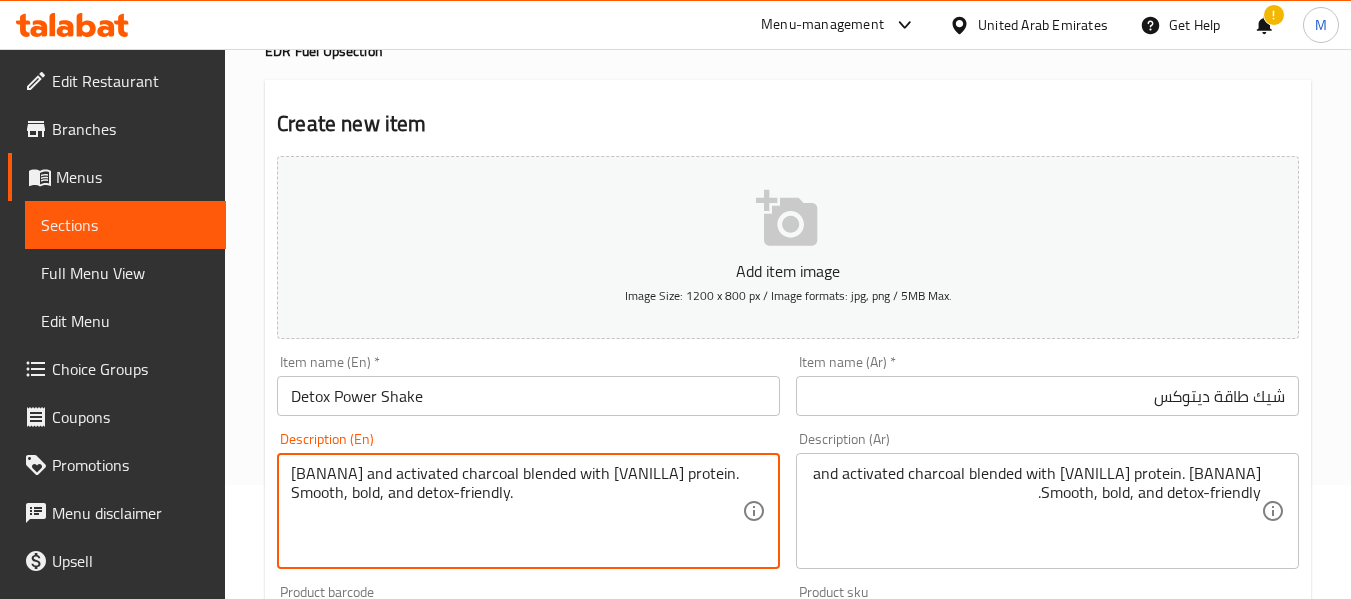 scroll, scrollTop: 314, scrollLeft: 0, axis: vertical 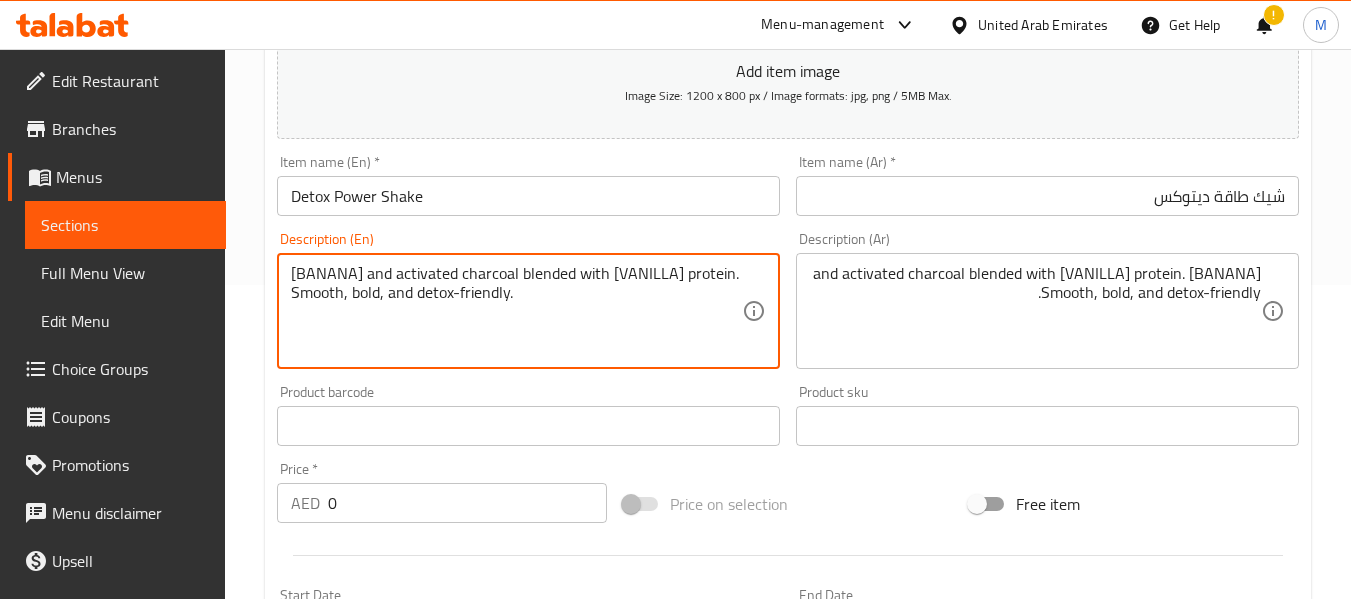 click on "[BANANA] and activated charcoal blended with [VANILLA] protein. Smooth, bold, and detox-friendly." at bounding box center (516, 311) 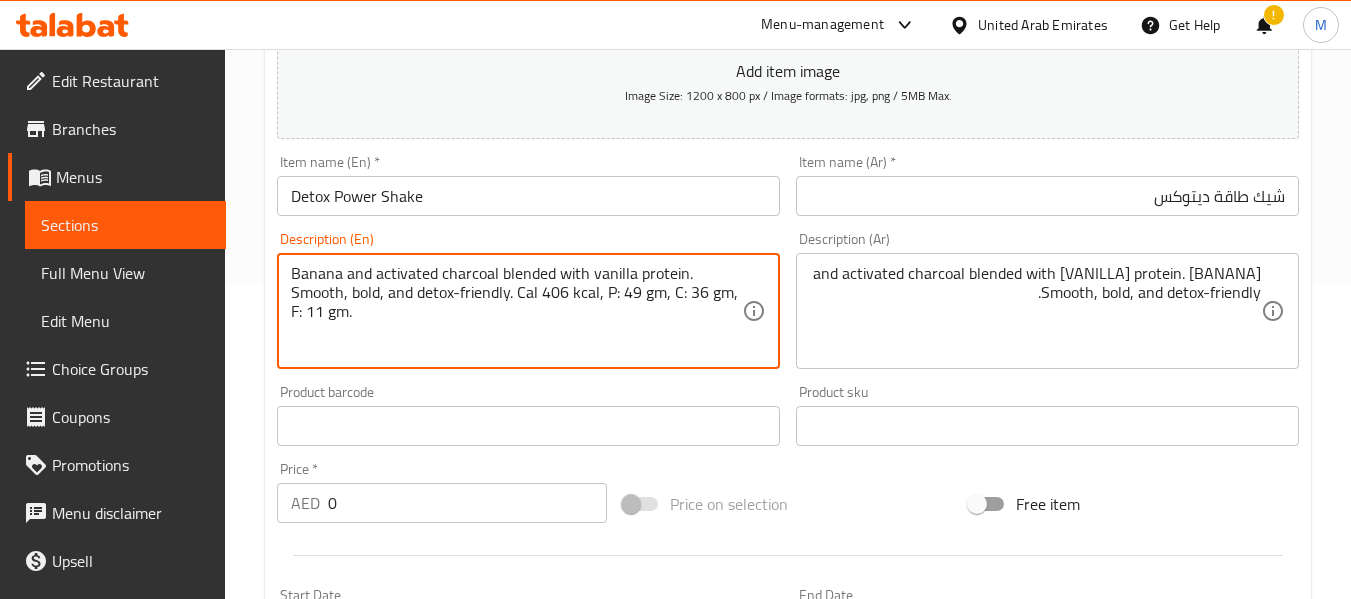 type on "Banana and activated charcoal blended with vanilla protein. Smooth, bold, and detox-friendly. Cal 406 kcal, P: 49 gm, C: 36 gm, F: 11 gm." 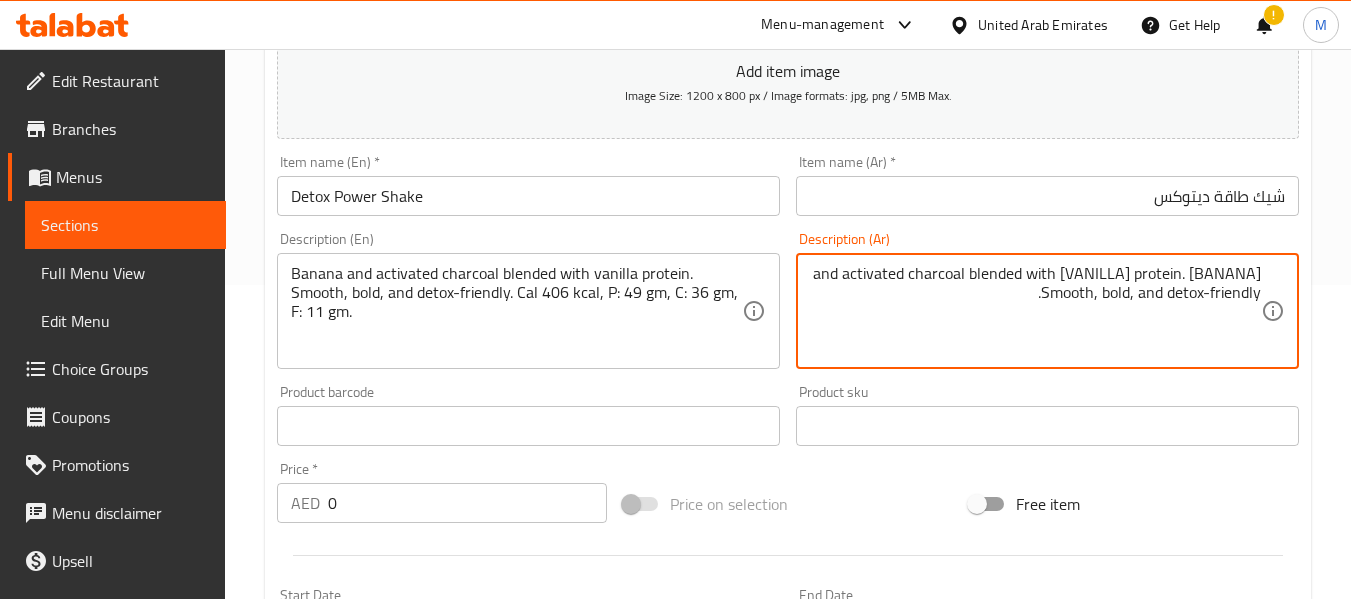 paste on "كالوريز: 406 كالوري، بروتين: 49 جم، كربوهيدرات: 36 جم، دهون: 11 جم." 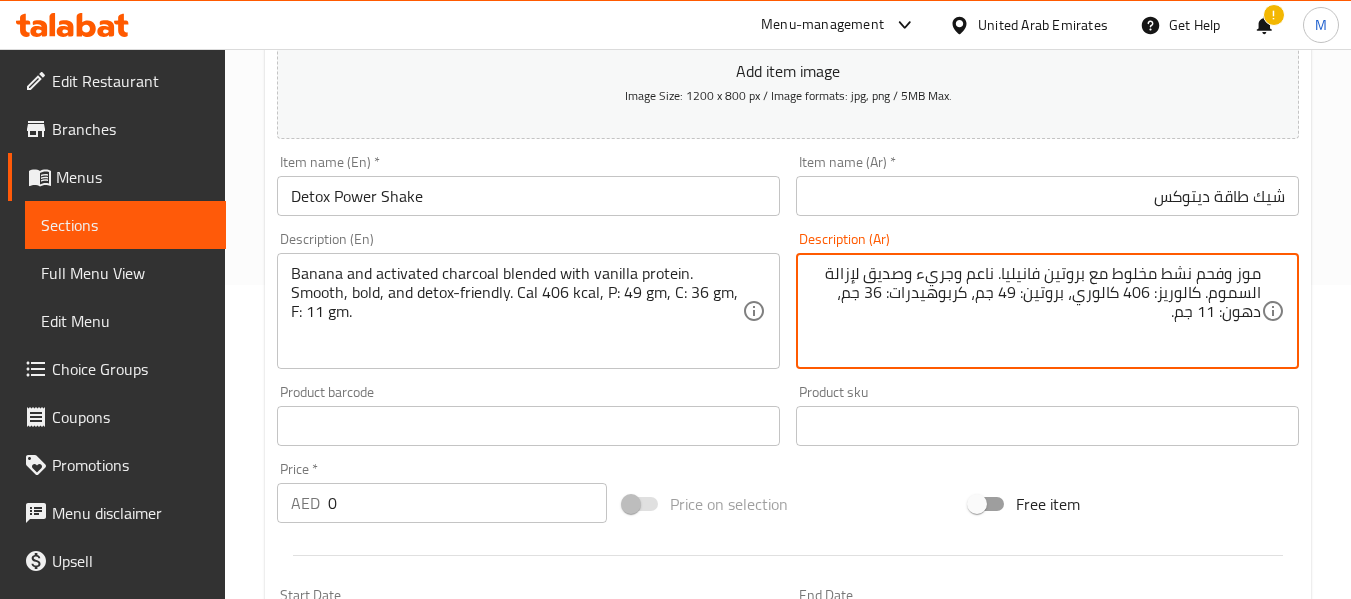 click on "موز وفحم نشط مخلوط مع بروتين فانيليا. ناعم وجريء وصديق لإزالة السموم. كالوريز: 406 كالوري، بروتين: 49 جم، كربوهيدرات: 36 جم، دهون: 11 جم." at bounding box center (1035, 311) 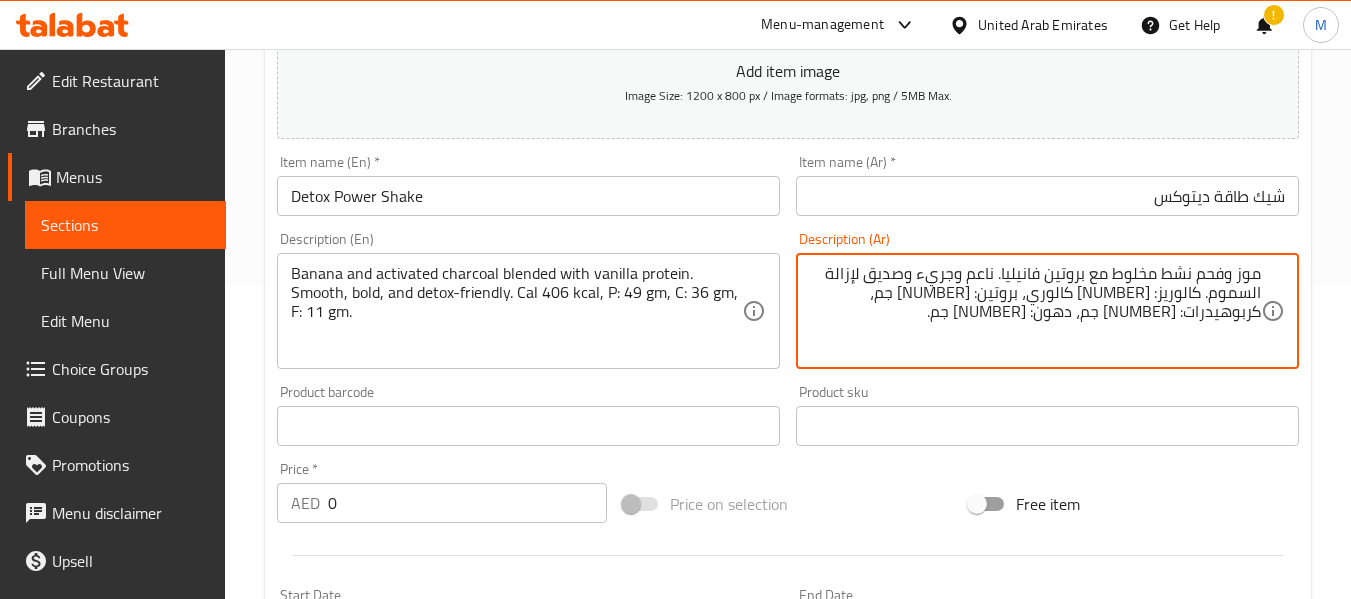 drag, startPoint x: 1004, startPoint y: 297, endPoint x: 1016, endPoint y: 297, distance: 12 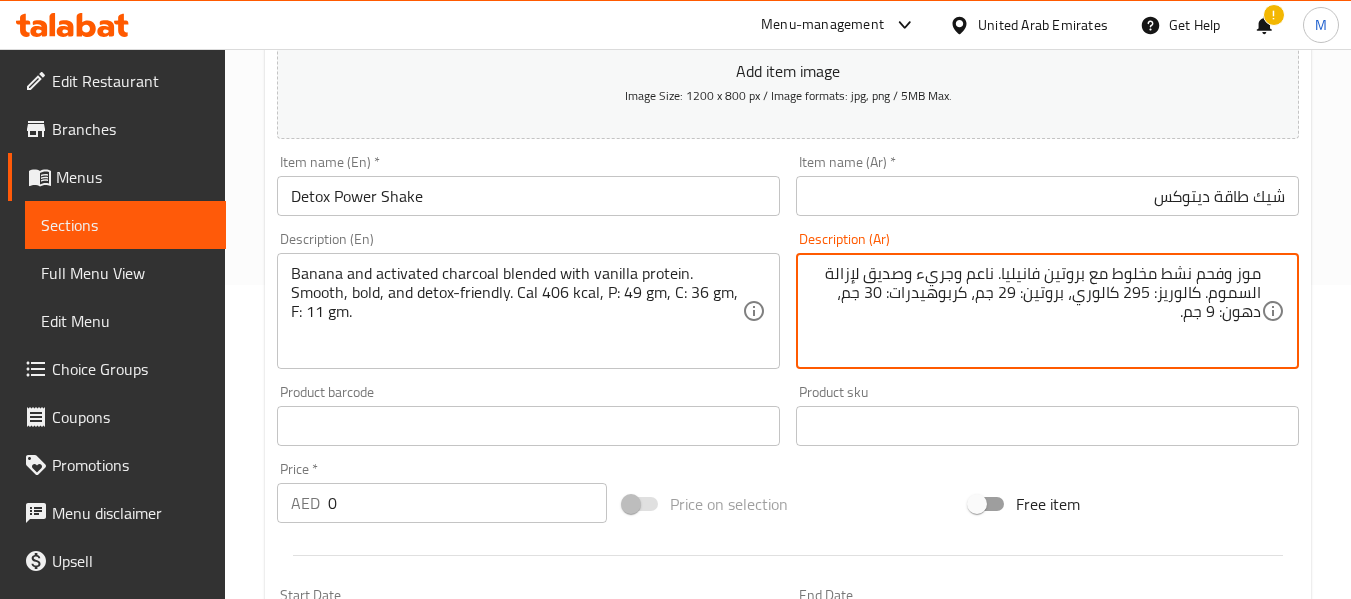 type on "موز وفحم نشط مخلوط مع بروتين فانيليا. ناعم وجريء وصديق لإزالة السموم. كالوريز: 295 كالوري، بروتين: 29 جم، كربوهيدرات: 30 جم، دهون: 9 جم." 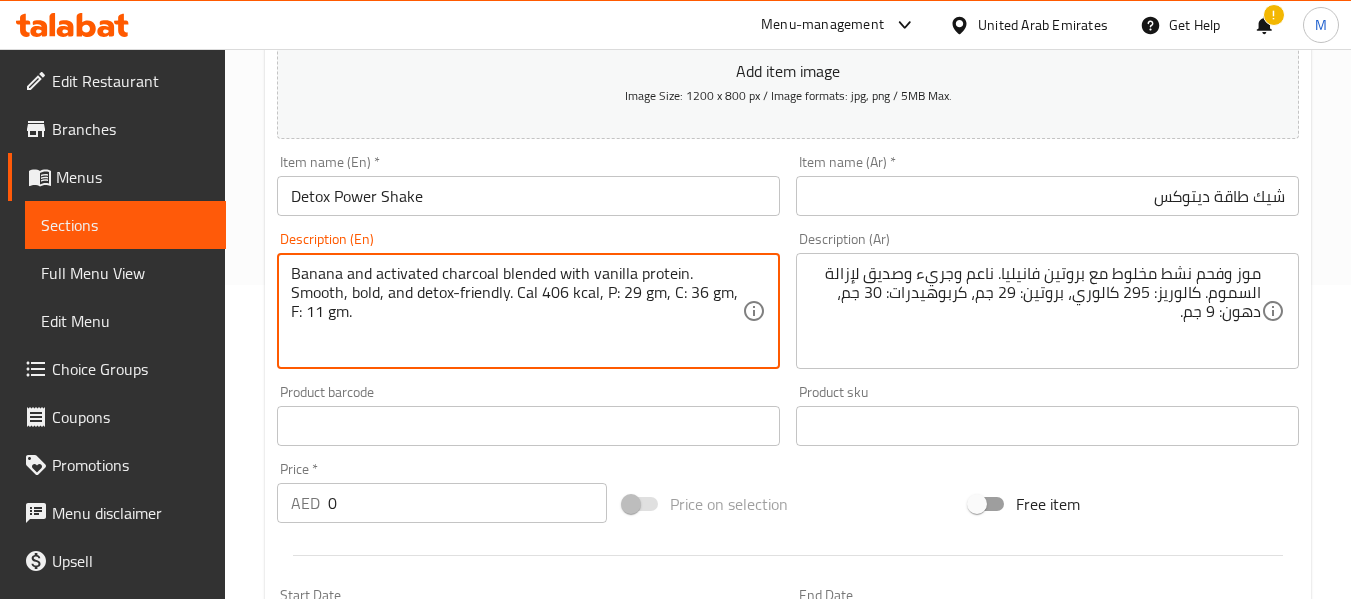 click on "Banana and activated charcoal blended with vanilla protein. Smooth, bold, and detox-friendly. Cal 406 kcal, P: 29 gm, C: 36 gm, F: 11 gm." at bounding box center [516, 311] 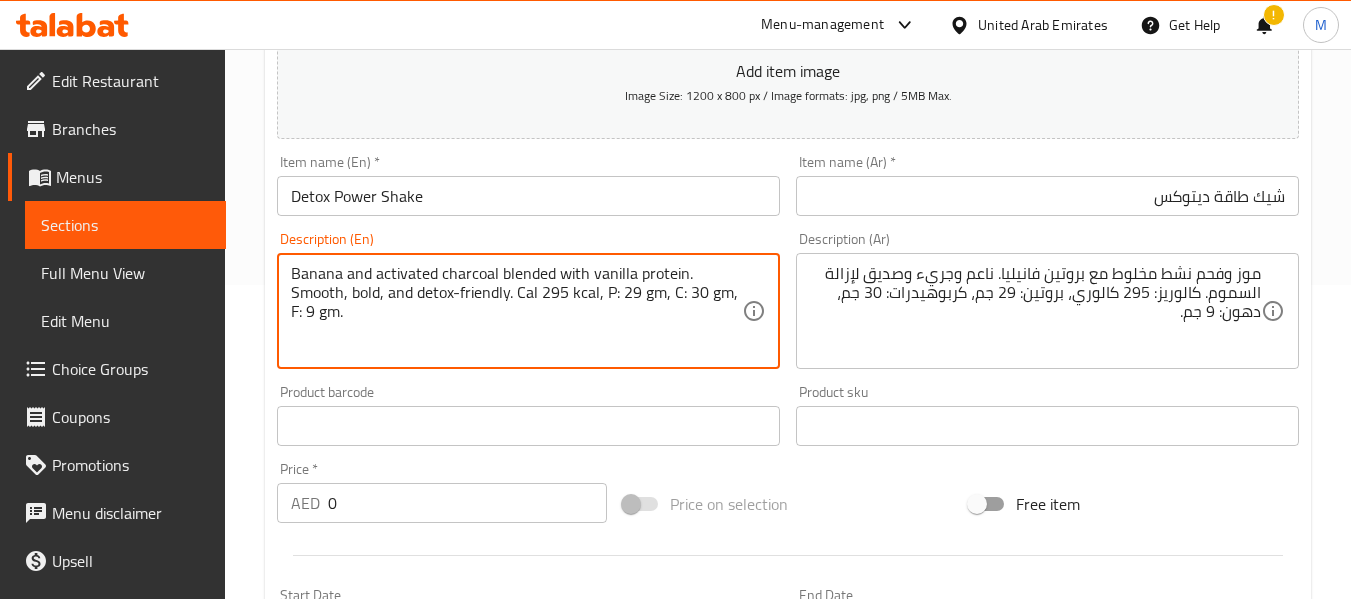 type on "Banana and activated charcoal blended with vanilla protein. Smooth, bold, and detox-friendly. Cal 295 kcal, P: 29 gm, C: 30 gm, F: 9 gm." 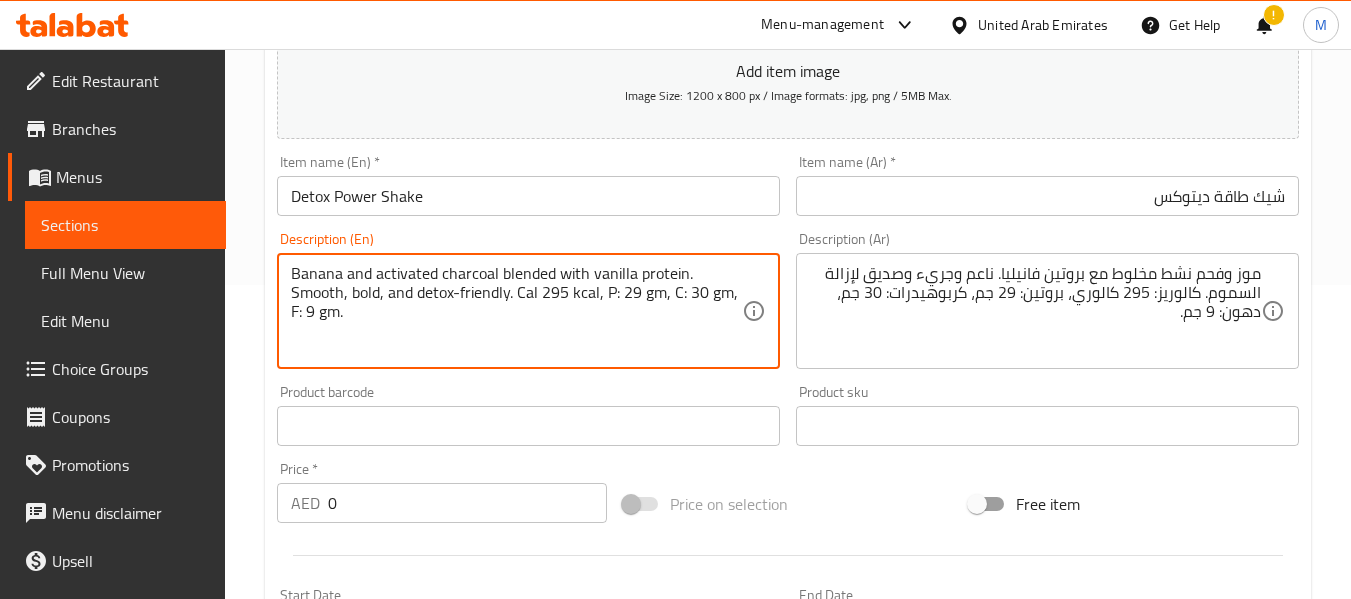 click on "0" at bounding box center [467, 503] 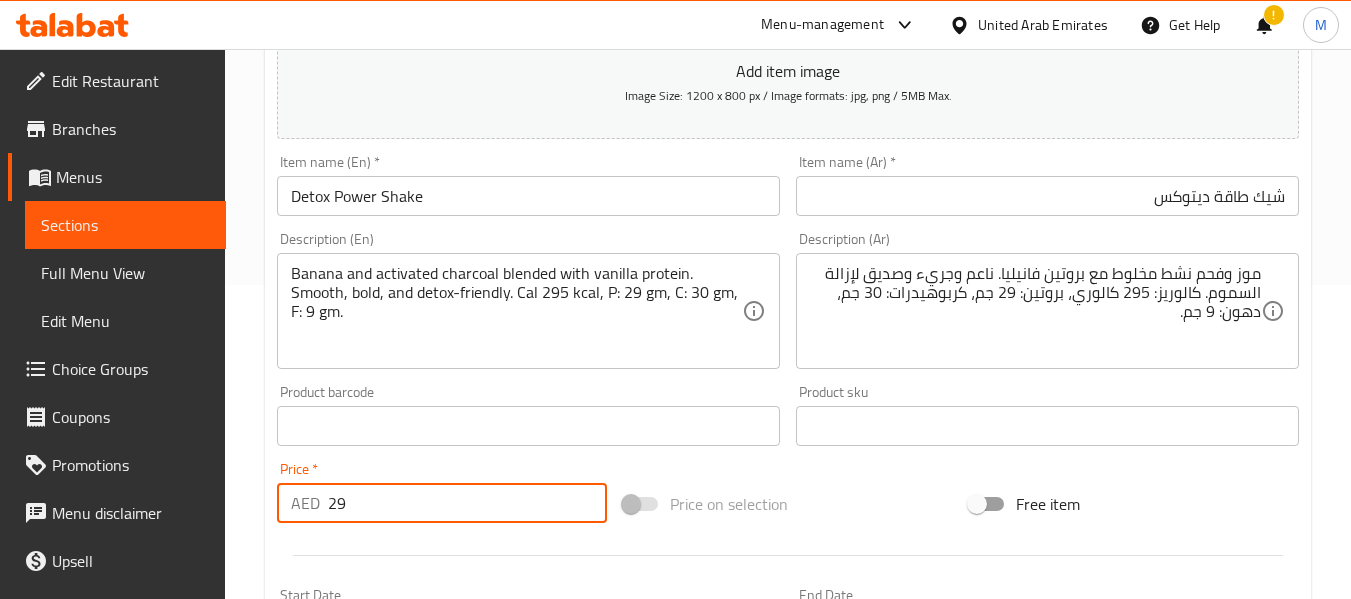 type on "29" 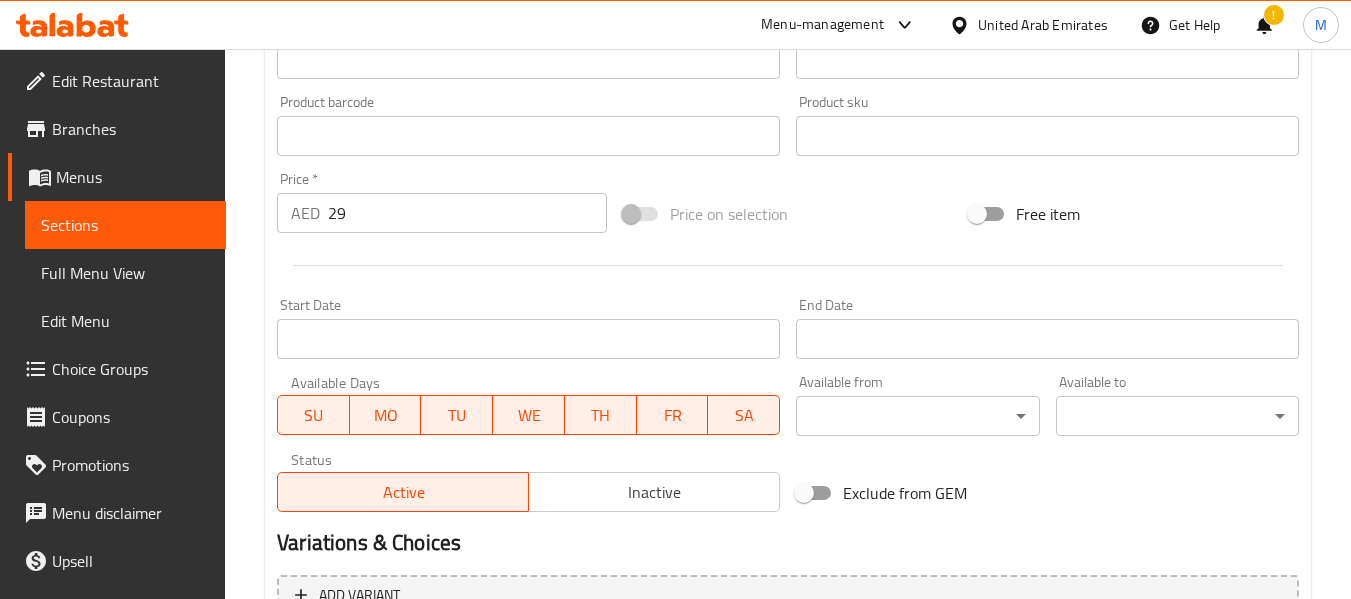 scroll, scrollTop: 814, scrollLeft: 0, axis: vertical 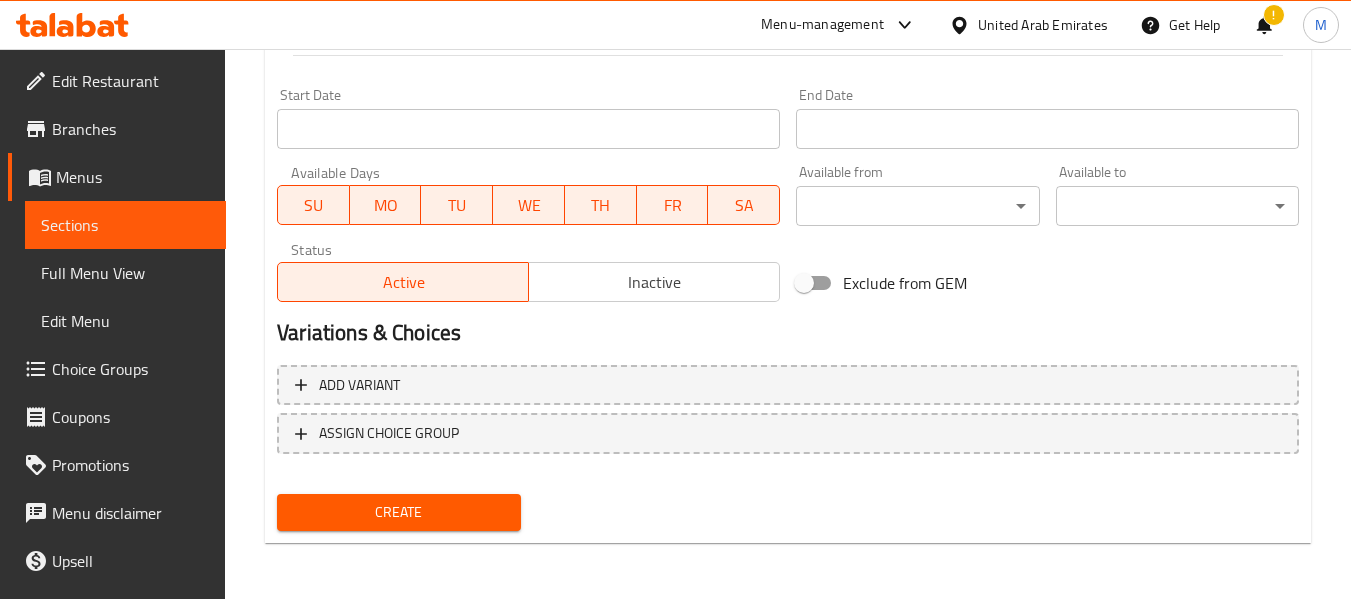 click on "Create" at bounding box center (398, 512) 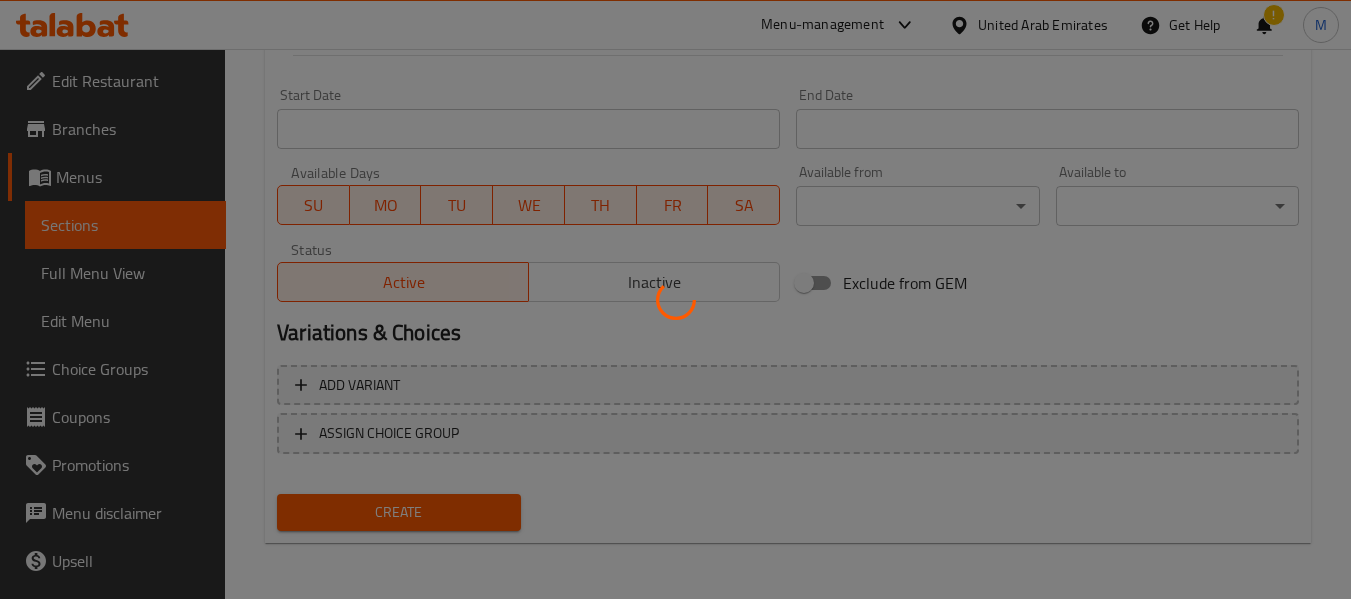 type 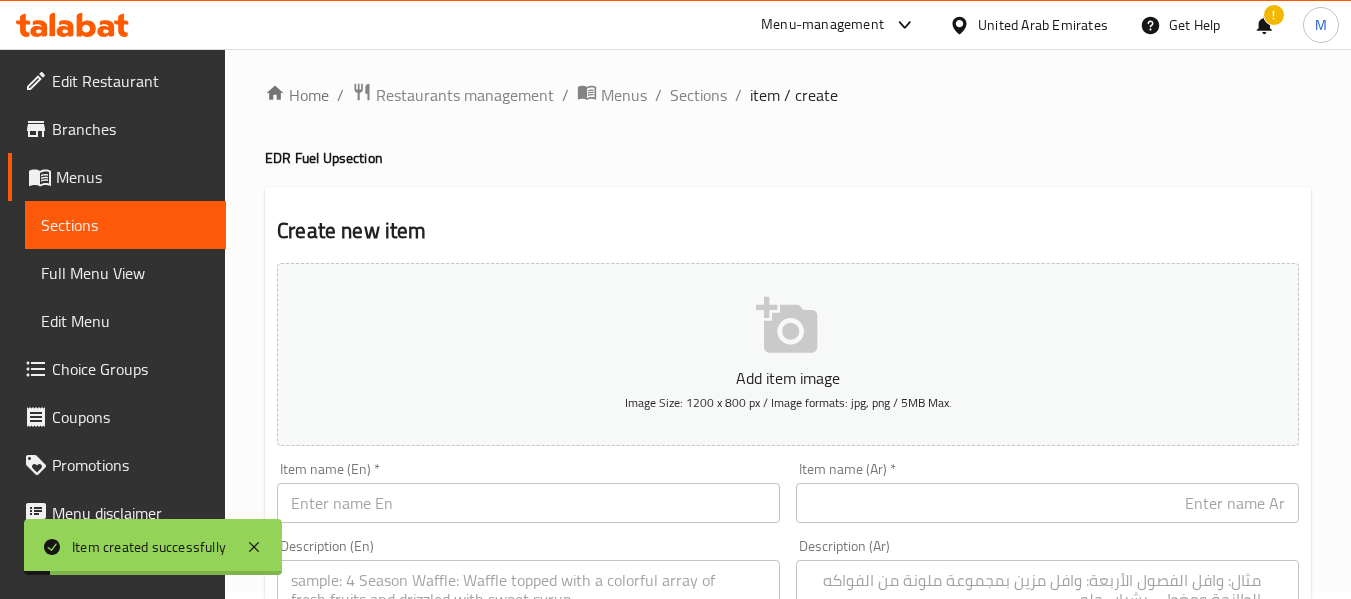 scroll, scrollTop: 0, scrollLeft: 0, axis: both 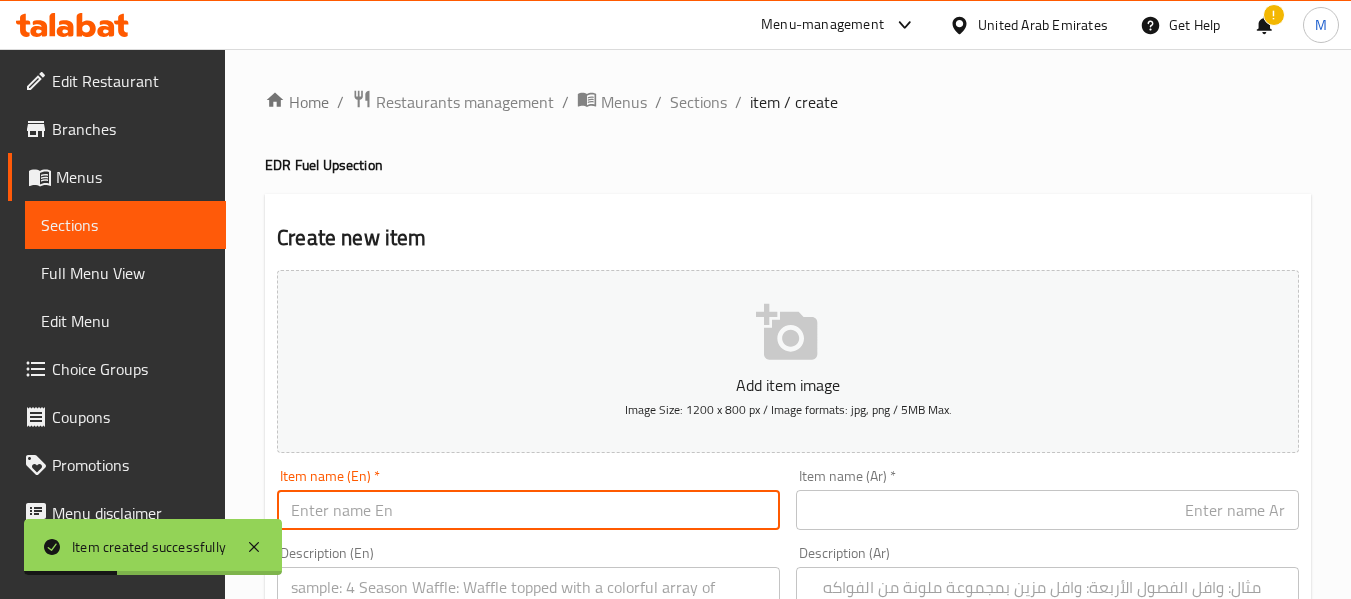 paste on "Coffee Power Shake" 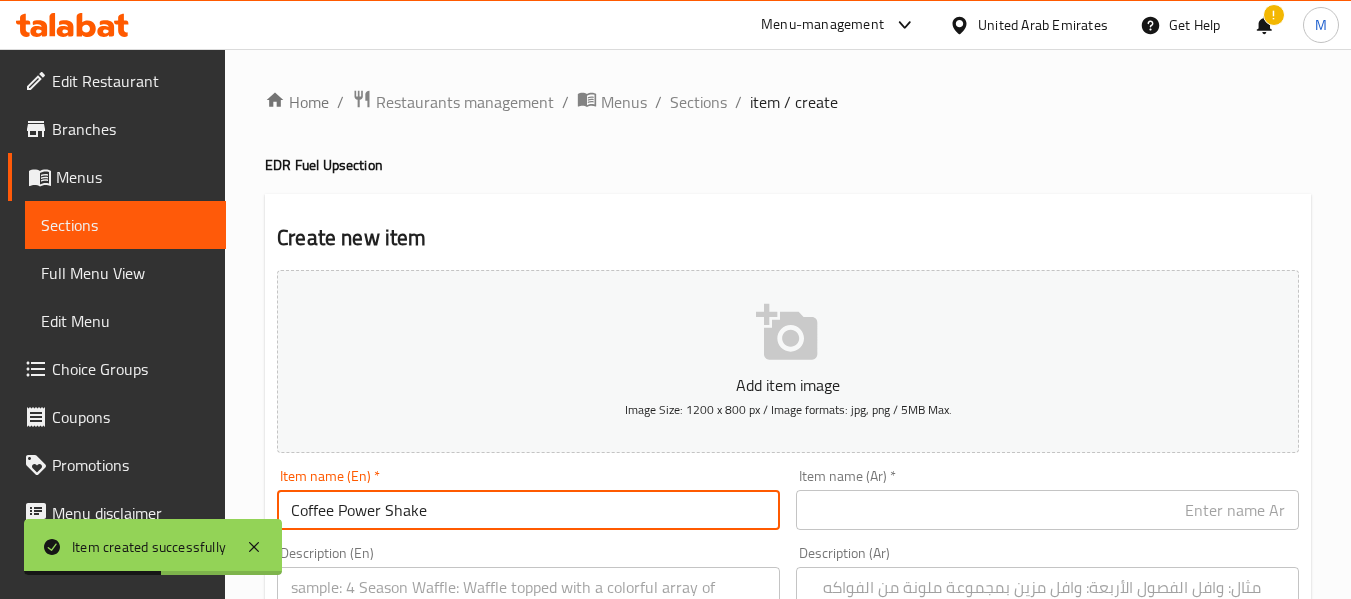type on "Coffee Power Shake" 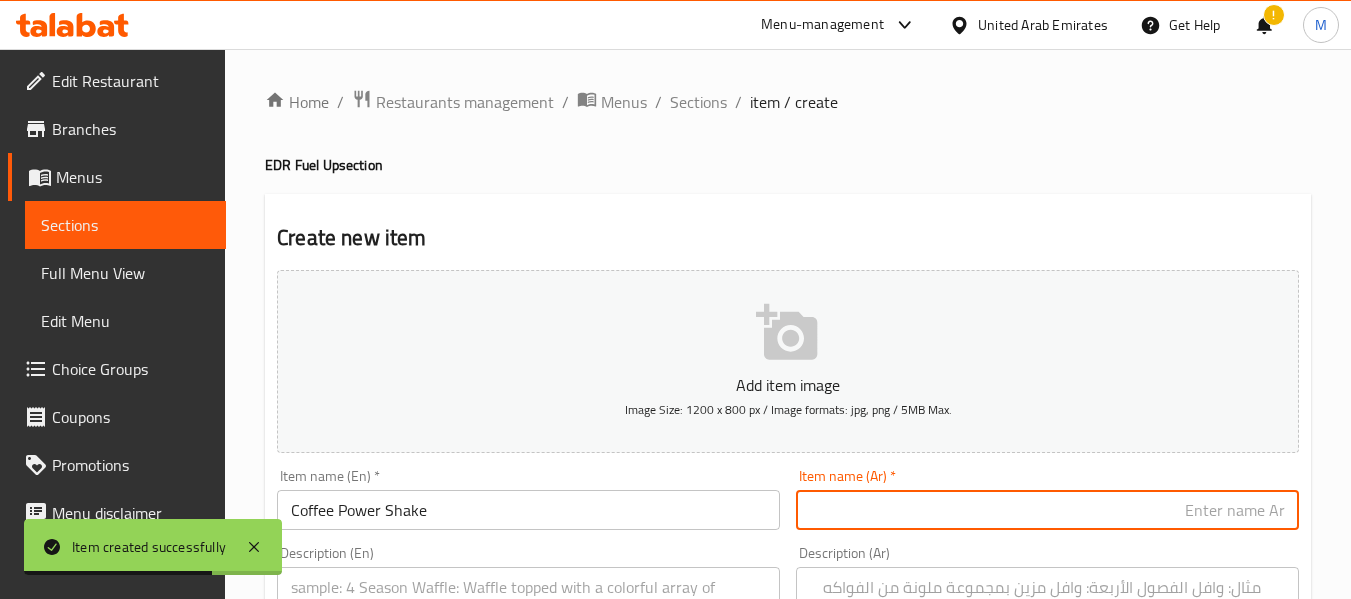 type on "ش" 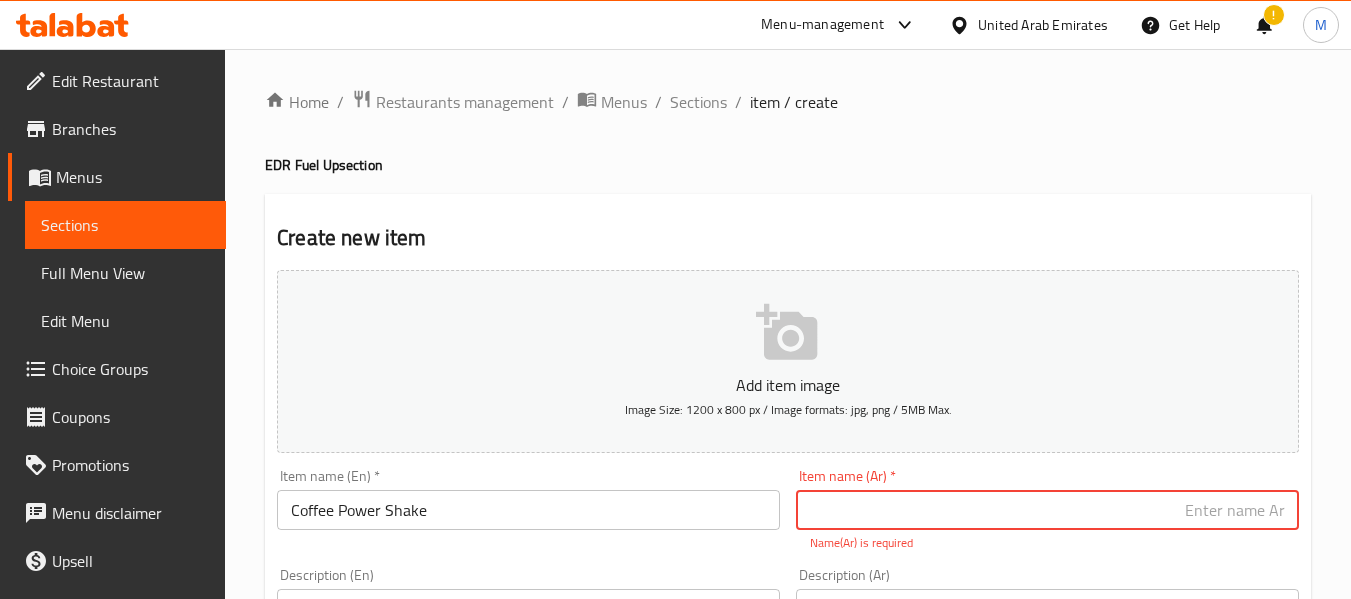 type on "ش" 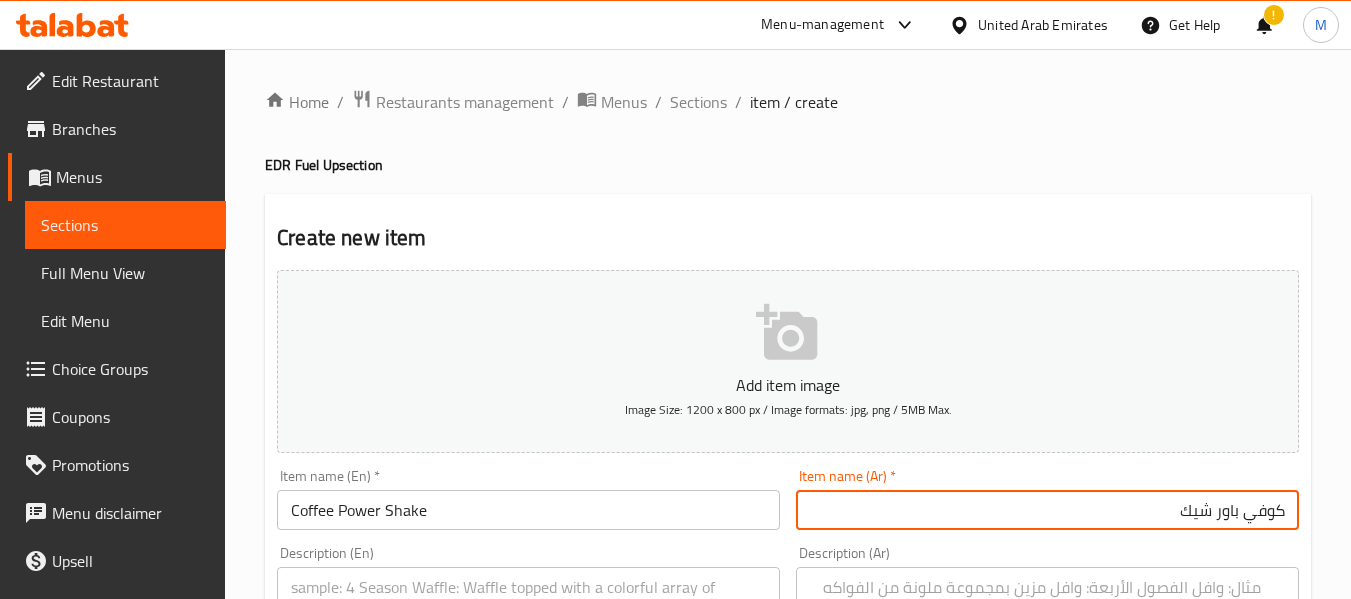 type on "كوفي باور شيك" 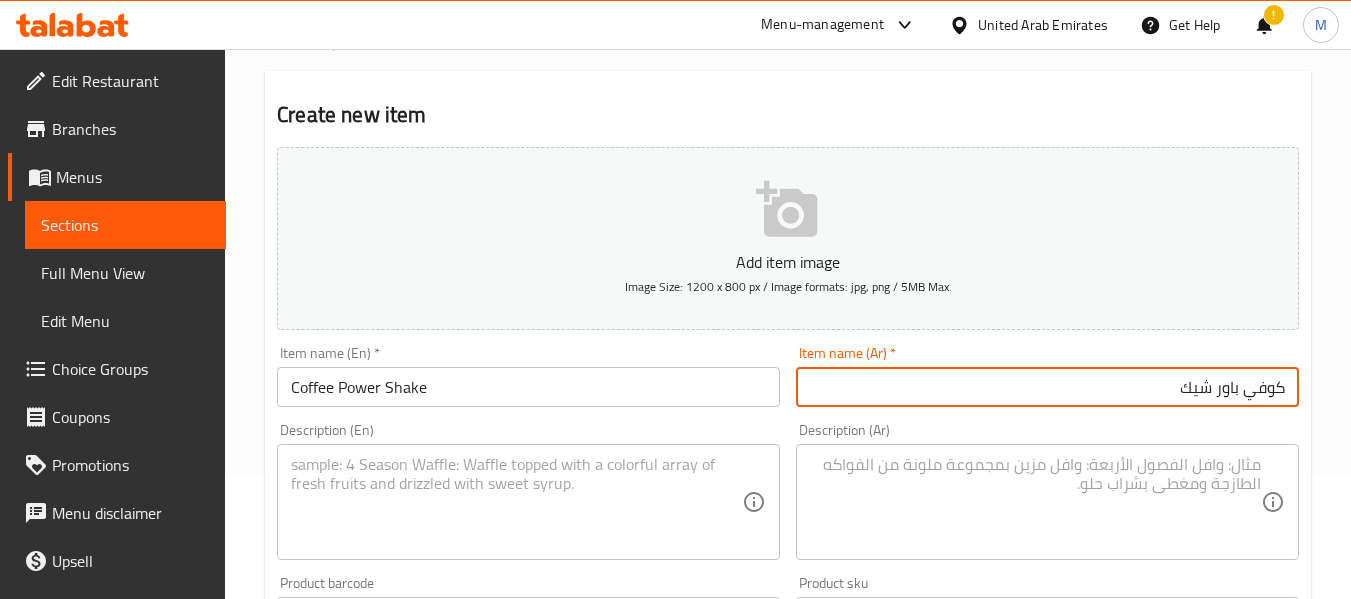 scroll, scrollTop: 300, scrollLeft: 0, axis: vertical 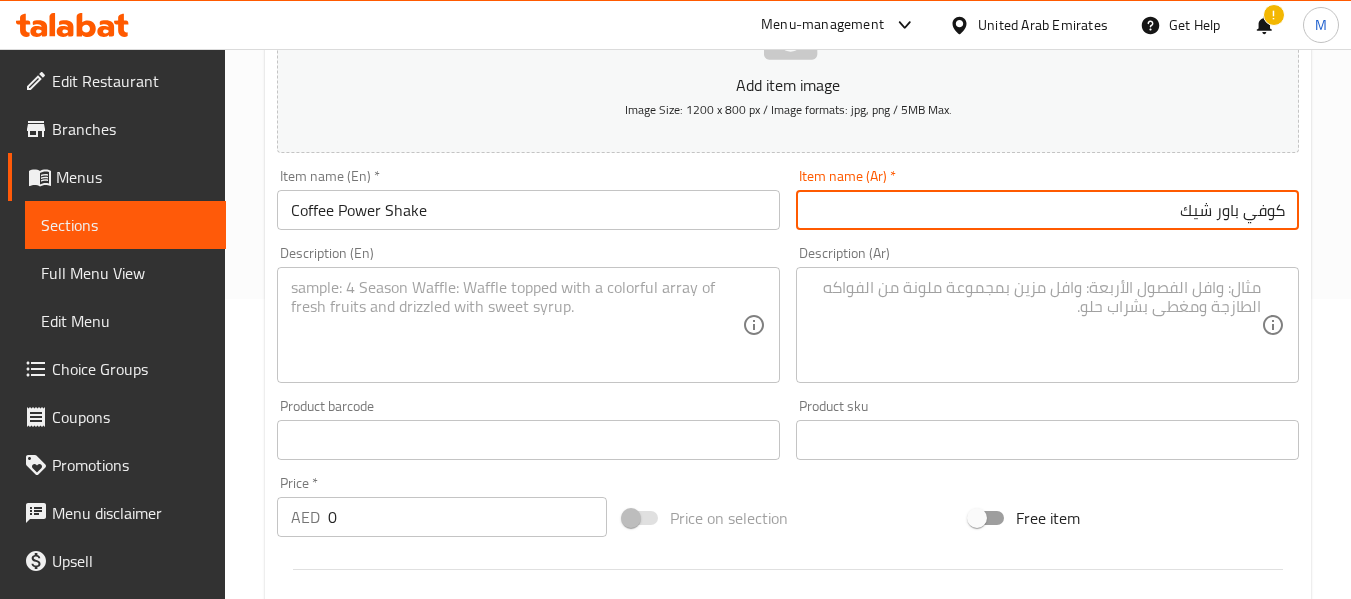 click at bounding box center (516, 325) 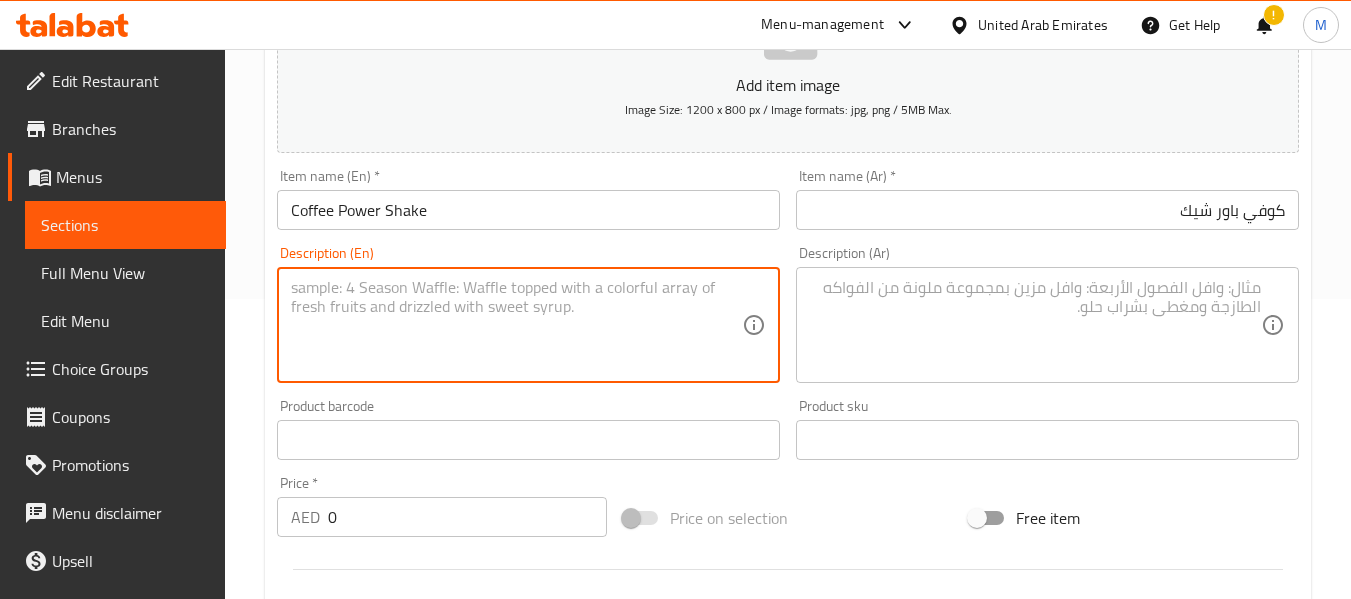paste on "Double espresso, peanut butter and vanilla protein blended - fuel your day with this creamy caffeine hit." 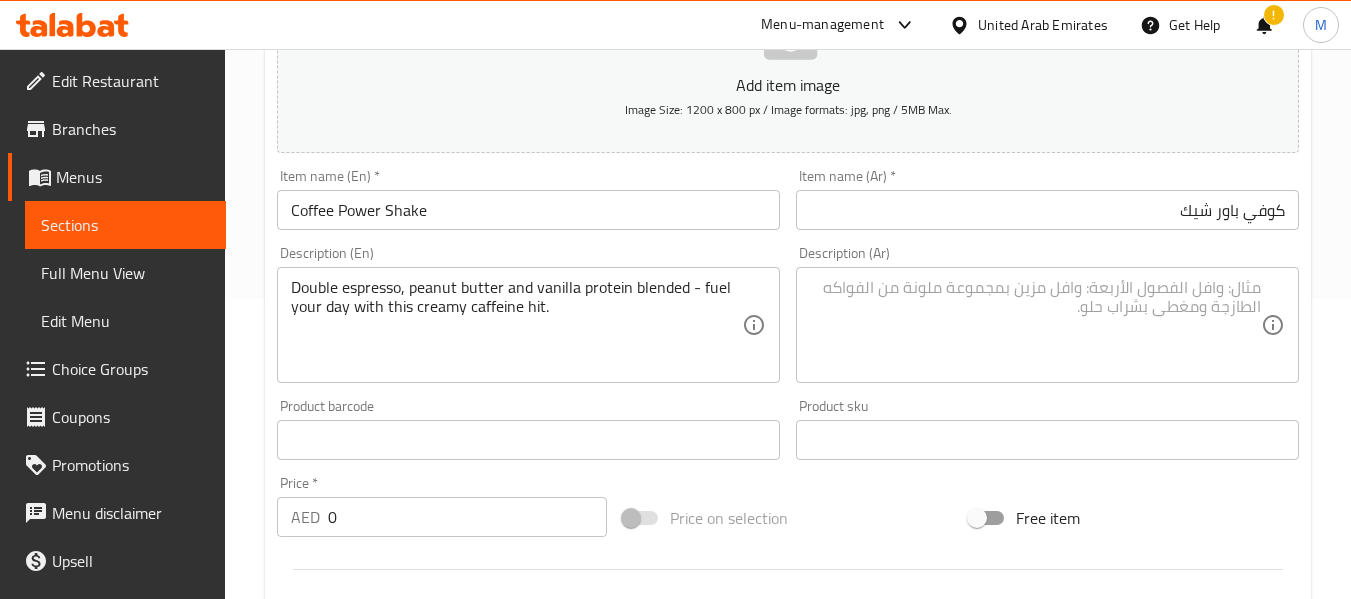 click on "Double espresso, peanut butter and vanilla protein blended - fuel your day with this creamy caffeine hit. Description (En)" at bounding box center [528, 325] 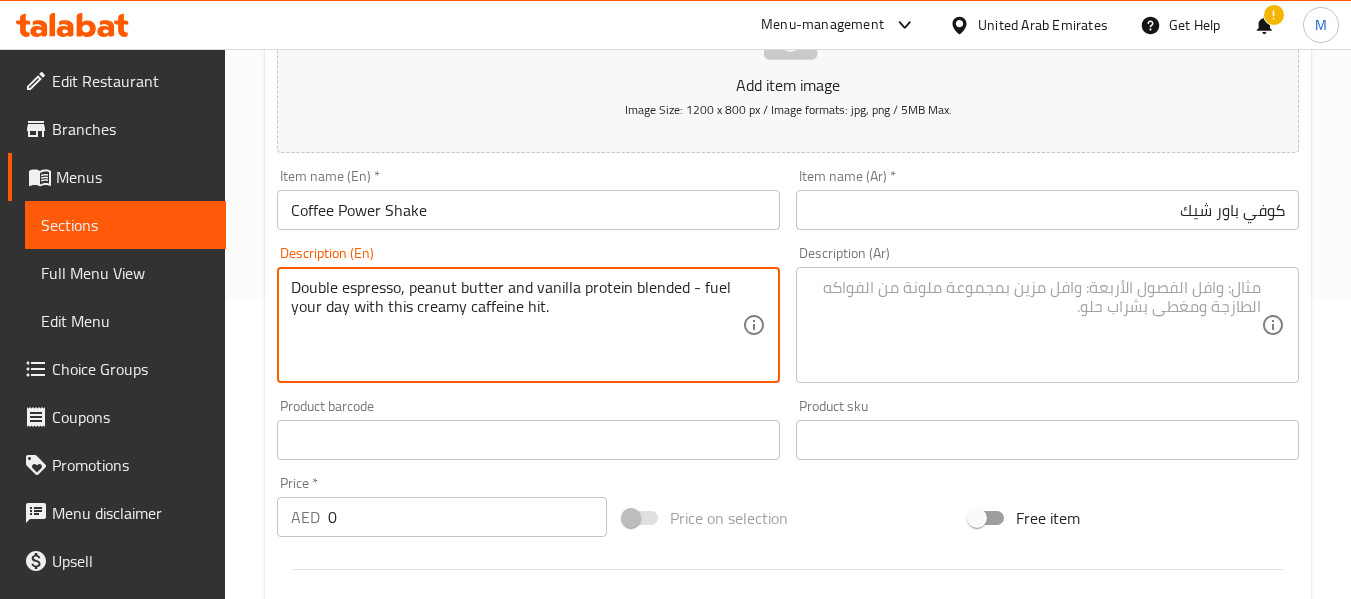 click on "Double espresso, peanut butter and vanilla protein blended - fuel your day with this creamy caffeine hit." at bounding box center (516, 325) 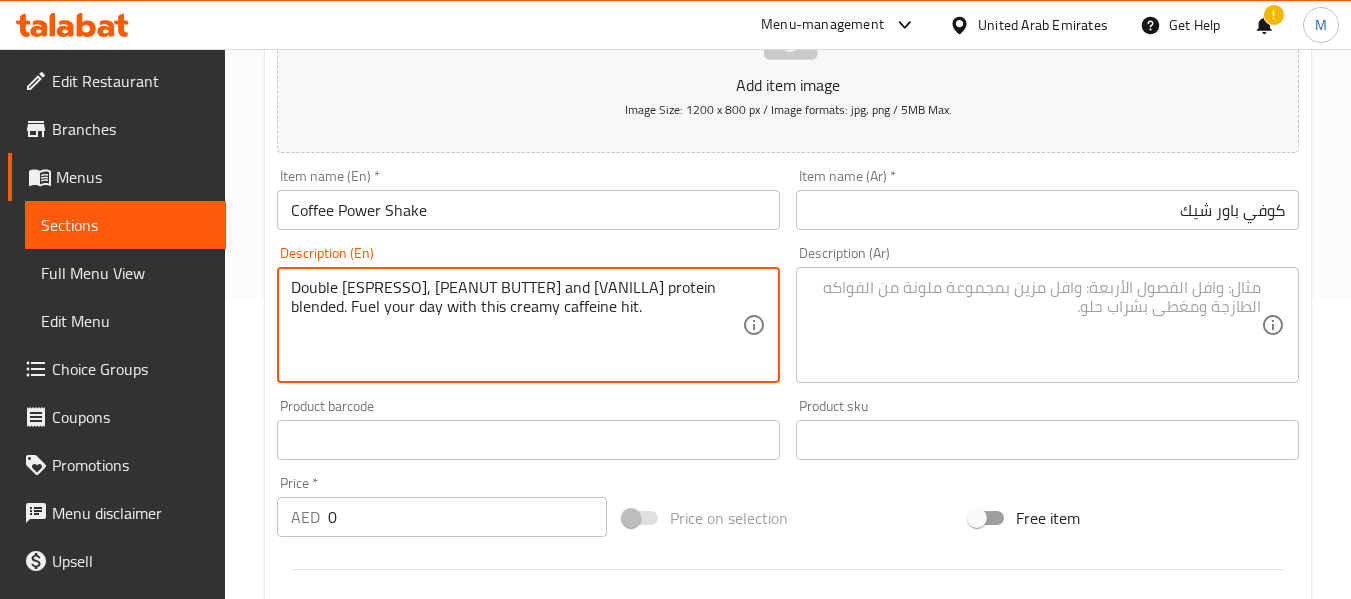 type on "Double [ESPRESSO], [PEANUT BUTTER] and [VANILLA] protein blended. Fuel your day with this creamy caffeine hit." 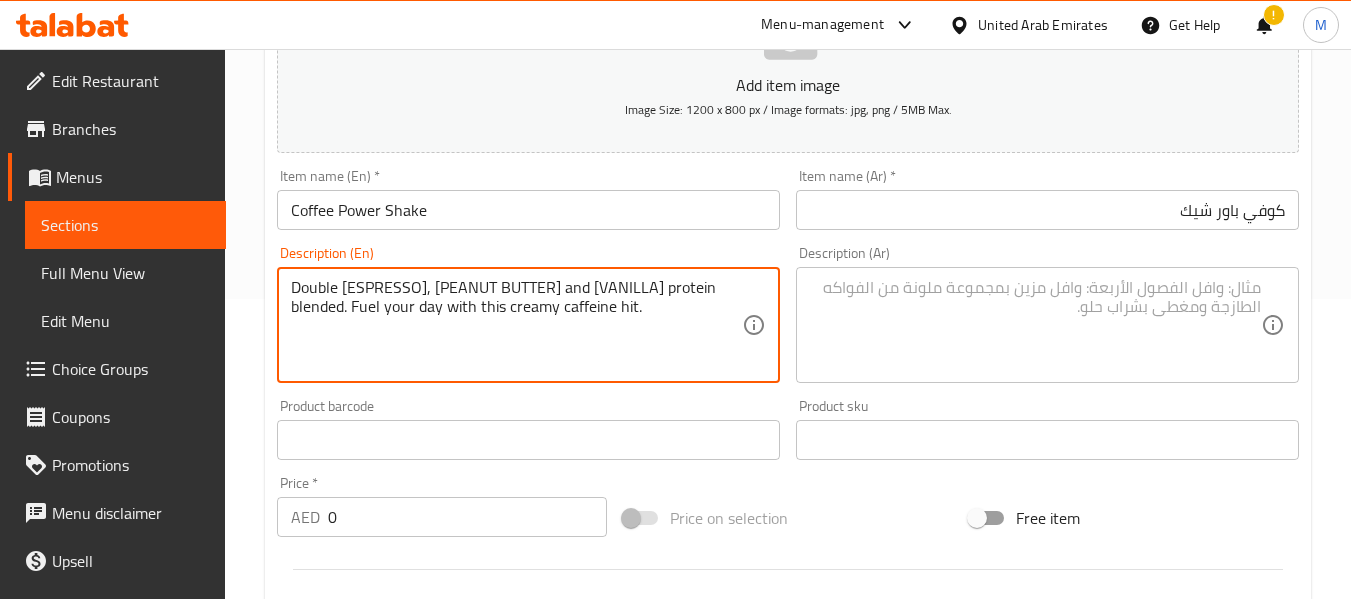 click at bounding box center (1035, 325) 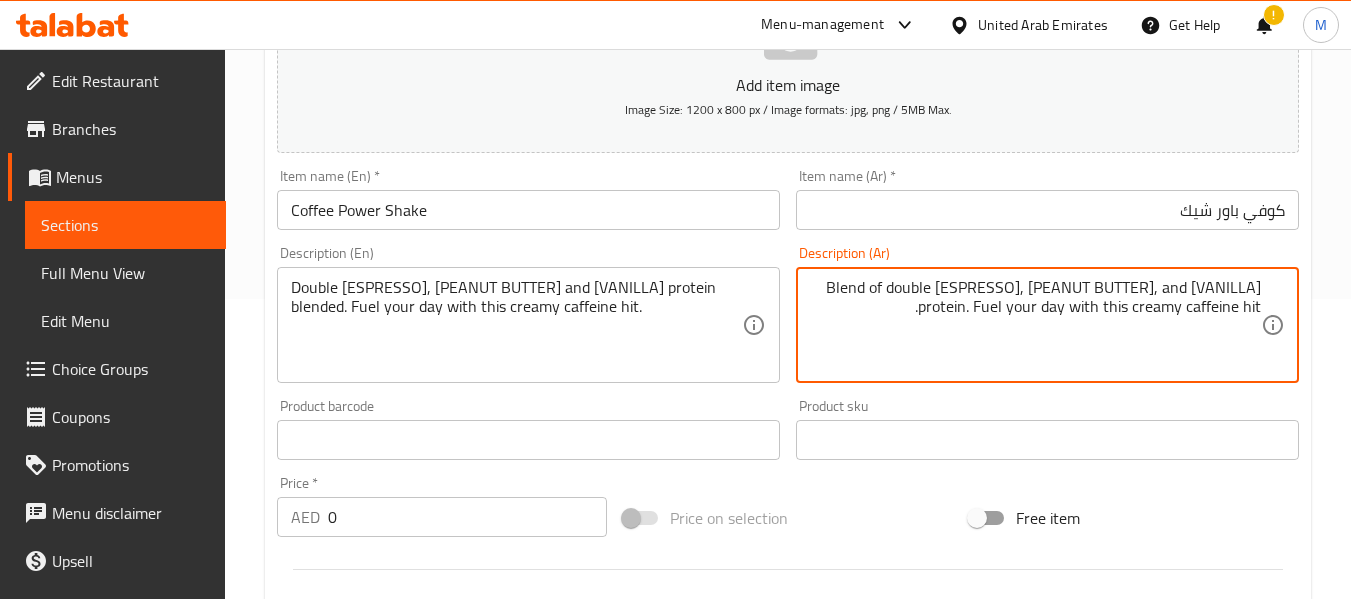 drag, startPoint x: 1195, startPoint y: 289, endPoint x: 1365, endPoint y: 306, distance: 170.84789 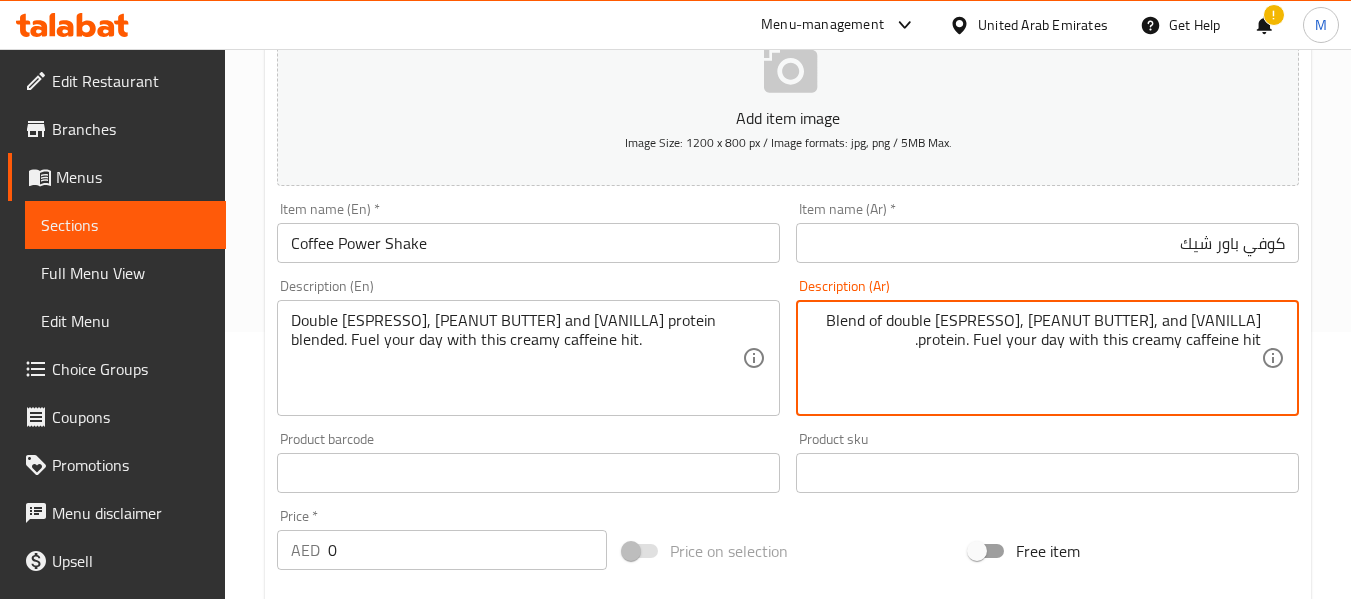 click on "Blend of double [ESPRESSO], [PEANUT BUTTER], and [VANILLA] protein. Fuel your day with this creamy caffeine hit." at bounding box center [1035, 358] 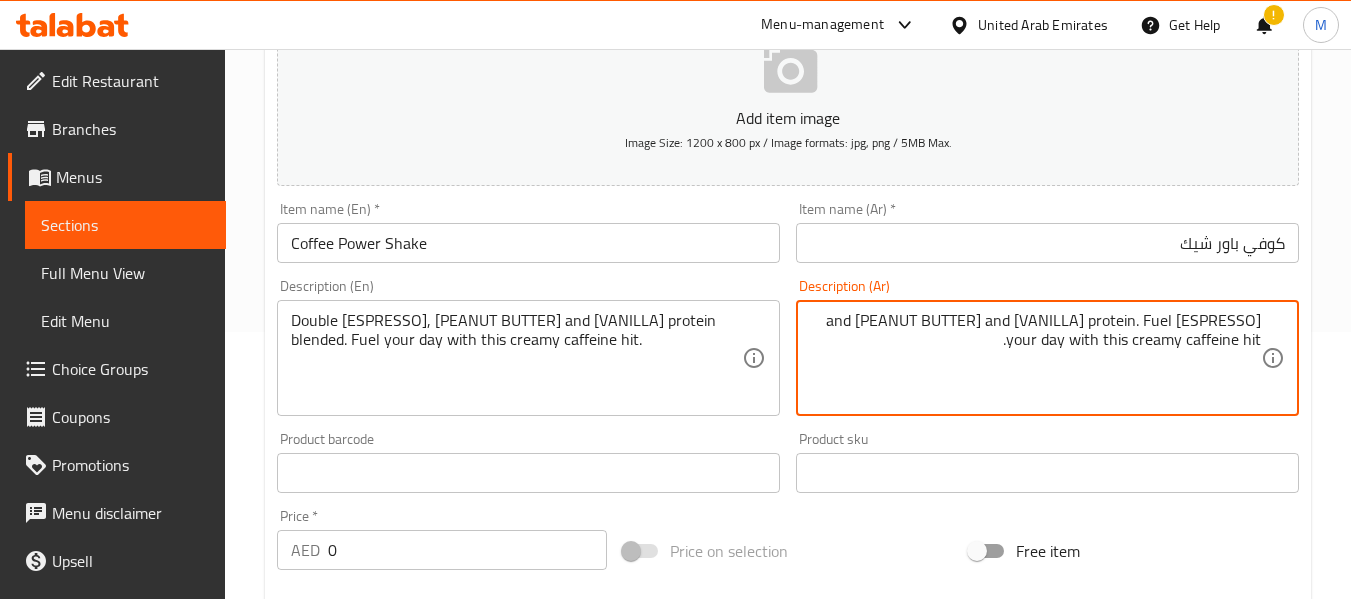 paste on "دوبل" 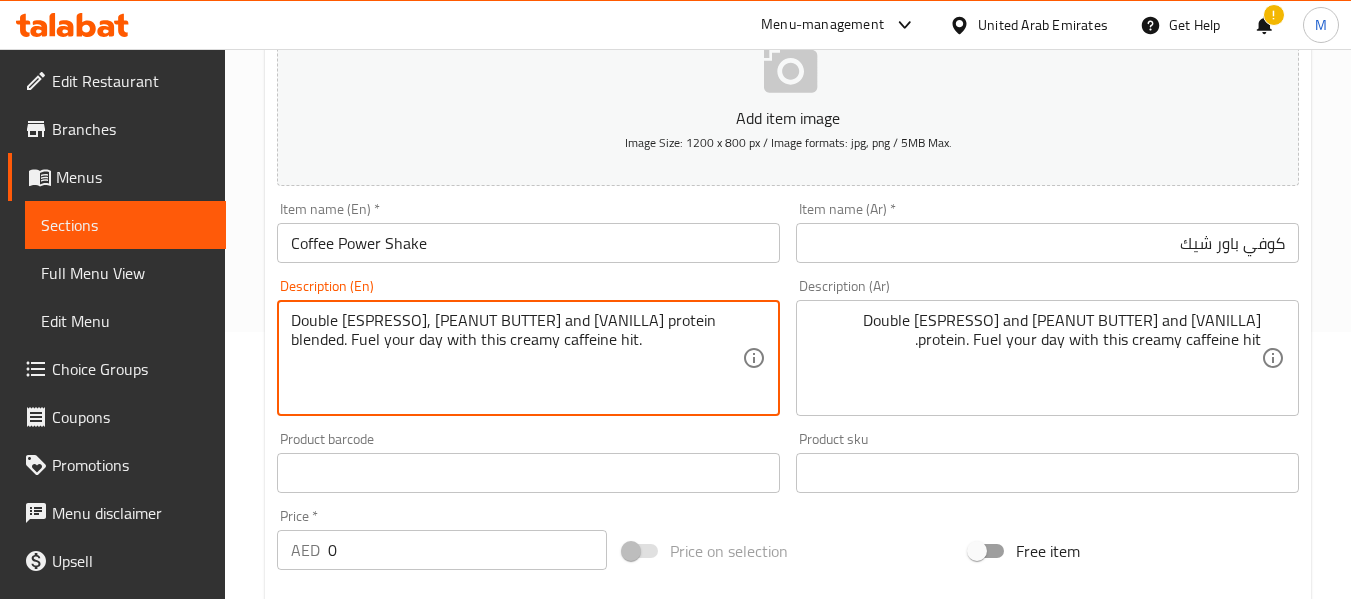drag, startPoint x: 408, startPoint y: 325, endPoint x: 418, endPoint y: 321, distance: 10.770329 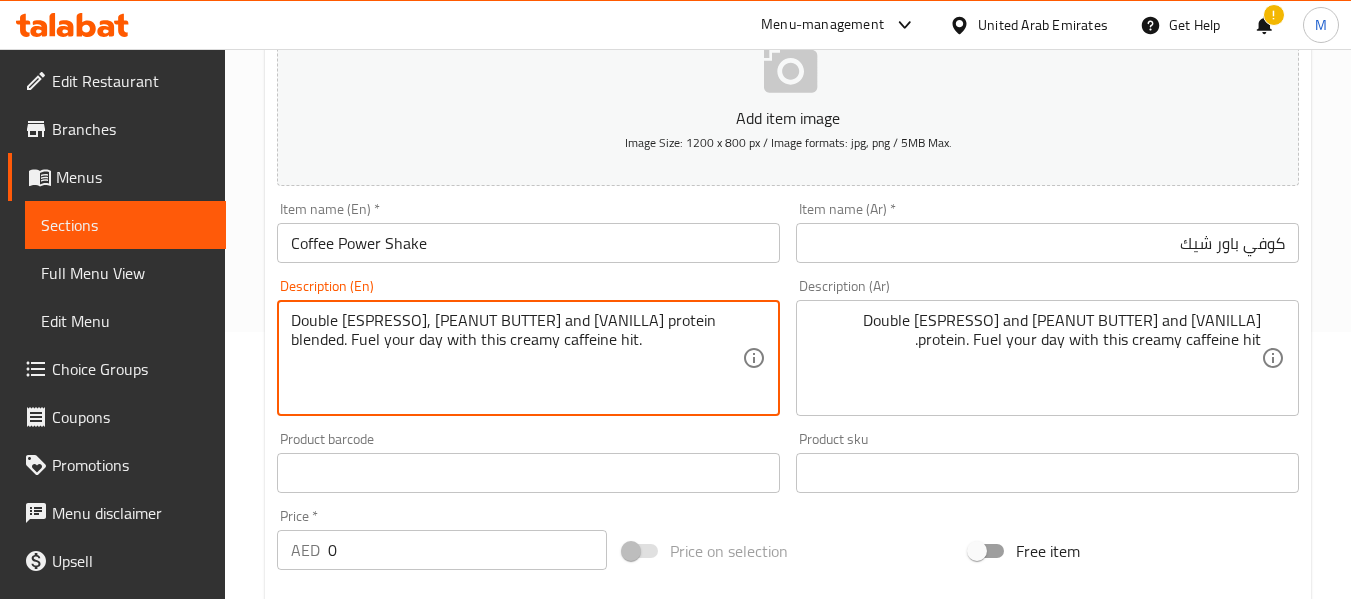 click on "Double [ESPRESSO], [PEANUT BUTTER] and [VANILLA] protein blended. Fuel your day with this creamy caffeine hit." at bounding box center (516, 358) 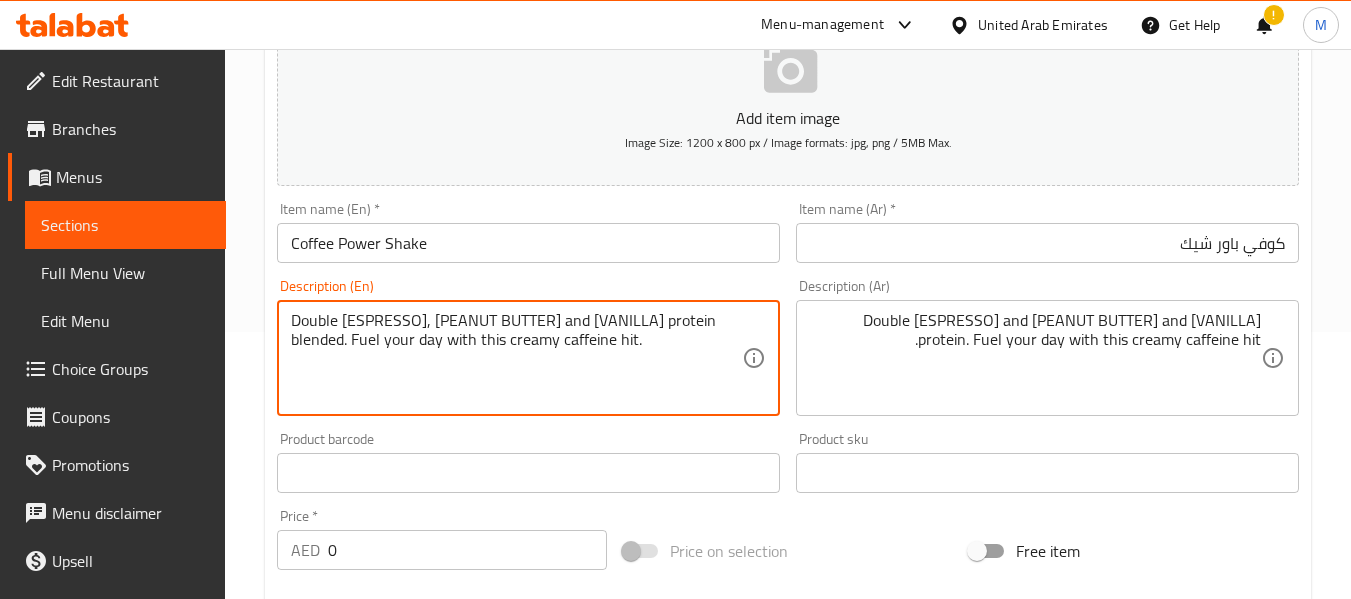 drag, startPoint x: 411, startPoint y: 326, endPoint x: 503, endPoint y: 327, distance: 92.00543 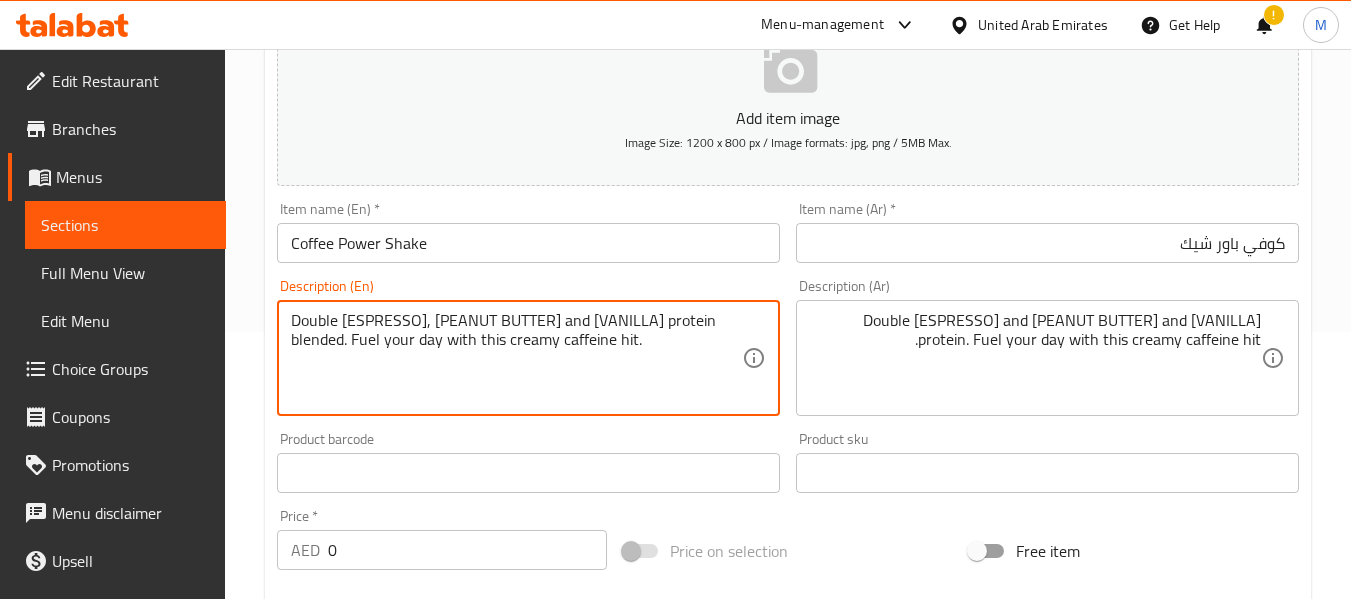 click on "Double [ESPRESSO], [PEANUT BUTTER] and [VANILLA] protein blended. Fuel your day with this creamy caffeine hit." at bounding box center (516, 358) 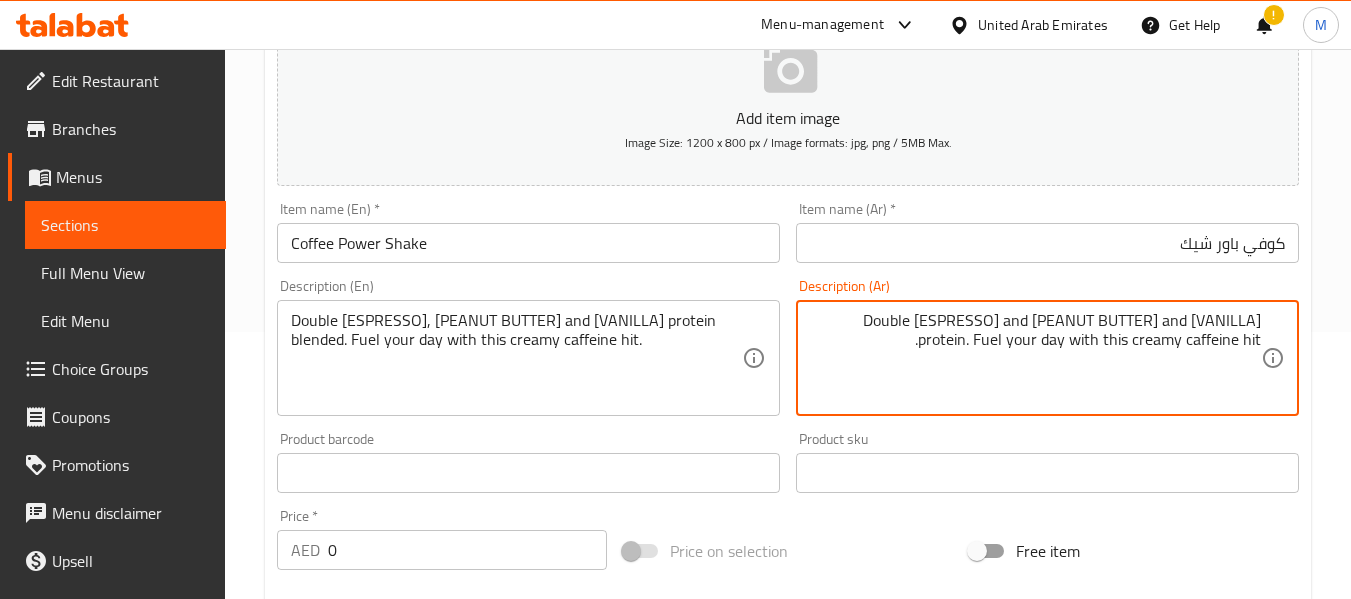 drag, startPoint x: 1157, startPoint y: 320, endPoint x: 1026, endPoint y: 307, distance: 131.64346 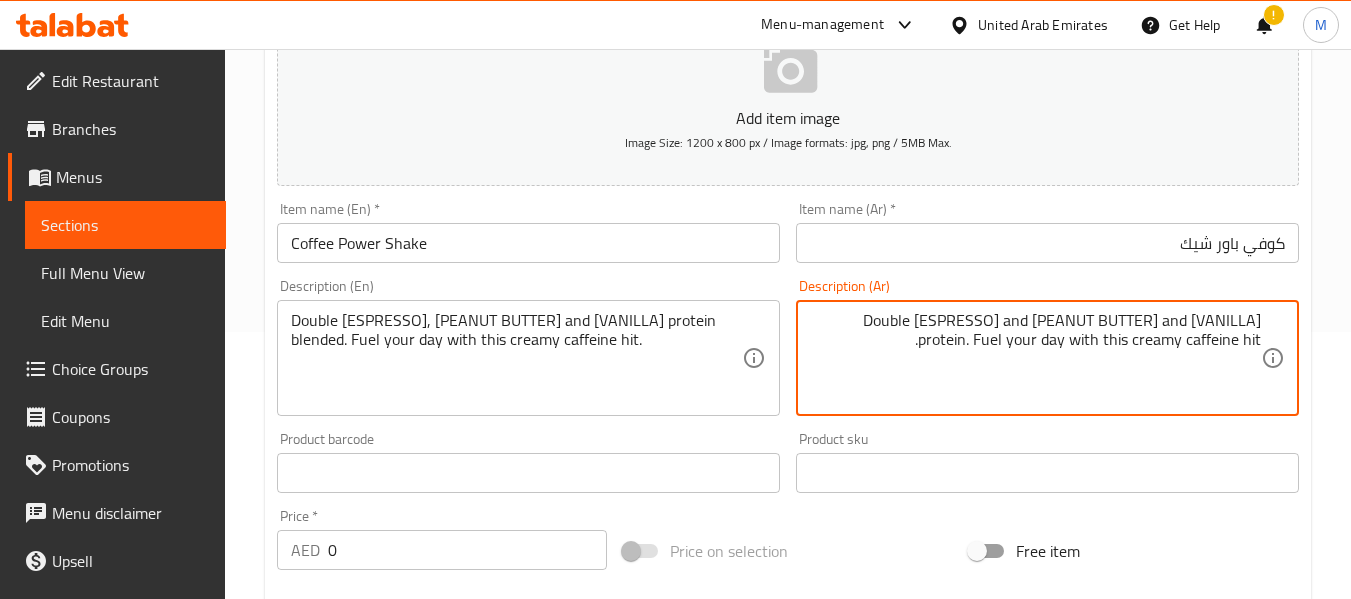 paste on "فول" 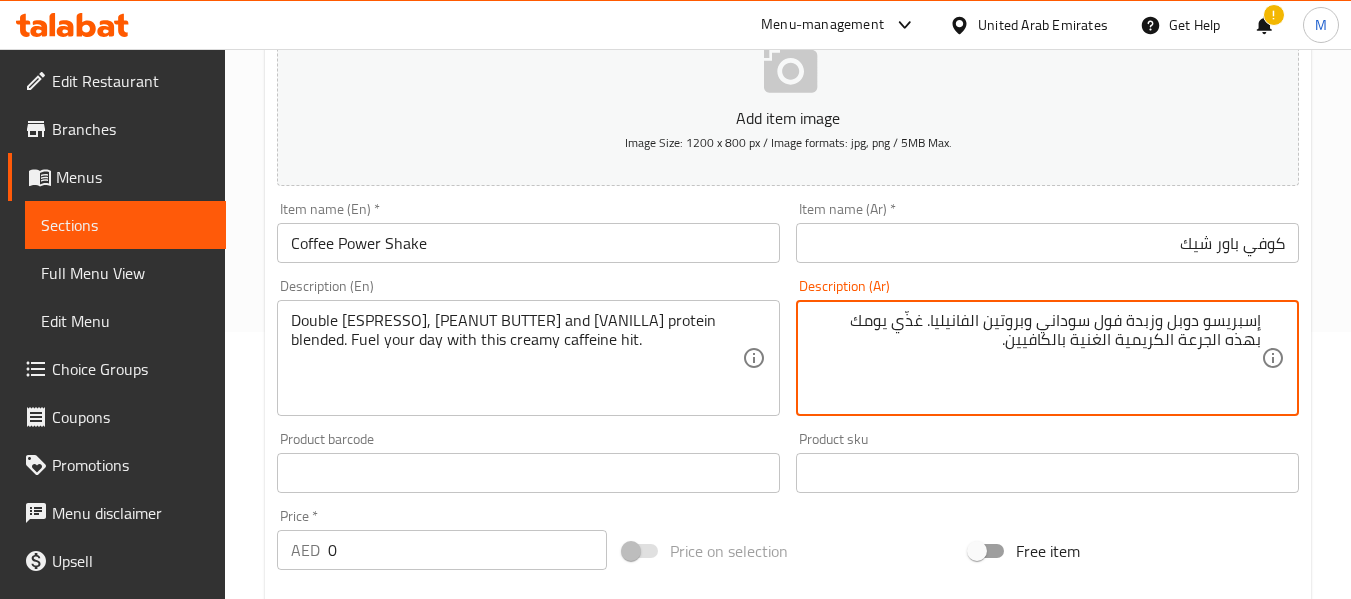 click on "إسبريسو دوبل وزبدة فول سوداني وبروتين الفانيليا. غذّي يومك بهذه الجرعة الكريمية الغنية بالكافيين." at bounding box center (1035, 358) 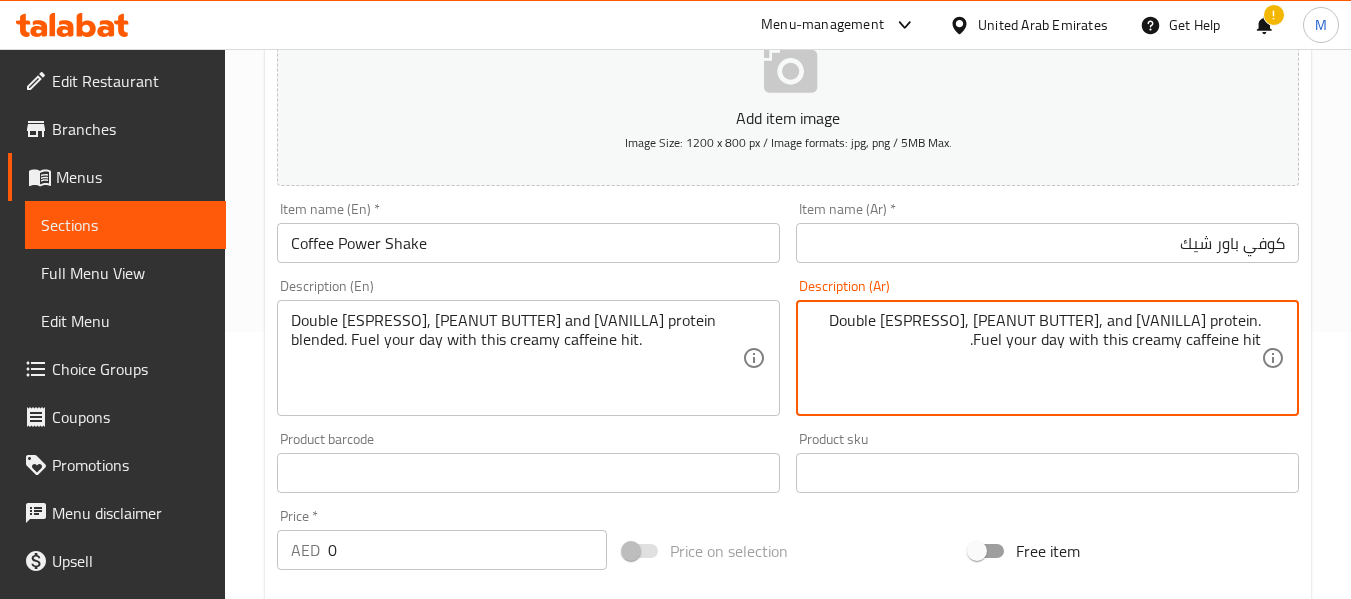 type on "Double [ESPRESSO], [PEANUT BUTTER], and [VANILLA] protein. Fuel your day with this creamy caffeine hit." 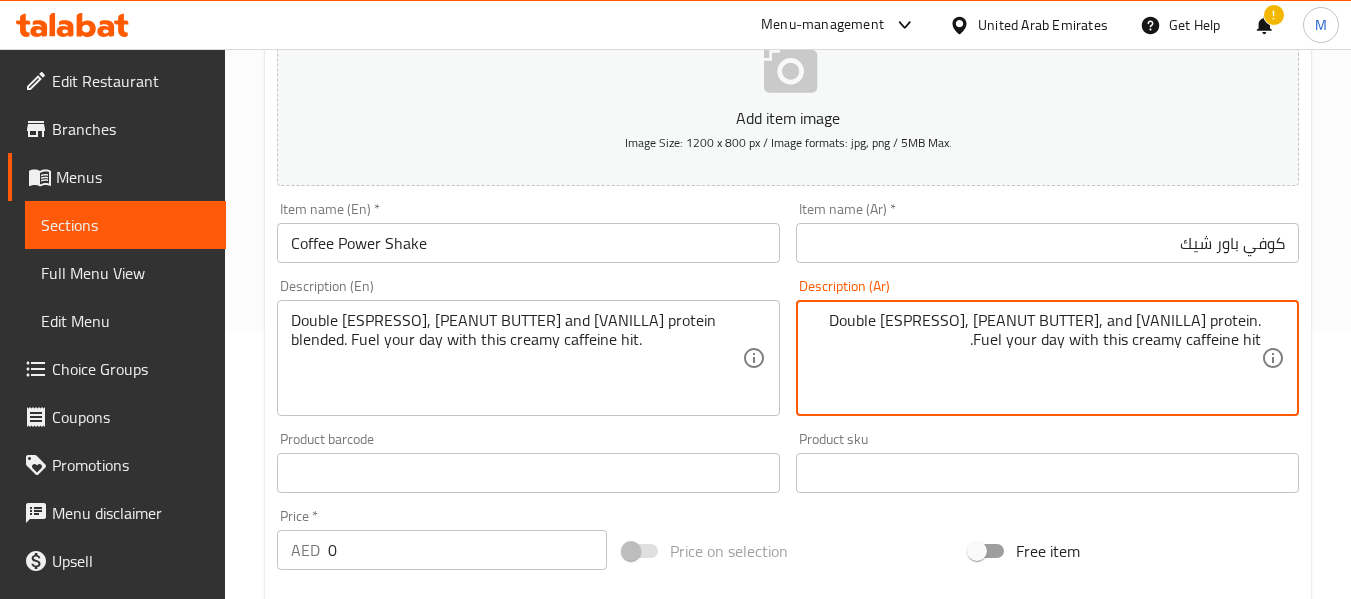 click on "0" at bounding box center (467, 550) 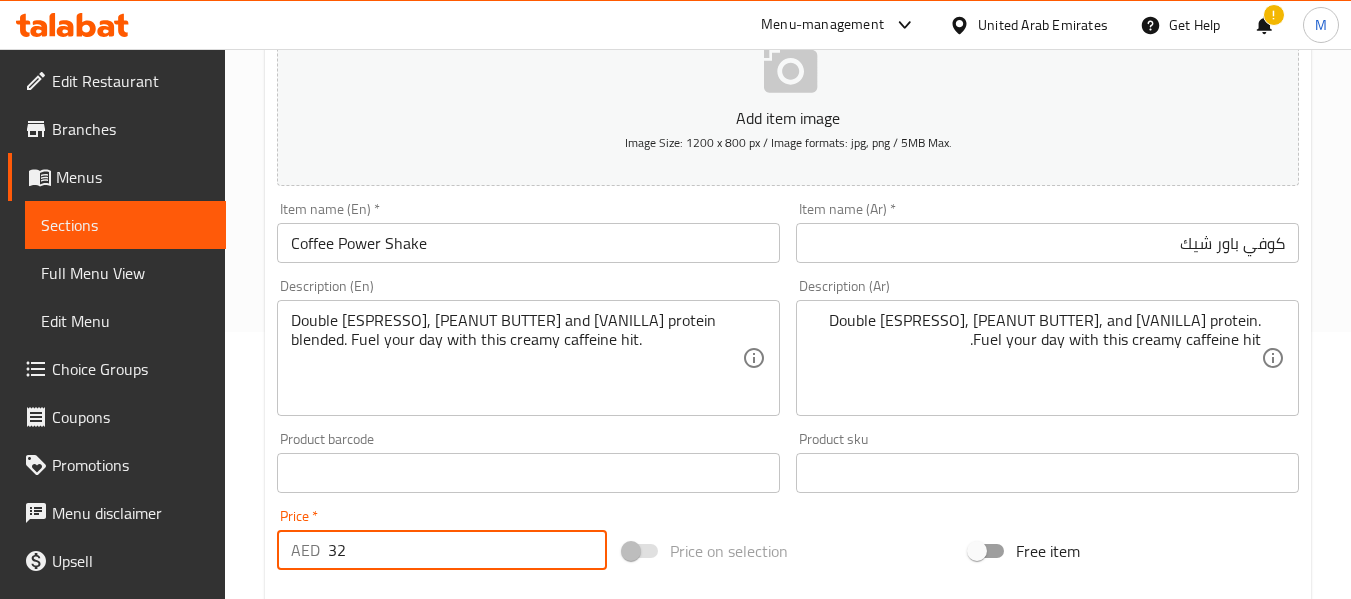 type on "32" 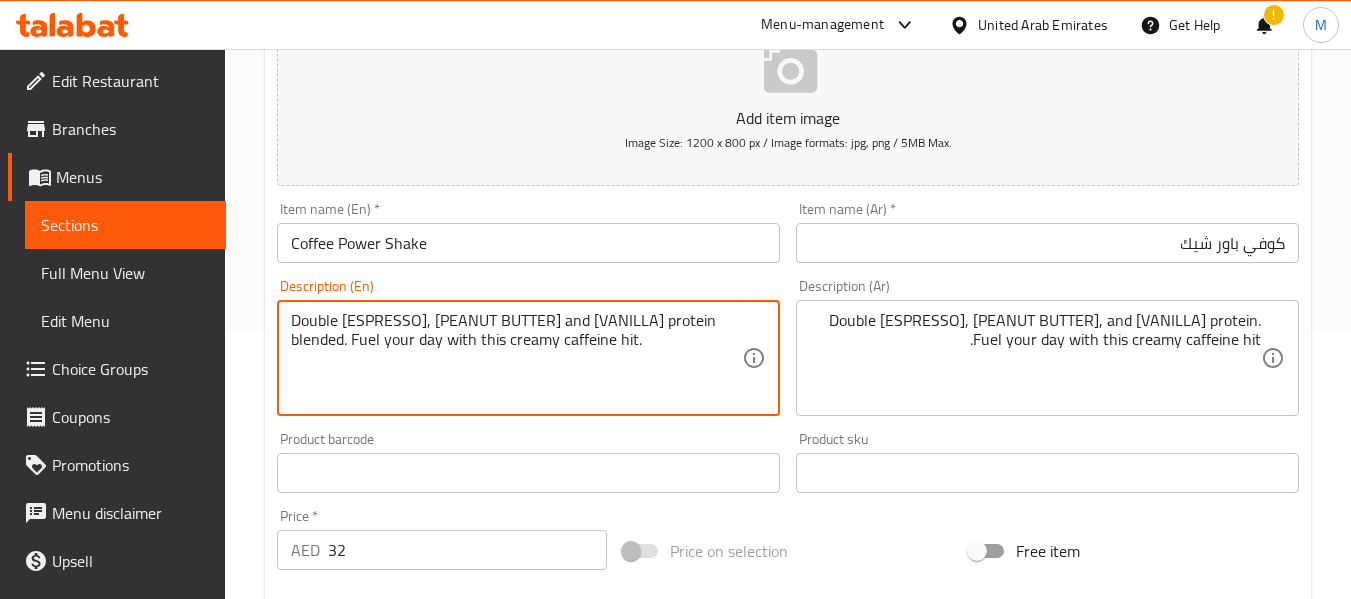 paste on "Cal 406 kcal, P: 49 gm, C: 36 gm, F: 11 gm." 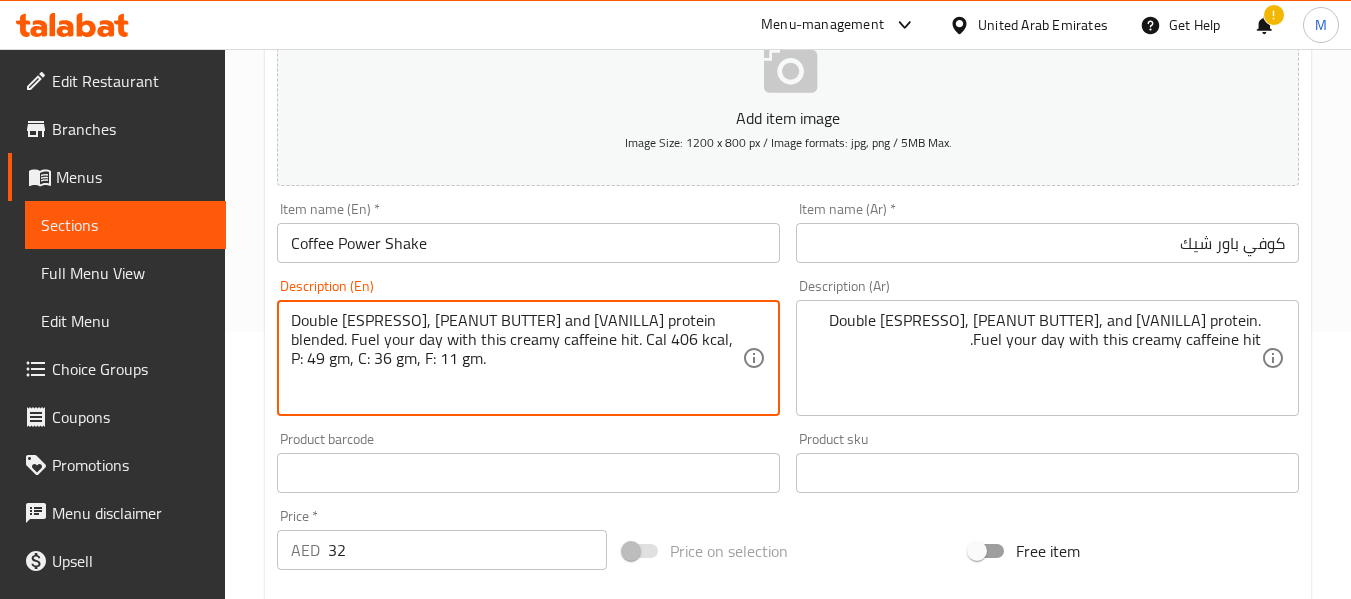 type on "Double [ESPRESSO], [PEANUT BUTTER] and [VANILLA] protein blended. Fuel your day with this creamy caffeine hit. Cal 406 kcal, P: 49 gm, C: 36 gm, F: 11 gm." 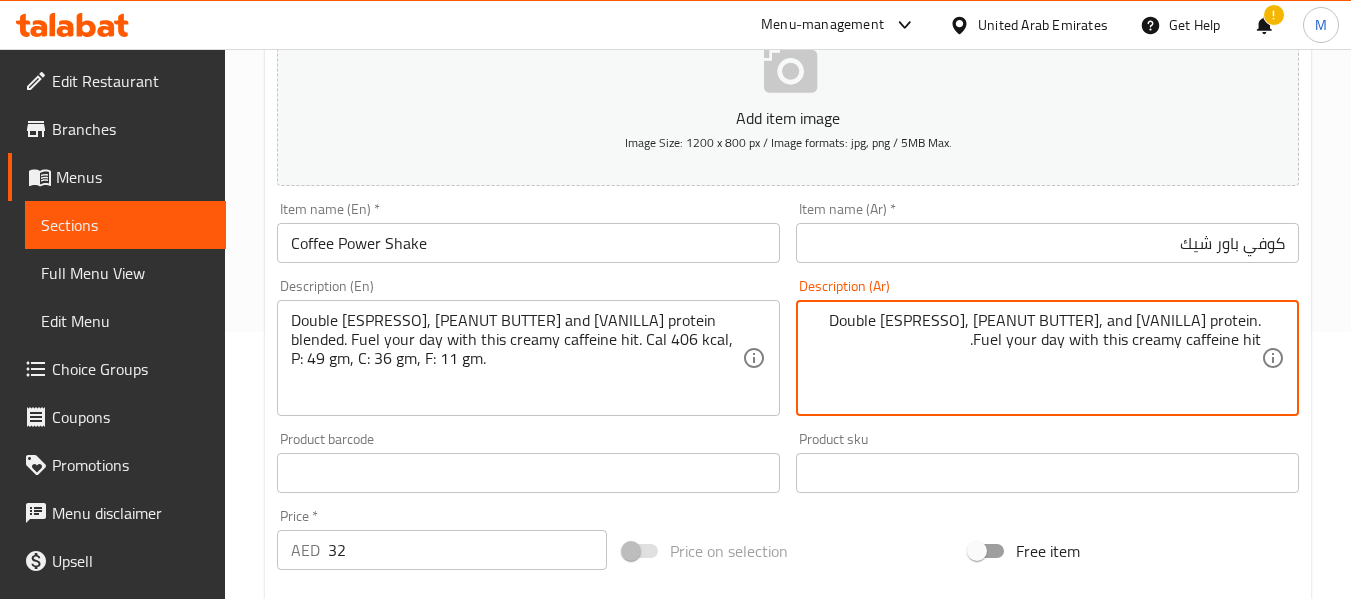 click on "Double [ESPRESSO], [PEANUT BUTTER], and [VANILLA] protein. Fuel your day with this creamy caffeine hit." at bounding box center [1035, 358] 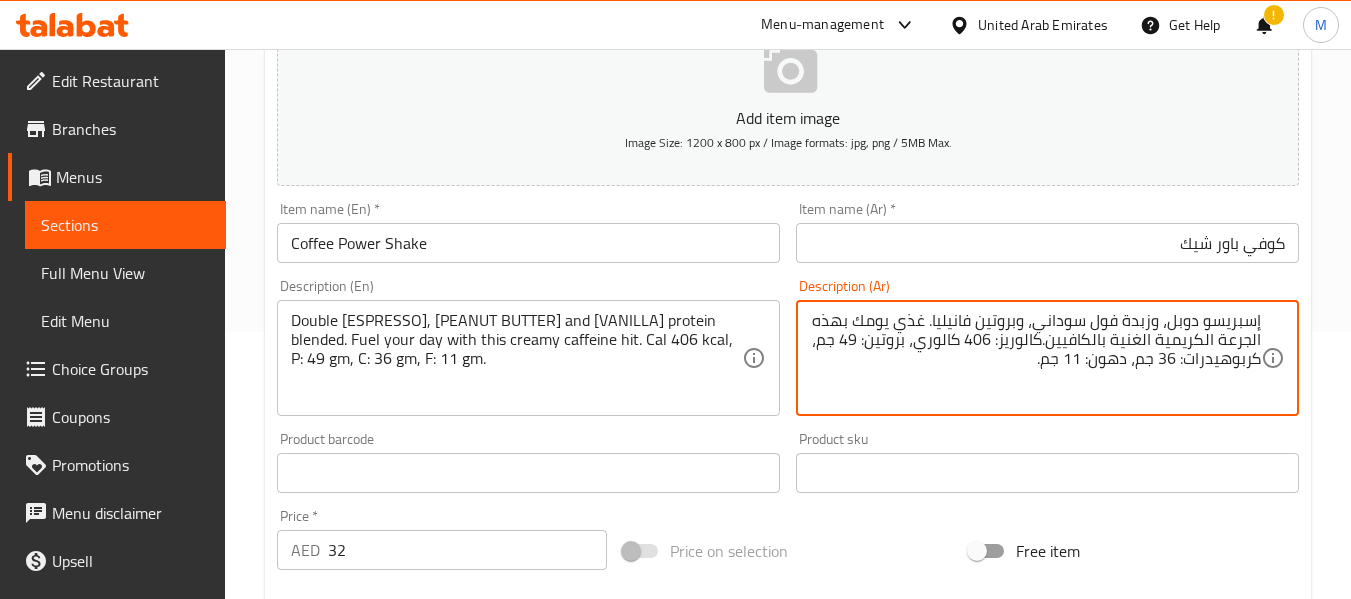 click on "إسبريسو دوبل، وزبدة فول سوداني، وبروتين فانيليا. غذي يومك بهذه الجرعة الكريمية الغنية بالكافيين.كالوريز: 406 كالوري، بروتين: 49 جم، كربوهيدرات: 36 جم، دهون: 11 جم." at bounding box center (1035, 358) 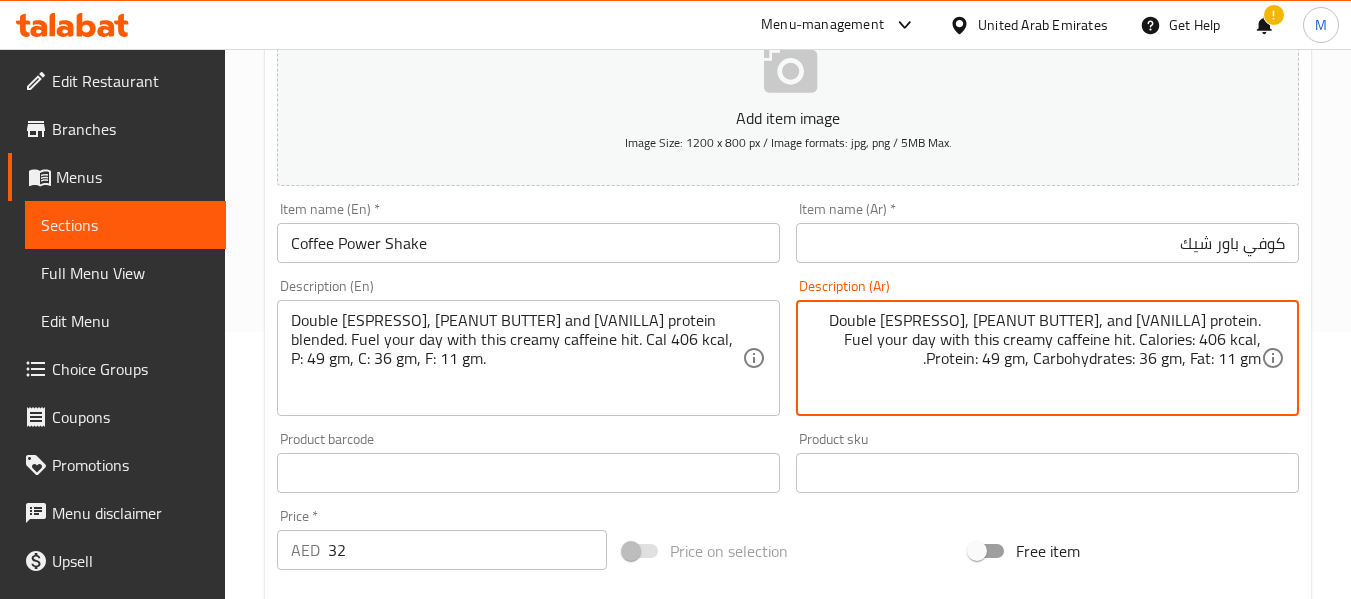 click on "Double [ESPRESSO], [PEANUT BUTTER], and [VANILLA] protein. Fuel your day with this creamy caffeine hit. Calories: 406 kcal, Protein: 49 gm, Carbohydrates: 36 gm, Fat: 11 gm." at bounding box center [1035, 358] 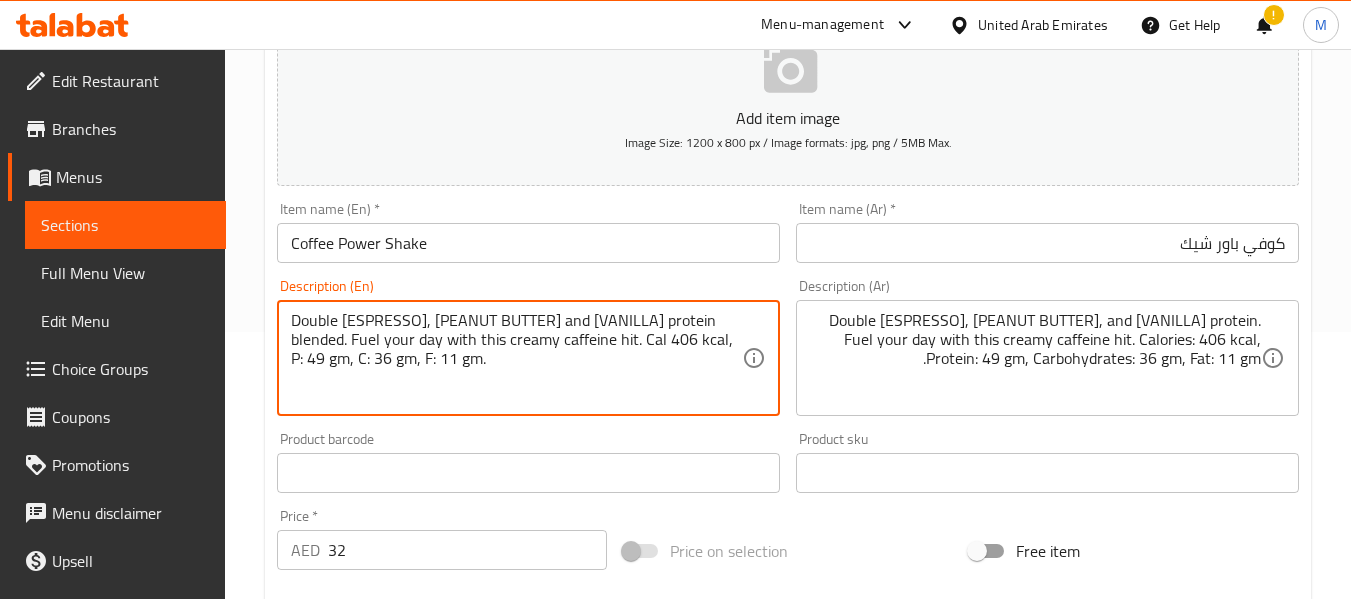 paste on "358" 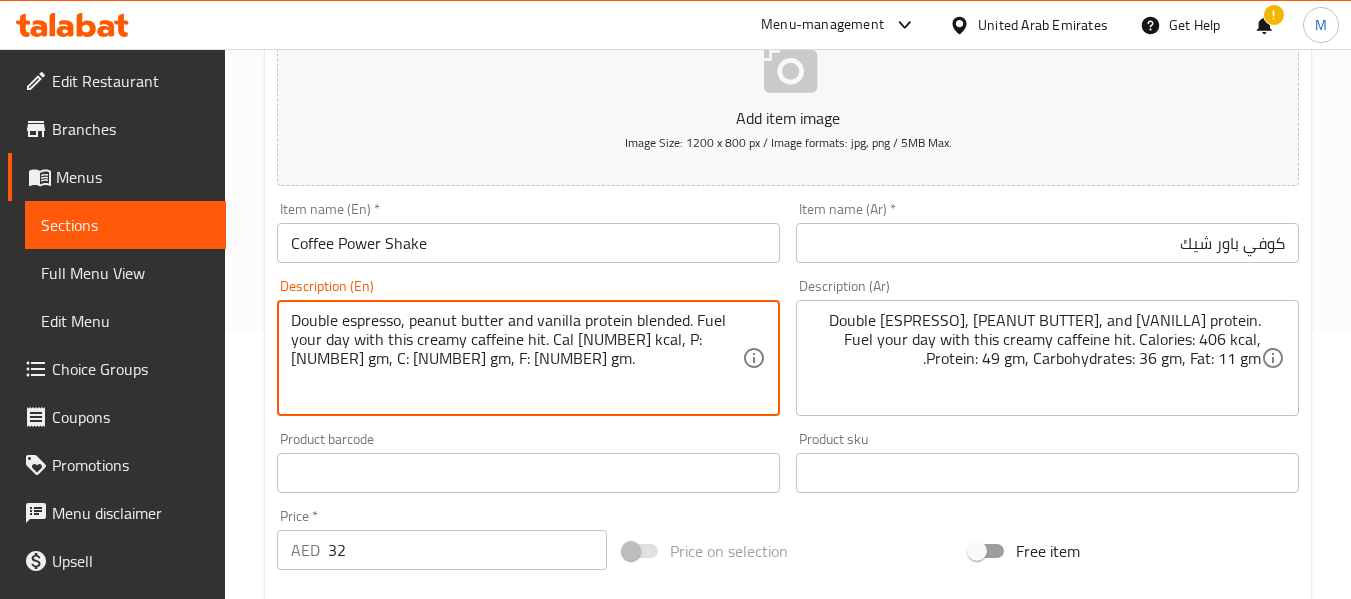 type on "Double espresso, peanut butter and vanilla protein blended. Fuel your day with this creamy caffeine hit. Cal [NUMBER] kcal, P: [NUMBER] gm, C: [NUMBER] gm, F: [NUMBER] gm." 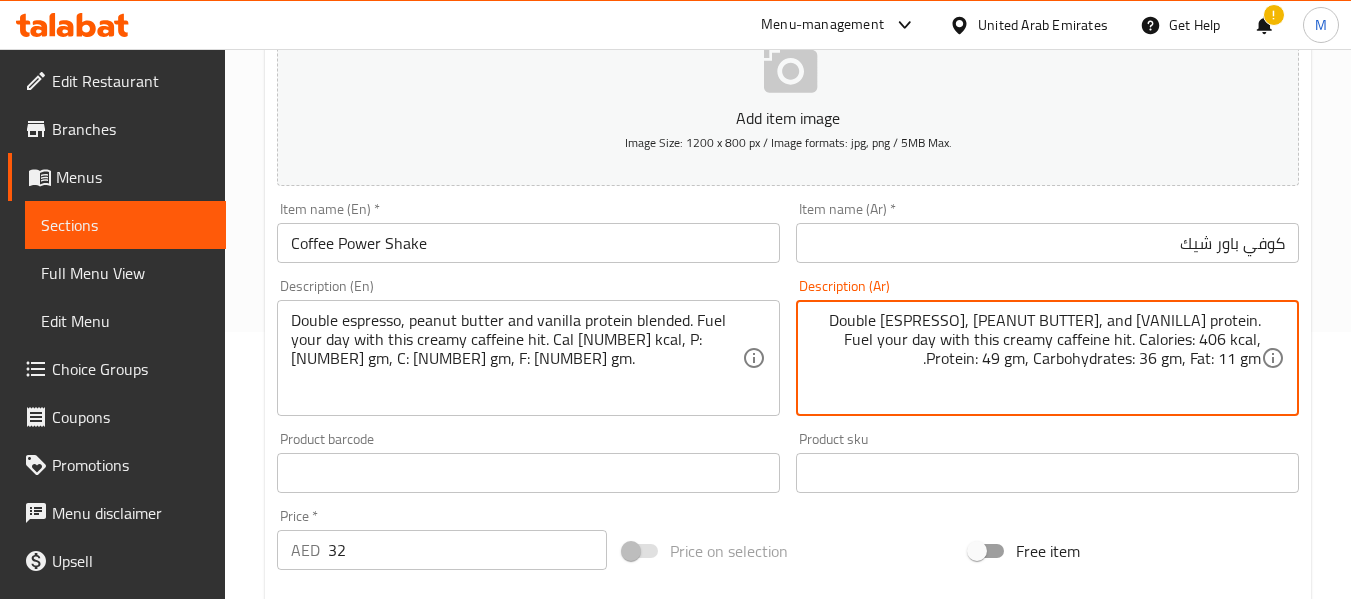 click on "Double [ESPRESSO], [PEANUT BUTTER], and [VANILLA] protein. Fuel your day with this creamy caffeine hit. Calories: 406 kcal, Protein: 49 gm, Carbohydrates: 36 gm, Fat: 11 gm." at bounding box center (1035, 358) 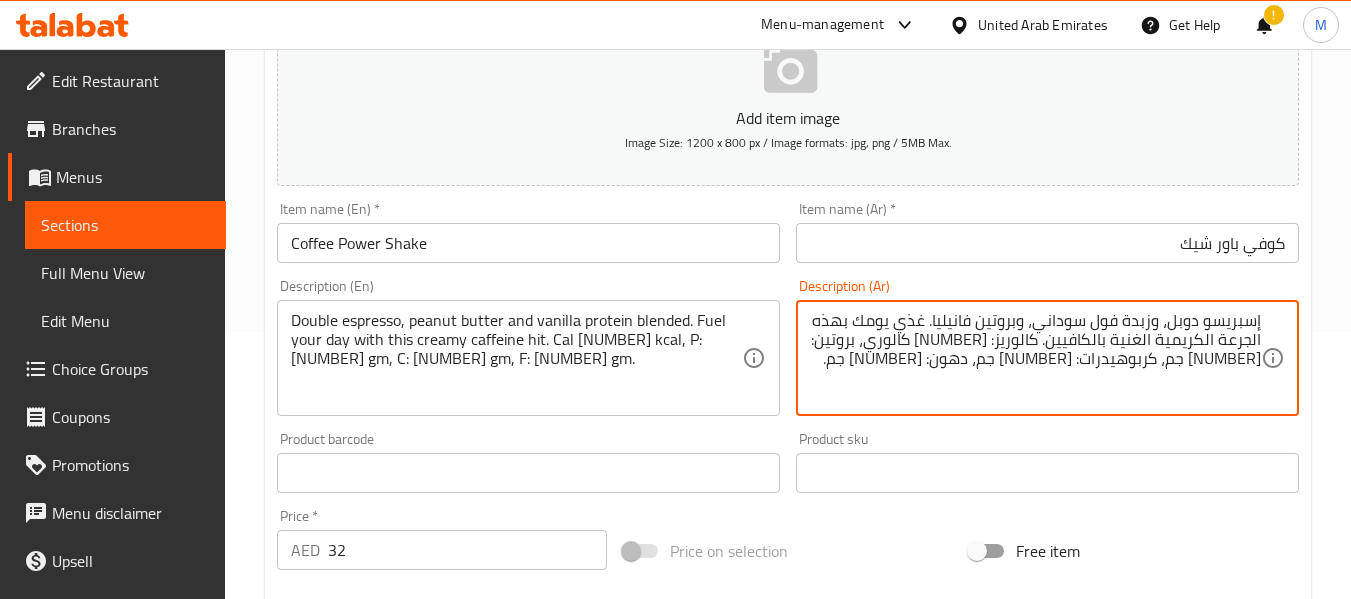 type on "إسبريسو دوبل، وزبدة فول سوداني، وبروتين فانيليا. غذي يومك بهذه الجرعة الكريمية الغنية بالكافيين. كالوريز: [NUMBER] كالوري، بروتين: [NUMBER] جم، كربوهيدرات: [NUMBER] جم، دهون: [NUMBER] جم." 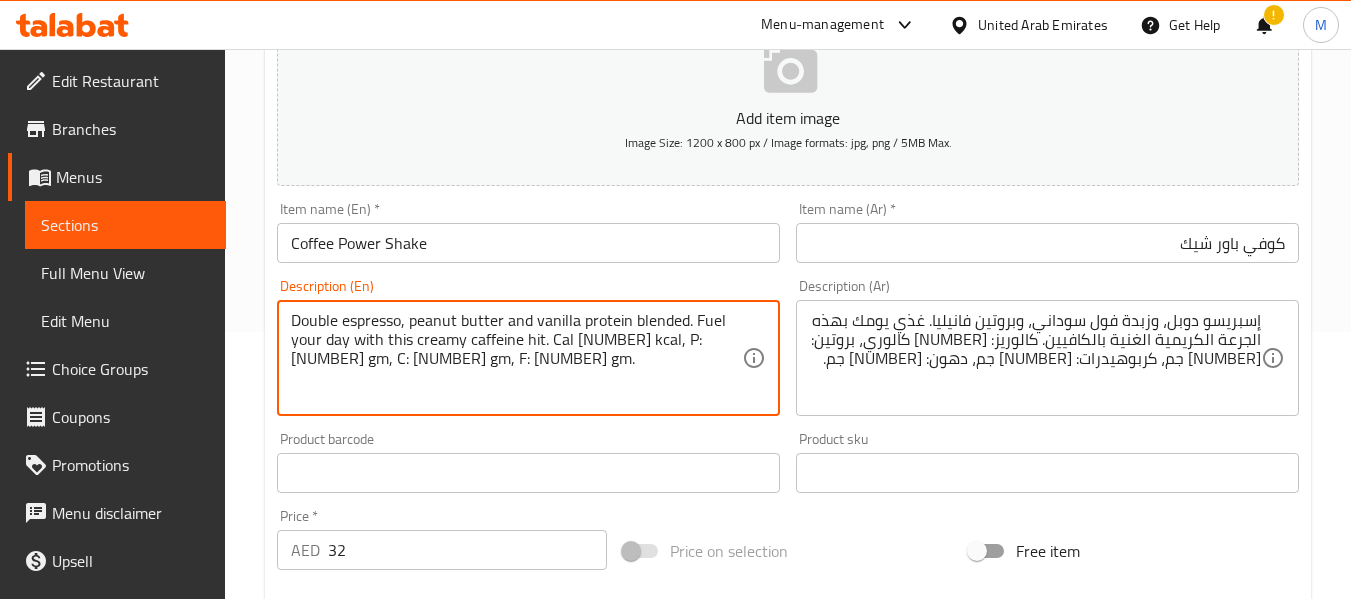 drag, startPoint x: 655, startPoint y: 342, endPoint x: 668, endPoint y: 342, distance: 13 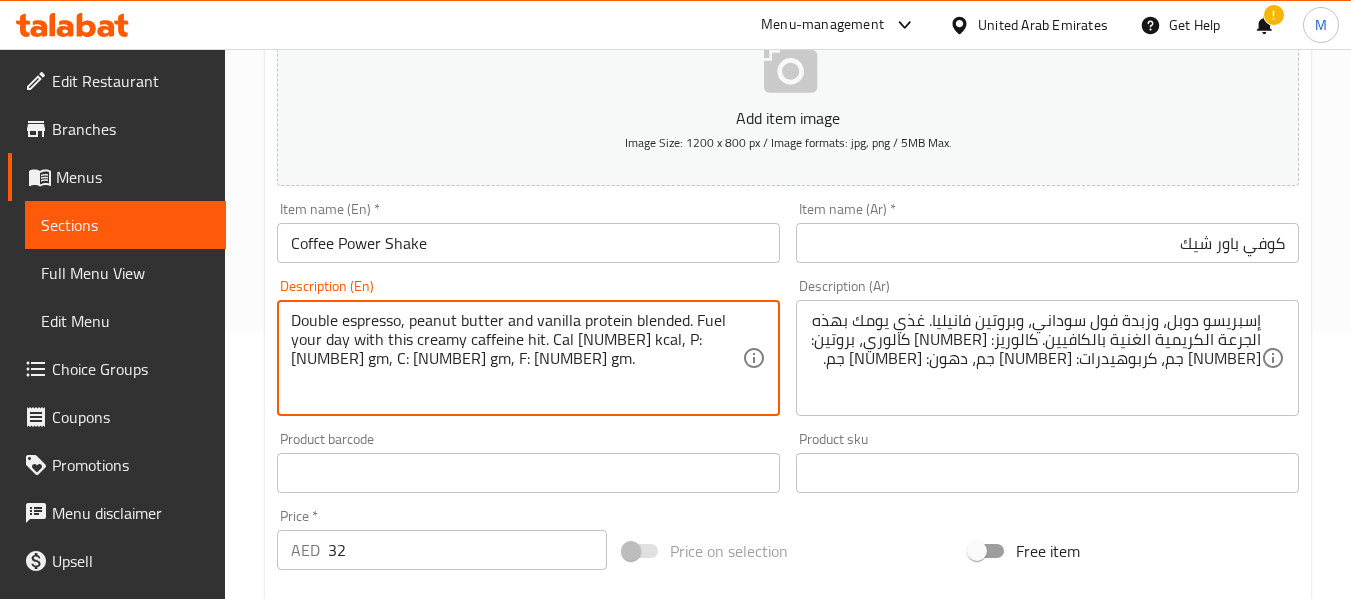 type on "Double espresso, peanut butter and vanilla protein blended. Fuel your day with this creamy caffeine hit. Cal [NUMBER] kcal, P: [NUMBER] gm, C: [NUMBER] gm, F: [NUMBER] gm." 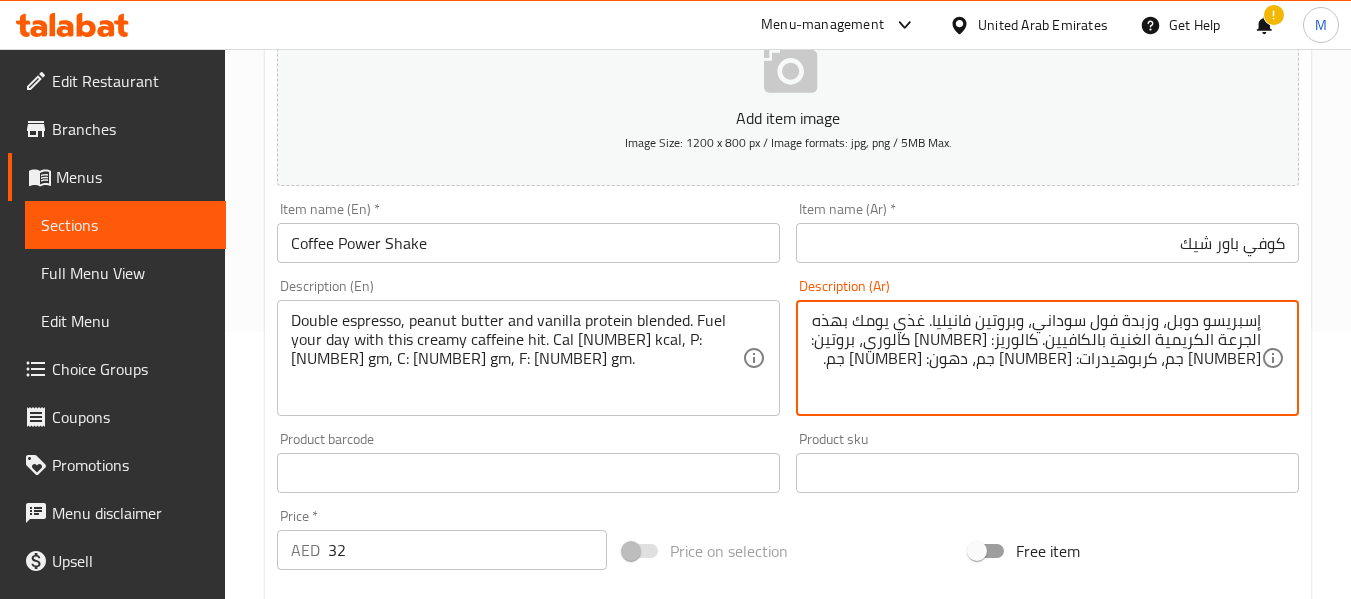 drag, startPoint x: 858, startPoint y: 335, endPoint x: 841, endPoint y: 342, distance: 18.384777 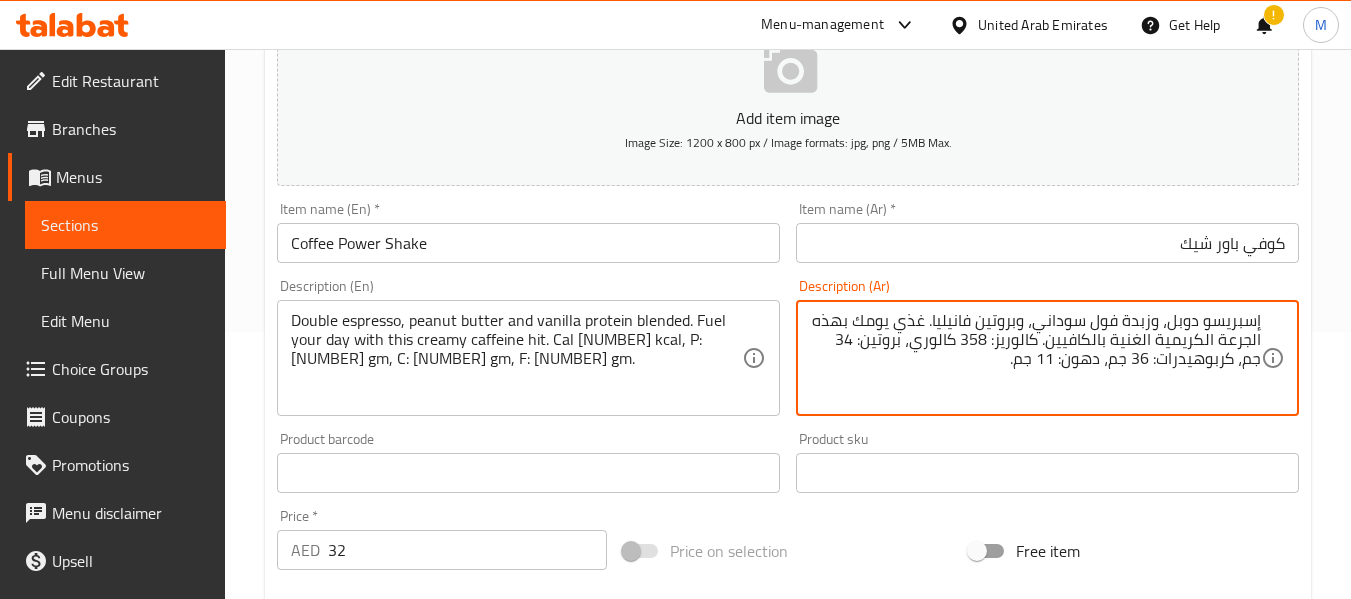 drag, startPoint x: 1171, startPoint y: 358, endPoint x: 1160, endPoint y: 360, distance: 11.18034 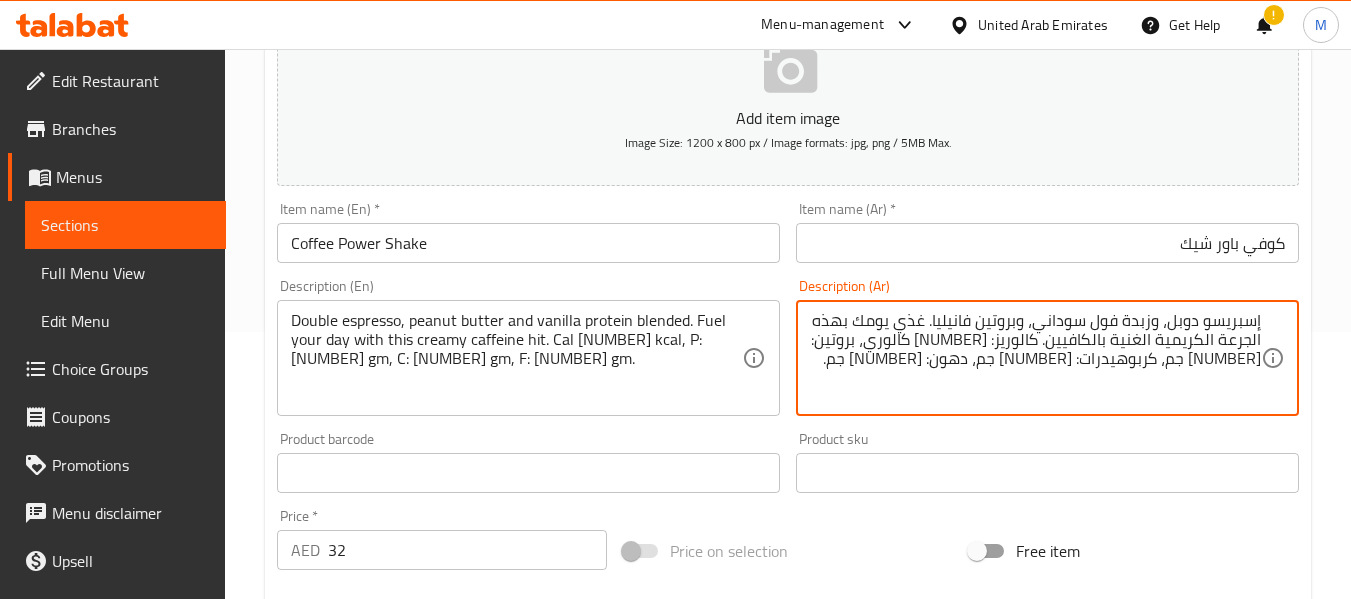 drag, startPoint x: 1077, startPoint y: 363, endPoint x: 1067, endPoint y: 364, distance: 10.049875 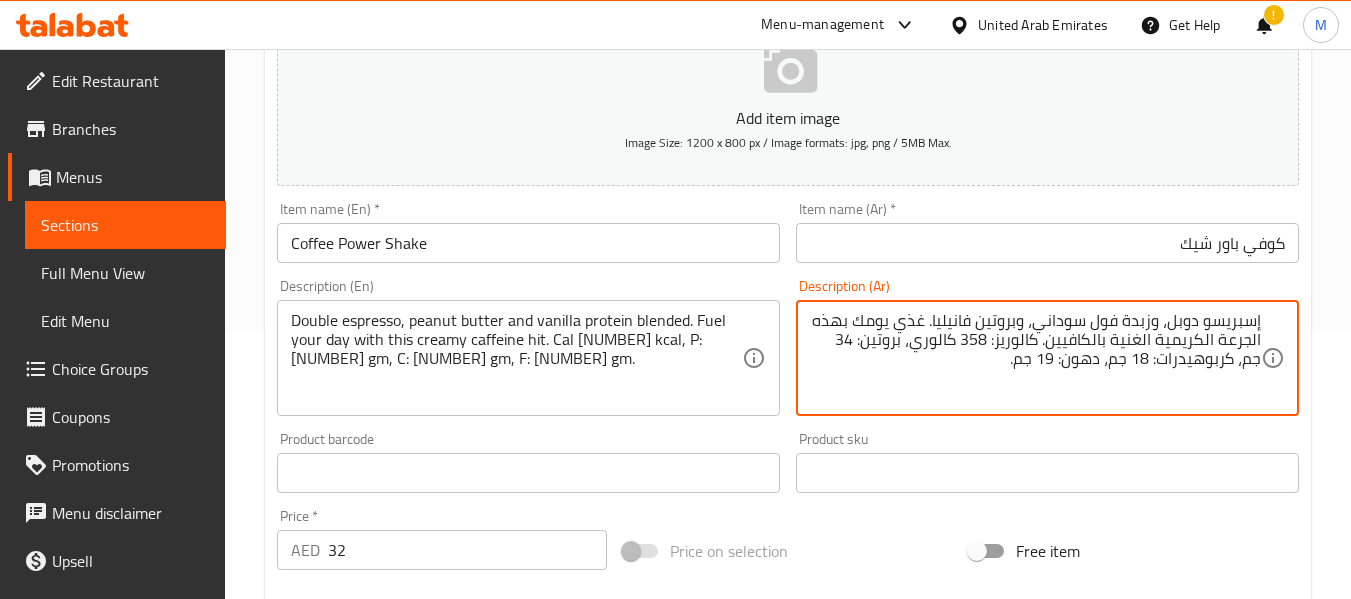 type on "إسبريسو دوبل، وزبدة فول سوداني، وبروتين فانيليا. غذي يومك بهذه الجرعة الكريمية الغنية بالكافيين. كالوريز: 358 كالوري، بروتين: 34 جم، كربوهيدرات: 18 جم، دهون: 19 جم." 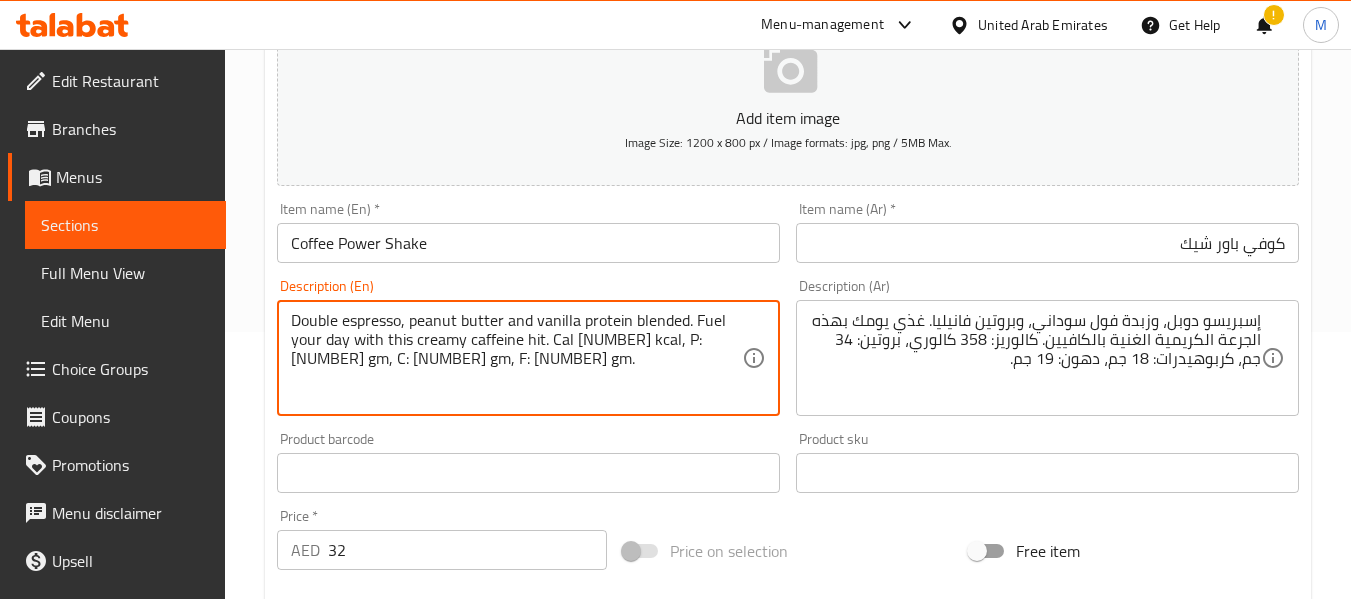 drag, startPoint x: 721, startPoint y: 340, endPoint x: 736, endPoint y: 344, distance: 15.524175 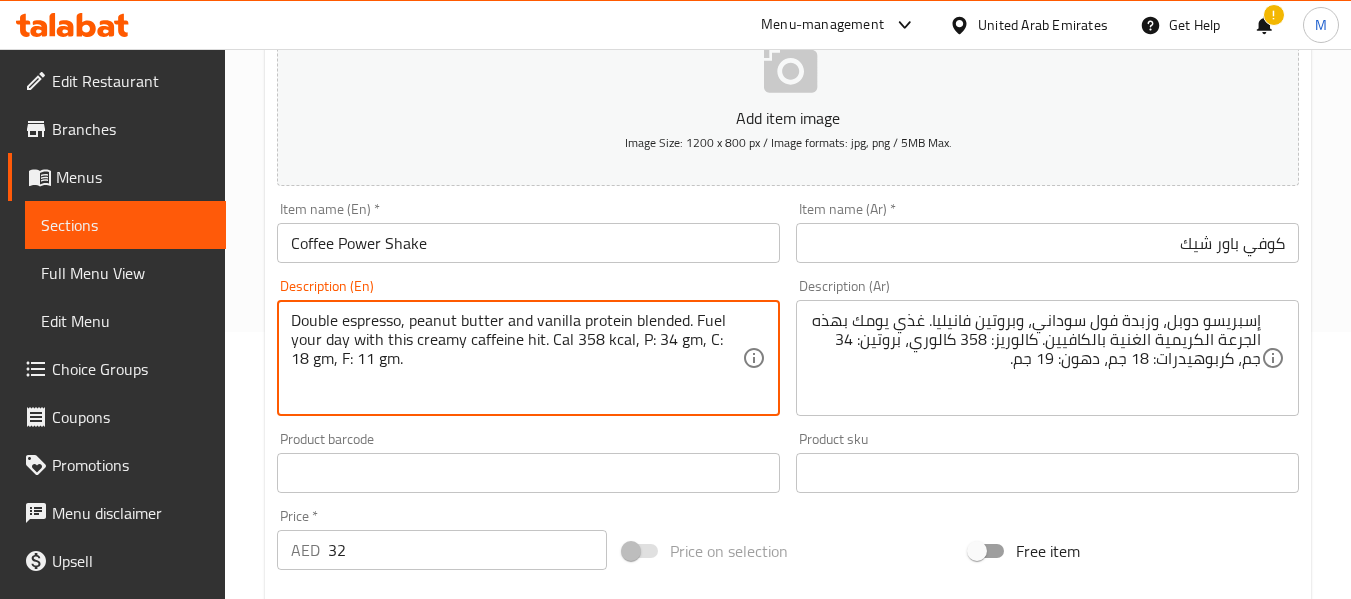 drag, startPoint x: 340, startPoint y: 364, endPoint x: 353, endPoint y: 363, distance: 13.038404 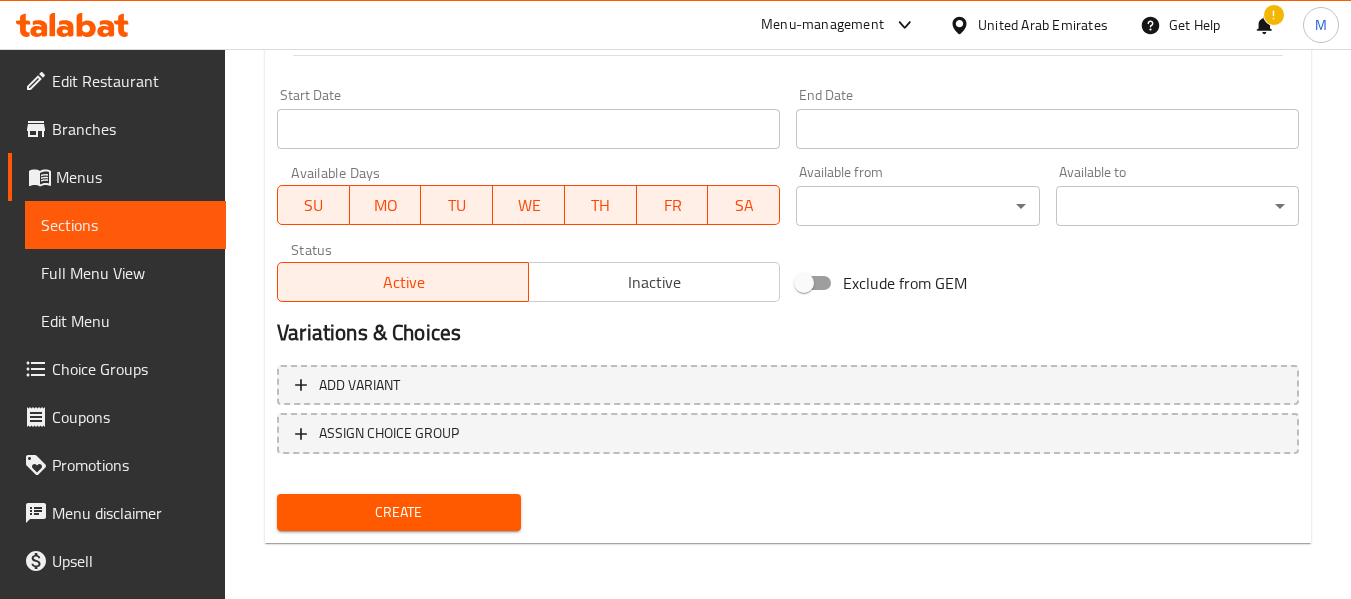 type on "Double espresso, peanut butter and vanilla protein blended. Fuel your day with this creamy caffeine hit. Cal 358 kcal, P: 34 gm, C: 18 gm, F: 19 gm." 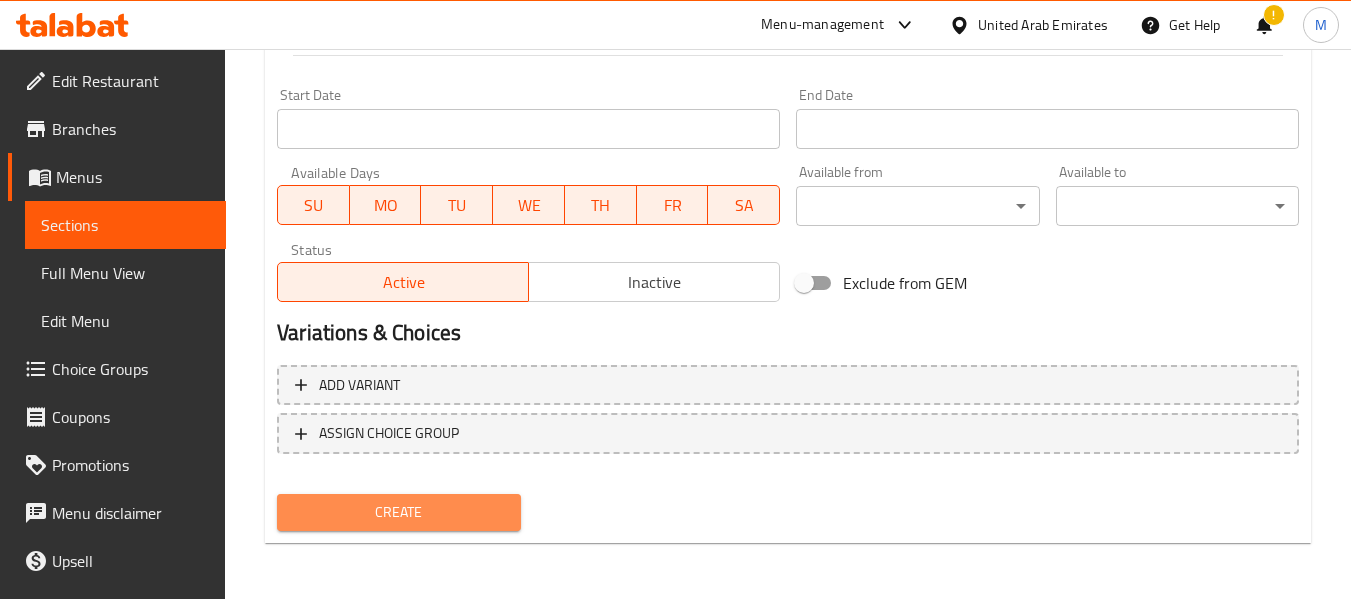 click on "Create" at bounding box center (398, 512) 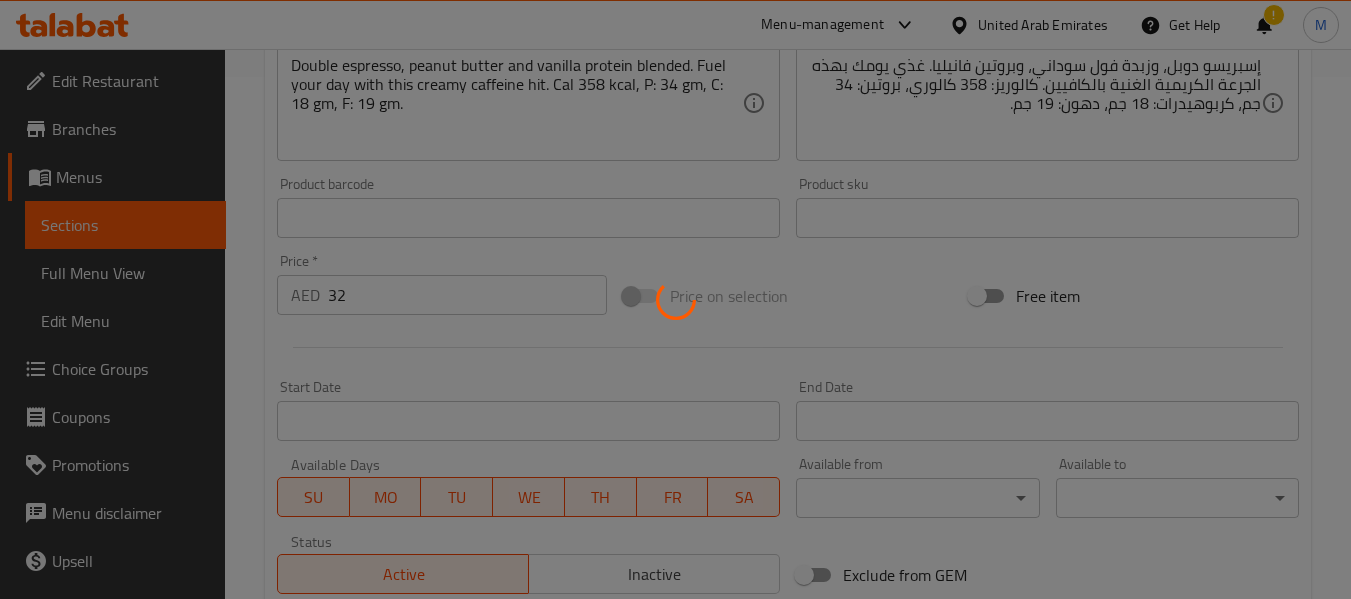 type 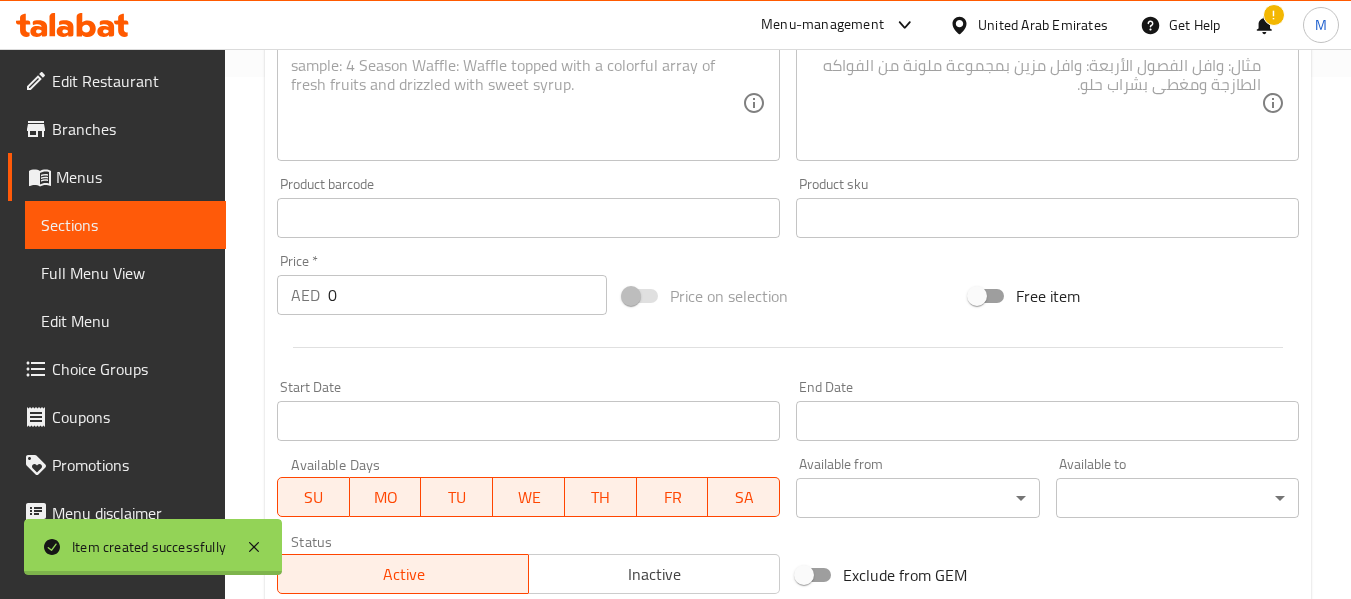 scroll, scrollTop: 314, scrollLeft: 0, axis: vertical 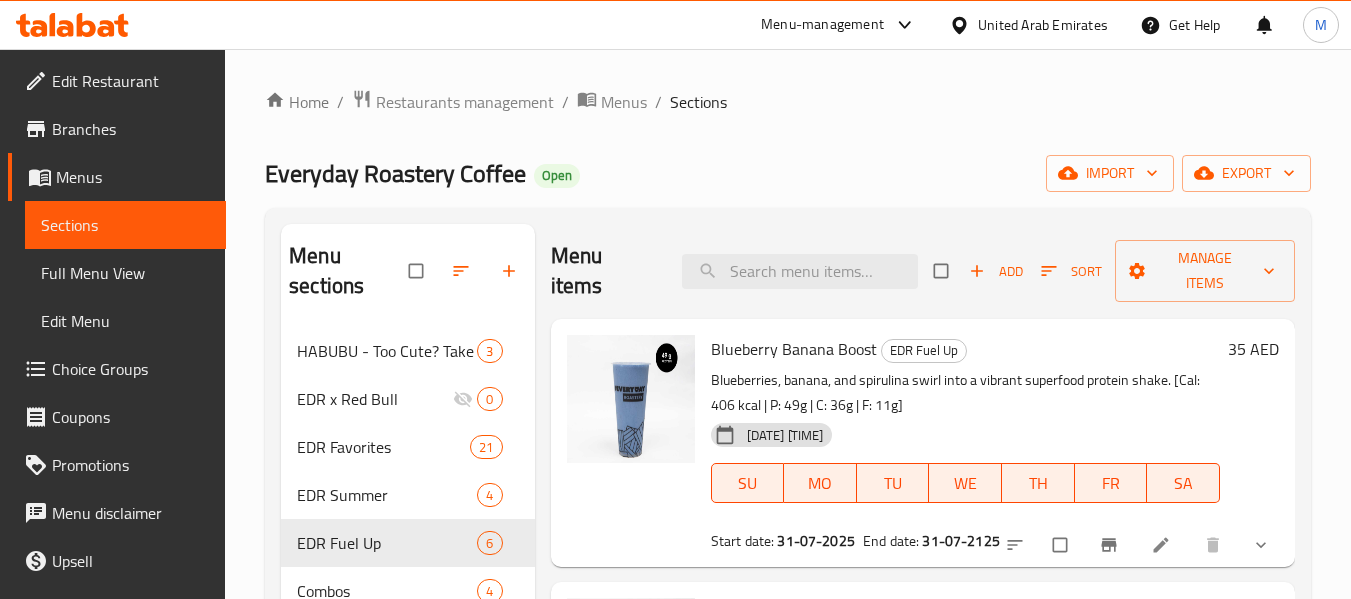 click on "Menus" at bounding box center (133, 177) 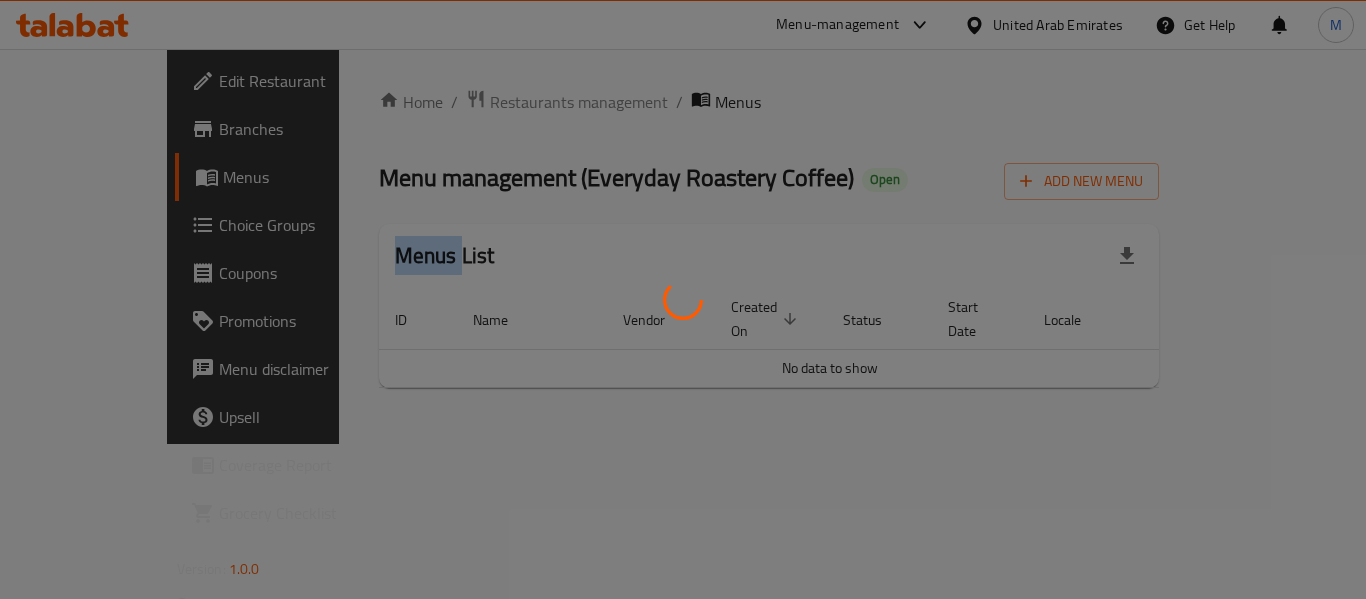 click at bounding box center (683, 299) 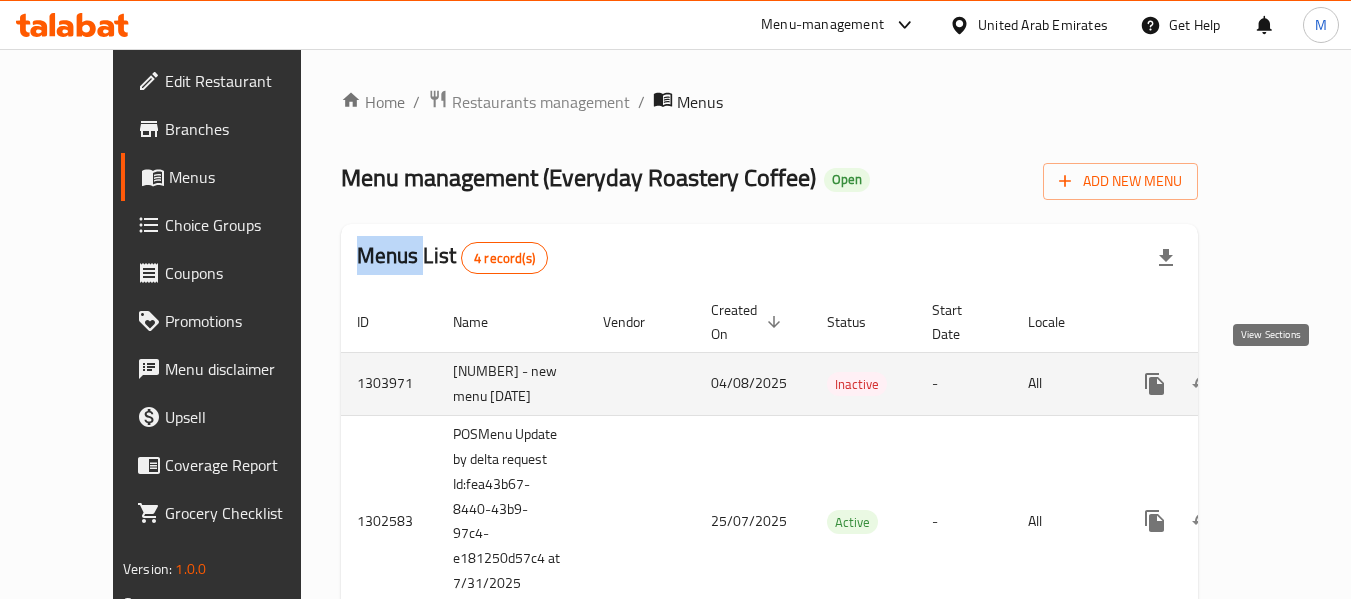 click 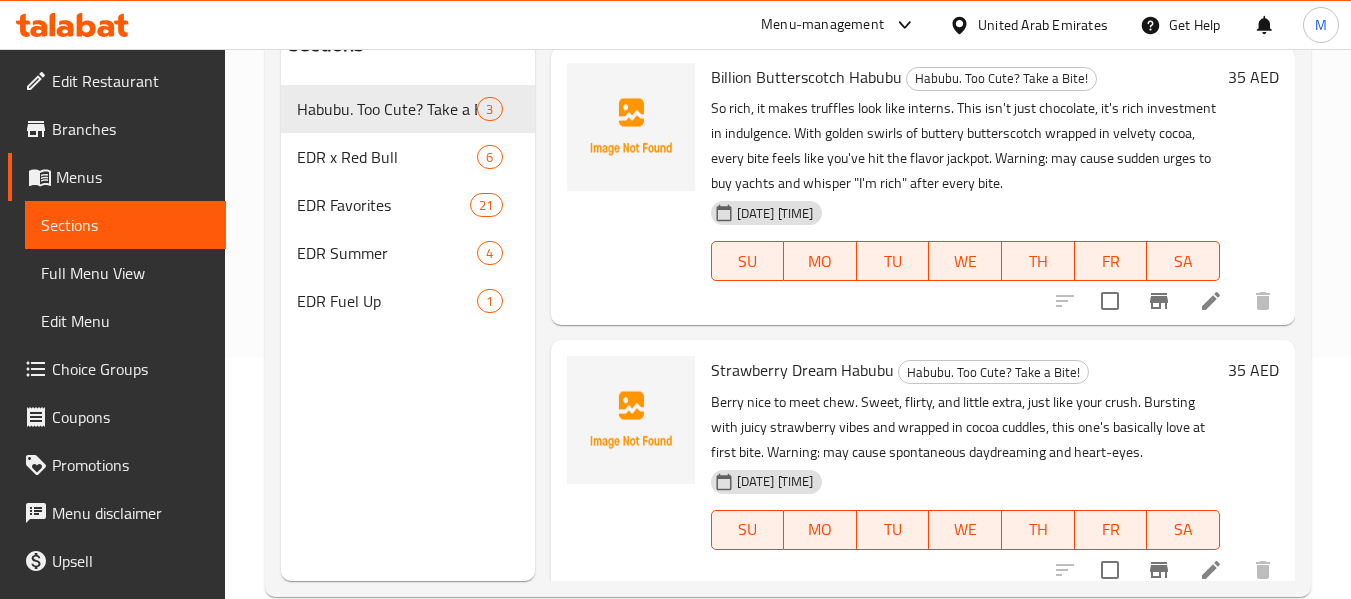 scroll, scrollTop: 280, scrollLeft: 0, axis: vertical 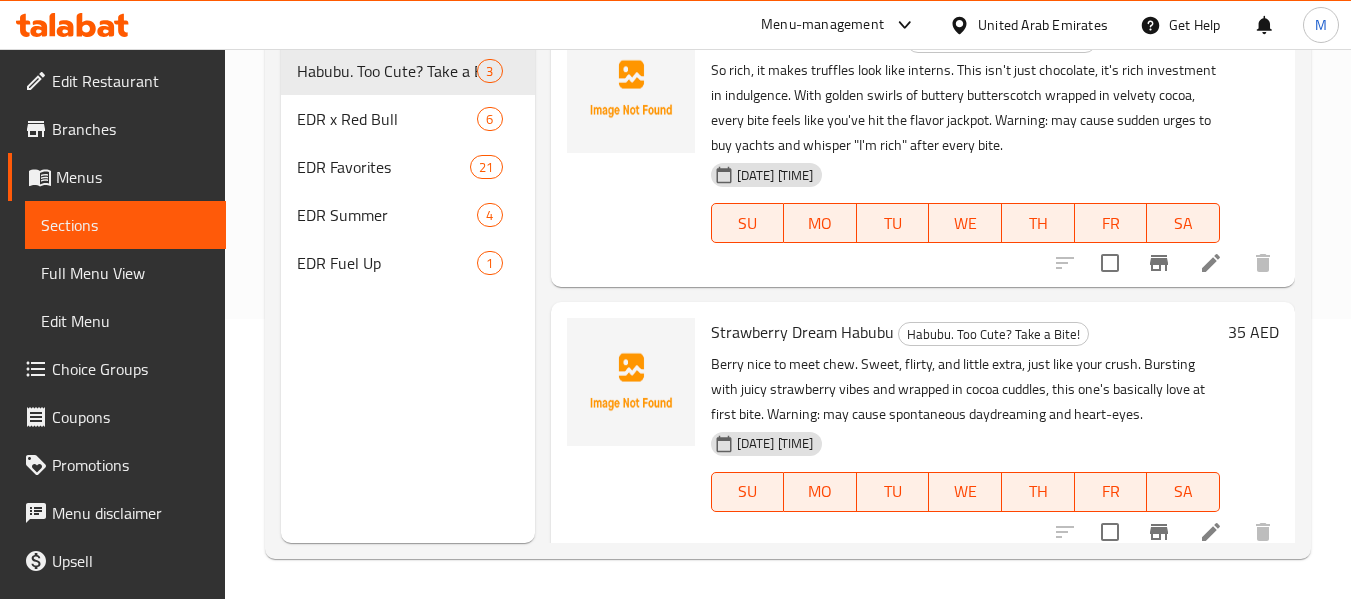 click on "EDR Fuel Up" at bounding box center [387, 263] 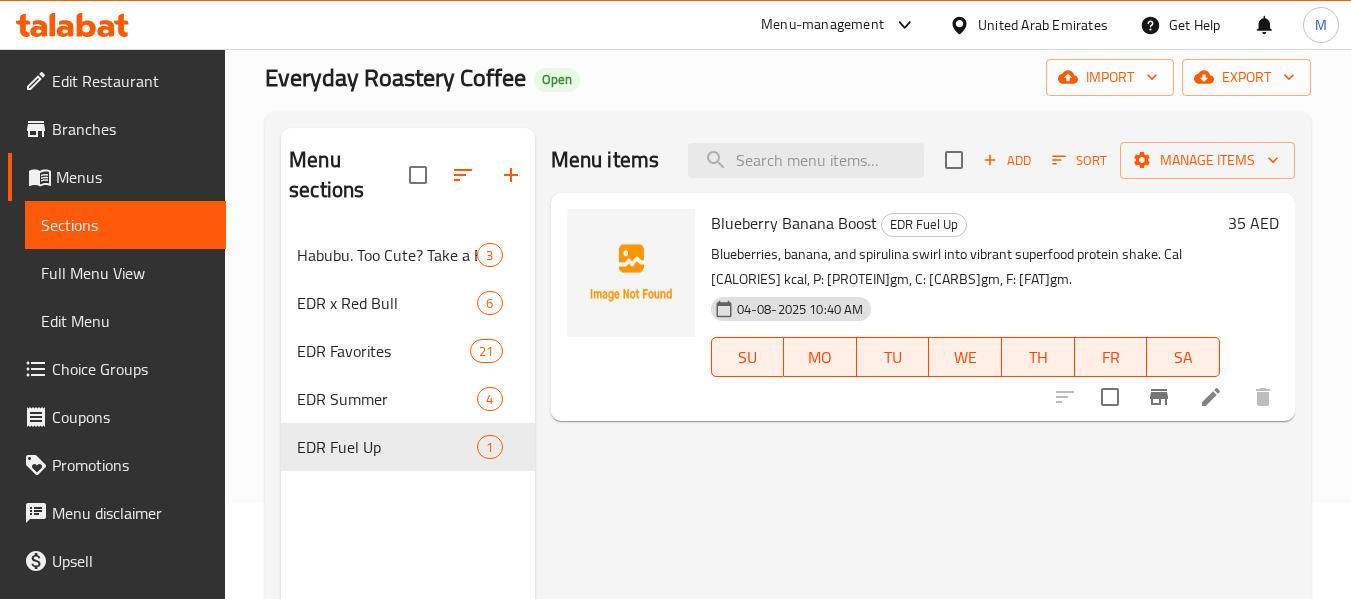 scroll, scrollTop: 80, scrollLeft: 0, axis: vertical 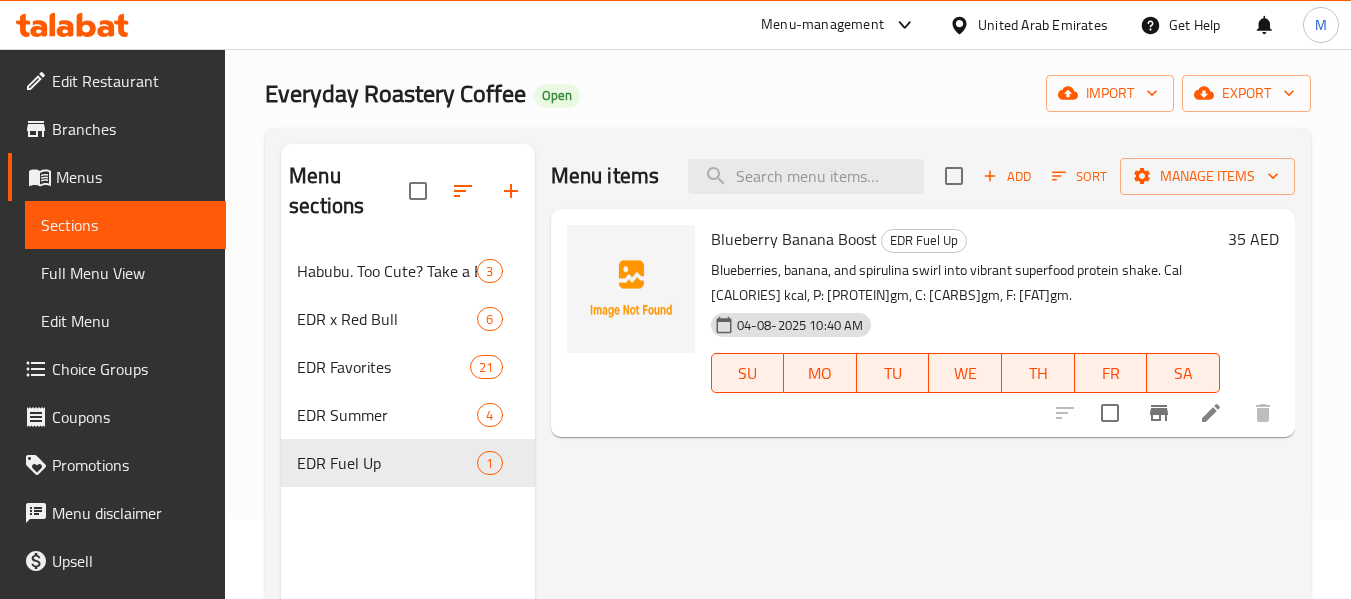 click on "Blueberries, banana, and spirulina swirl into vibrant superfood protein shake. Cal [CALORIES] kcal, P: [PROTEIN]gm, C: [CARBS]gm, F: [FAT]gm." at bounding box center (965, 283) 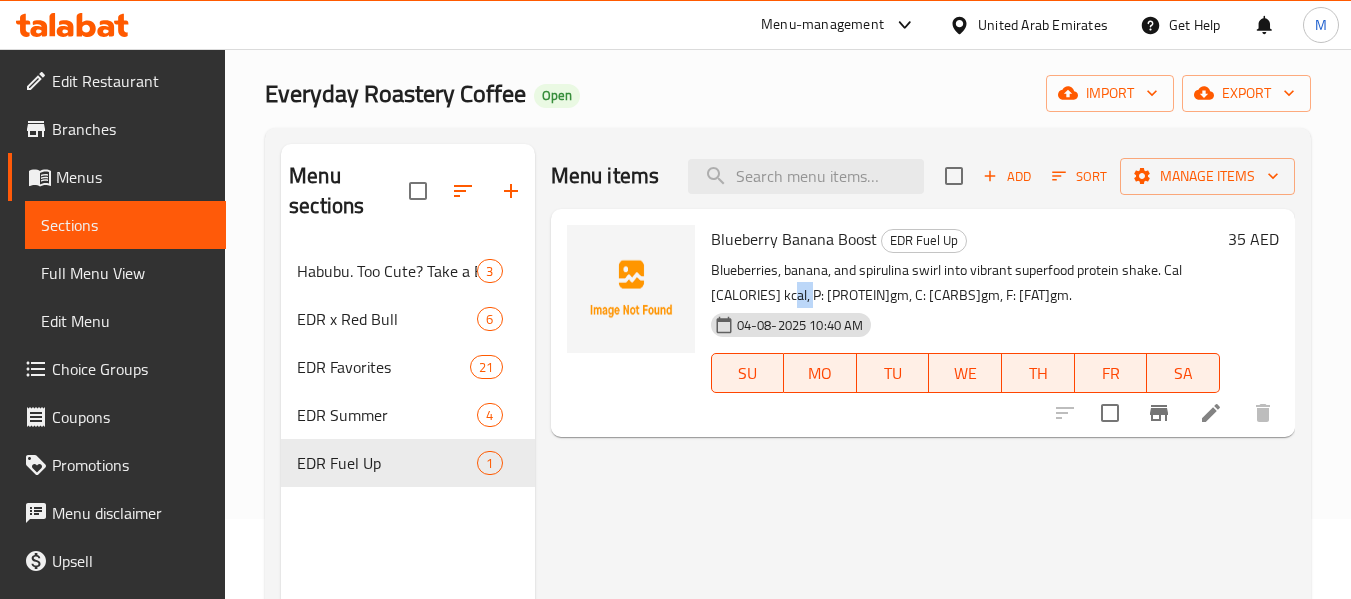 click on "Blueberries, banana, and spirulina swirl into vibrant superfood protein shake. Cal [CALORIES] kcal, P: [PROTEIN]gm, C: [CARBS]gm, F: [FAT]gm." at bounding box center (965, 283) 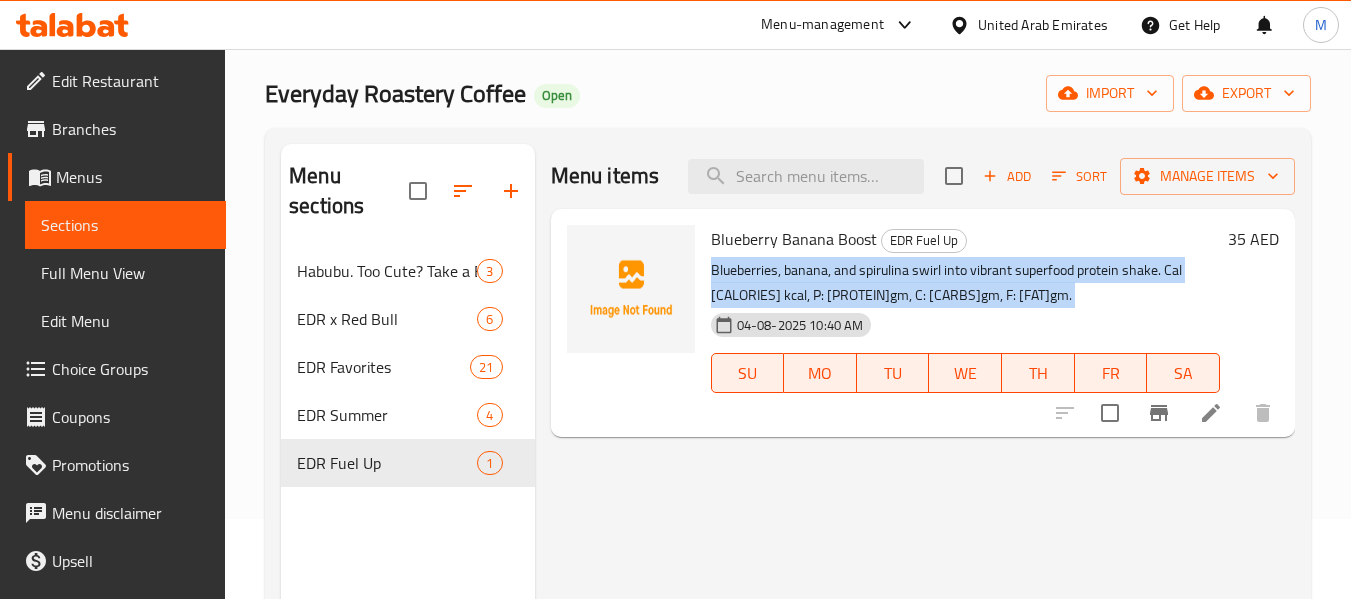 click on "Blueberries, banana, and spirulina swirl into vibrant superfood protein shake. Cal [CALORIES] kcal, P: [PROTEIN]gm, C: [CARBS]gm, F: [FAT]gm." at bounding box center [965, 283] 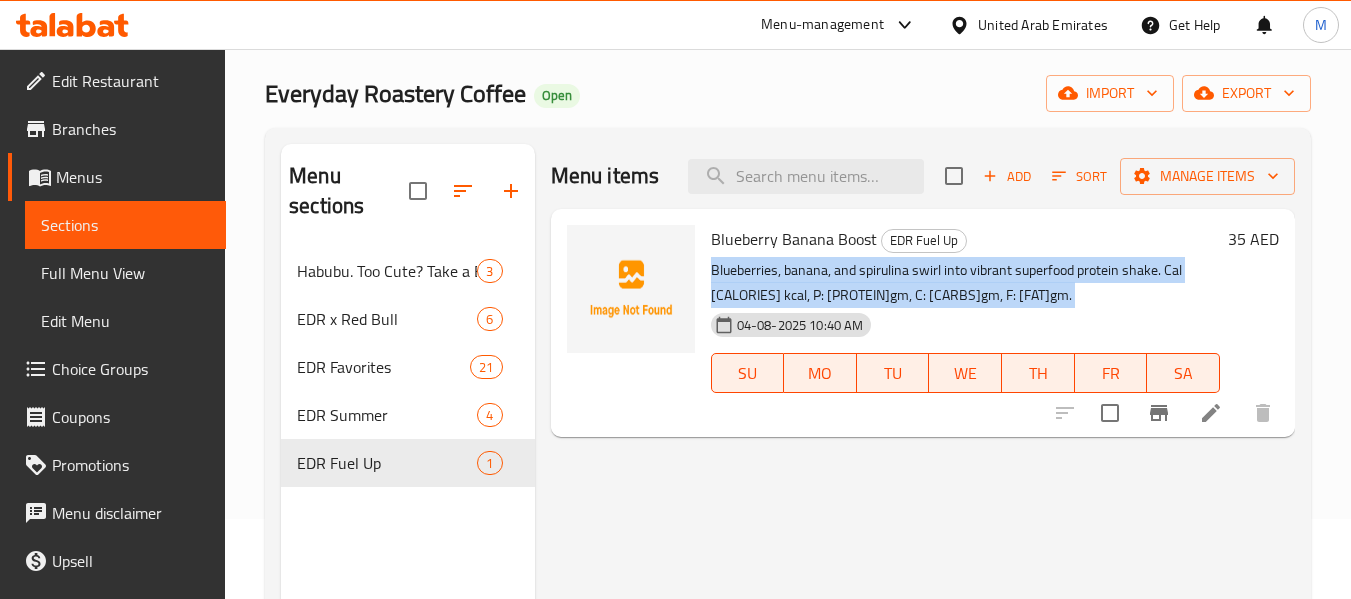 click on "Blueberries, banana, and spirulina swirl into vibrant superfood protein shake. Cal [CALORIES] kcal, P: [PROTEIN]gm, C: [CARBS]gm, F: [FAT]gm." at bounding box center [965, 283] 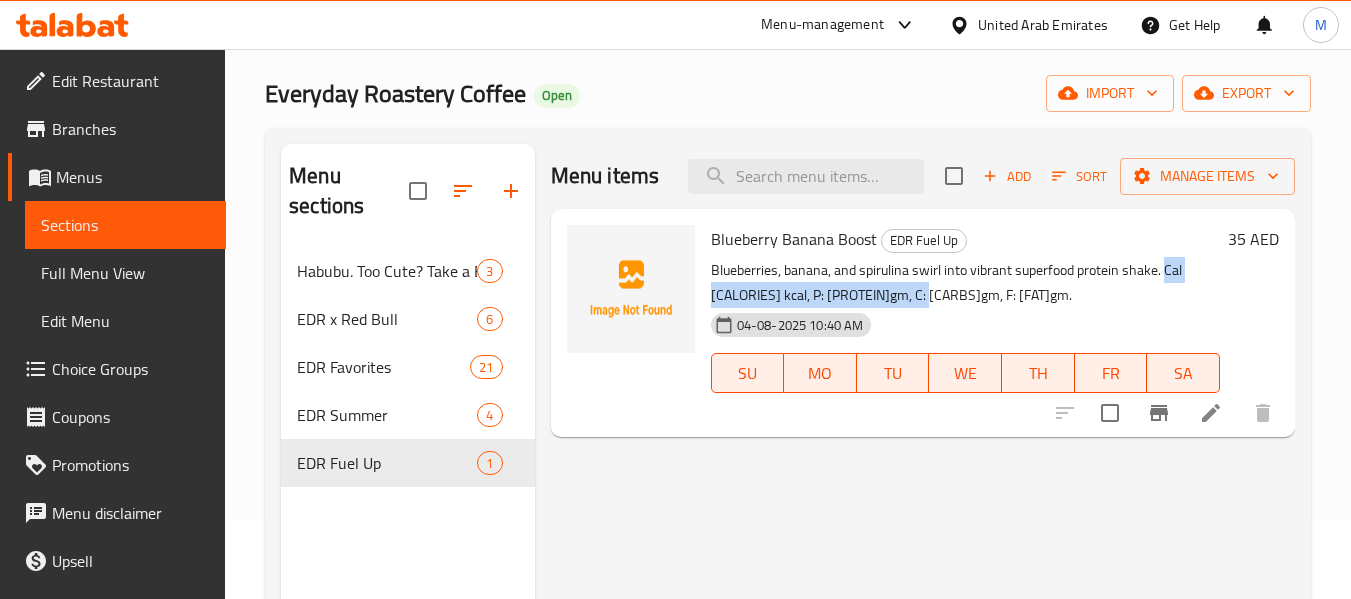 drag, startPoint x: 1161, startPoint y: 267, endPoint x: 1174, endPoint y: 300, distance: 35.468296 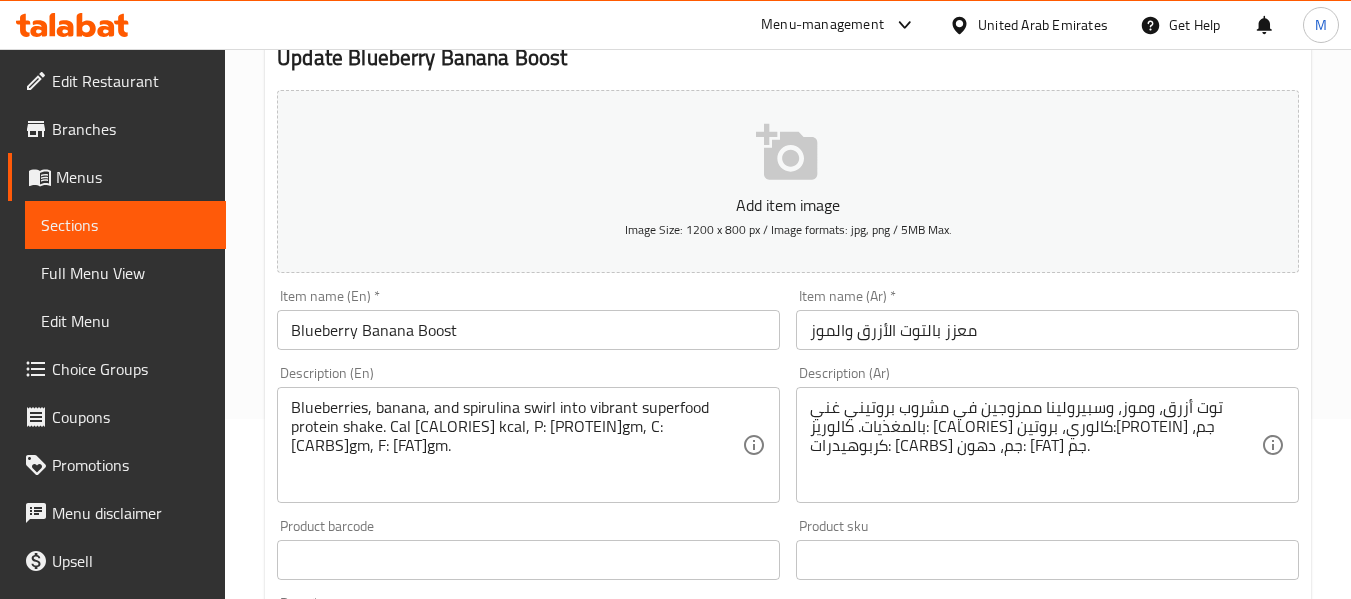 scroll, scrollTop: 300, scrollLeft: 0, axis: vertical 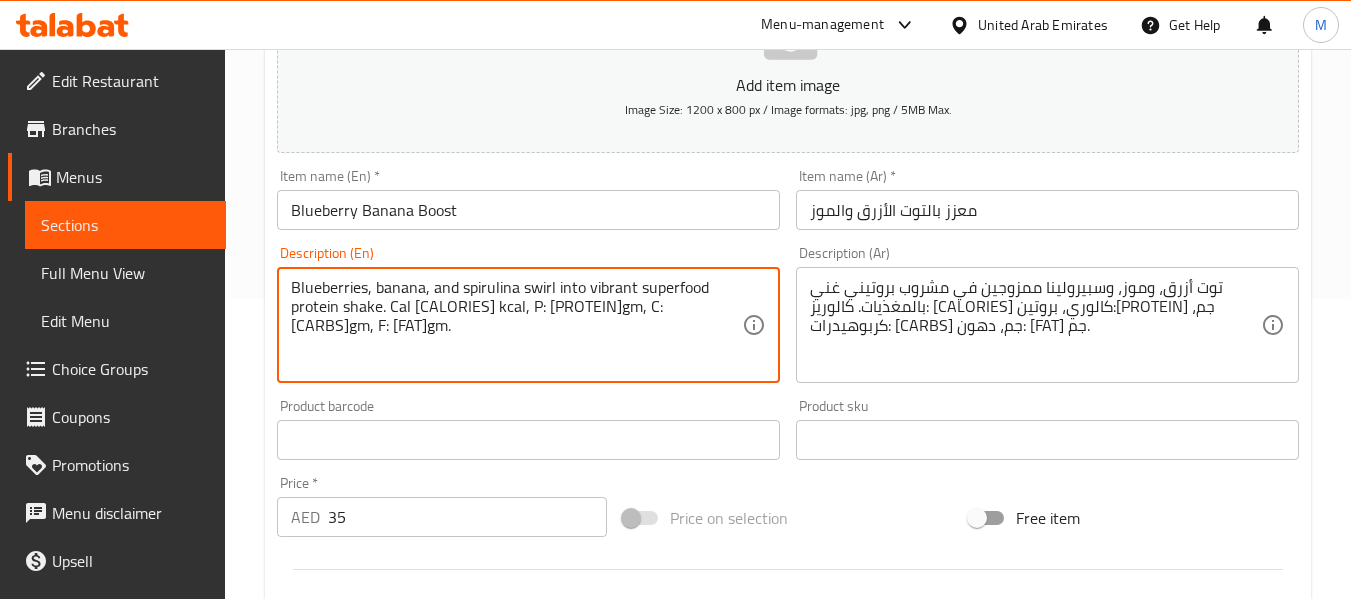 drag, startPoint x: 387, startPoint y: 309, endPoint x: 768, endPoint y: 318, distance: 381.1063 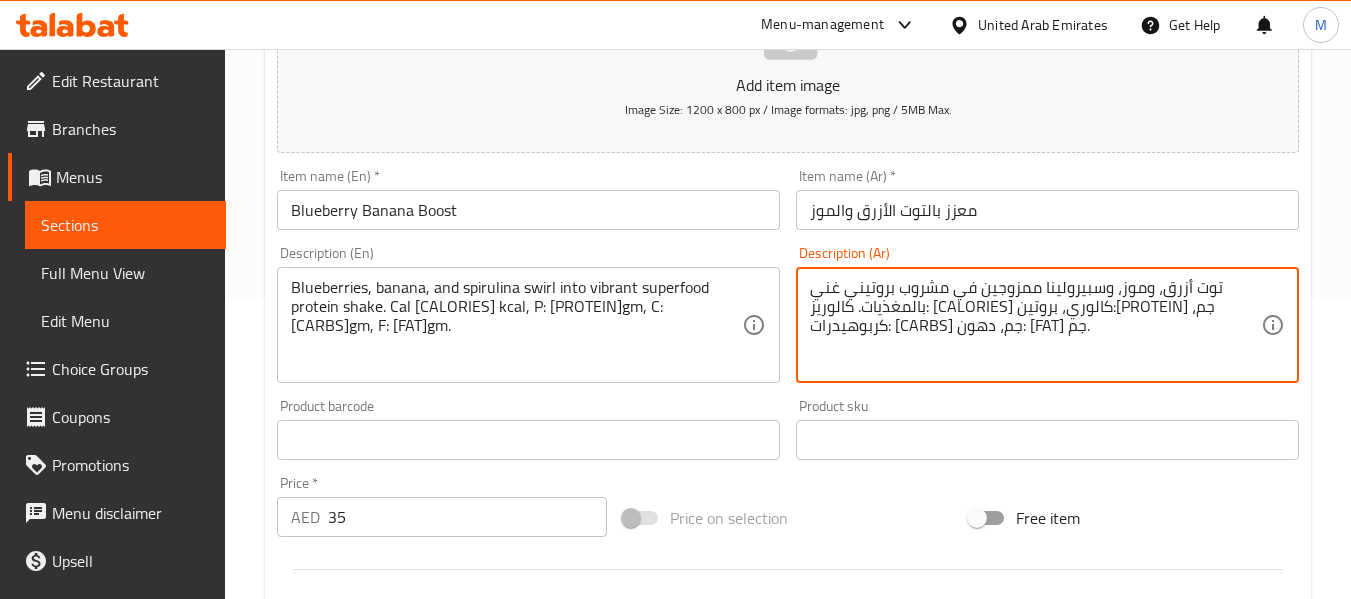 click on "توت أزرق، وموز، وسبيرولينا ممزوجين في مشروب بروتيني غني بالمغذيات. كالوريز: [CALORIES] كالوري، بروتين:[PROTEIN] جم، كربوهيدرات: [CARBS] جم، دهون: [FAT] جم." at bounding box center (1035, 325) 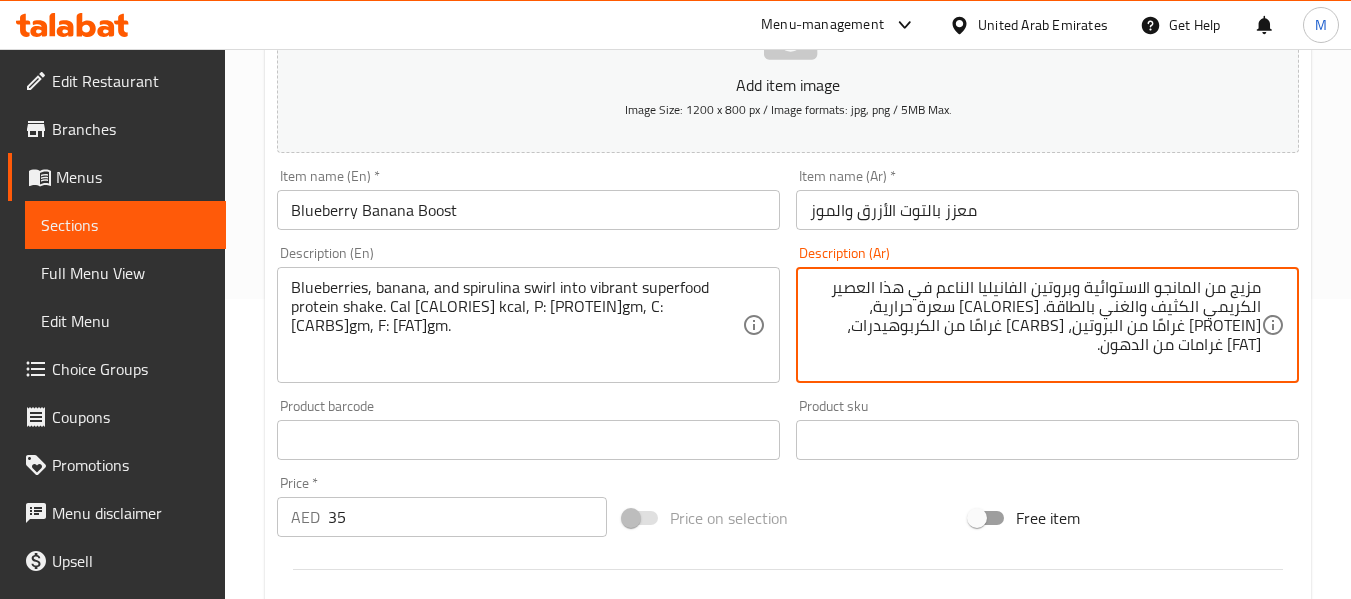 click on "مزيج من المانجو الاستوائية وبروتين الفانيليا الناعم في هذا العصير الكريمي الكثيف والغني بالطاقة. [CALORIES] سعرة حرارية، [PROTEIN] غرامًا من البروتين، [CARBS] غرامًا من الكربوهيدرات، [FAT] غرامات من الدهون." at bounding box center (1035, 325) 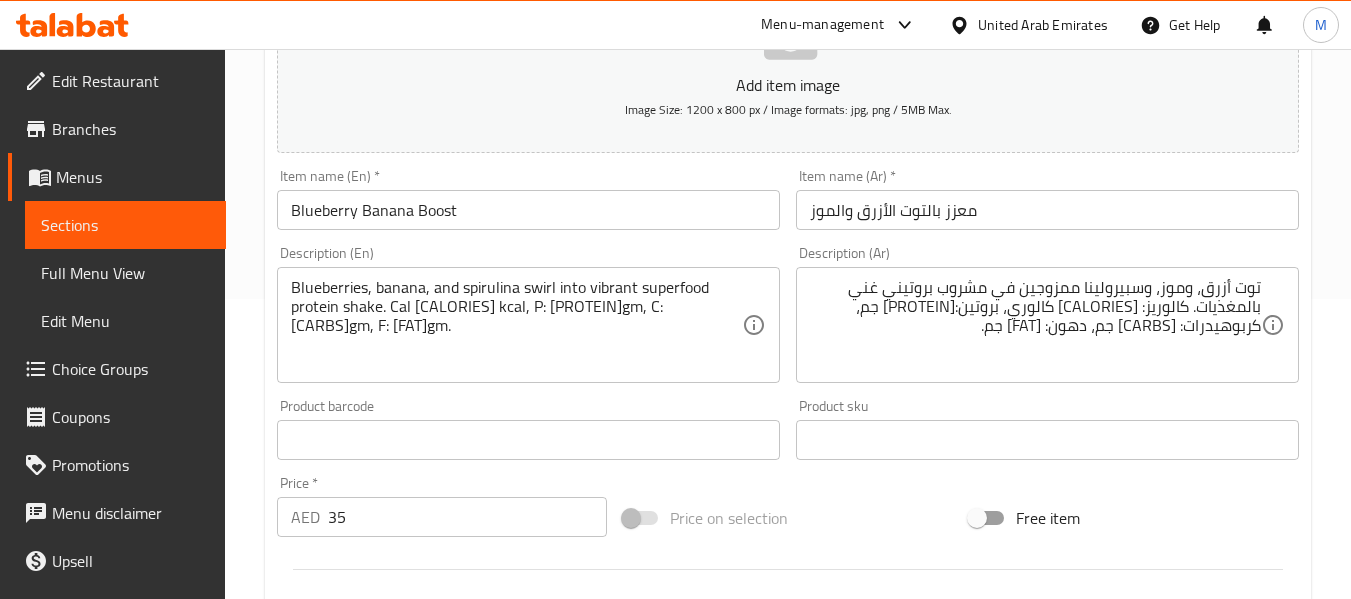 click on "Description (Ar) توت أزرق، وموز، وسبيرولينا ممزوجين في مشروب بروتيني غني بالمغذيات. كالوريز: [CALORIES] كالوري، بروتين:[PROTEIN] جم، كربوهيدرات: [CARBS] جم، دهون: [FAT] جم.. Description (Ar)" at bounding box center [1047, 314] 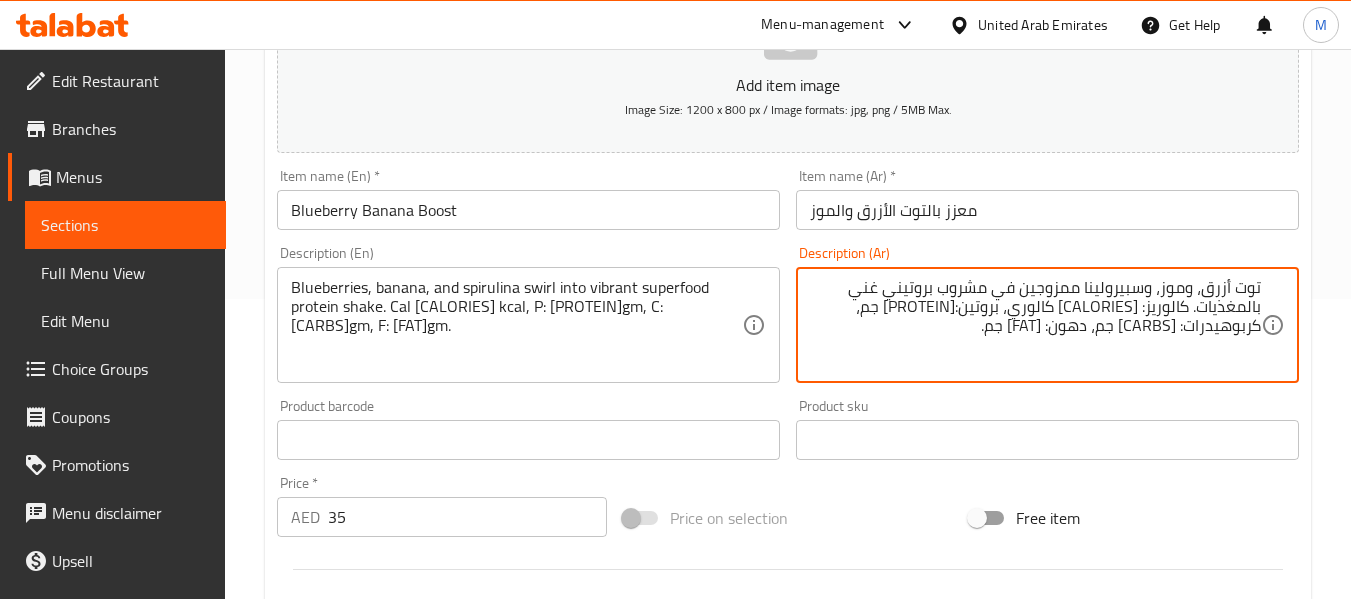 click on "توت أزرق، وموز، وسبيرولينا ممزوجين في مشروب بروتيني غني بالمغذيات. كالوريز: [CALORIES] كالوري، بروتين:[PROTEIN] جم، كربوهيدرات: [CARBS] جم، دهون: [FAT] جم." at bounding box center (1035, 325) 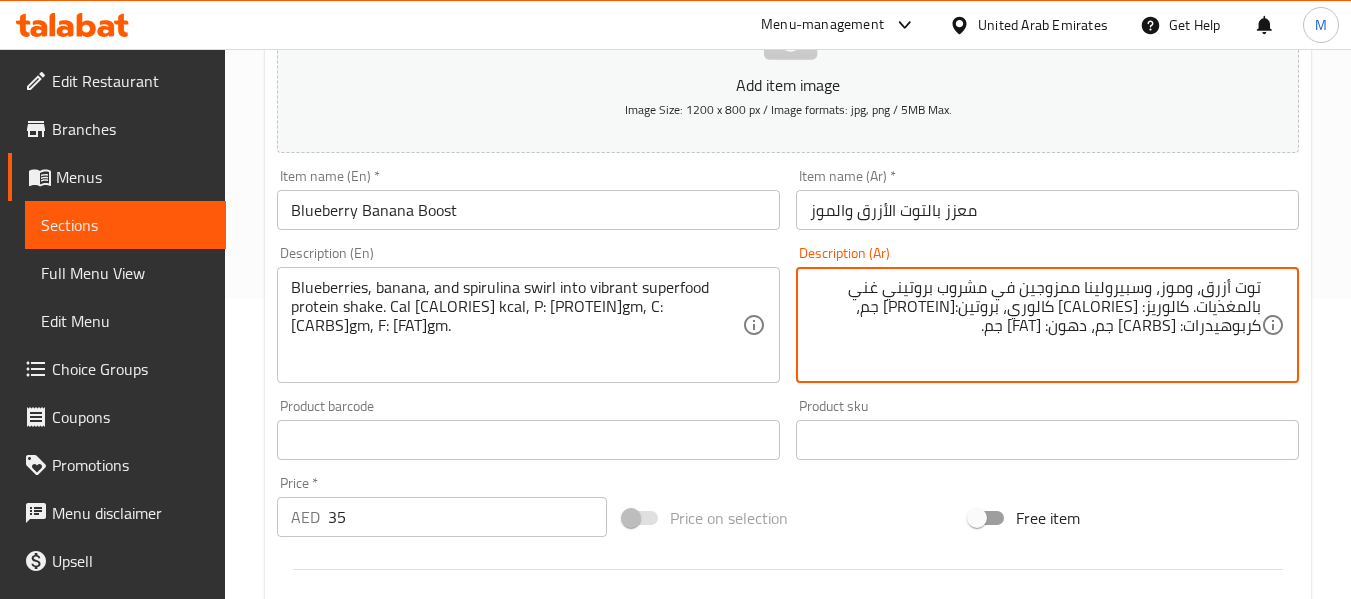 drag, startPoint x: 1189, startPoint y: 303, endPoint x: 1158, endPoint y: 380, distance: 83.00603 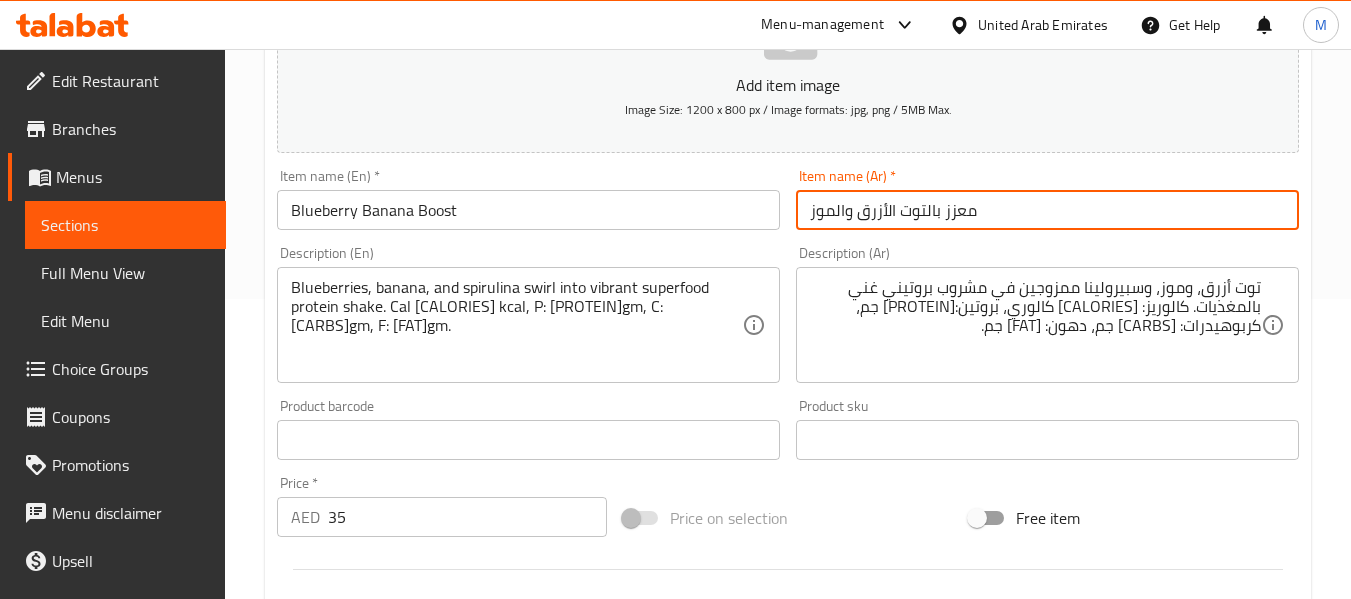 drag, startPoint x: 923, startPoint y: 211, endPoint x: 937, endPoint y: 214, distance: 14.3178215 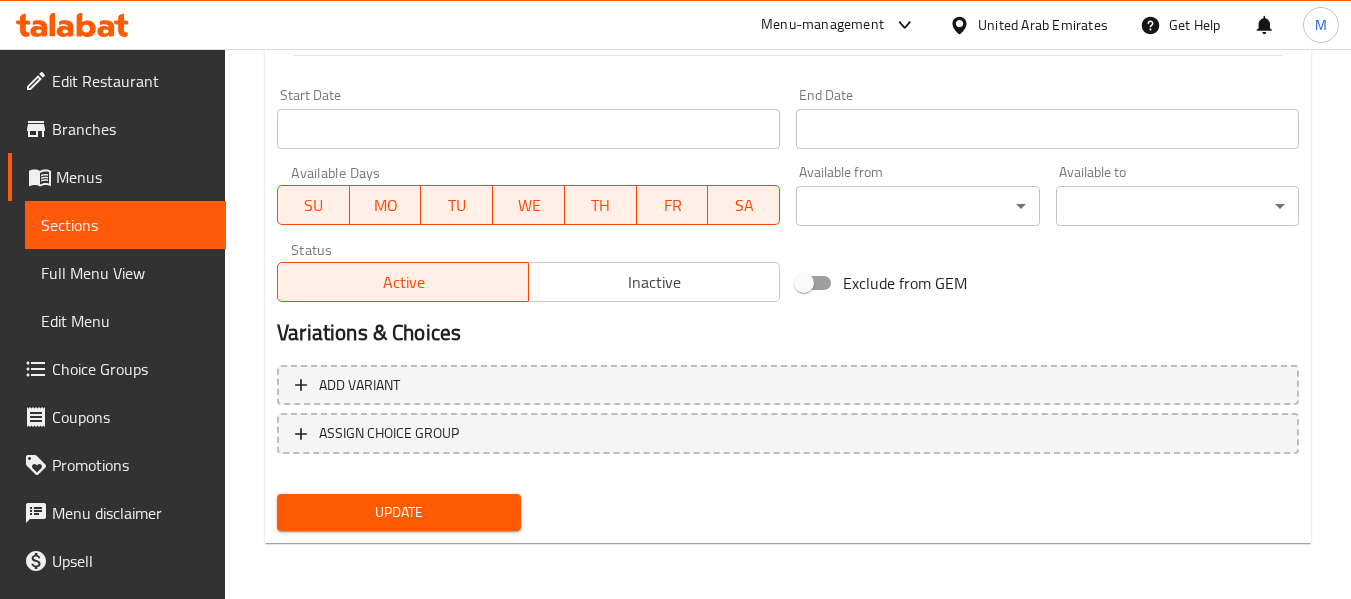 type on "معزز التوت الأزرق والموز" 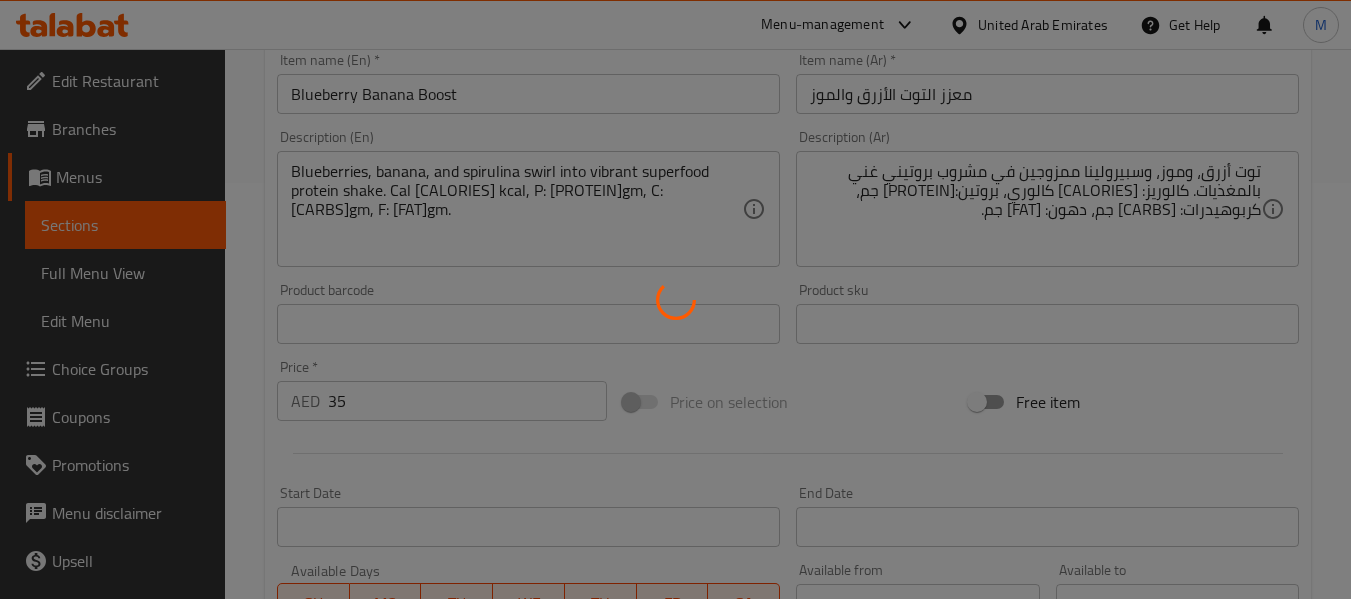 scroll, scrollTop: 414, scrollLeft: 0, axis: vertical 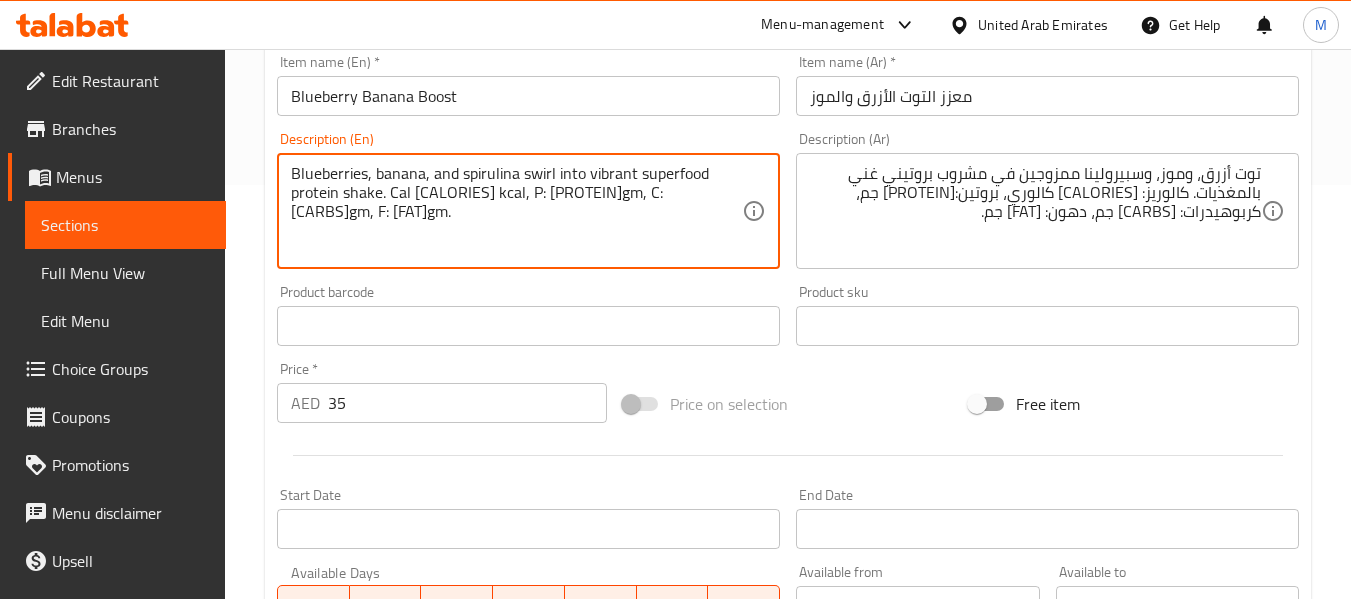 drag, startPoint x: 675, startPoint y: 196, endPoint x: 391, endPoint y: 198, distance: 284.00705 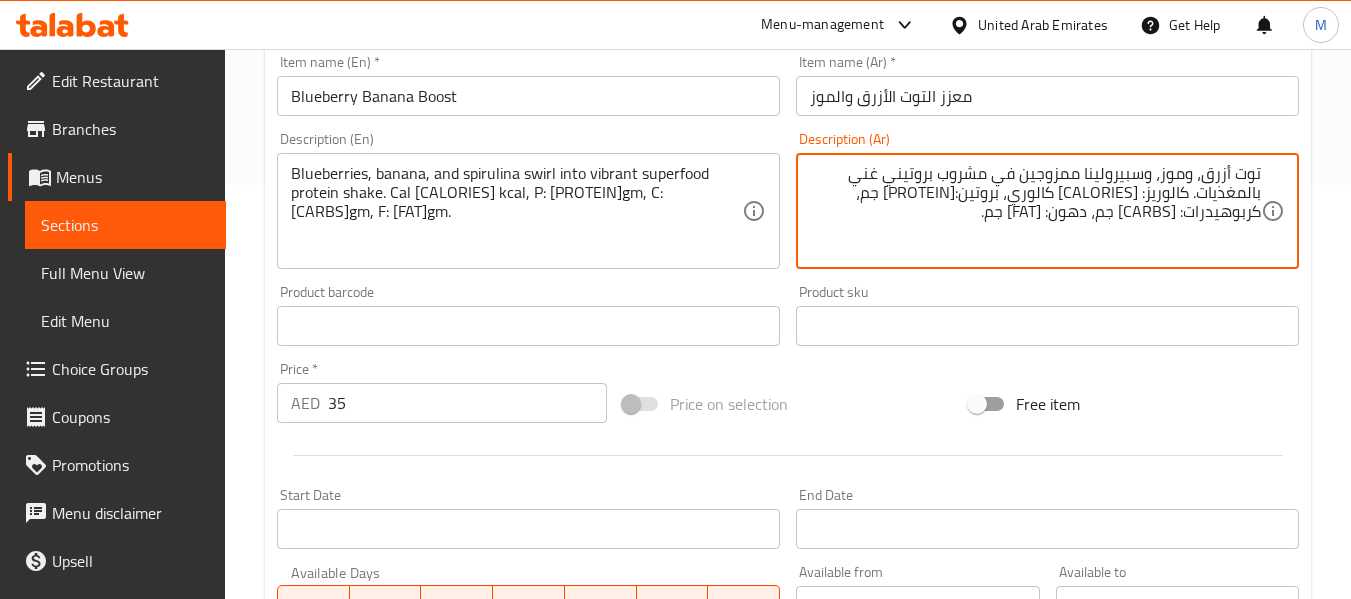 drag, startPoint x: 992, startPoint y: 241, endPoint x: 1187, endPoint y: 189, distance: 201.81427 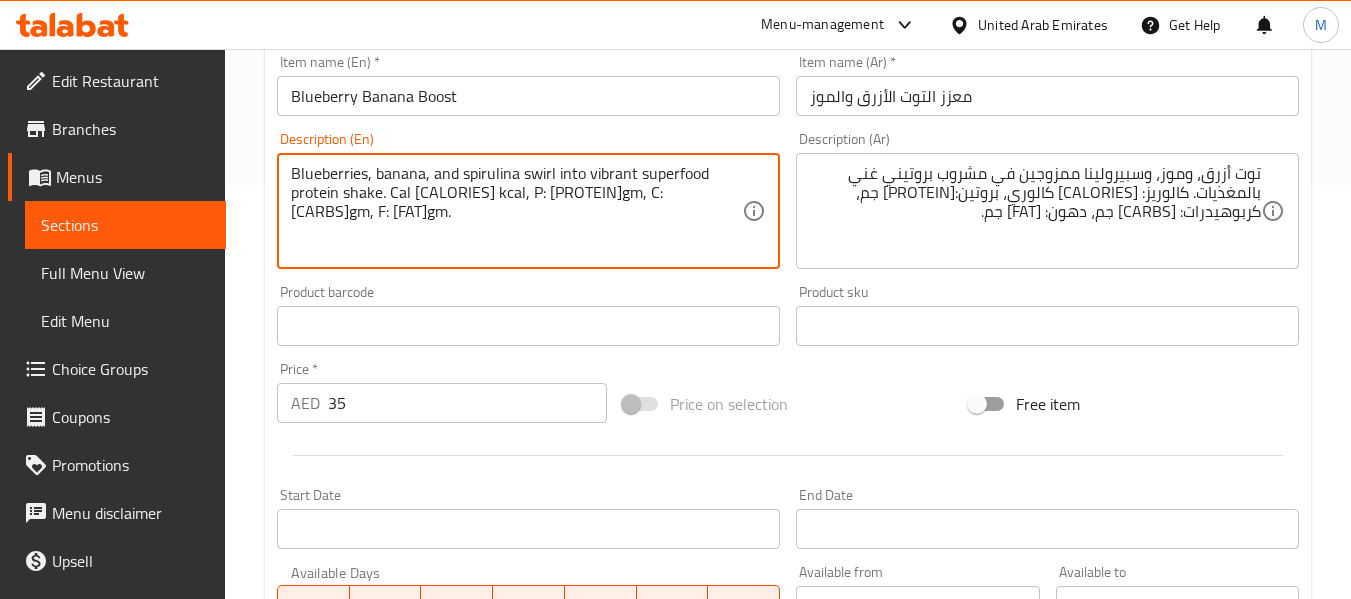 drag, startPoint x: 390, startPoint y: 196, endPoint x: 699, endPoint y: 222, distance: 310.09192 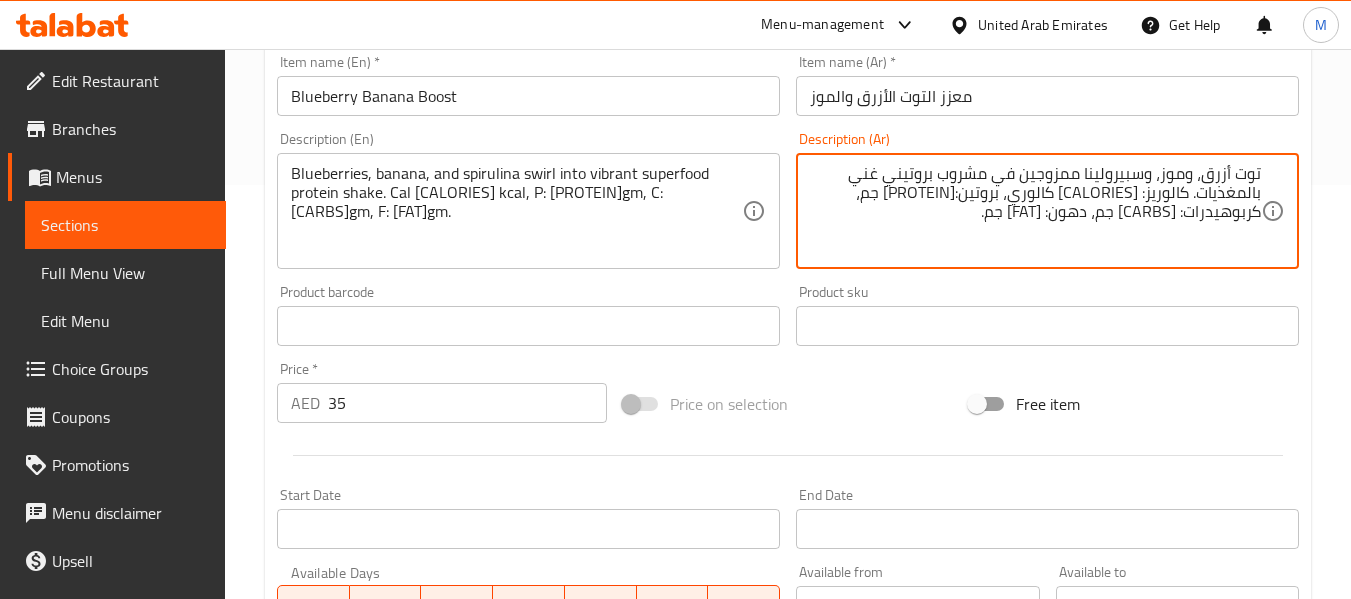 drag, startPoint x: 1189, startPoint y: 193, endPoint x: 1160, endPoint y: 234, distance: 50.219517 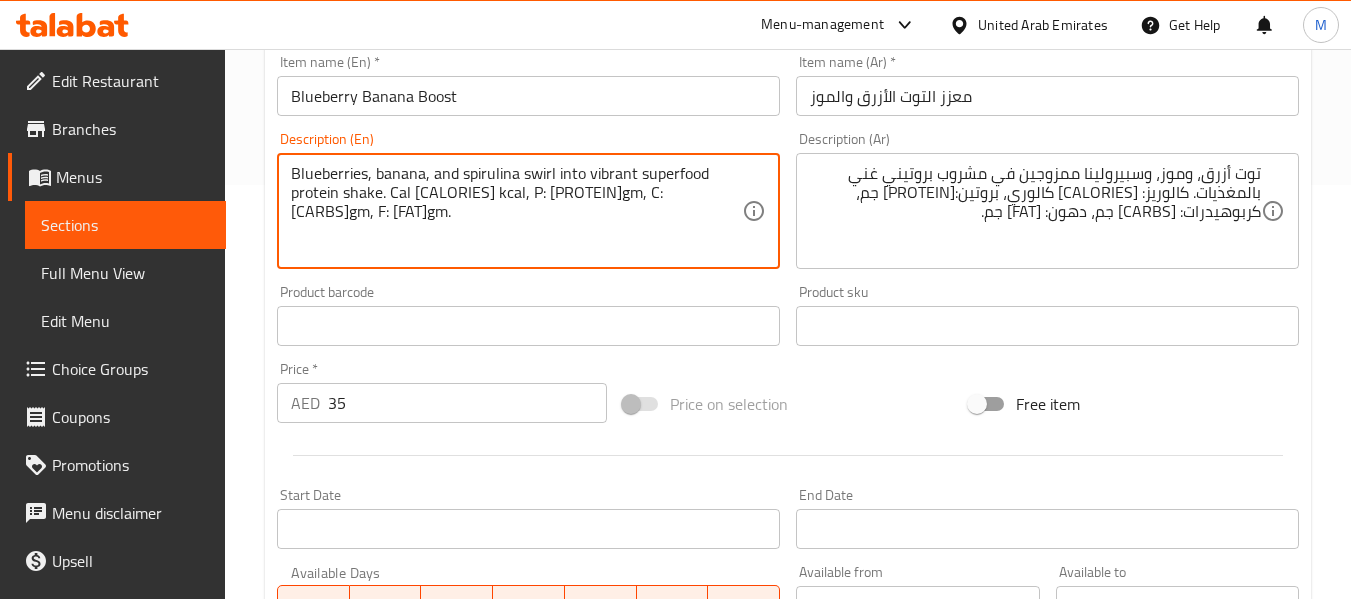 drag, startPoint x: 390, startPoint y: 196, endPoint x: 736, endPoint y: 206, distance: 346.14447 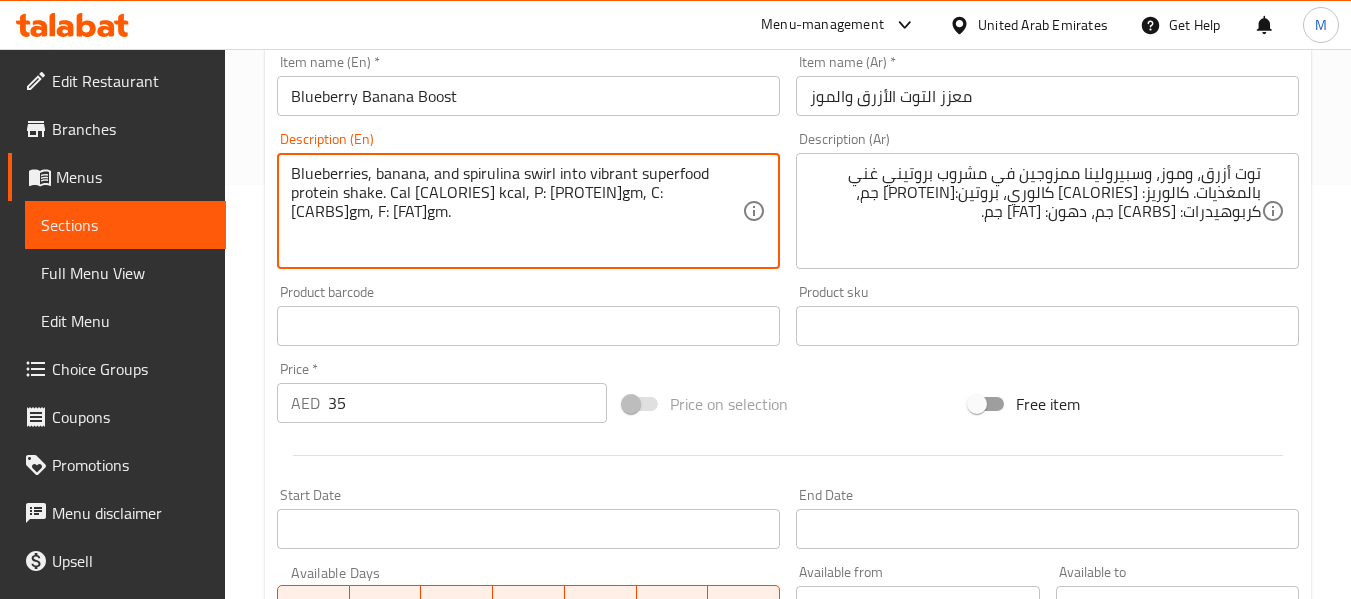 click on "Blueberries, banana, and spirulina swirl into vibrant superfood protein shake. Cal [NUMBER] kcal, P: [NUMBER]gm, C: [NUMBER]gm, F: [NUMBER]gm." at bounding box center [516, 211] 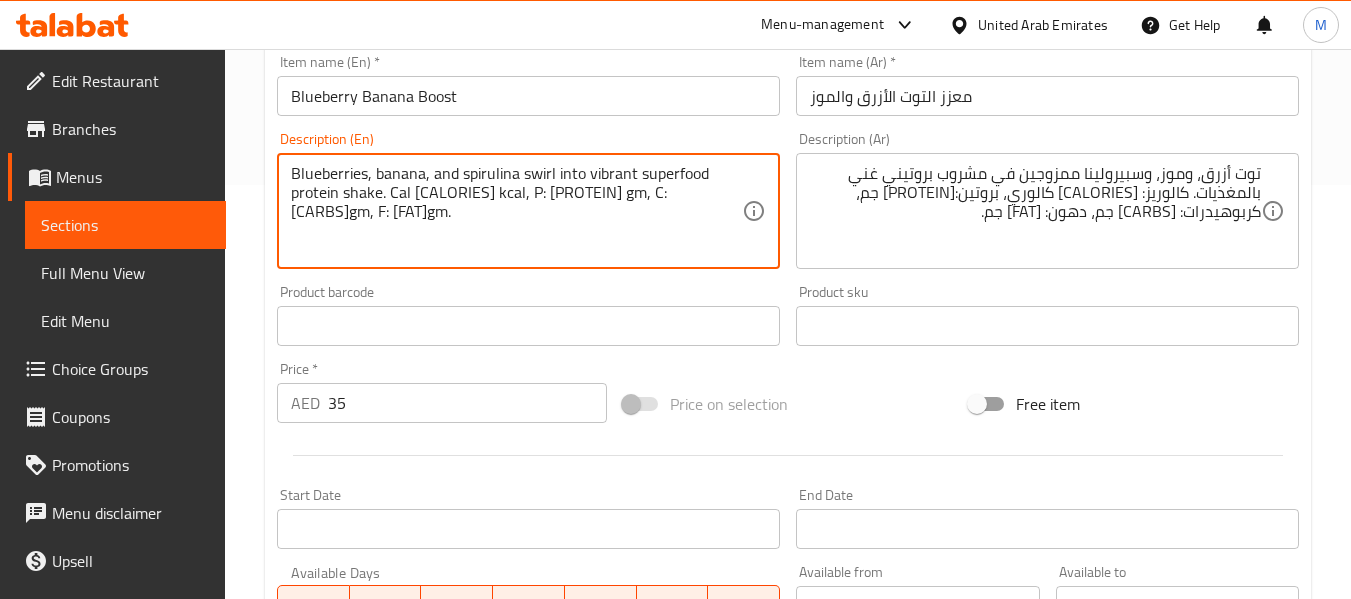 click on "Blueberries, banana, and spirulina swirl into vibrant superfood protein shake. Cal 406 kcal, P: 49 gm, C: 36gm, F: 11gm." at bounding box center (516, 211) 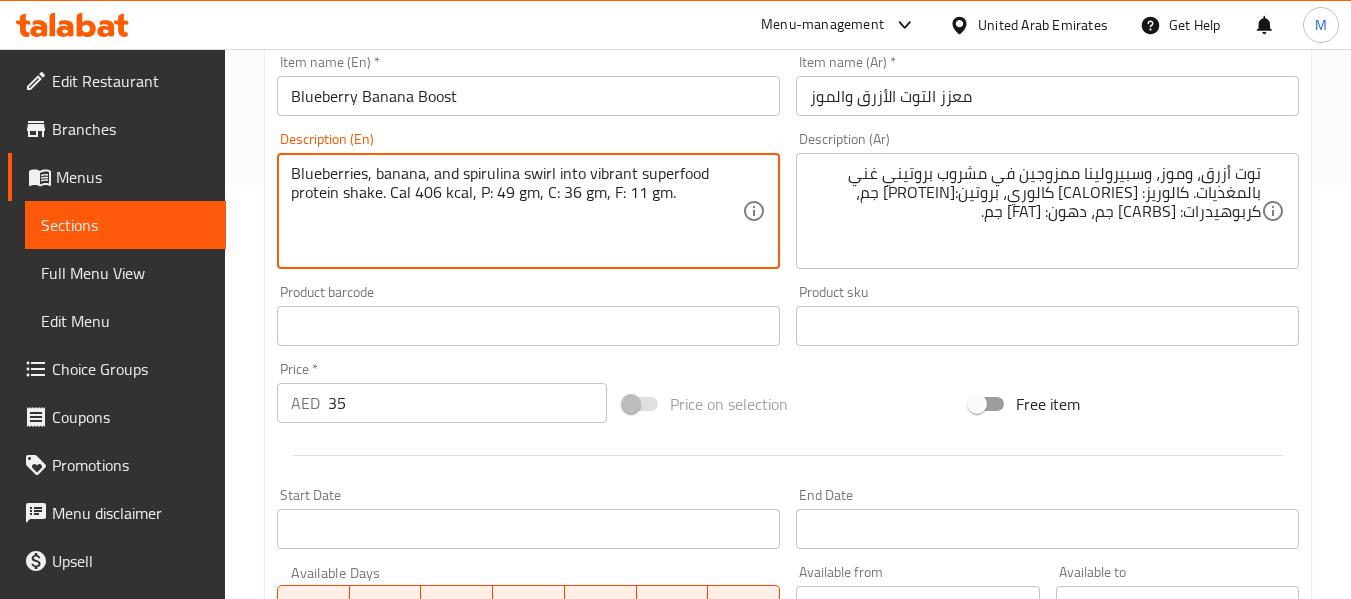 type on "Blueberries, banana, and spirulina swirl into vibrant superfood protein shake. Cal 406 kcal, P: 49 gm, C: 36 gm, F: 11 gm." 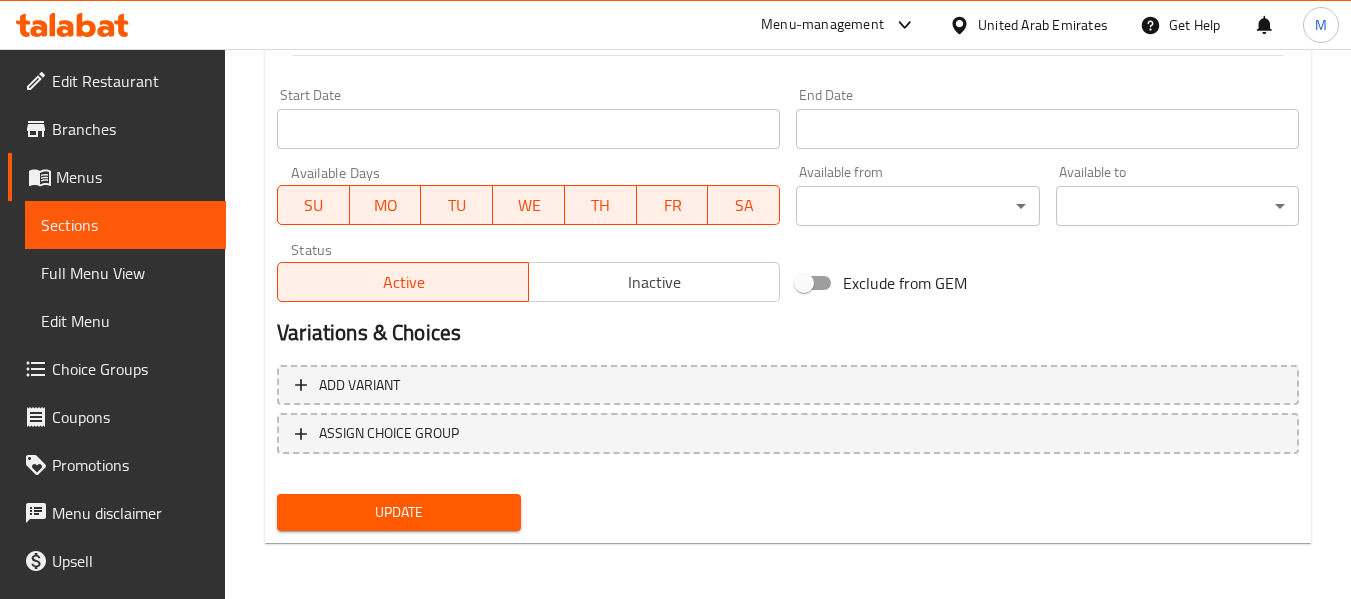 type on "توت أزرق، وموز، وسبيرولينا ممزوجين في مشروب بروتيني غني بالمغذيات. كالوريز: 406 كالوري، بروتين: 49 جم، كربوهيدرات: 36 جم، دهون: 11 جم." 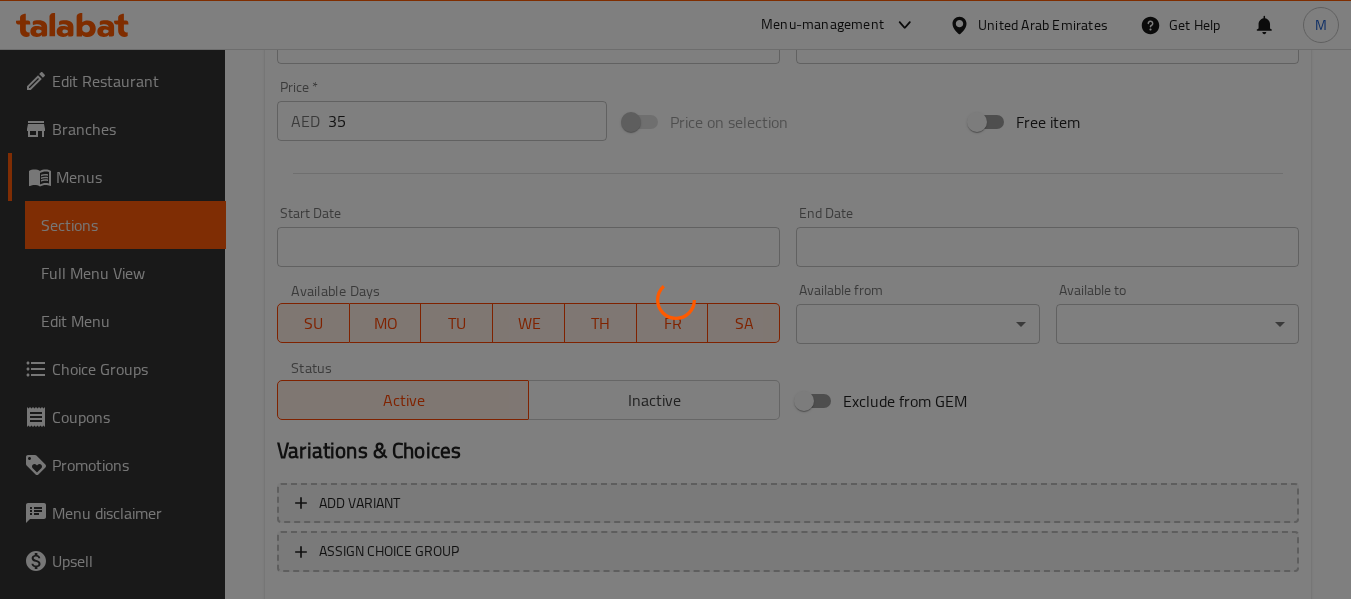 scroll, scrollTop: 514, scrollLeft: 0, axis: vertical 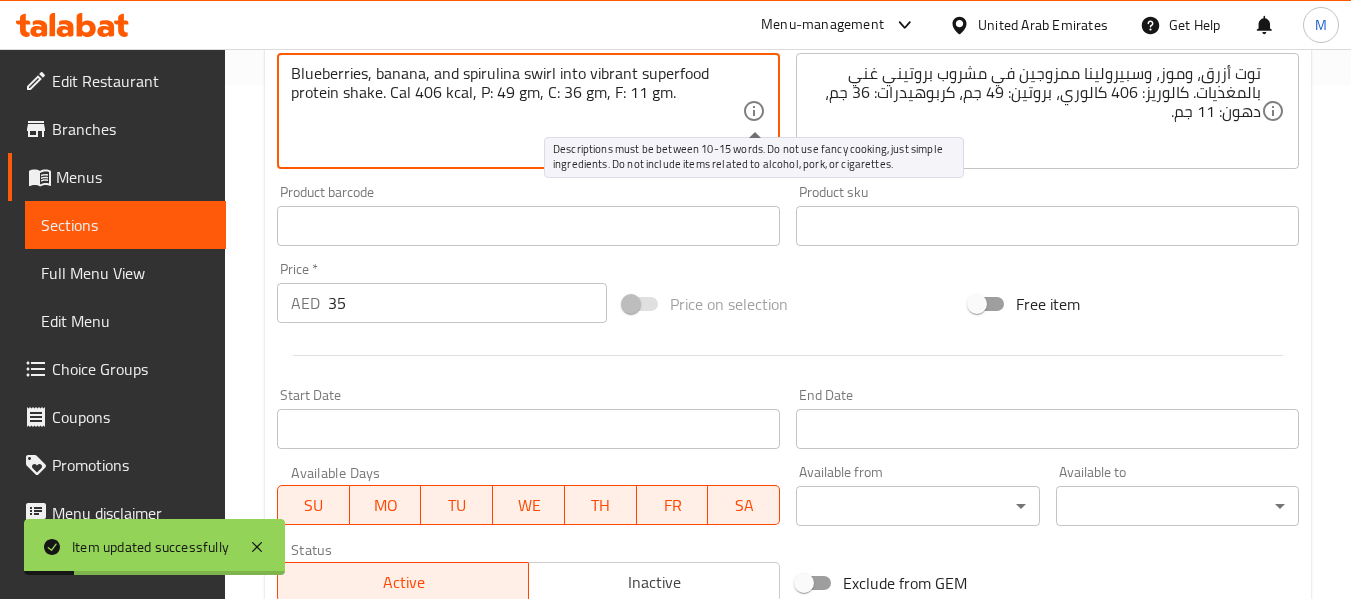 drag, startPoint x: 389, startPoint y: 92, endPoint x: 745, endPoint y: 110, distance: 356.45477 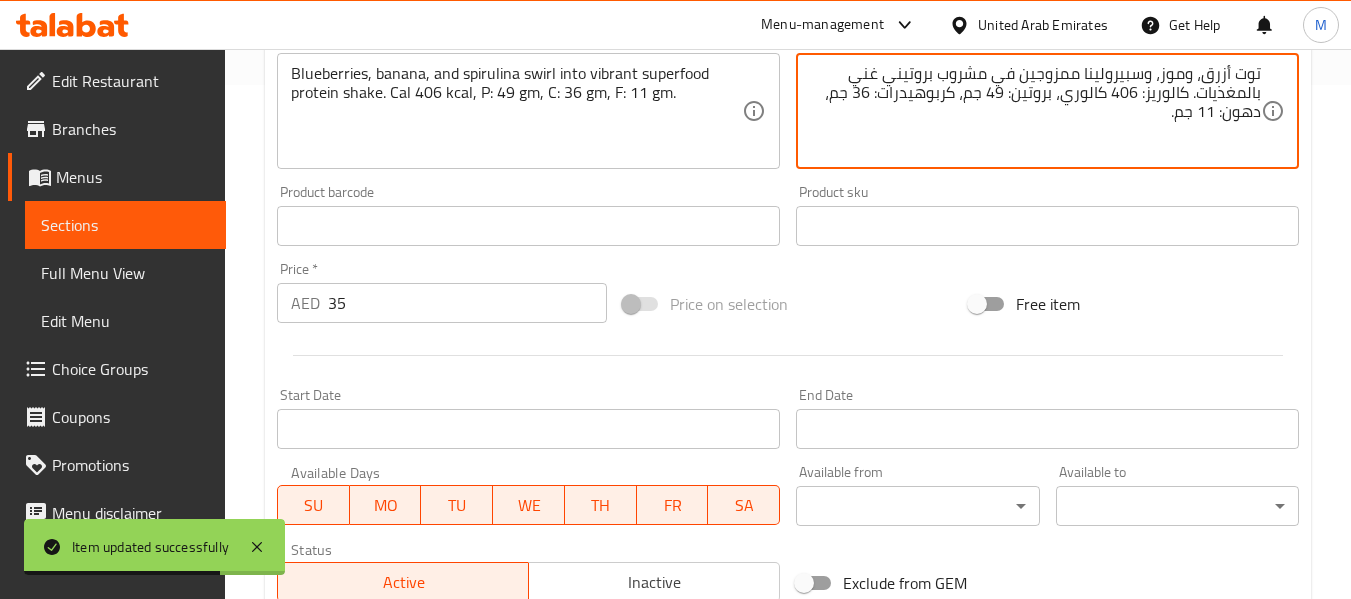 drag, startPoint x: 1176, startPoint y: 105, endPoint x: 1145, endPoint y: 144, distance: 49.819675 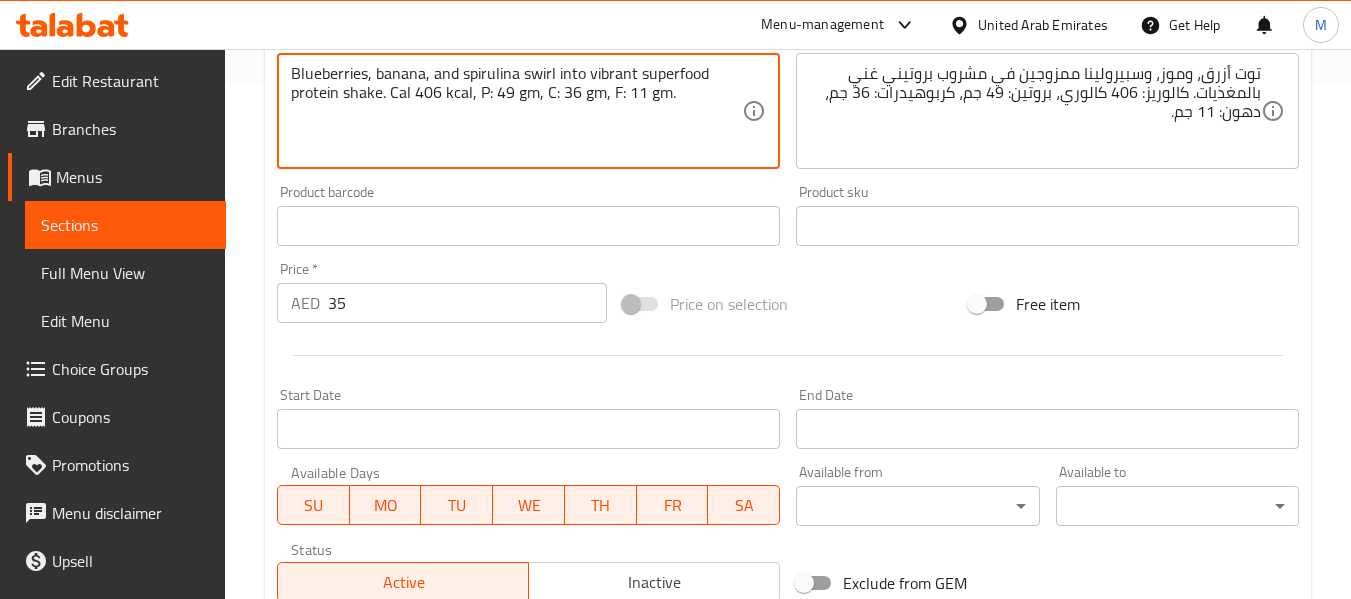 drag, startPoint x: 390, startPoint y: 95, endPoint x: 671, endPoint y: 116, distance: 281.7836 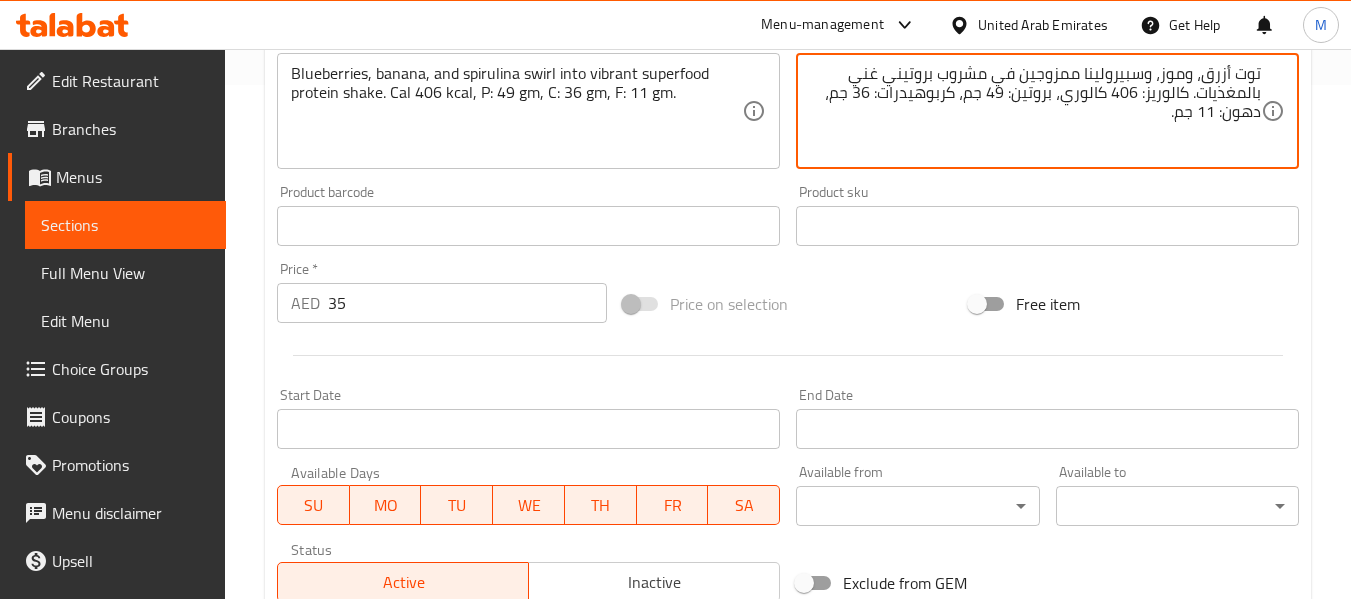 drag, startPoint x: 1190, startPoint y: 93, endPoint x: 1159, endPoint y: 133, distance: 50.606323 